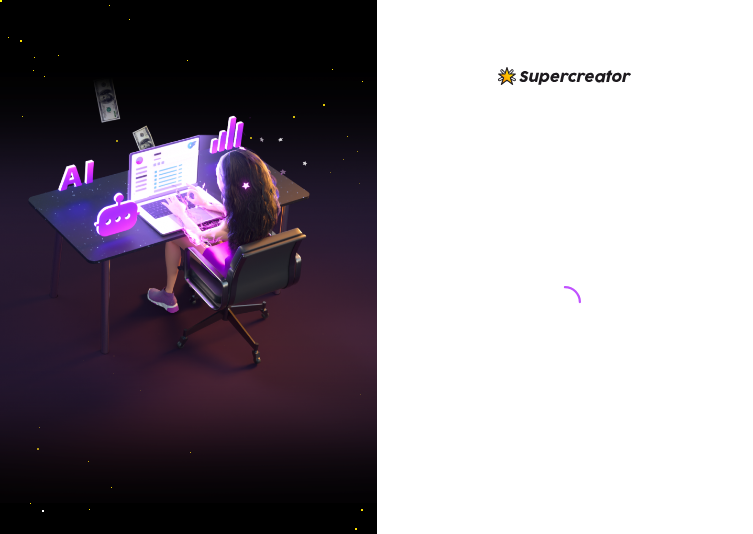 scroll, scrollTop: 0, scrollLeft: 0, axis: both 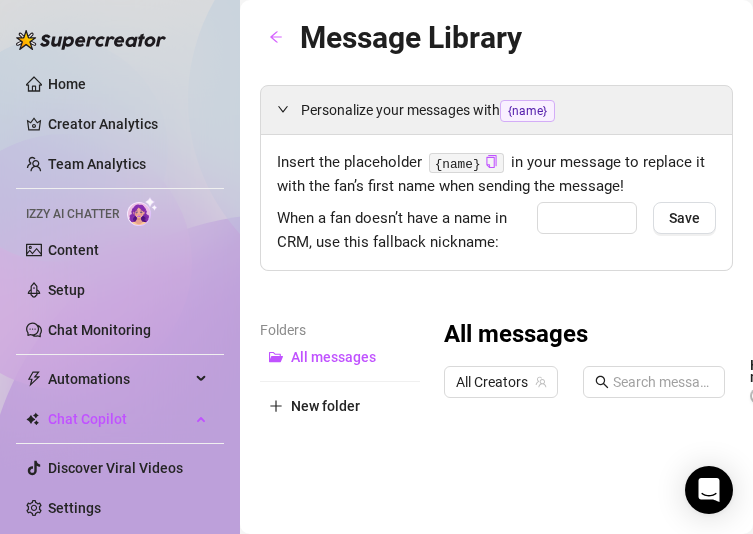 type on "babe" 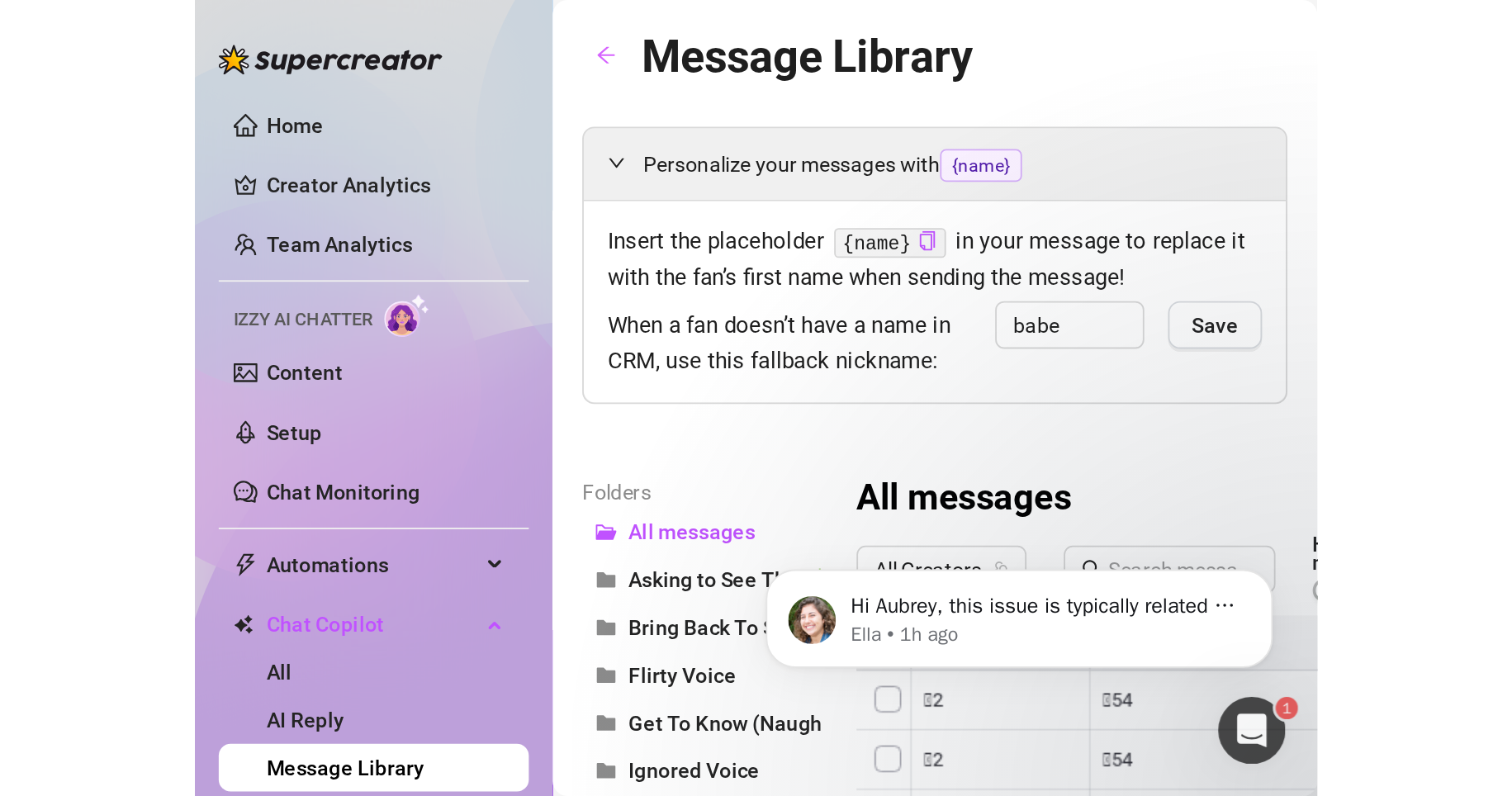 scroll, scrollTop: 0, scrollLeft: 0, axis: both 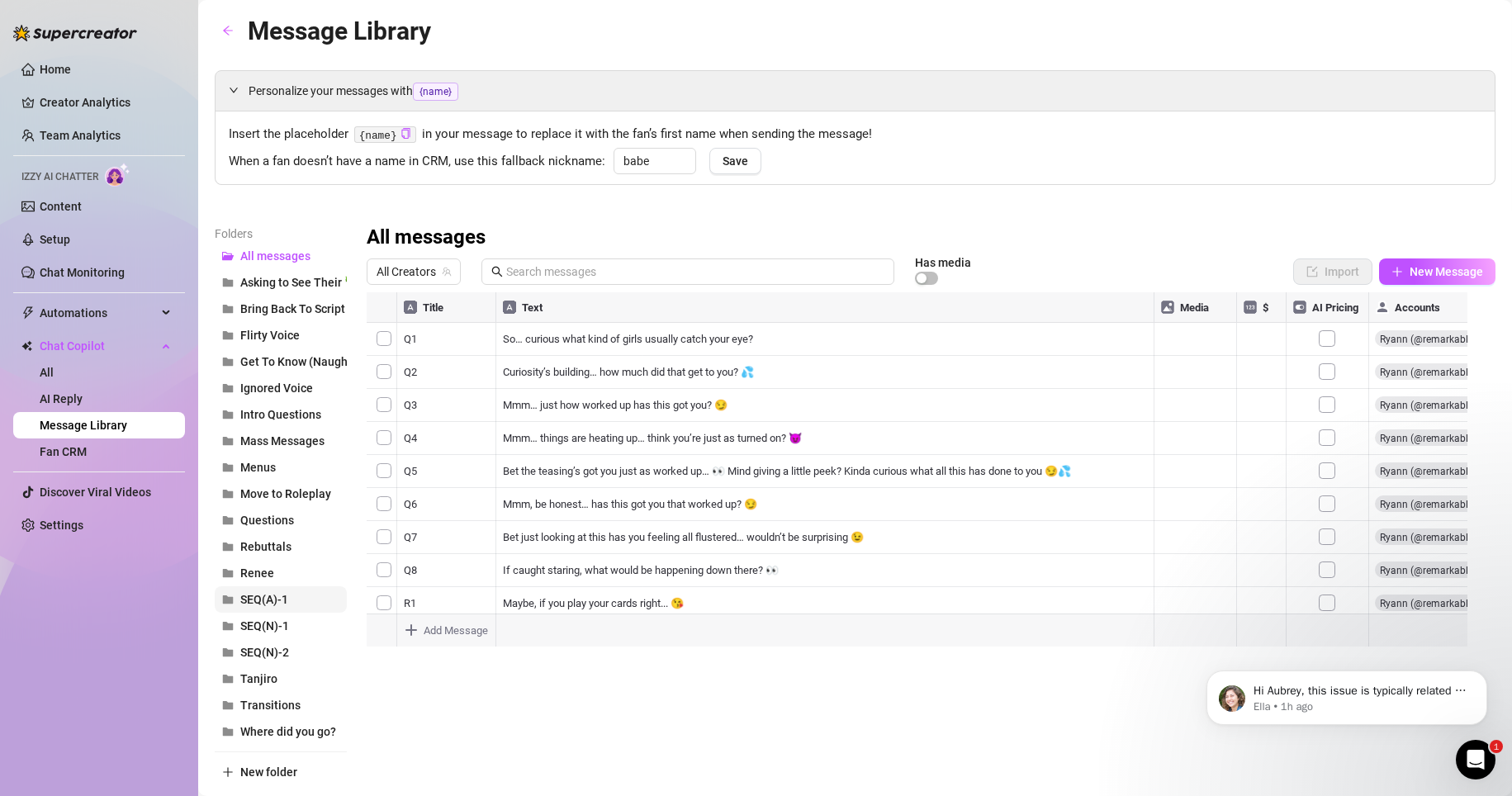 click on "SEQ(A)-1" at bounding box center (264, 599) 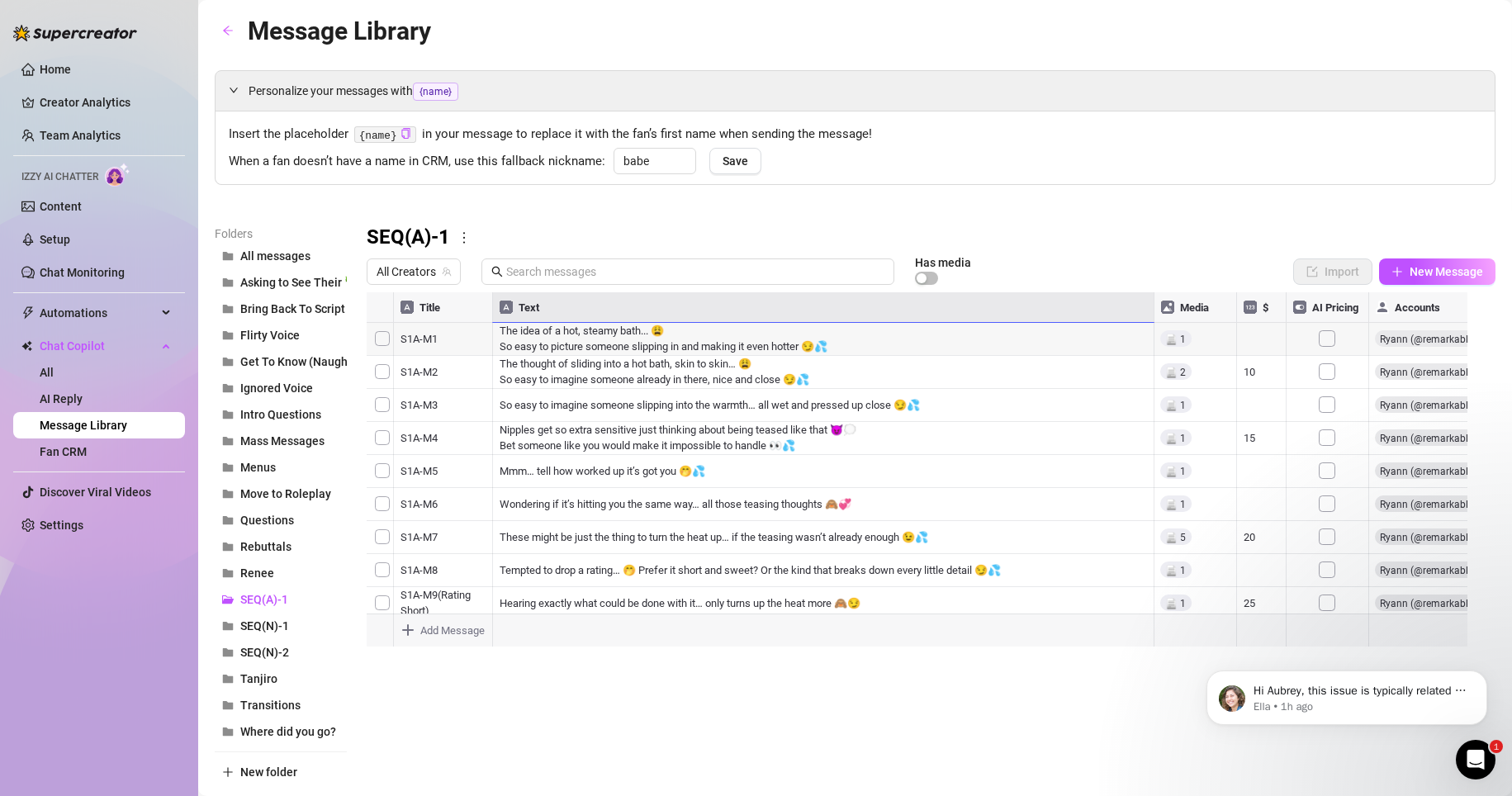 click at bounding box center (924, 476) 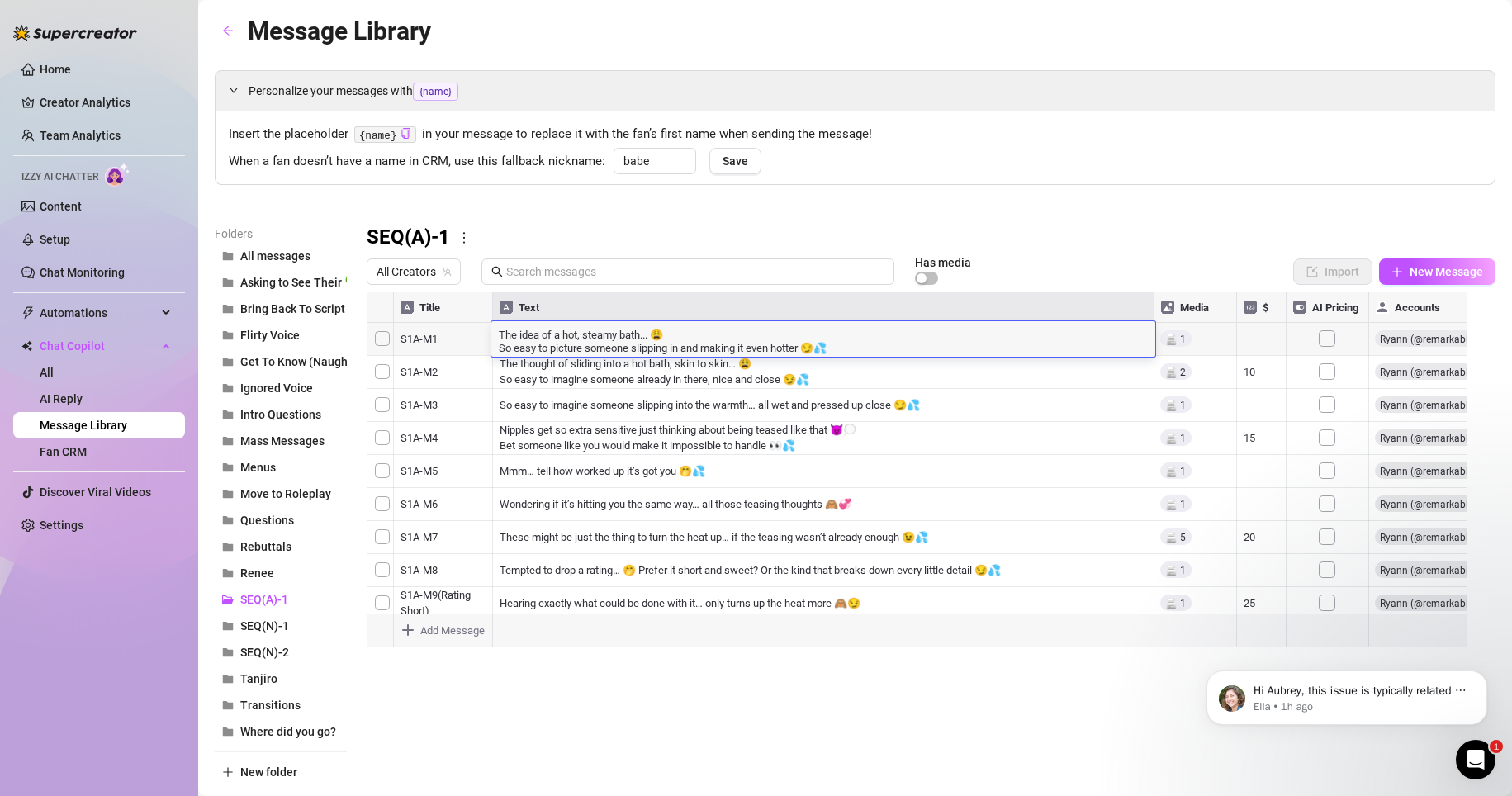 click on "Folders All messages Asking to See Their 🍆 Bring Back To Script Flirty Voice Get To Know (Naughty) Ignored Voice Intro Questions Mass Messages Menus Move to Roleplay Questions Rebuttals Renee SEQ(A)-1 SEQ(N)-1 SEQ(N)-2 Tanjiro Transitions Where did you go? New folder SEQ(A)-1 All Creators Has media Import New Message Title Text Media $ AI Pricing Accounts S1A-M1 The idea of a hot, steamy bath... 😩
So easy to picture someone slipping in and making it even hotter 😏💦 false S1A-M2 The thought of sliding into a hot bath, skin to skin… 😩
So easy to imagine someone already in there, nice and close 😏💦 10 false S1A-M3 So easy to imagine someone slipping into the warmth… all wet and pressed up close 😏💦 false S1A-M4 Nipples get so extra sensitive just thinking about being teased like that 😈💭
Bet someone like you would make it impossible to handle 👀💦 15 false S1A-M5 Mmm… tell how worked up it’s got you 🤭💦 false S1A-M6 false S1A-M7 20 false S1A-M8 false 25 false 50" at bounding box center [855, 505] 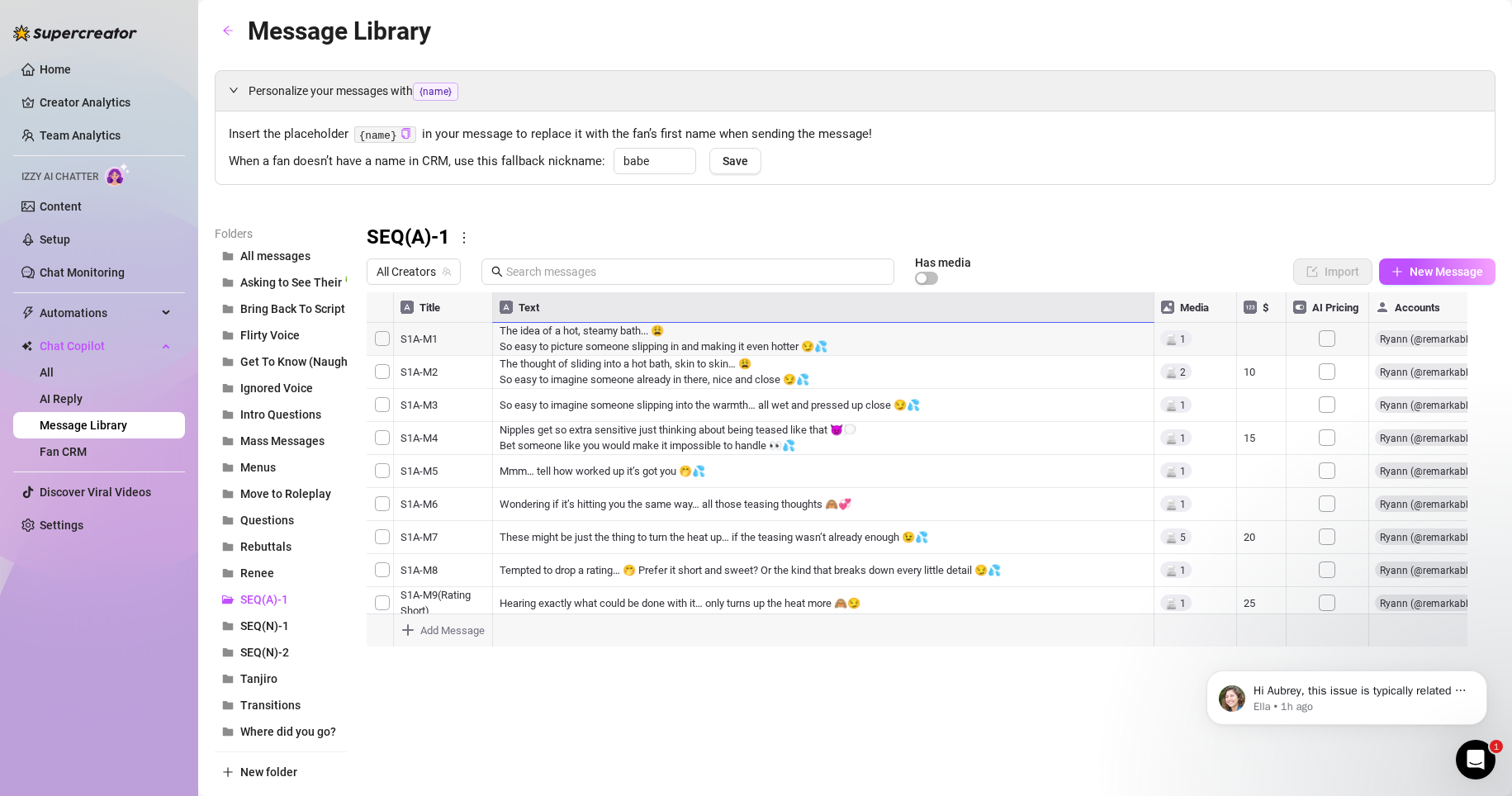 click 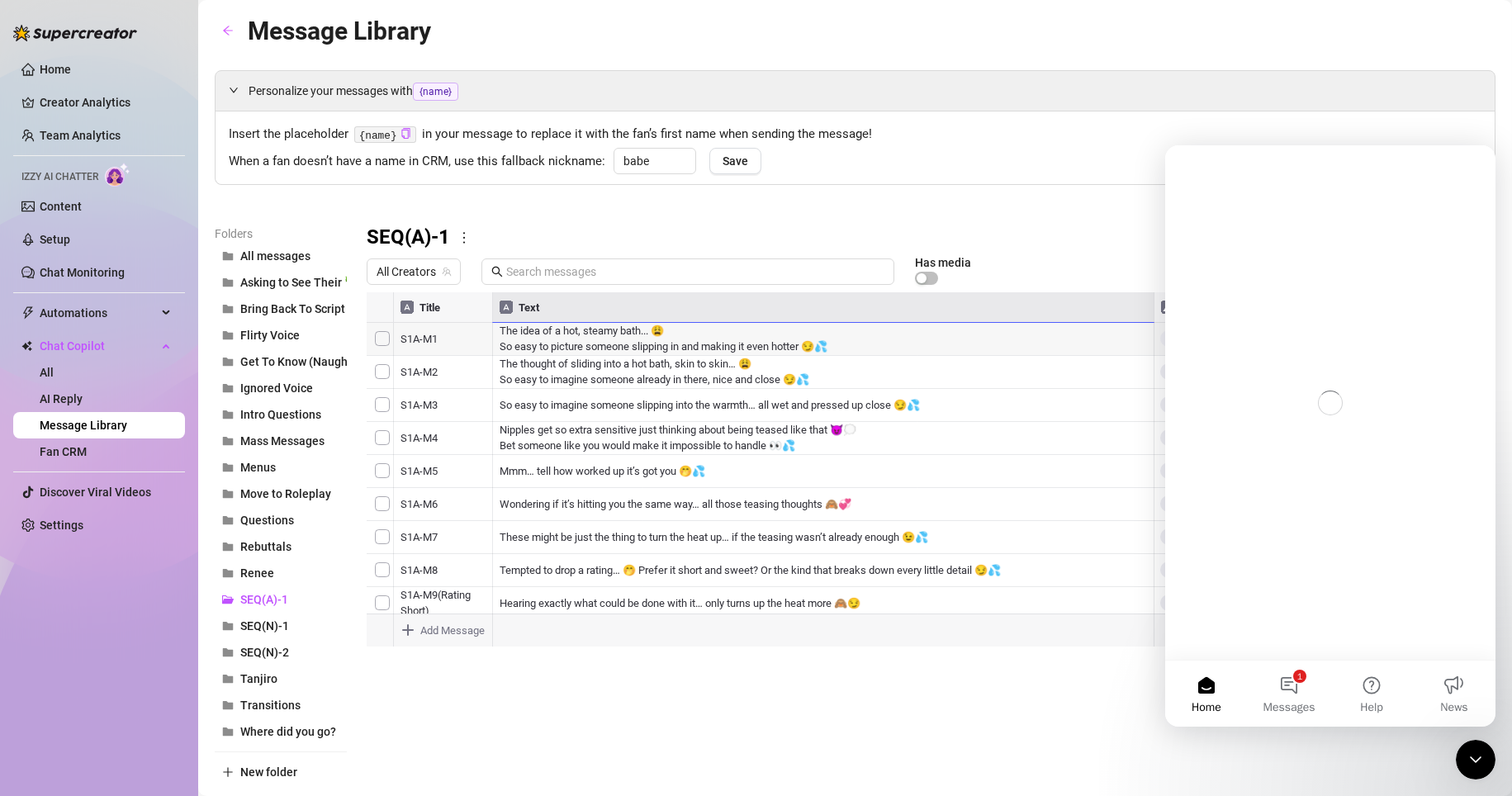 scroll, scrollTop: 0, scrollLeft: 0, axis: both 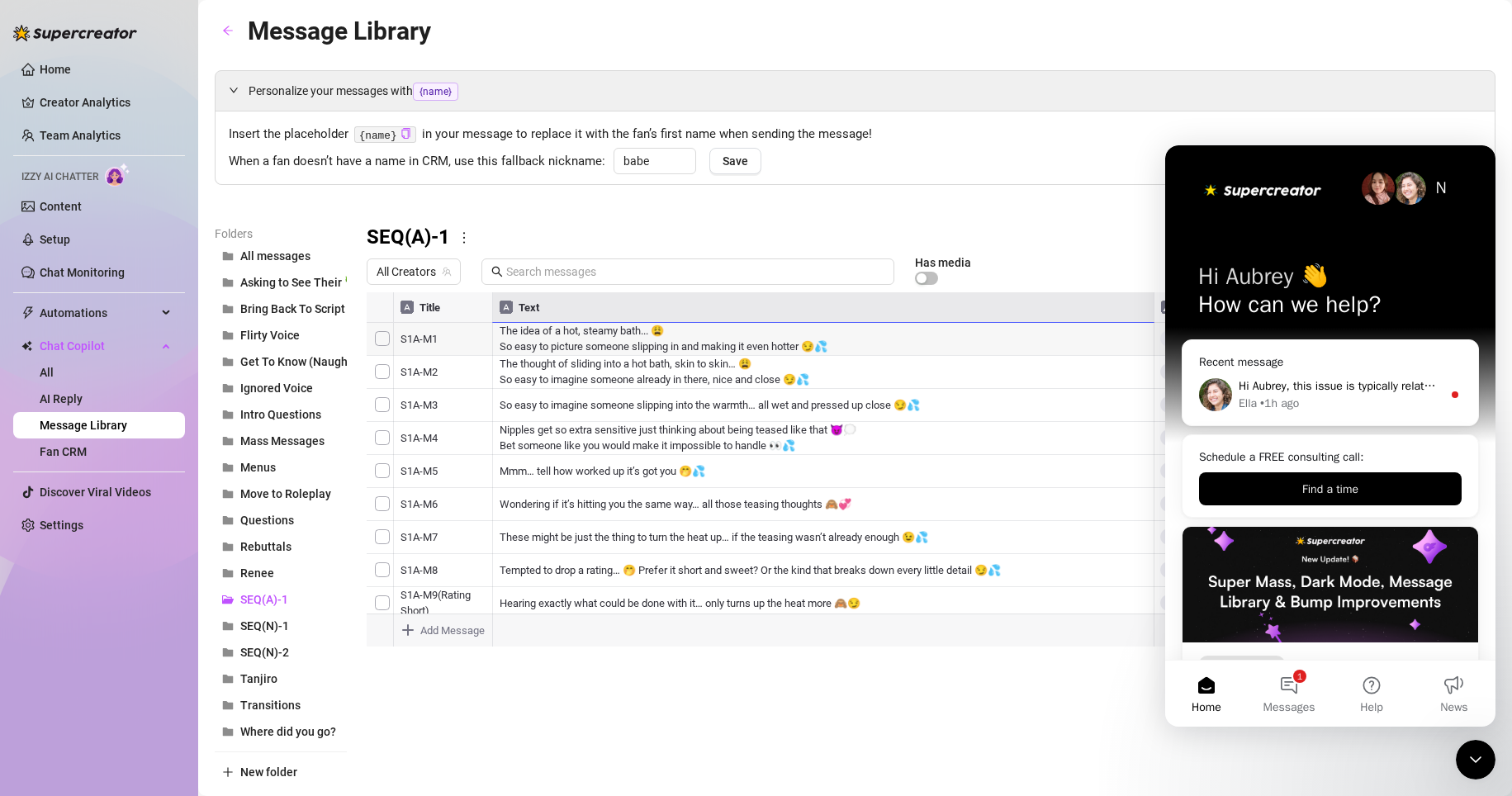 click on "Hi Aubrey, this issue is typically related to security settings. I recommend checking your account details to make sure two-step authentication is enabled and properly set up according to OnlyFans' guidelines. It also helps to verify your account using Face ID, as this adds an extra layer of security and reduces the chances of OnlyFans flagging activity when a chatter connects.   As for the lagging and connection issues, we suggest trying a different network or hotspot, or using a VPN as a troubleshooting step. If you're already using a VPN and the app still isn’t loading, you can either switch to a different one or try disabling it altogether. If none of these options work, just let me know and I’ll escalate the issue to our dev team. Ella •  1h ago" at bounding box center (1330, 395) 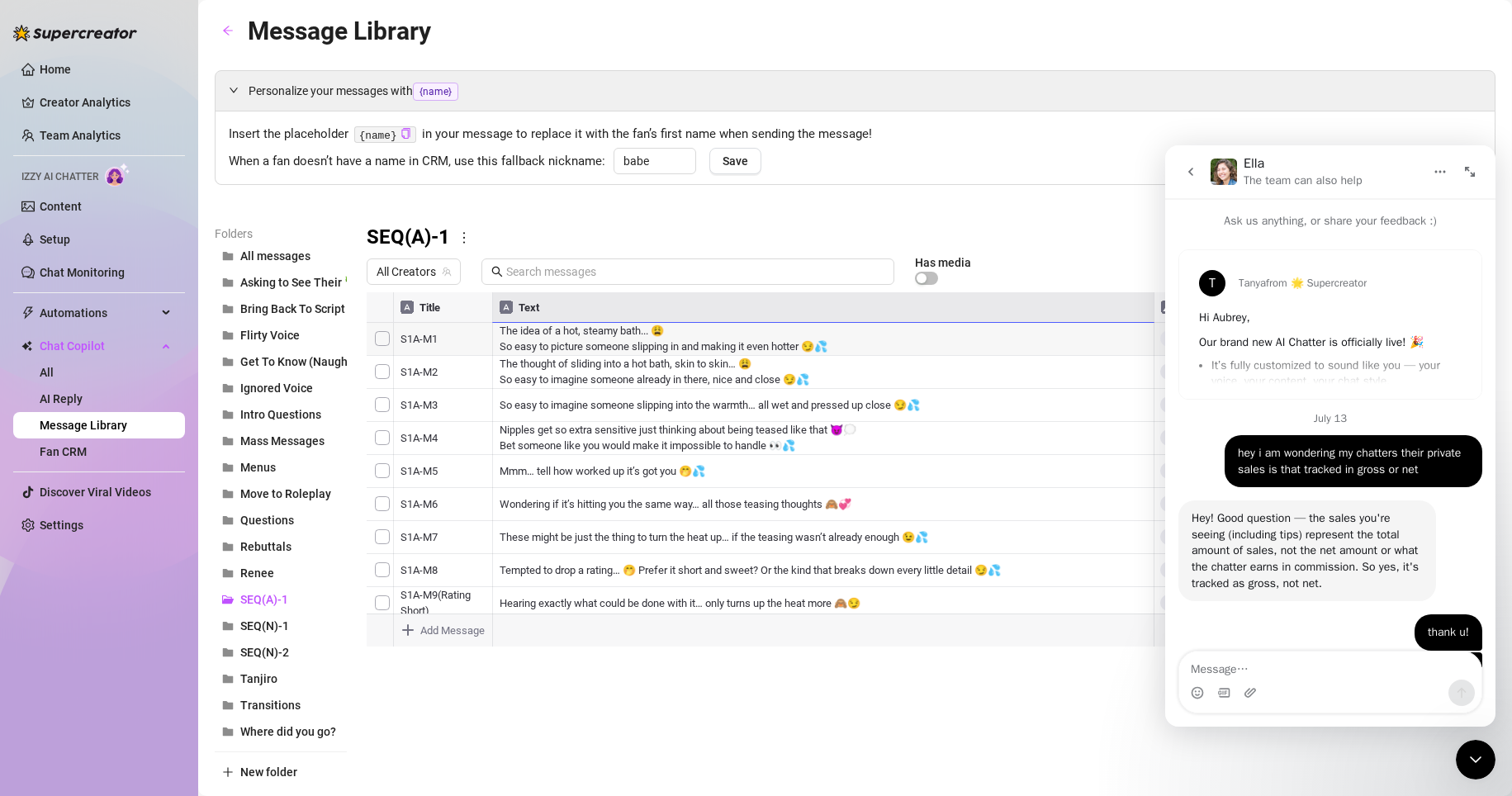 scroll, scrollTop: 2, scrollLeft: 0, axis: vertical 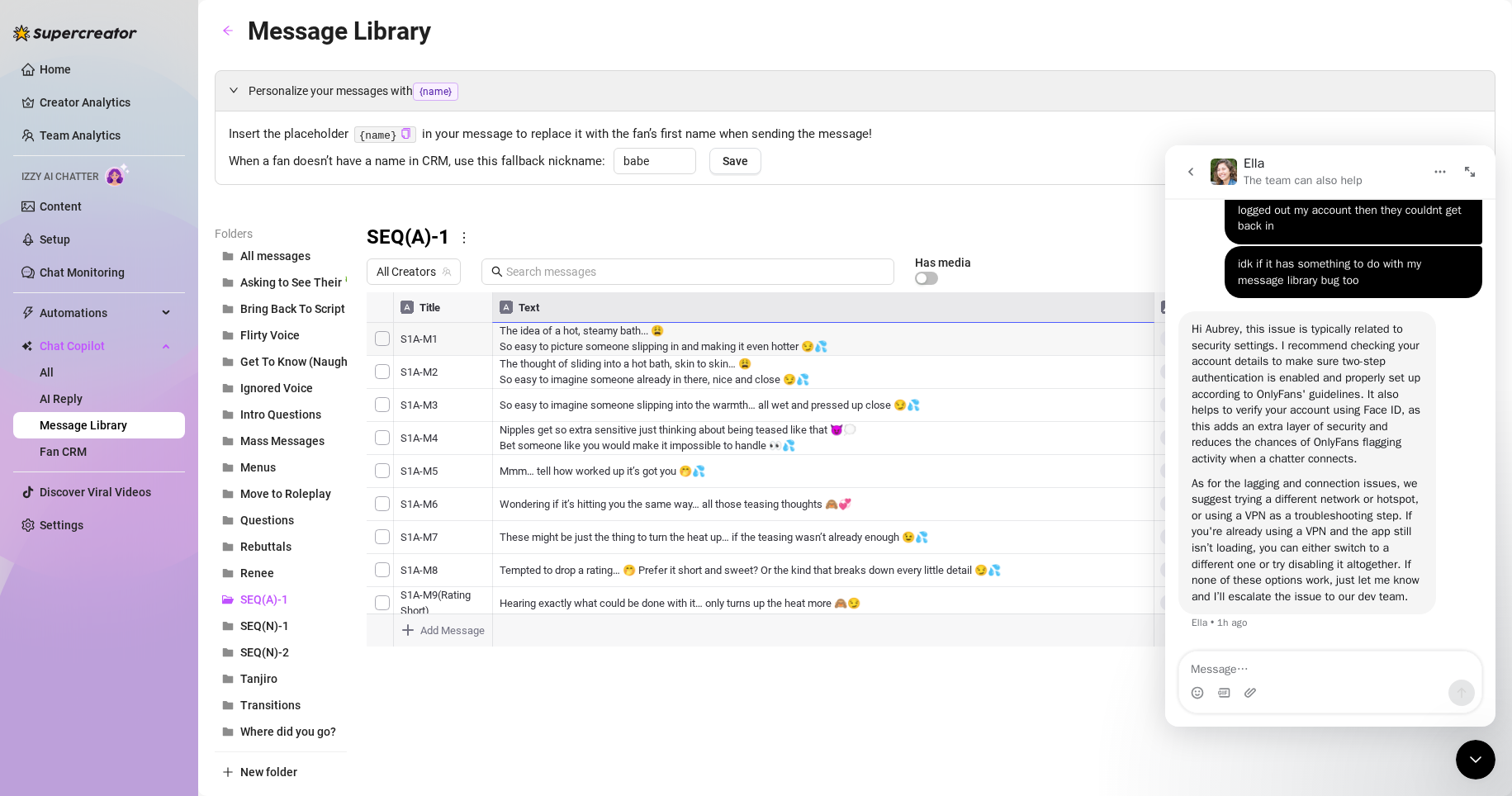 click at bounding box center [1330, 693] 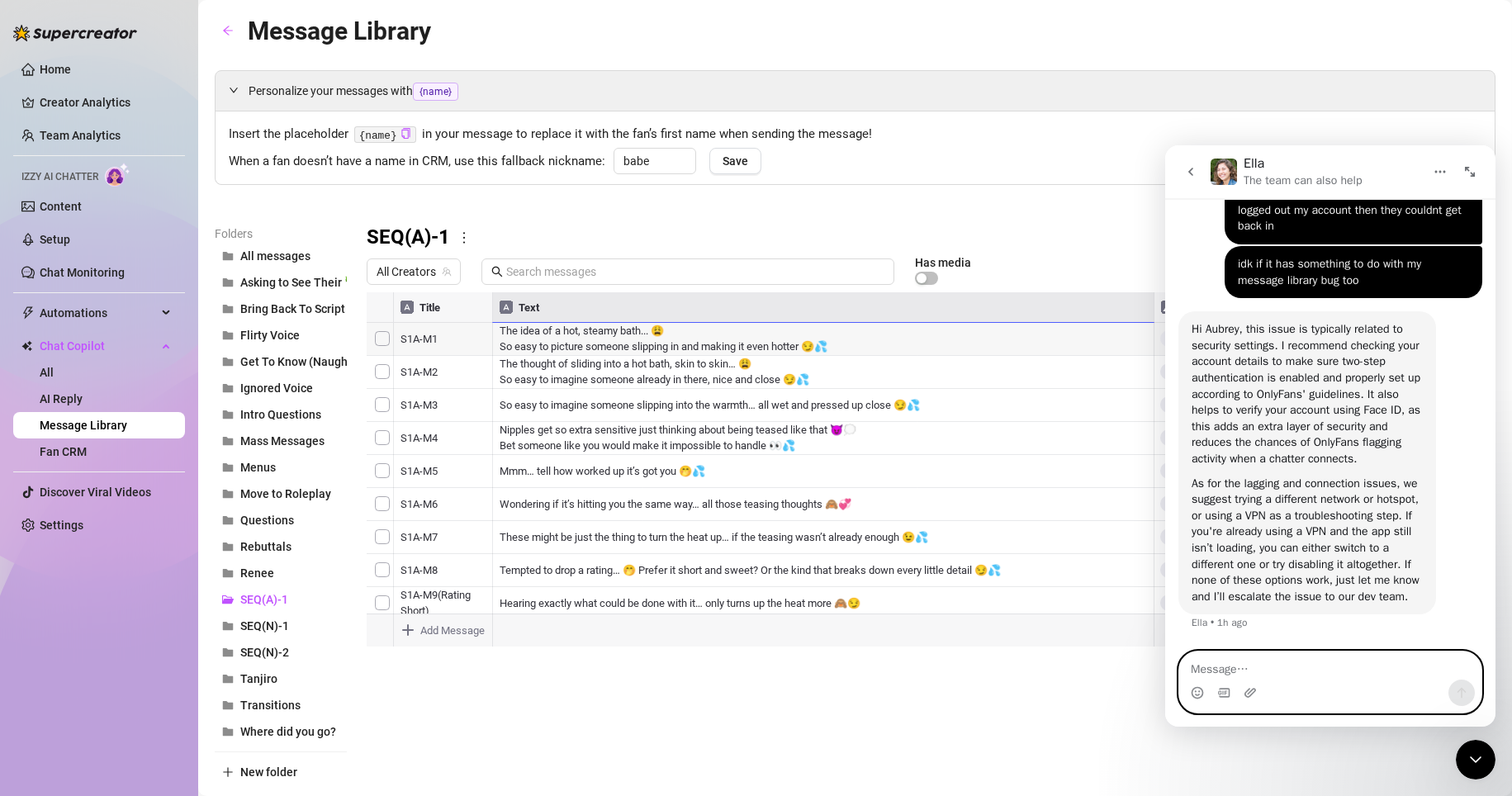 click at bounding box center (1330, 666) 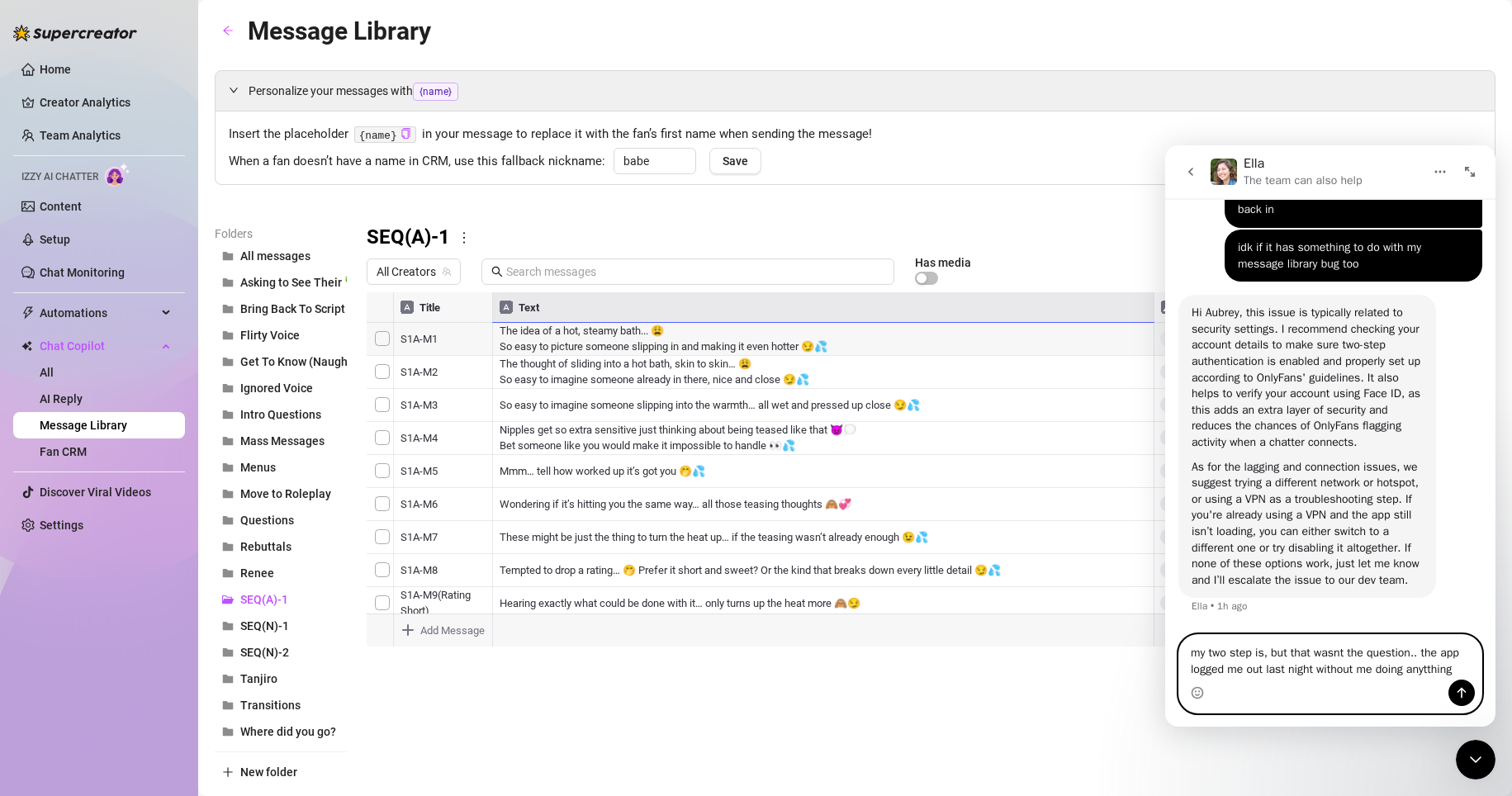 scroll, scrollTop: 1556, scrollLeft: 0, axis: vertical 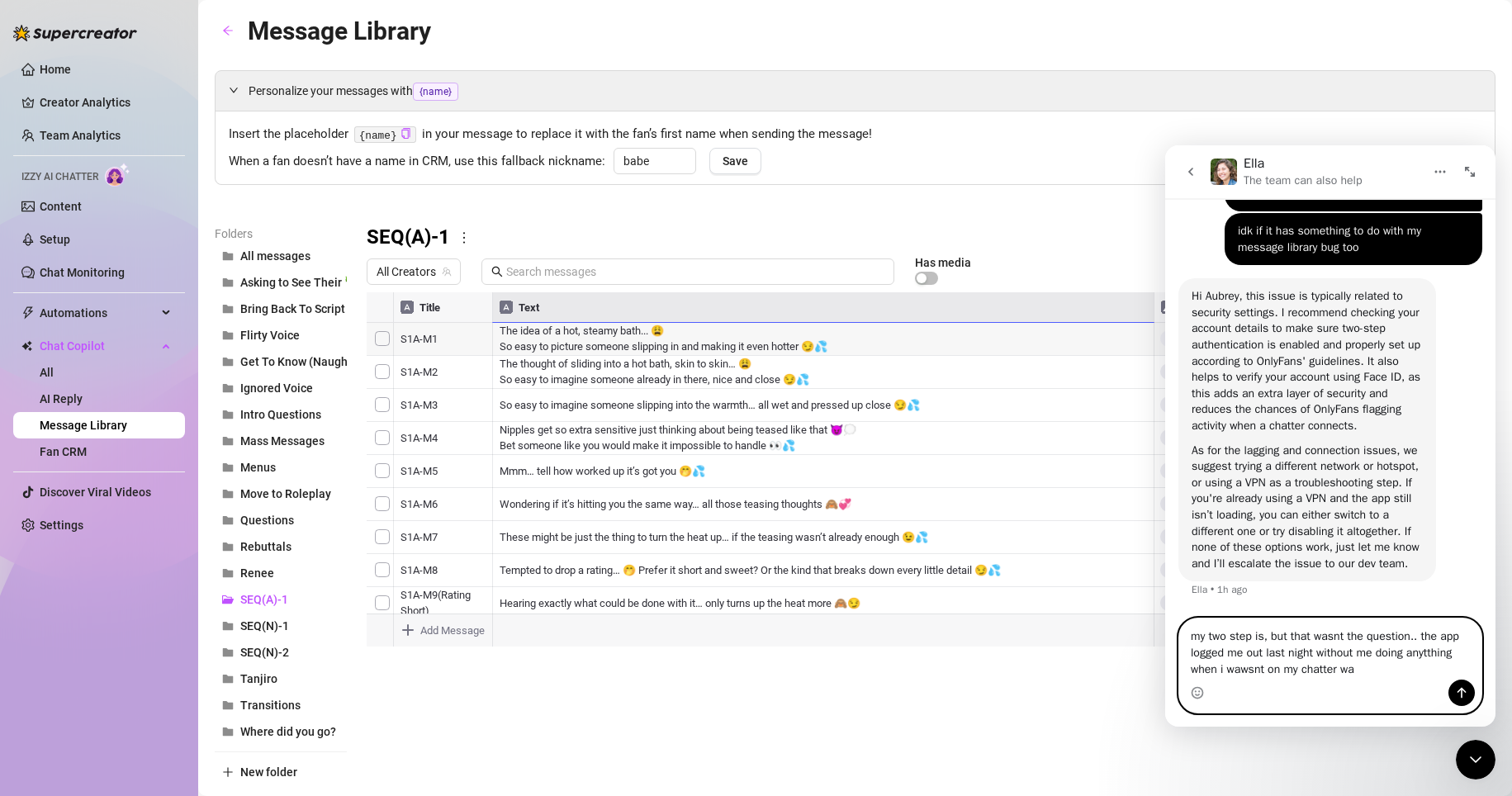 type on "my two step is, but that wasnt the question.. the app logged me out last night without me doing anytthing when i wawsnt on my chatter was" 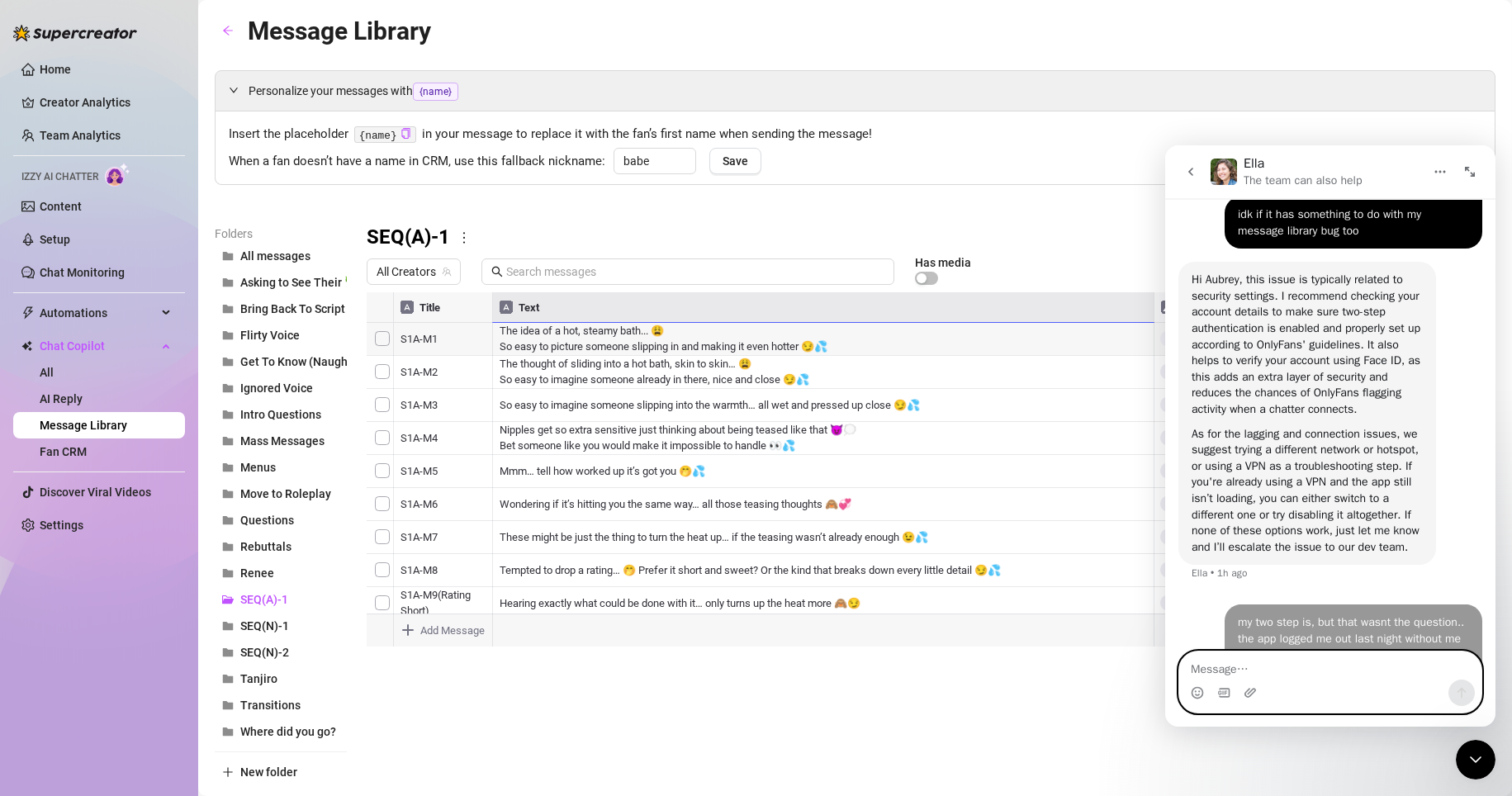 scroll, scrollTop: 1621, scrollLeft: 0, axis: vertical 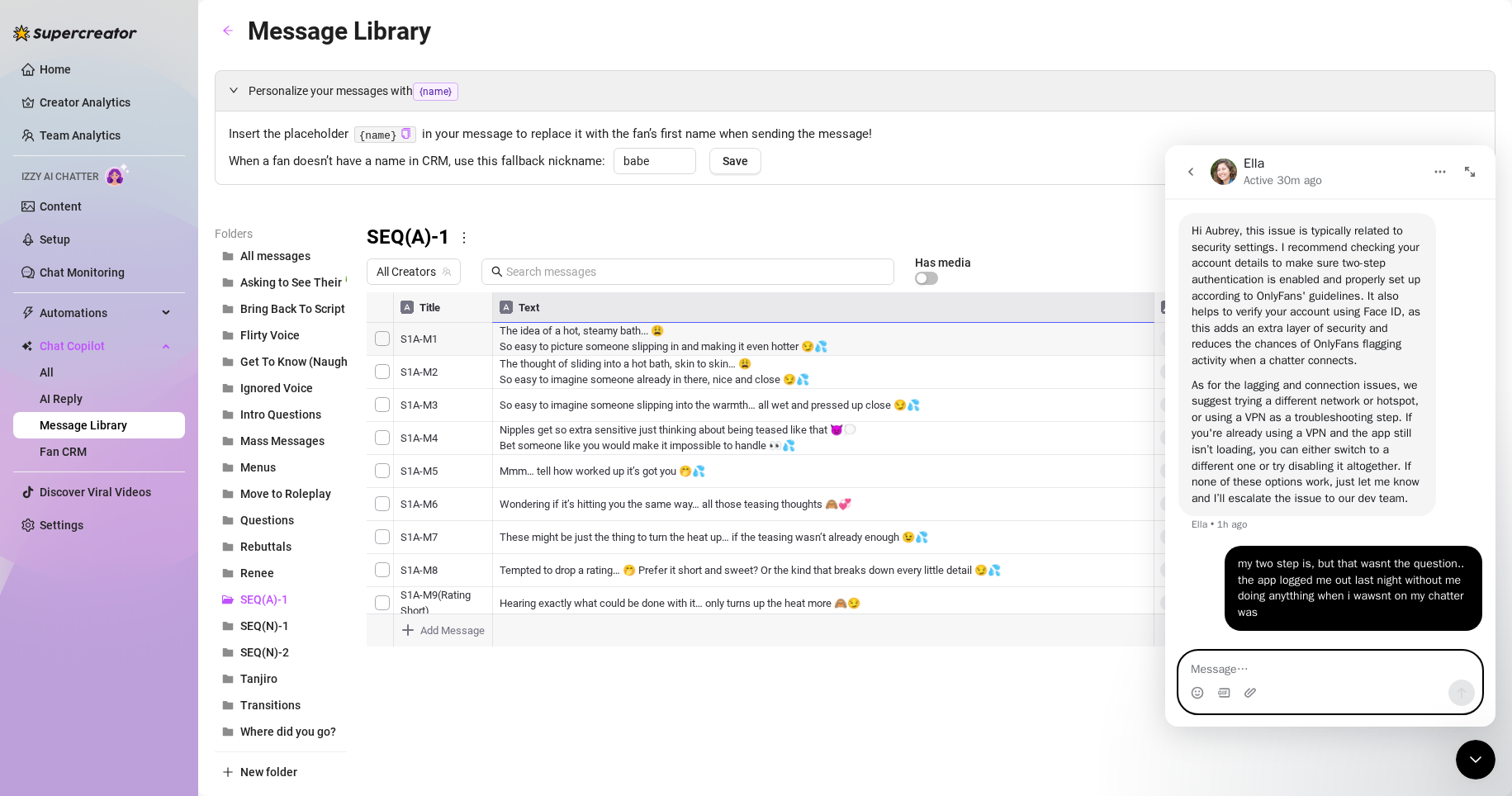 click at bounding box center (1330, 666) 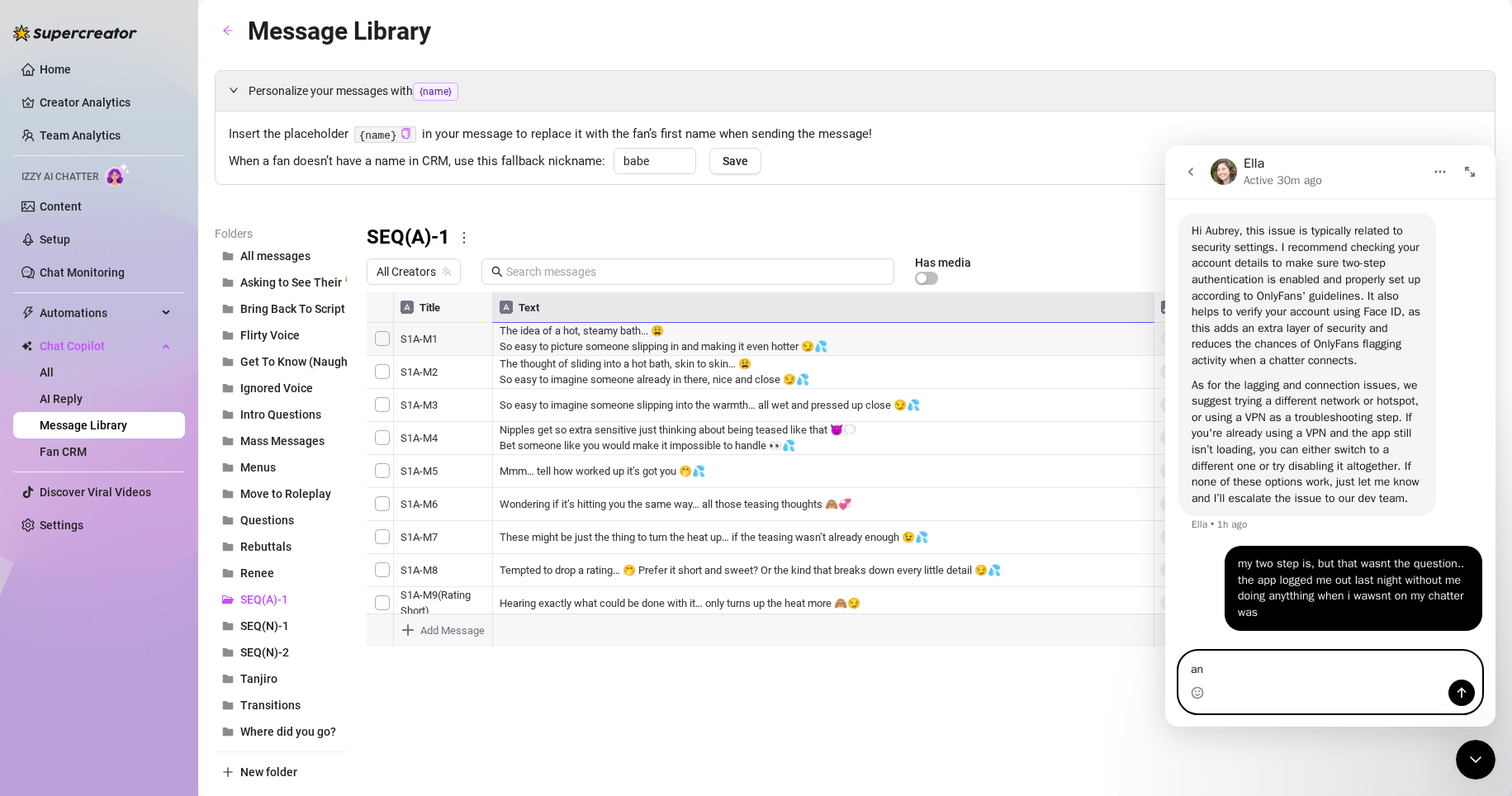 type on "a" 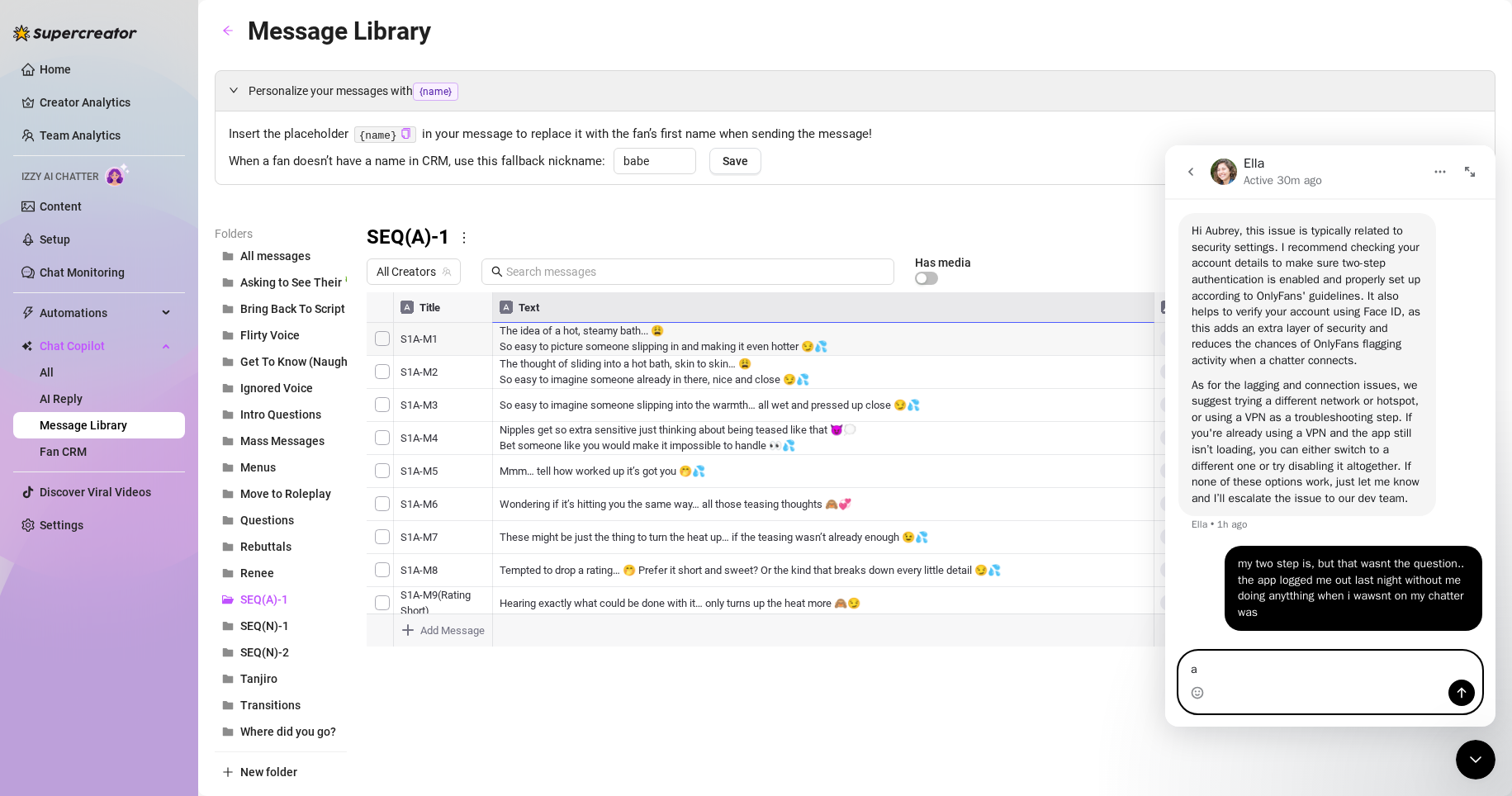 type 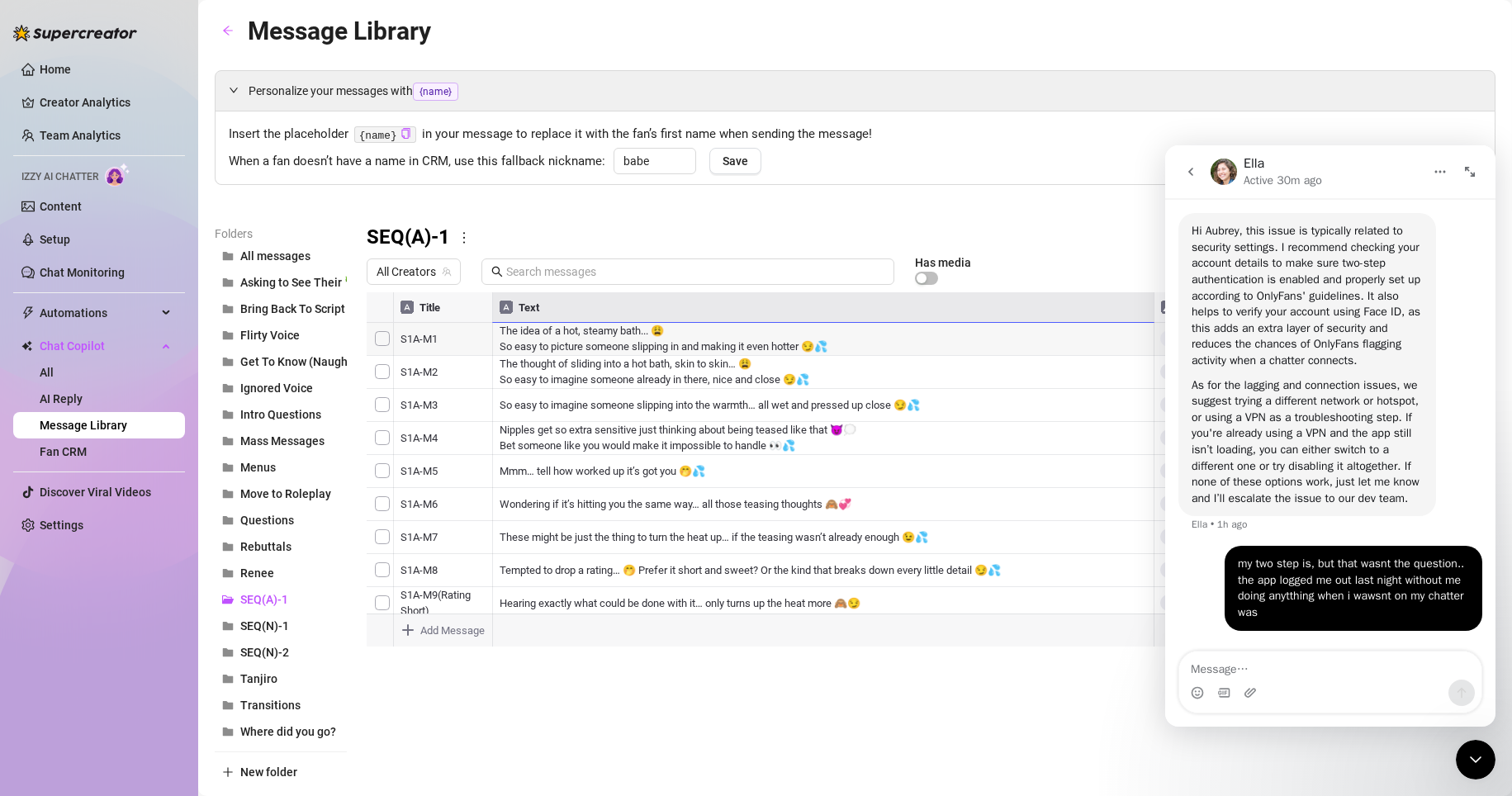 click at bounding box center (1470, 172) 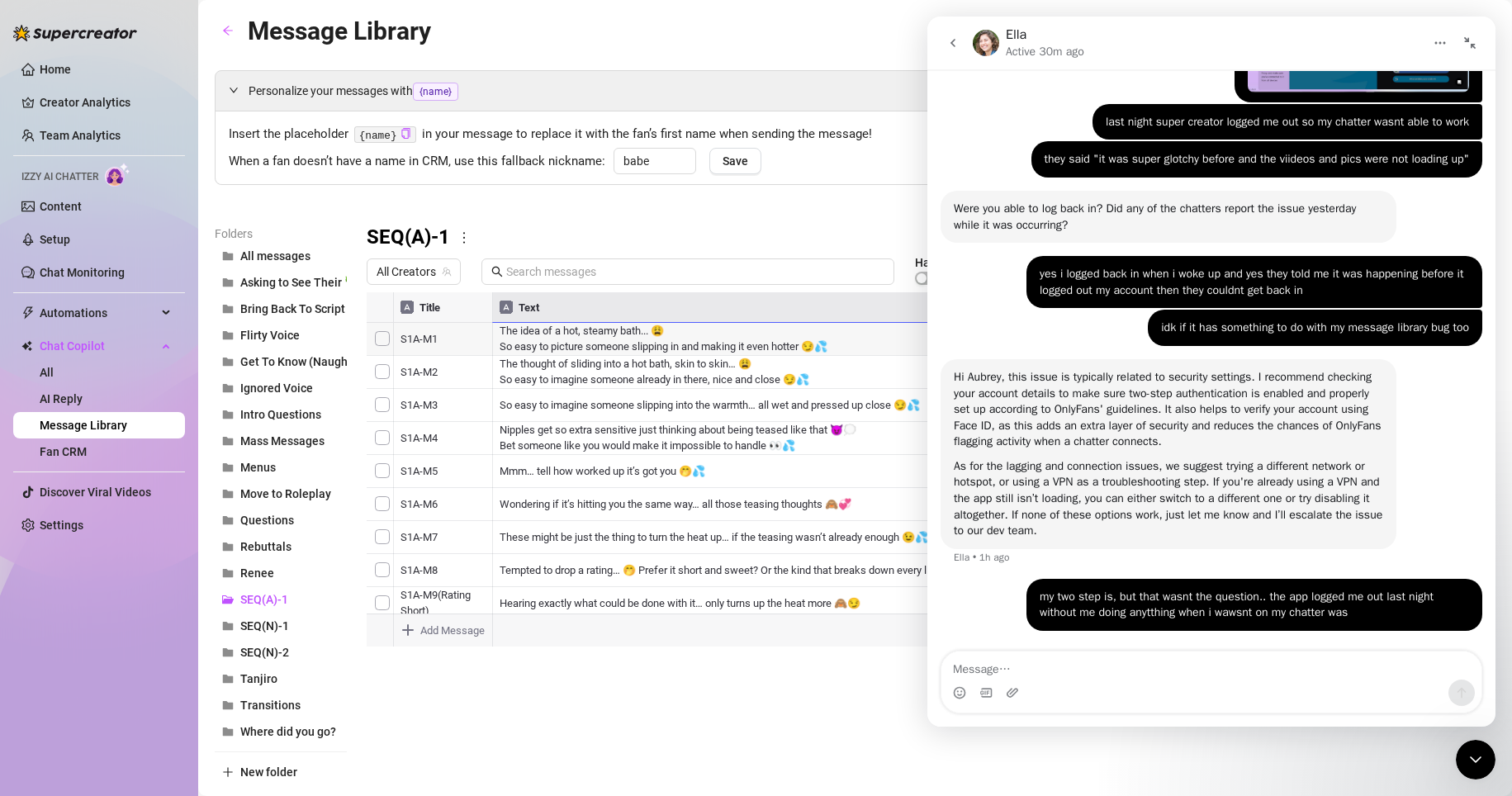 scroll, scrollTop: 1023, scrollLeft: 0, axis: vertical 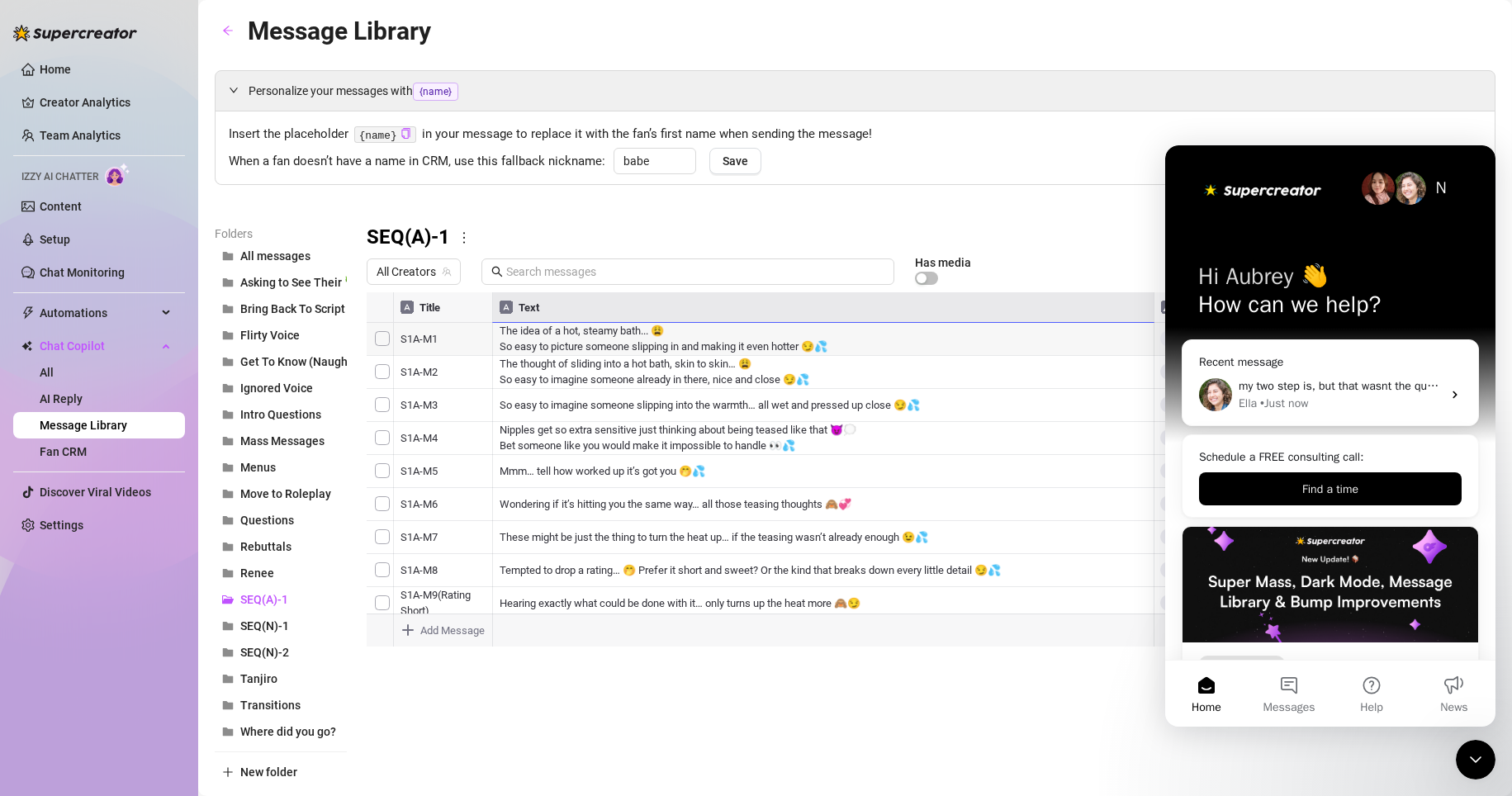 click 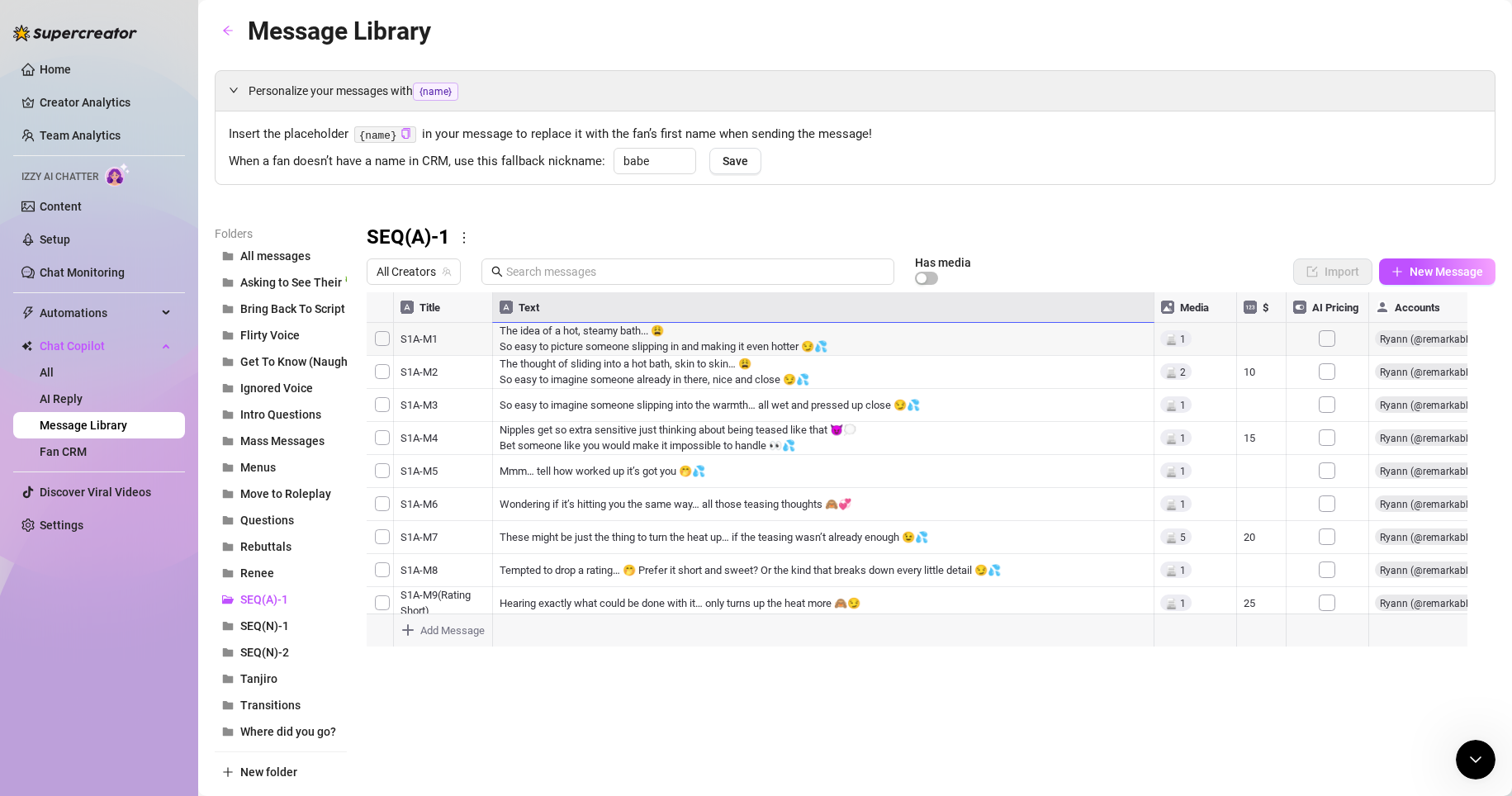 scroll, scrollTop: 0, scrollLeft: 0, axis: both 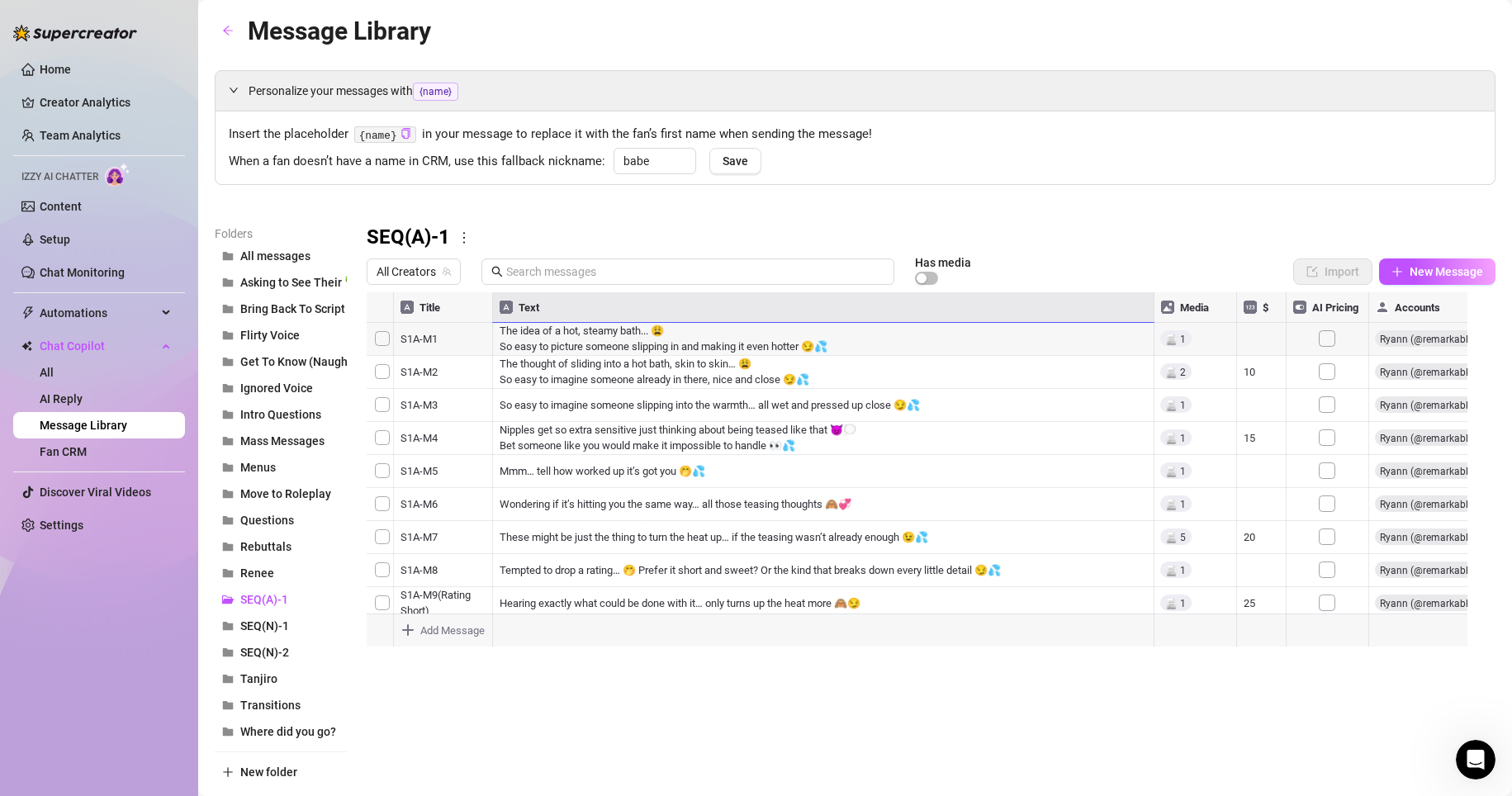 click on "Folders All messages Asking to See Their 🍆 Bring Back To Script Flirty Voice Get To Know (Naughty) Ignored Voice Intro Questions Mass Messages Menus Move to Roleplay Questions Rebuttals Renee SEQ(A)-1 SEQ(N)-1 SEQ(N)-2 Tanjiro Transitions Where did you go? New folder SEQ(A)-1 All Creators Has media Import New Message Title Text Media $ AI Pricing Accounts S1A-M1 The idea of a hot, steamy bath... 😩
So easy to picture someone slipping in and making it even hotter 😏💦 false S1A-M2 The thought of sliding into a hot bath, skin to skin… 😩
So easy to imagine someone already in there, nice and close 😏💦 10 false S1A-M3 So easy to imagine someone slipping into the warmth… all wet and pressed up close 😏💦 false S1A-M4 Nipples get so extra sensitive just thinking about being teased like that 😈💭
Bet someone like you would make it impossible to handle 👀💦 15 false S1A-M5 Mmm… tell how worked up it’s got you 🤭💦 false S1A-M6 false S1A-M7 20 false S1A-M8 false 25 false 50" at bounding box center [855, 505] 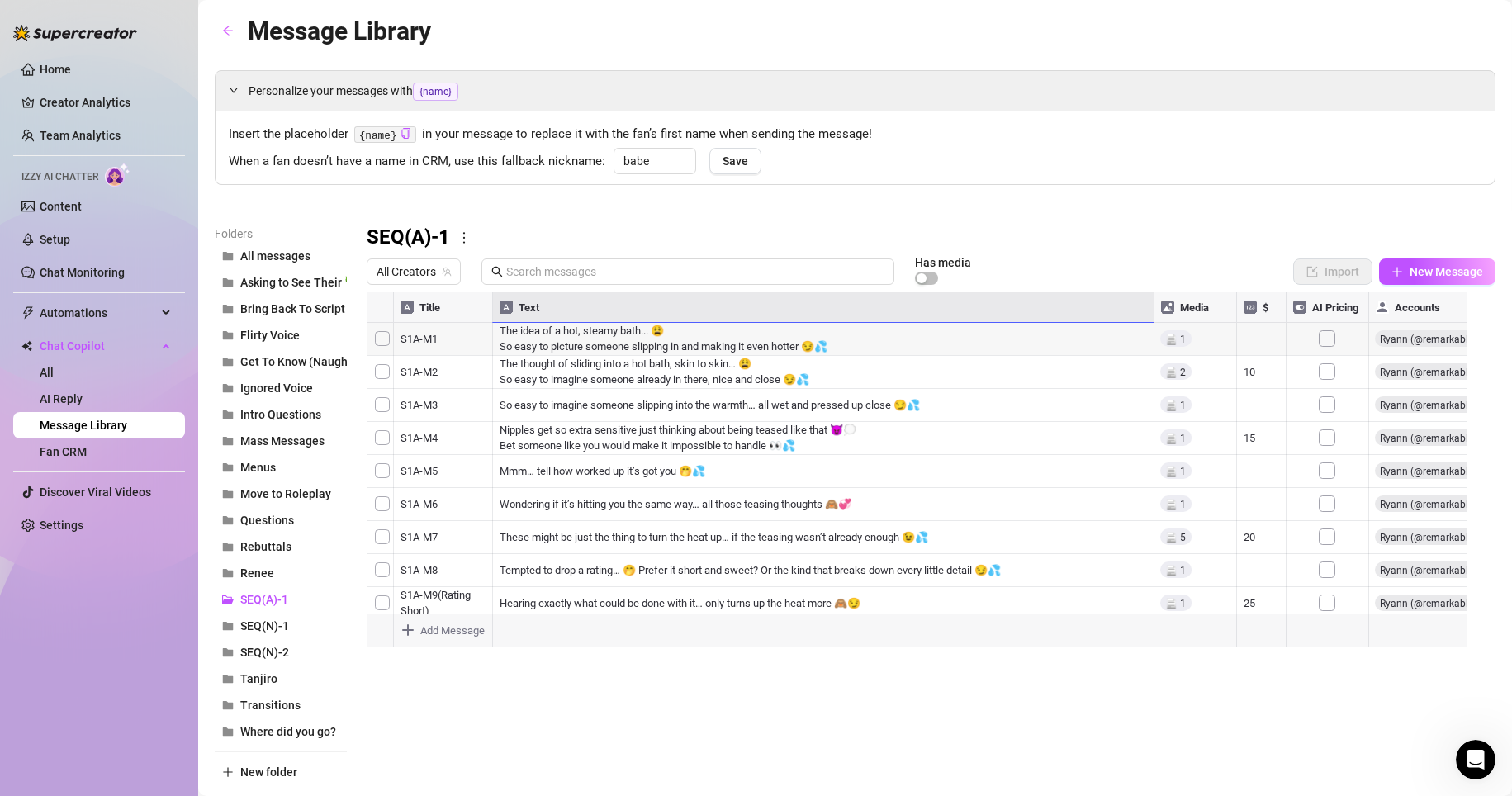 click at bounding box center [924, 476] 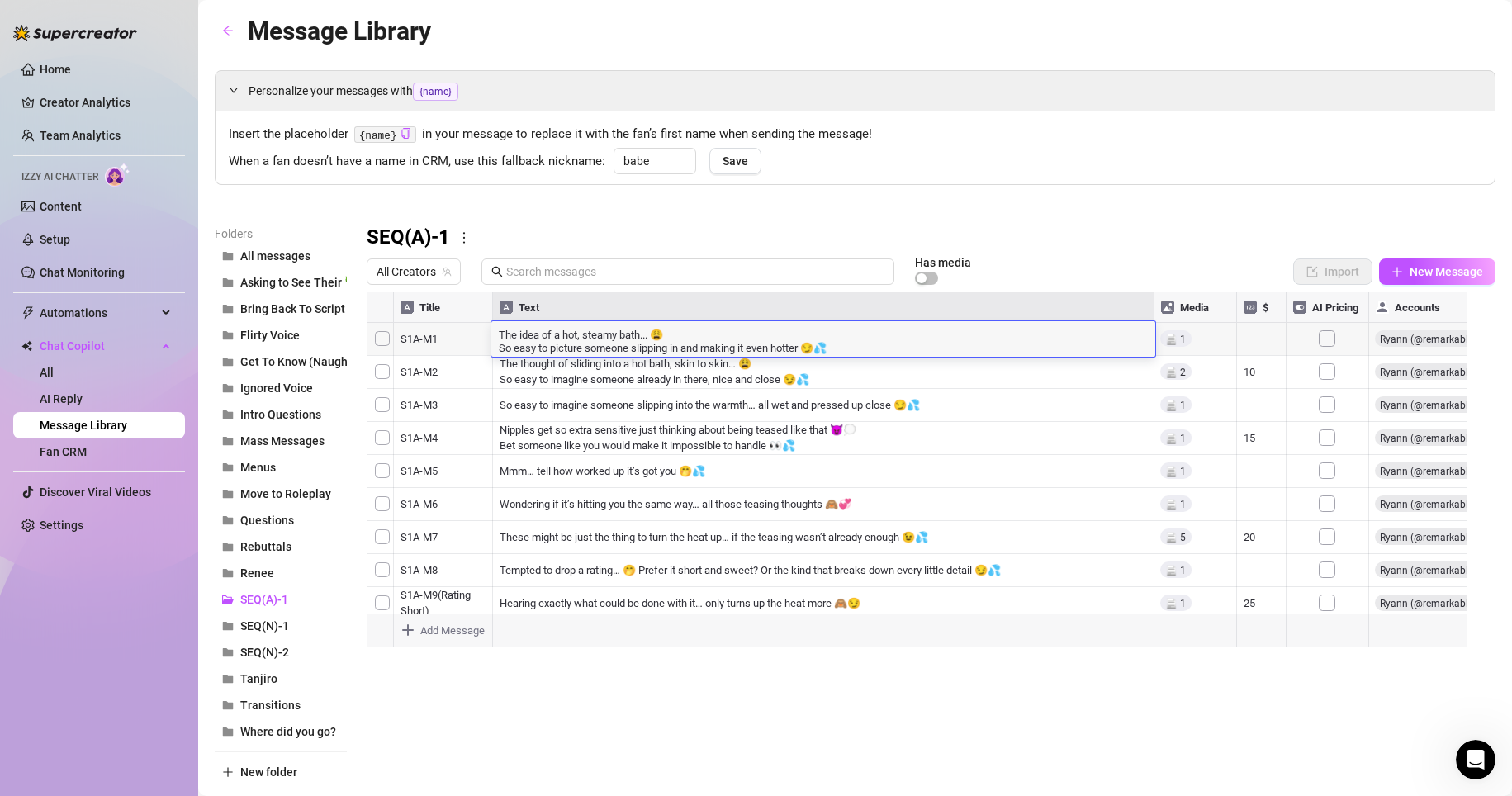 click on "The idea of a hot, steamy bath... 😩
So easy to picture someone slipping in and making it even hotter 😏💦" at bounding box center (823, 340) 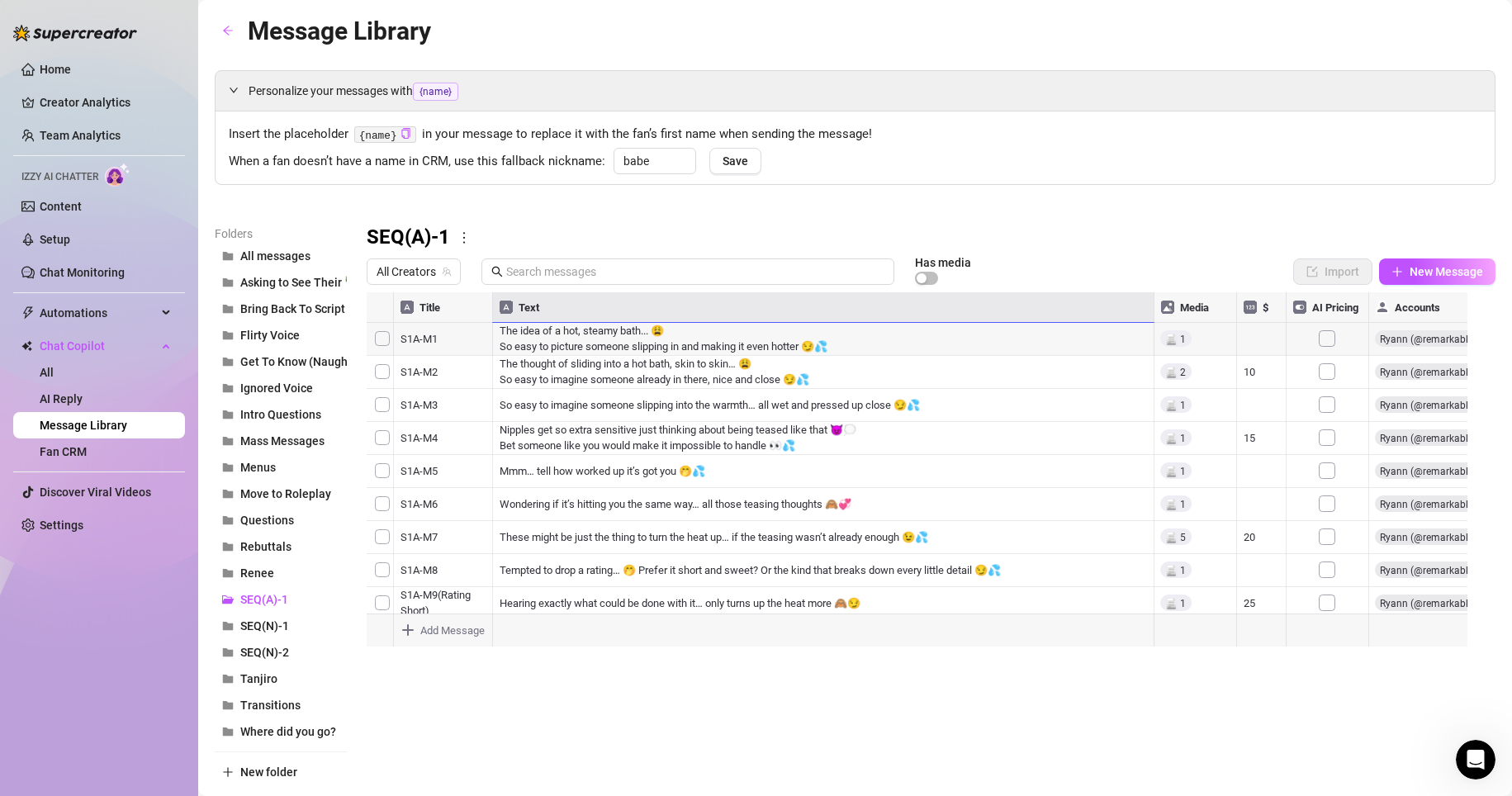 click at bounding box center [924, 476] 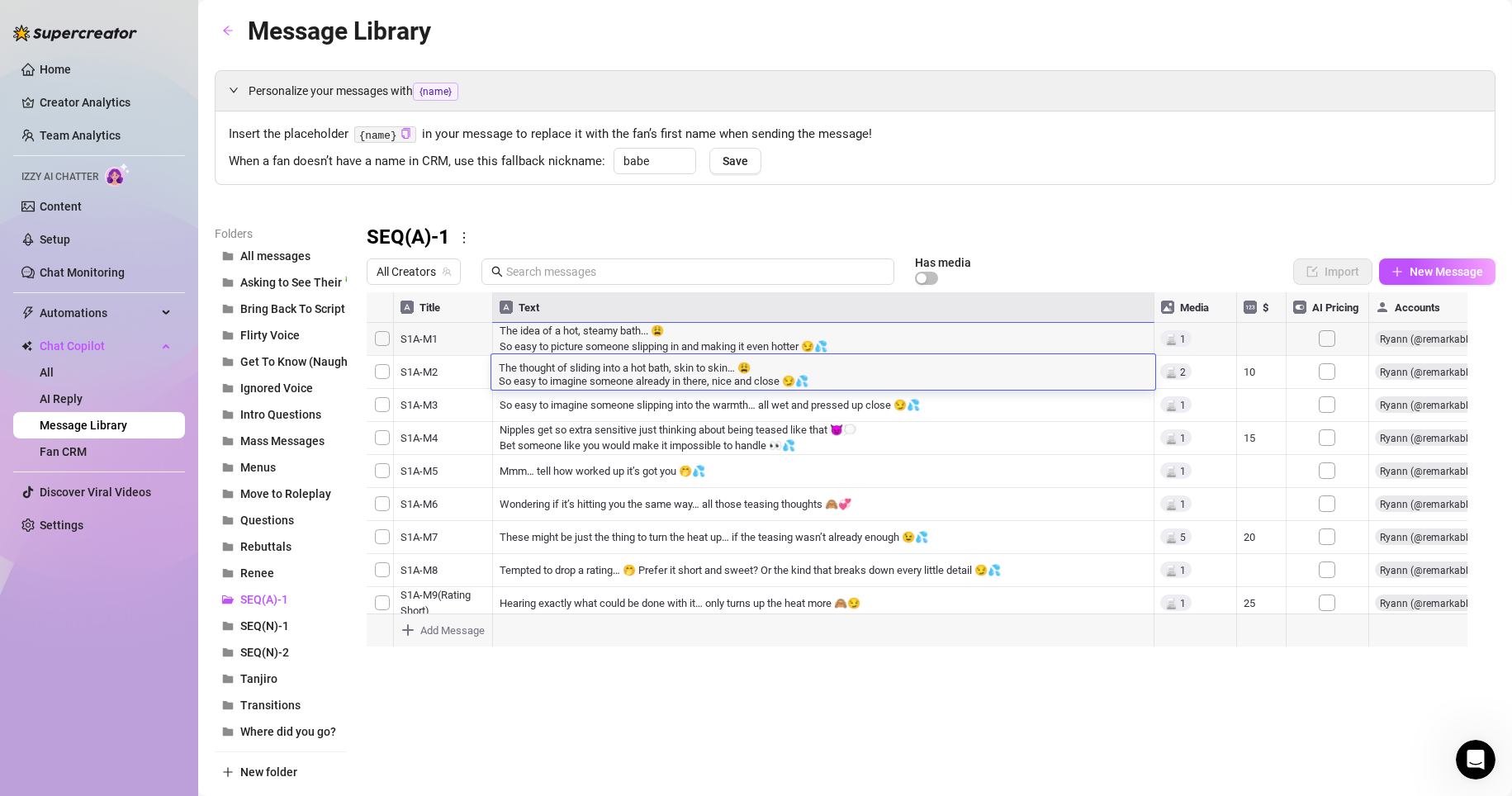 click at bounding box center [924, 476] 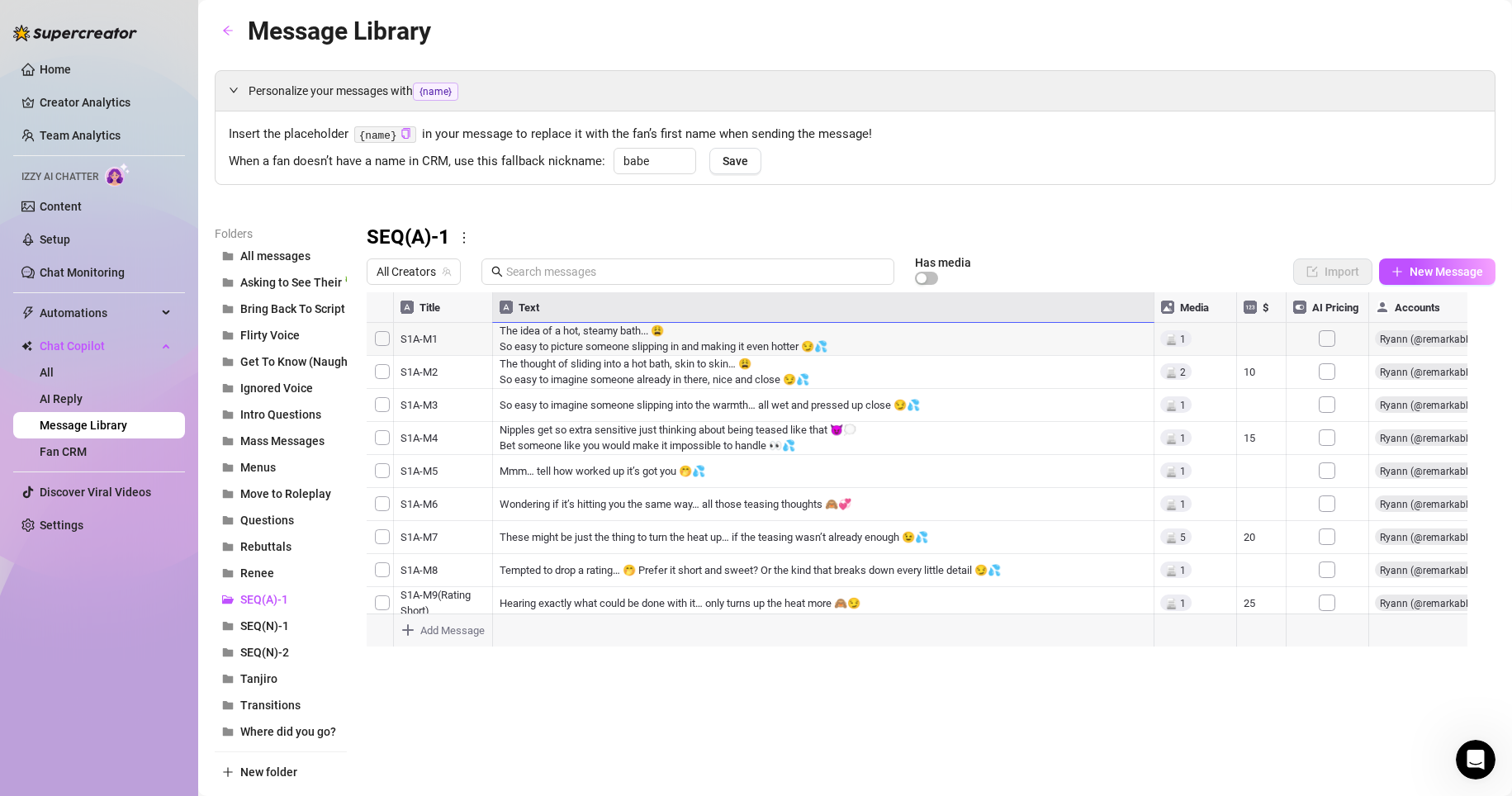 click at bounding box center [924, 476] 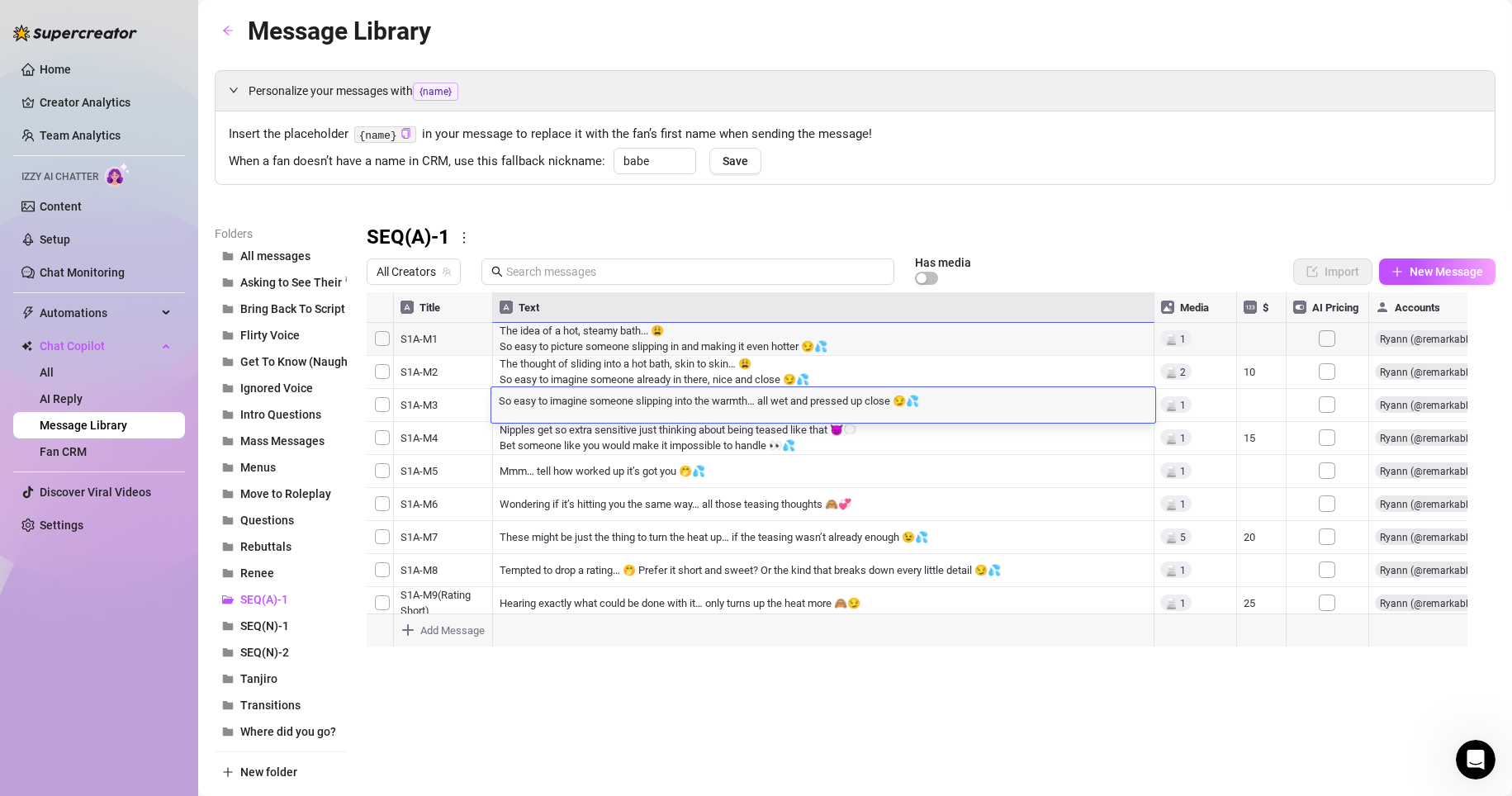 scroll, scrollTop: 1, scrollLeft: 0, axis: vertical 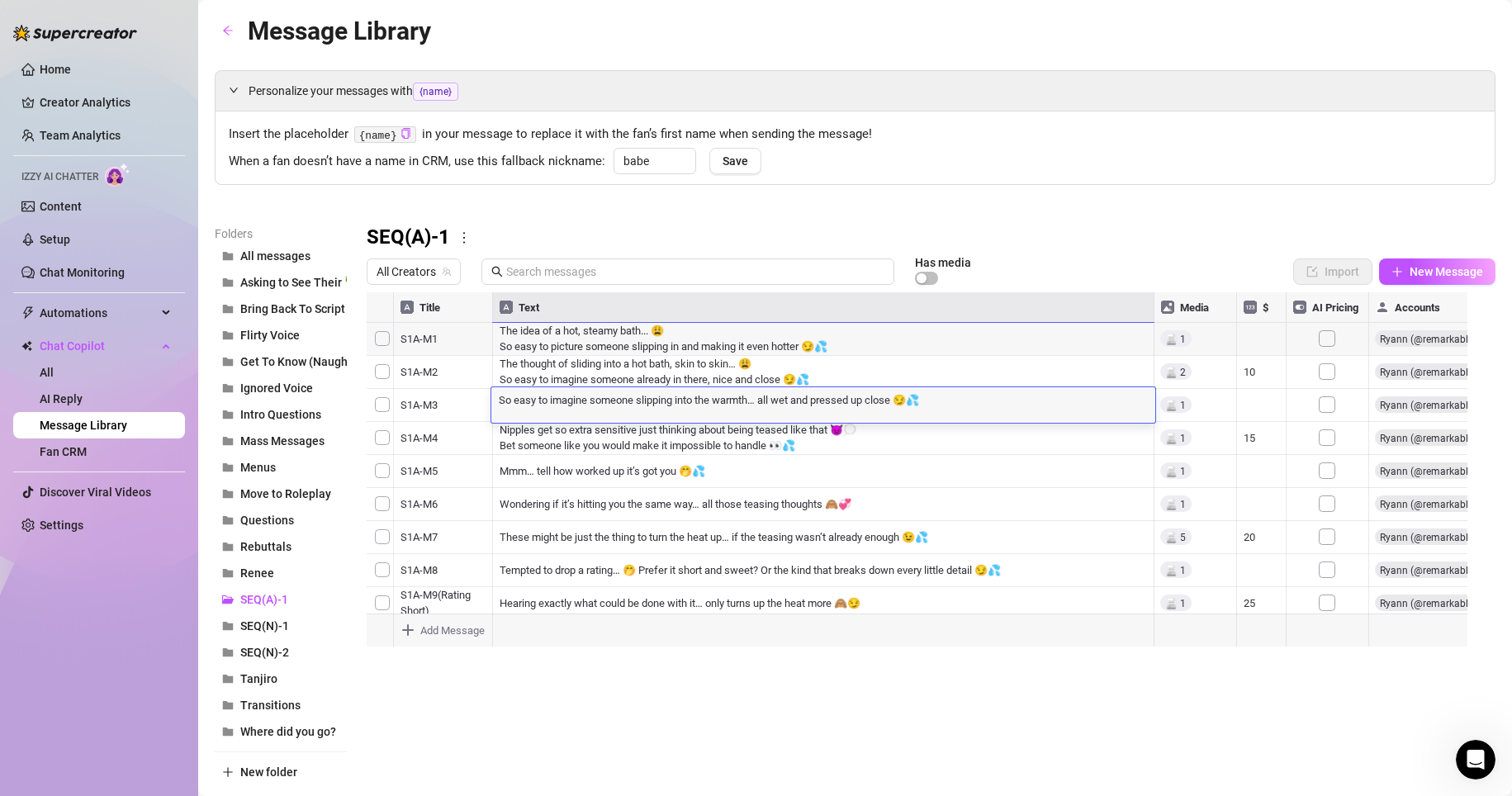 click at bounding box center (924, 476) 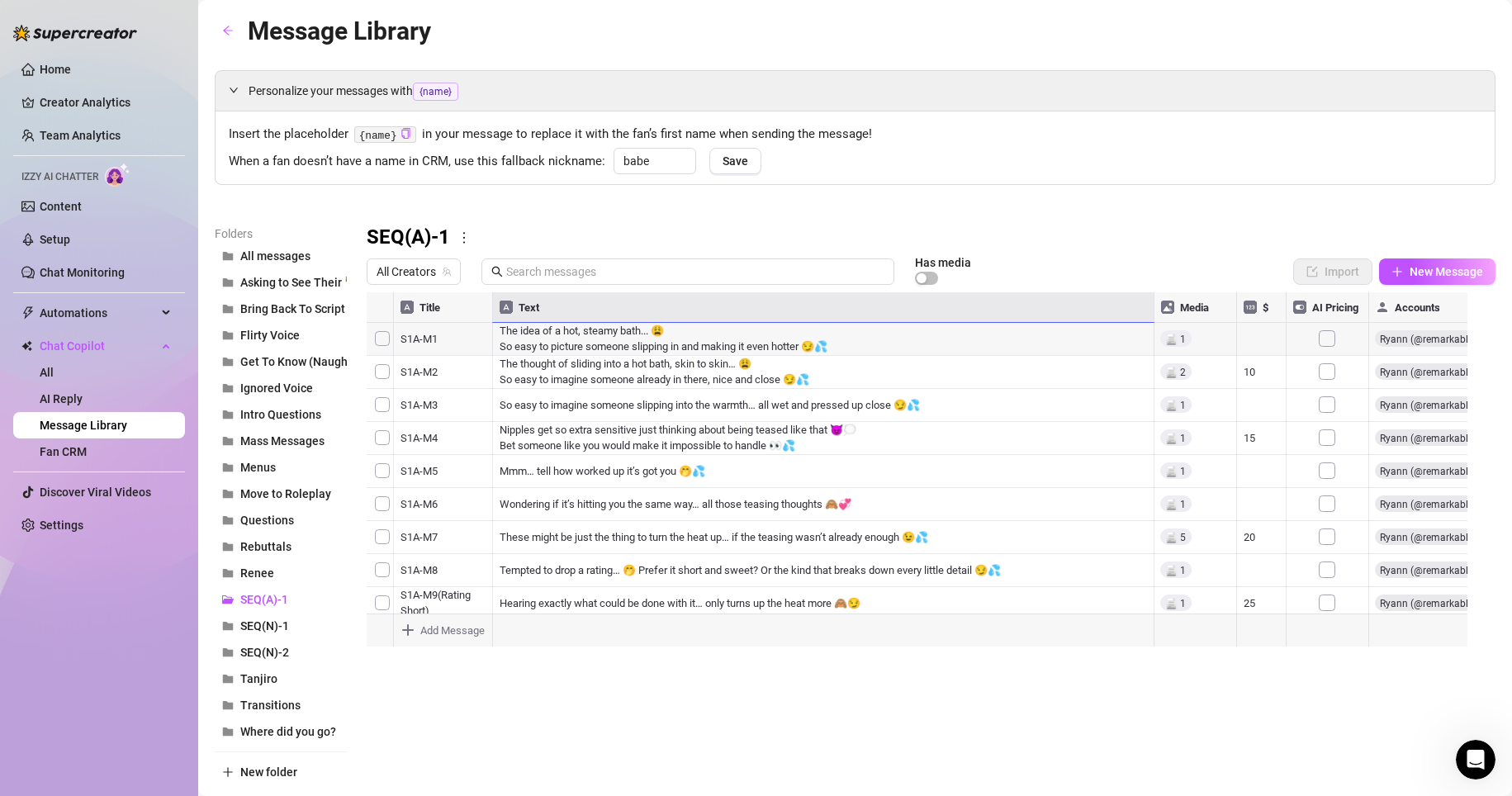 click at bounding box center (924, 476) 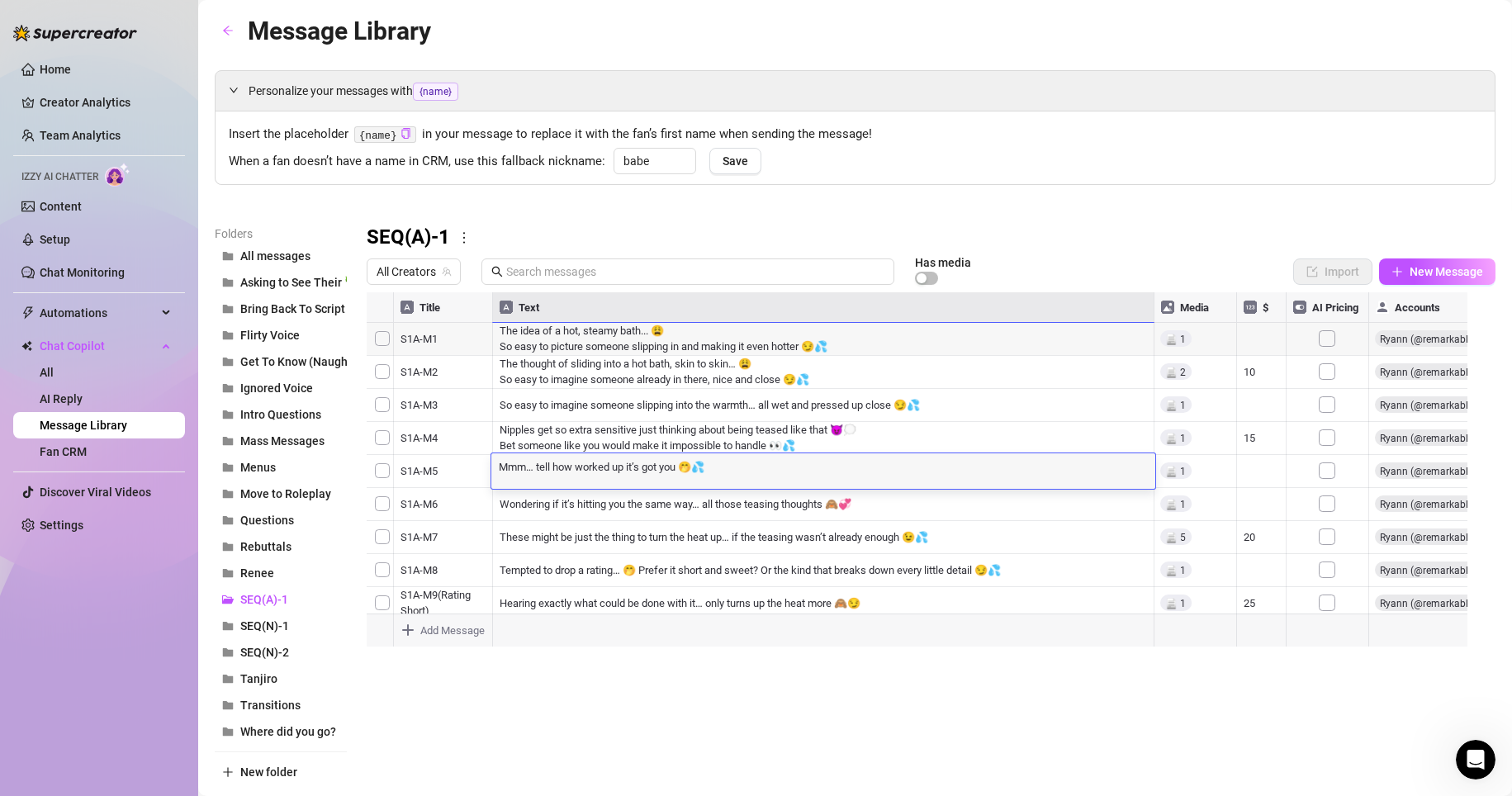scroll, scrollTop: 1, scrollLeft: 0, axis: vertical 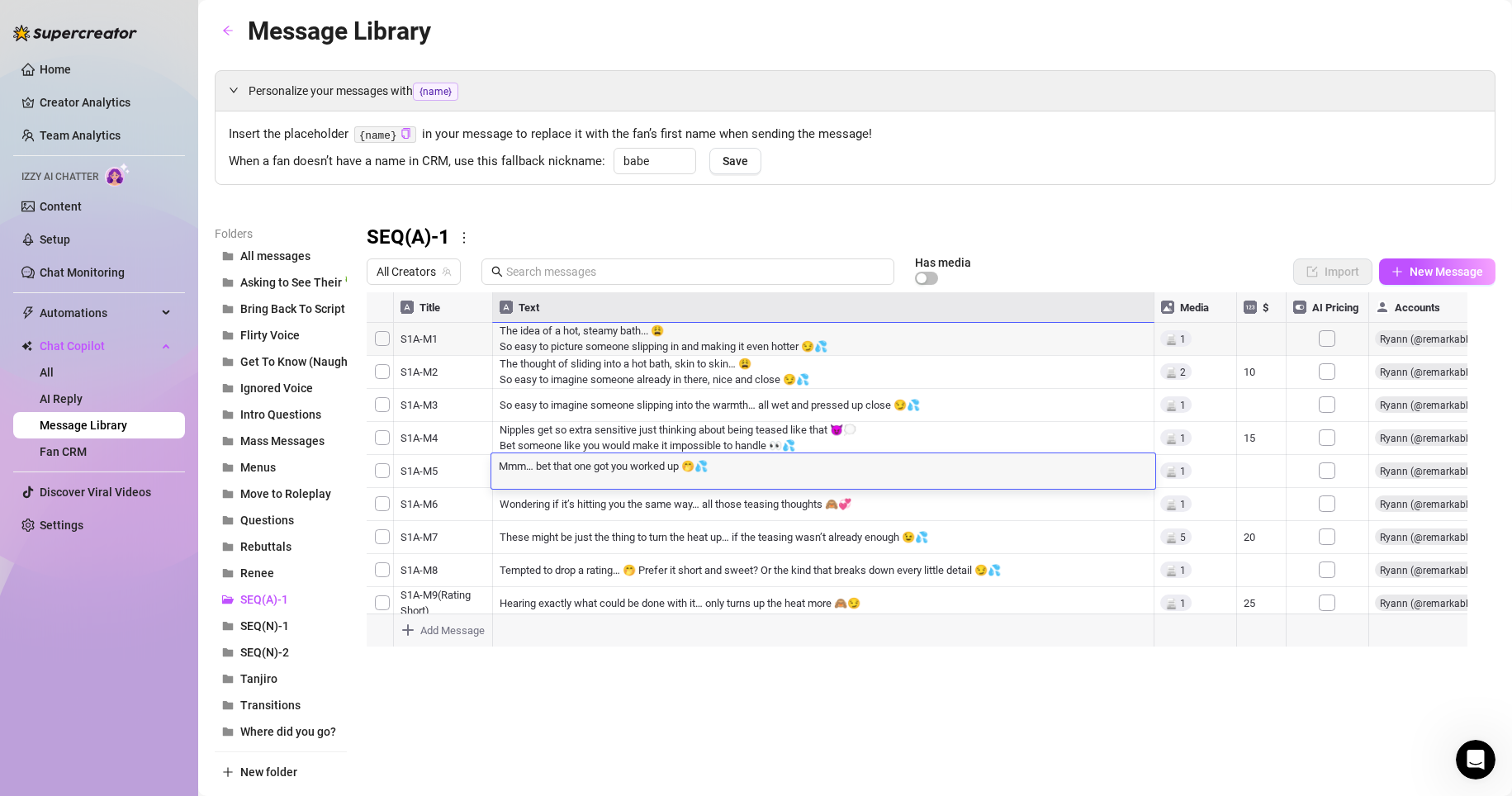 click at bounding box center (924, 476) 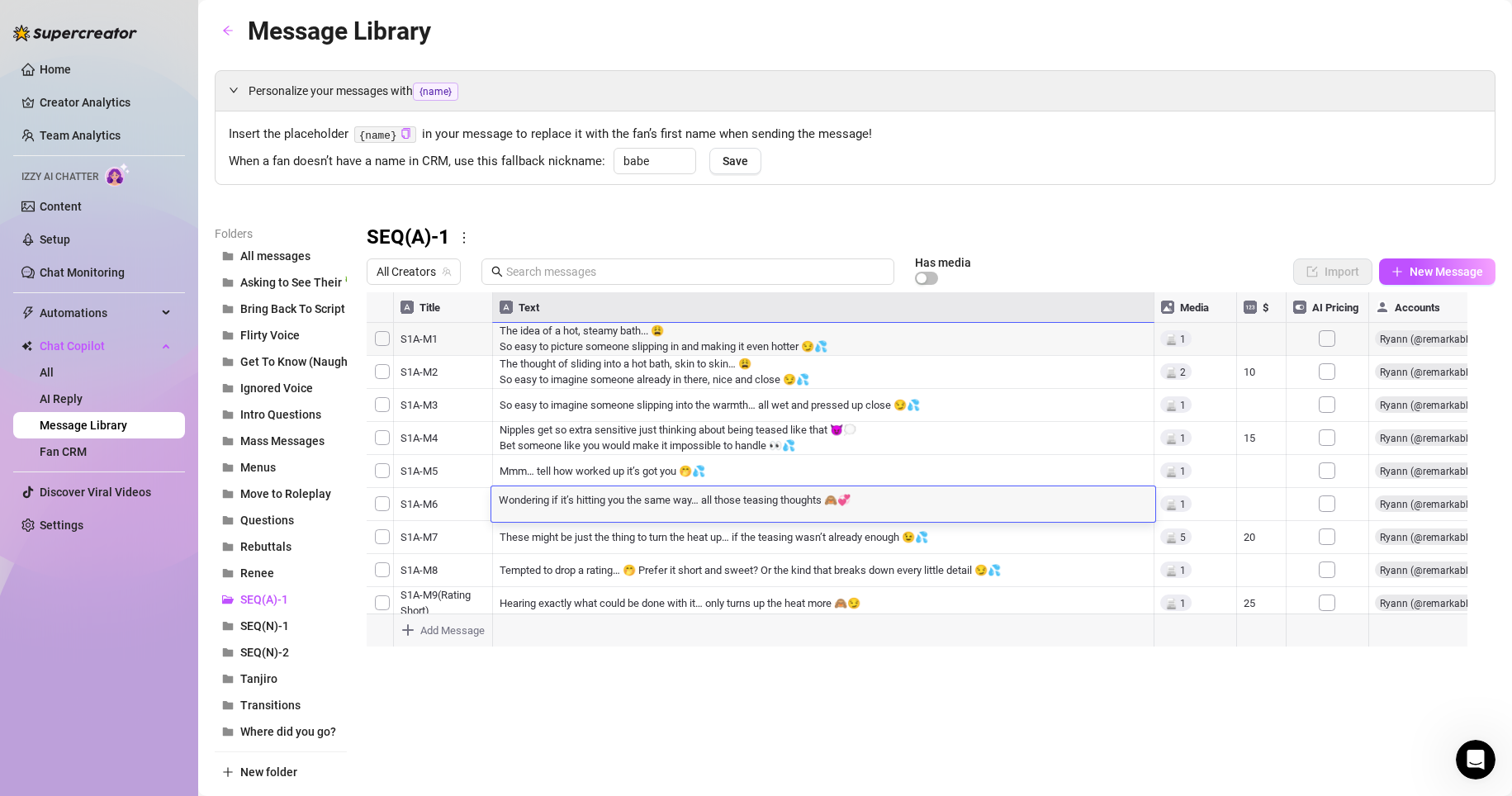 scroll, scrollTop: 1, scrollLeft: 0, axis: vertical 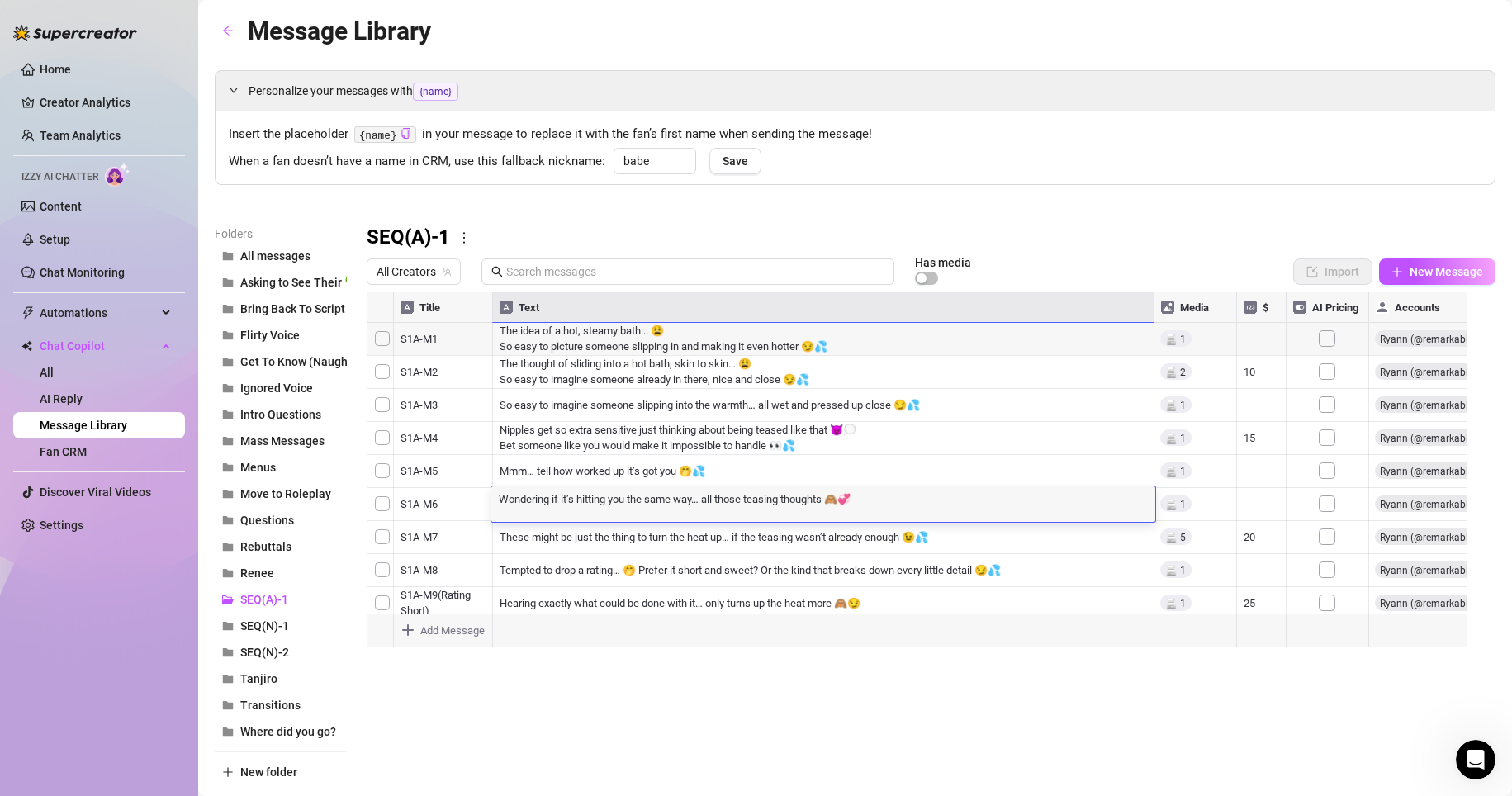 click at bounding box center (924, 476) 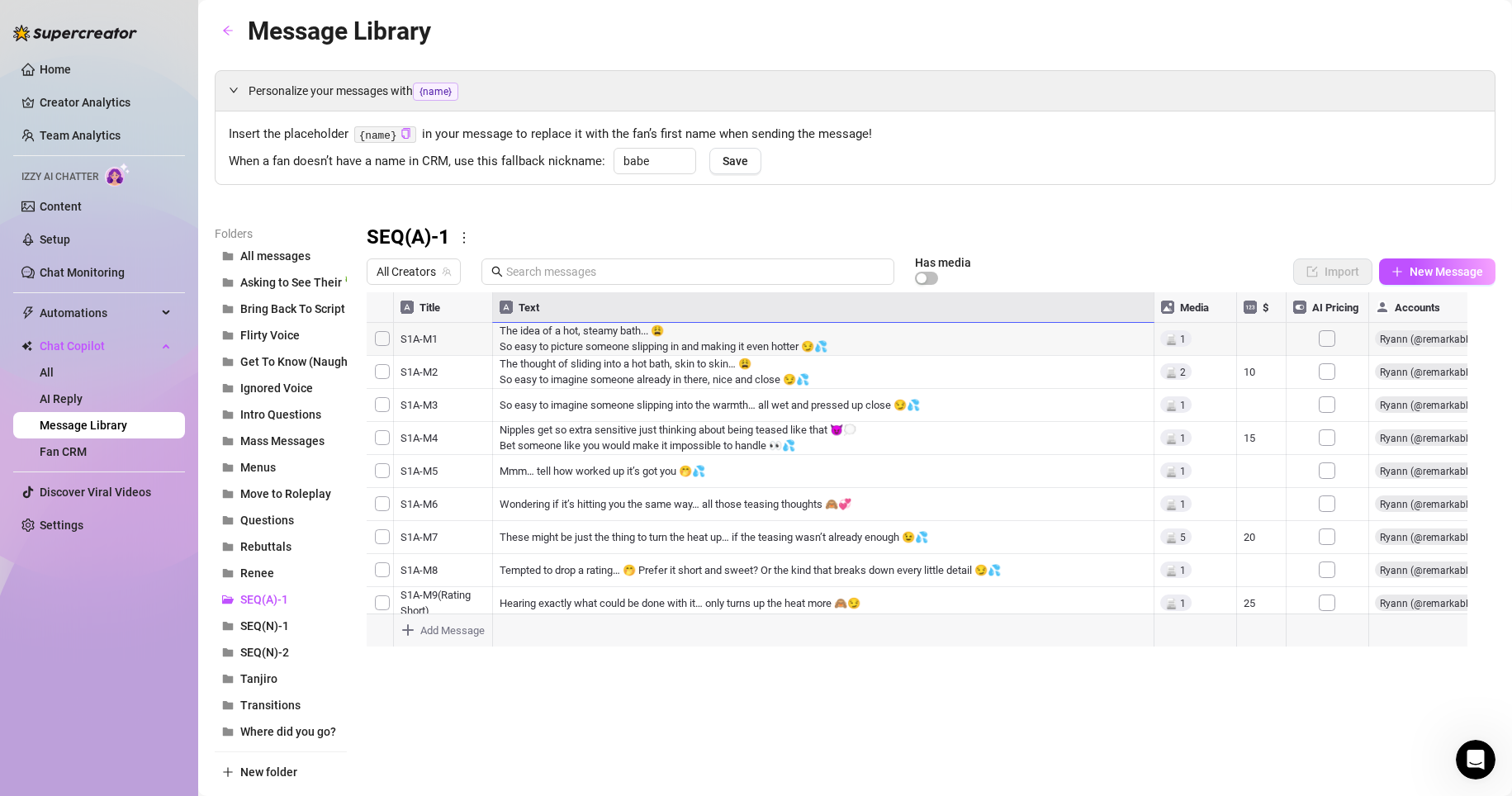 click at bounding box center [924, 476] 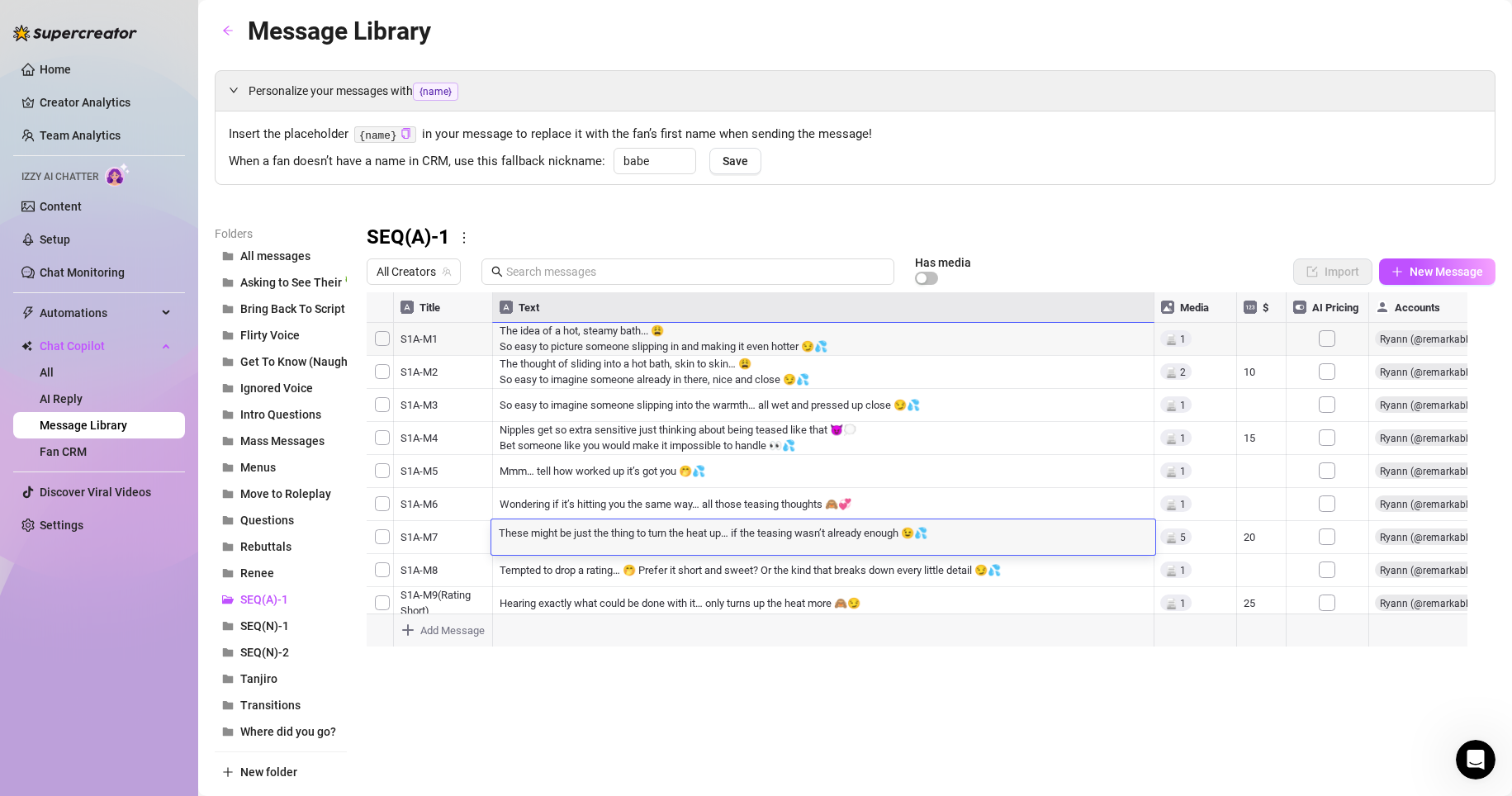 scroll, scrollTop: 1, scrollLeft: 0, axis: vertical 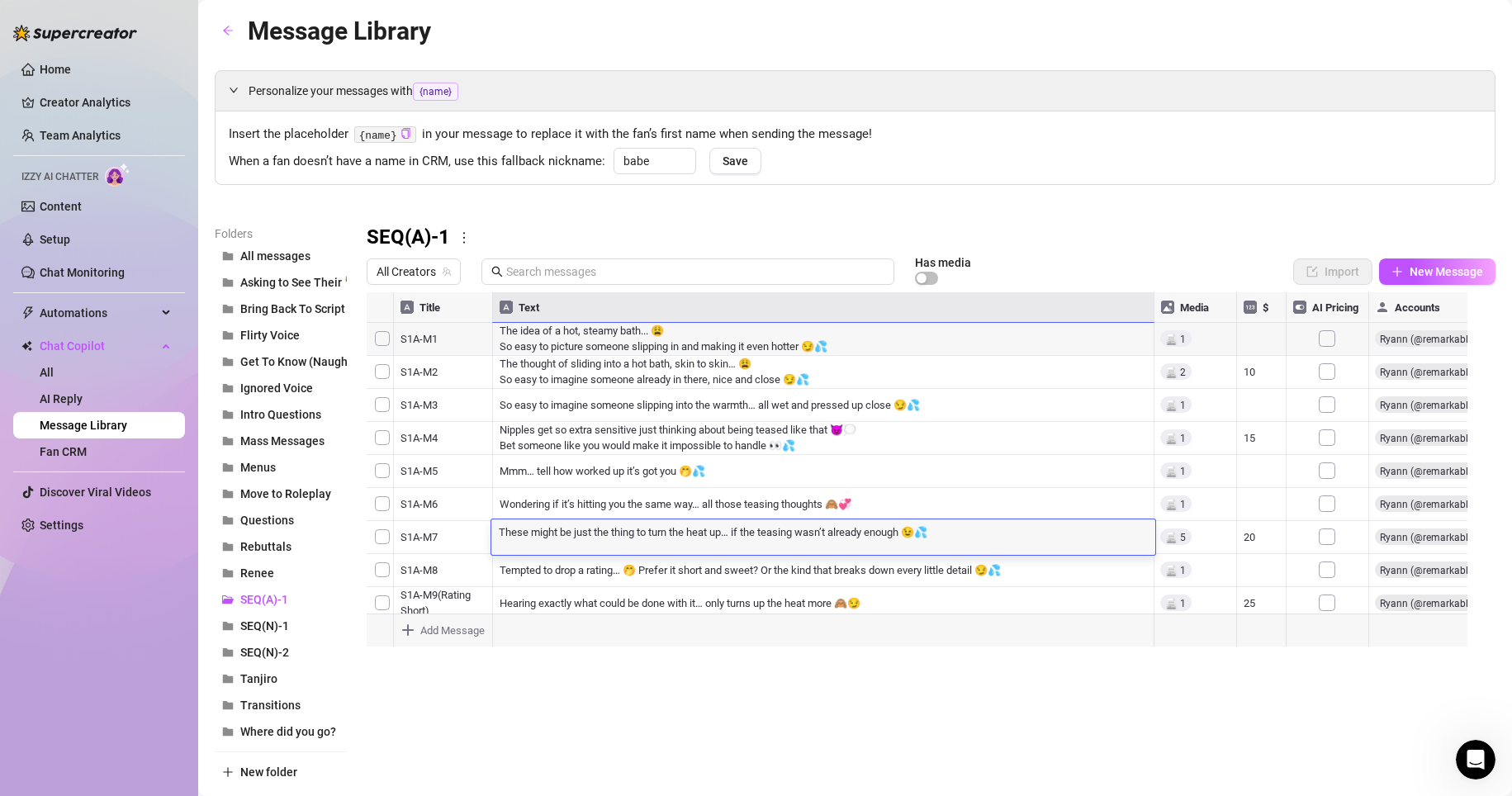 drag, startPoint x: 596, startPoint y: 539, endPoint x: 539, endPoint y: 533, distance: 57.31492 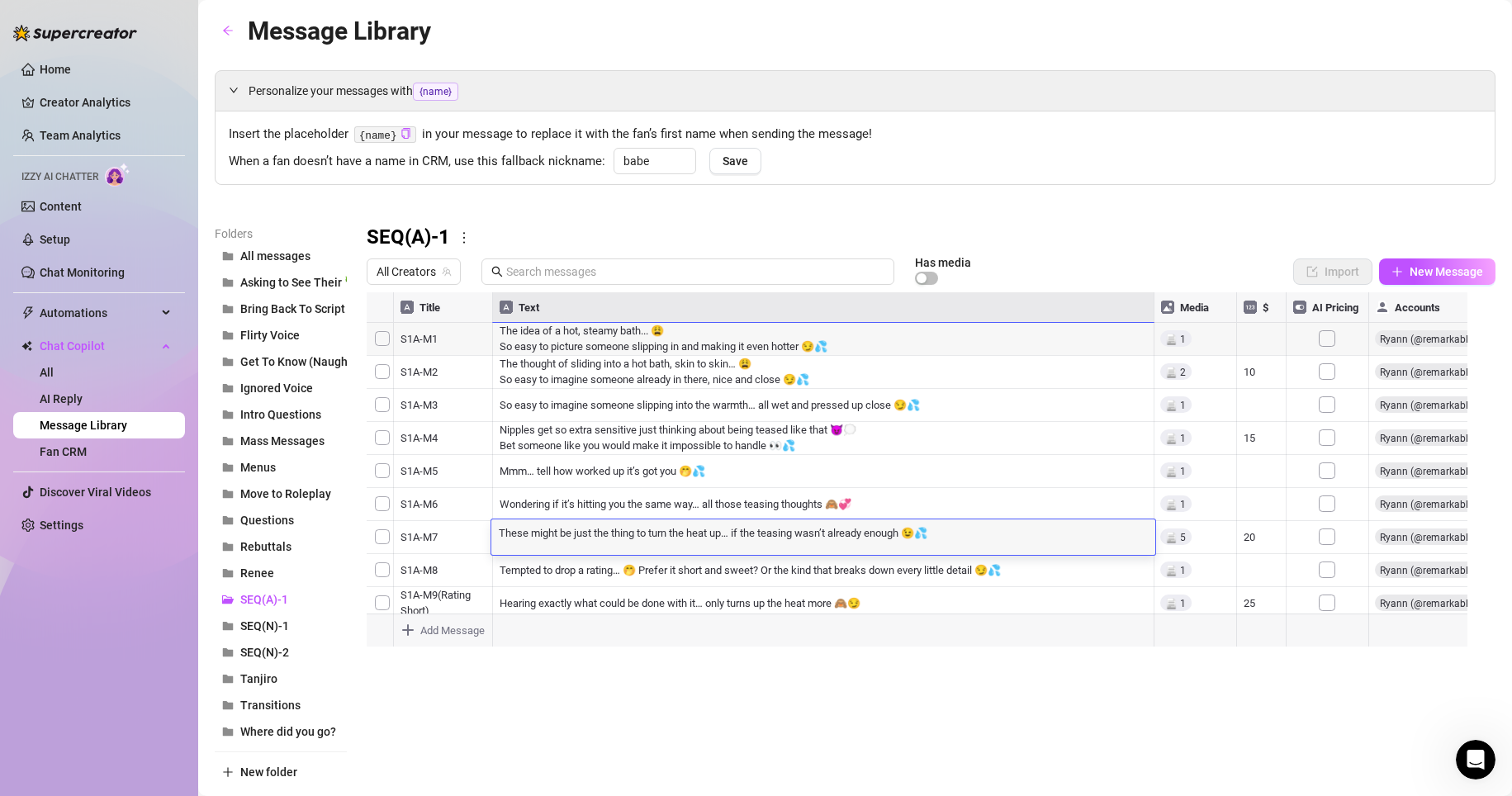 scroll, scrollTop: 1, scrollLeft: 0, axis: vertical 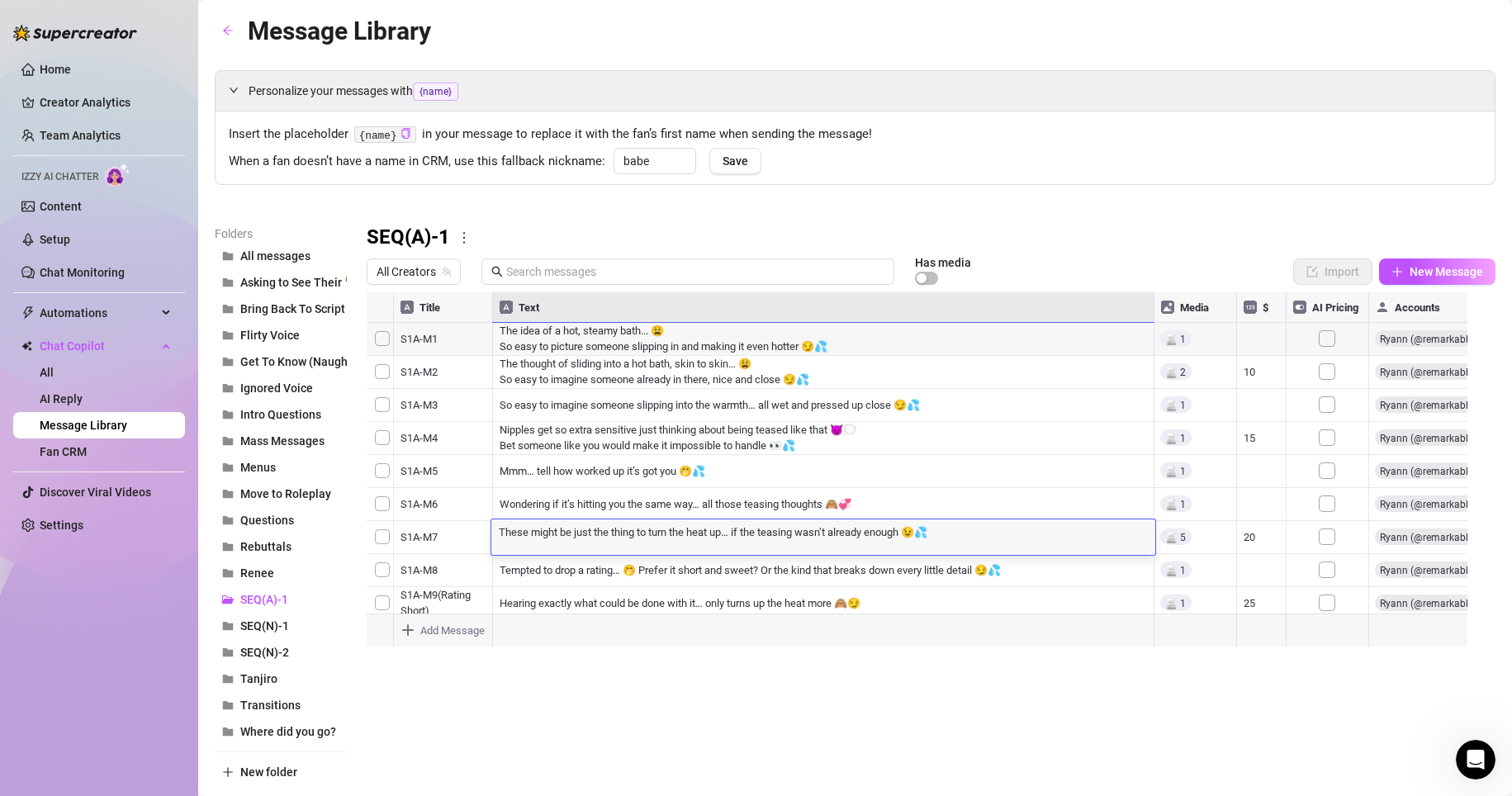 click on "Folders All messages Asking to See Their 🍆 Bring Back To Script Flirty Voice Get To Know (Naughty) Ignored Voice Intro Questions Mass Messages Menus Move to Roleplay Questions Rebuttals Renee SEQ(A)-1 SEQ(N)-1 SEQ(N)-2 Tanjiro Transitions Where did you go? New folder SEQ(A)-1 All Creators Has media Import New Message Title Text Media $ AI Pricing Accounts S1A-M1 The idea of a hot, steamy bath... 😩
So easy to picture someone slipping in and making it even hotter 😏💦 false S1A-M2 The thought of sliding into a hot bath, skin to skin… 😩
So easy to imagine someone already in there, nice and close 😏💦 10 false S1A-M3 So easy to imagine someone slipping into the warmth… all wet and pressed up close 😏💦 false S1A-M4 Nipples get so extra sensitive just thinking about being teased like that 😈💭
Bet someone like you would make it impossible to handle 👀💦 15 false S1A-M5 Mmm… bet that one got you worked up 🤭💦 false S1A-M6 false S1A-M7 20 false S1A-M8 false 25 false 50 false" at bounding box center (855, 505) 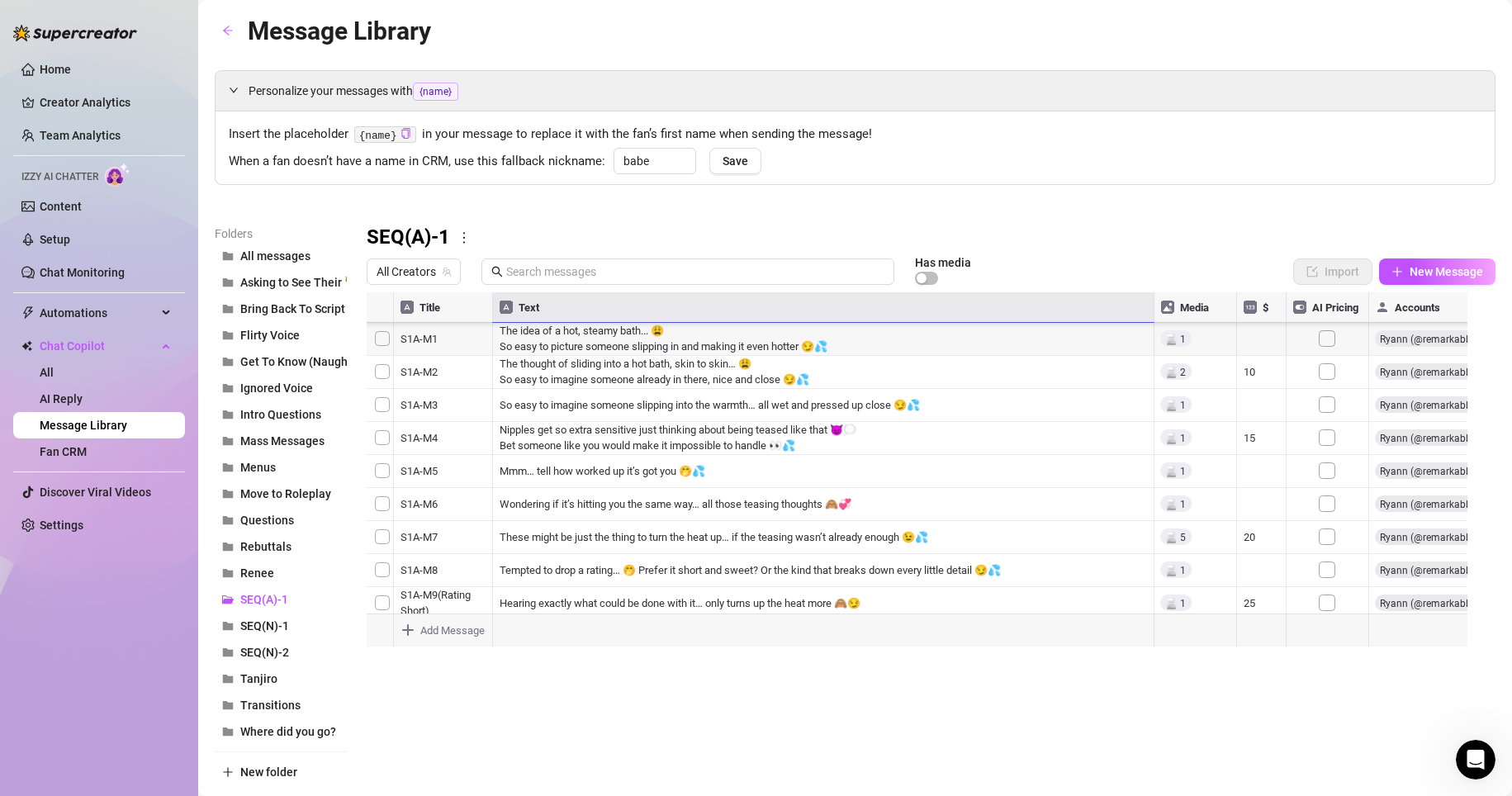 scroll, scrollTop: 165, scrollLeft: 0, axis: vertical 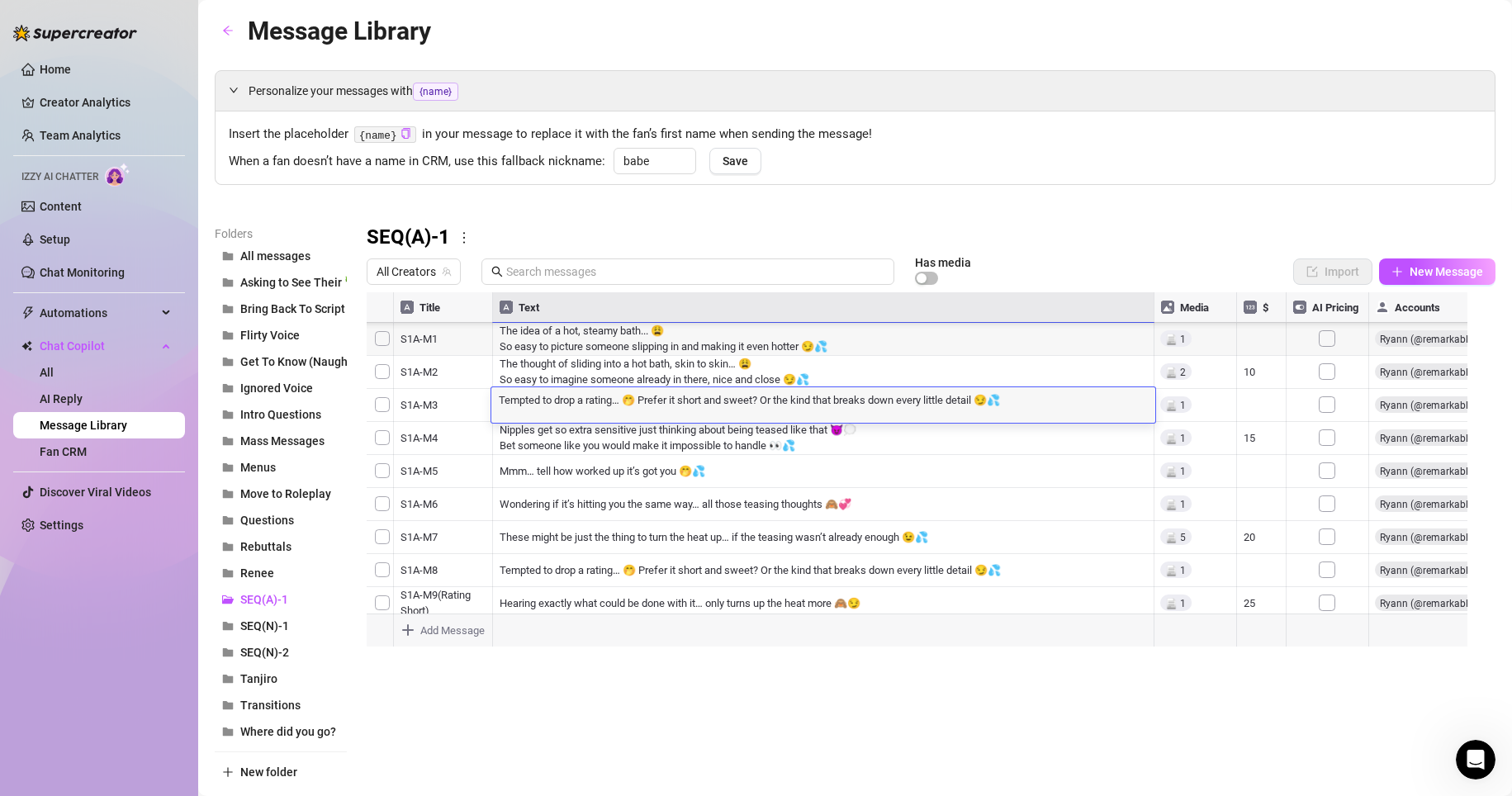 click at bounding box center (924, 476) 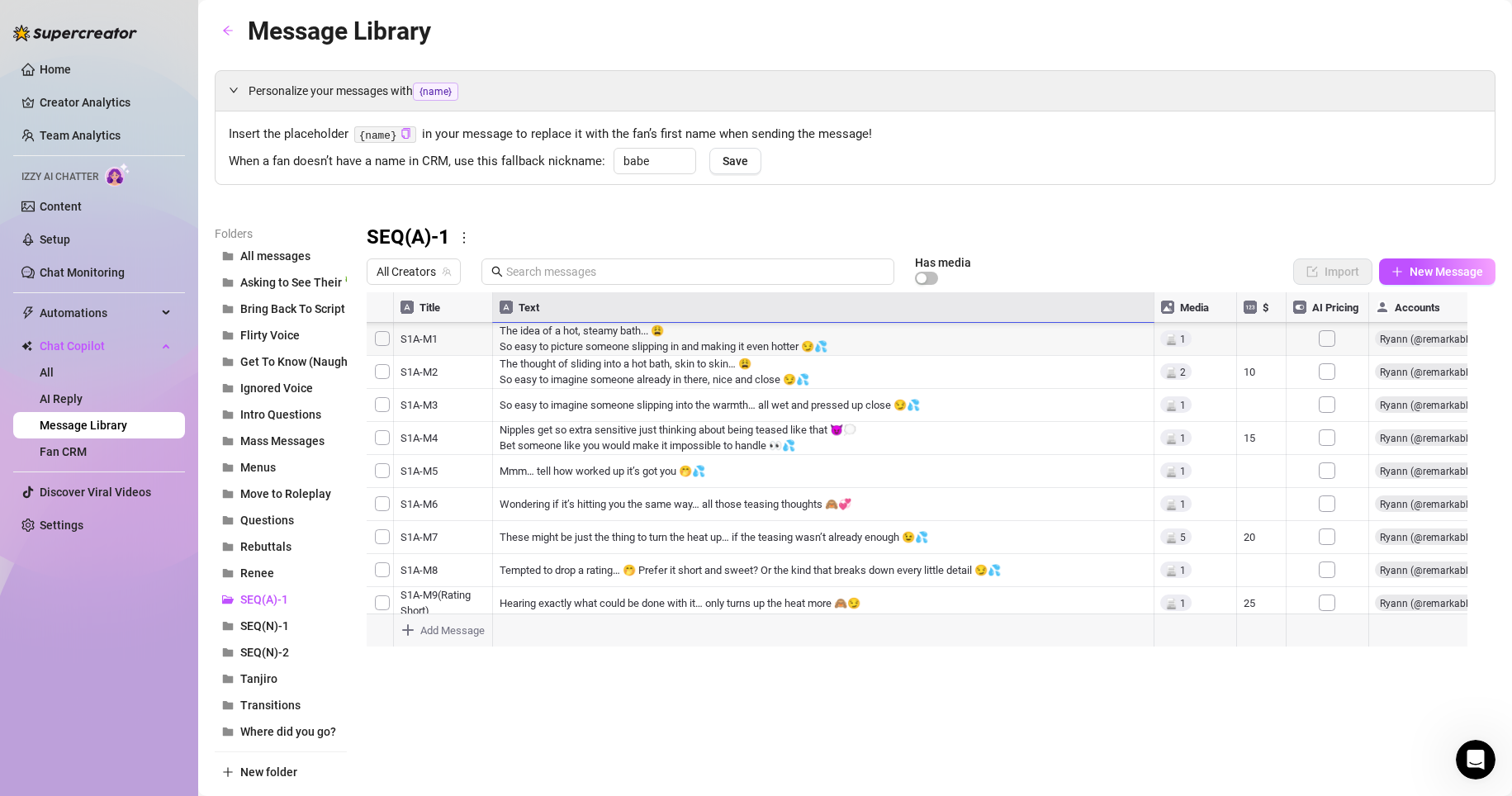 click at bounding box center [924, 476] 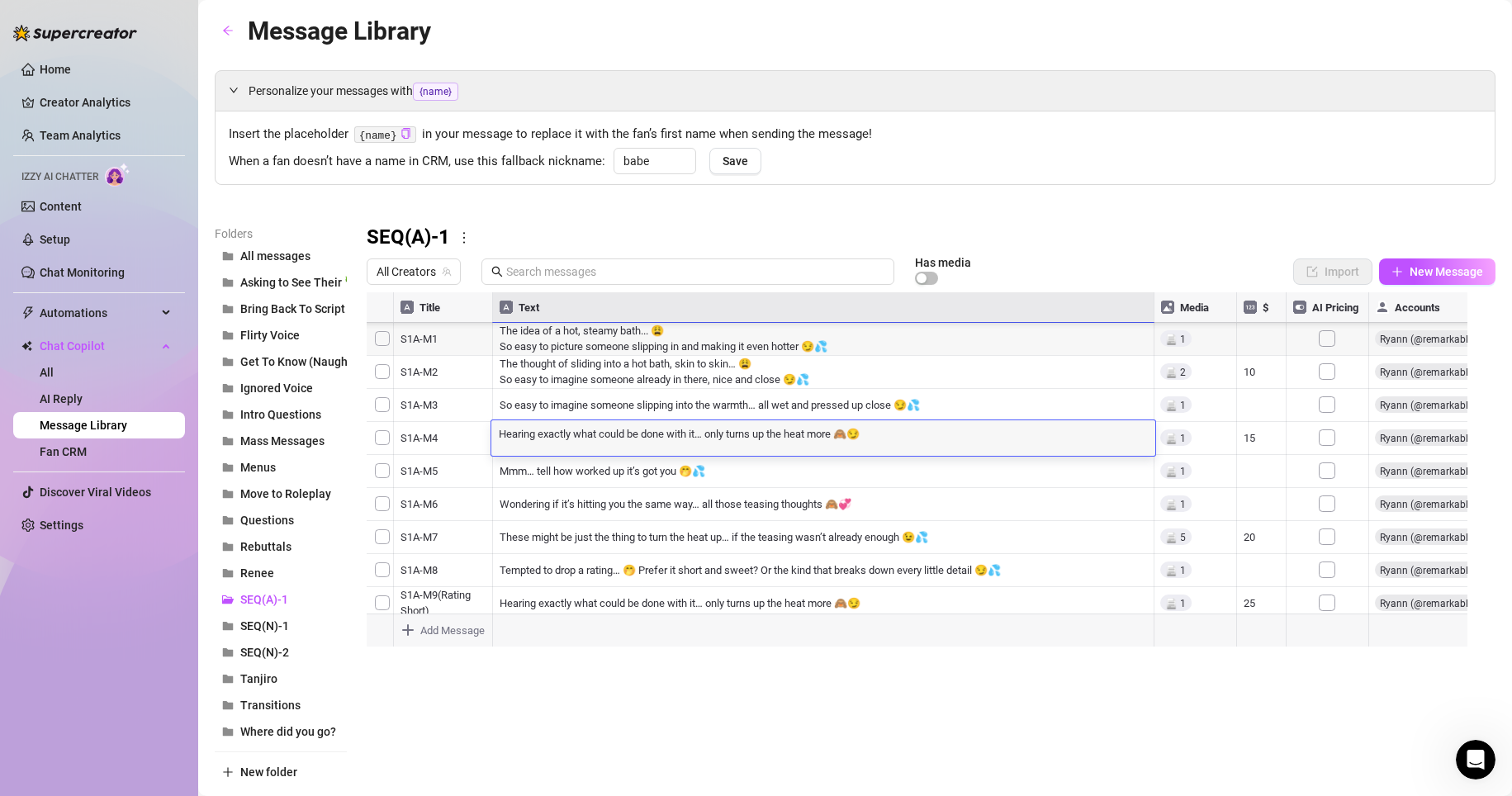 scroll, scrollTop: 1, scrollLeft: 0, axis: vertical 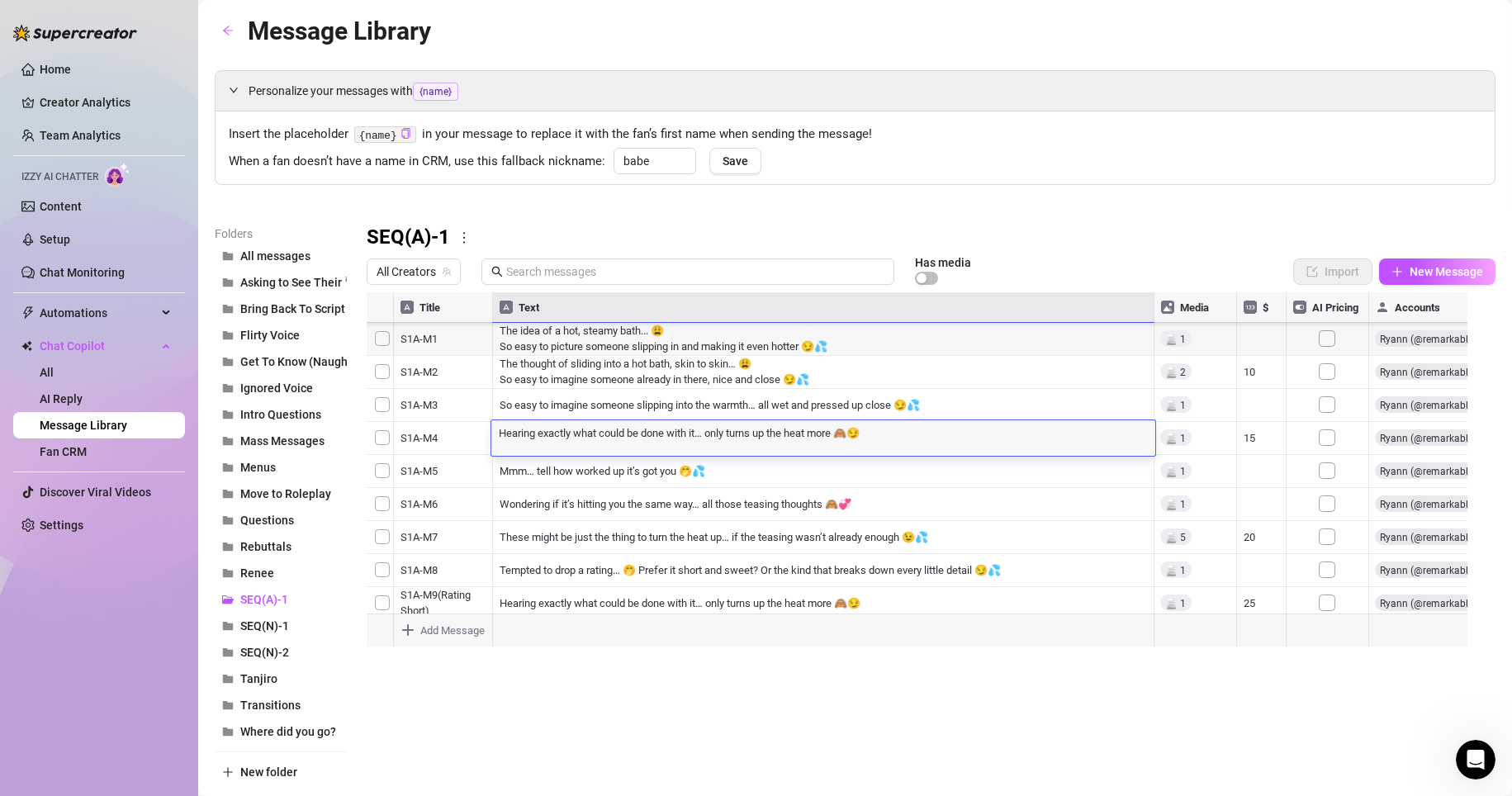 click at bounding box center (924, 476) 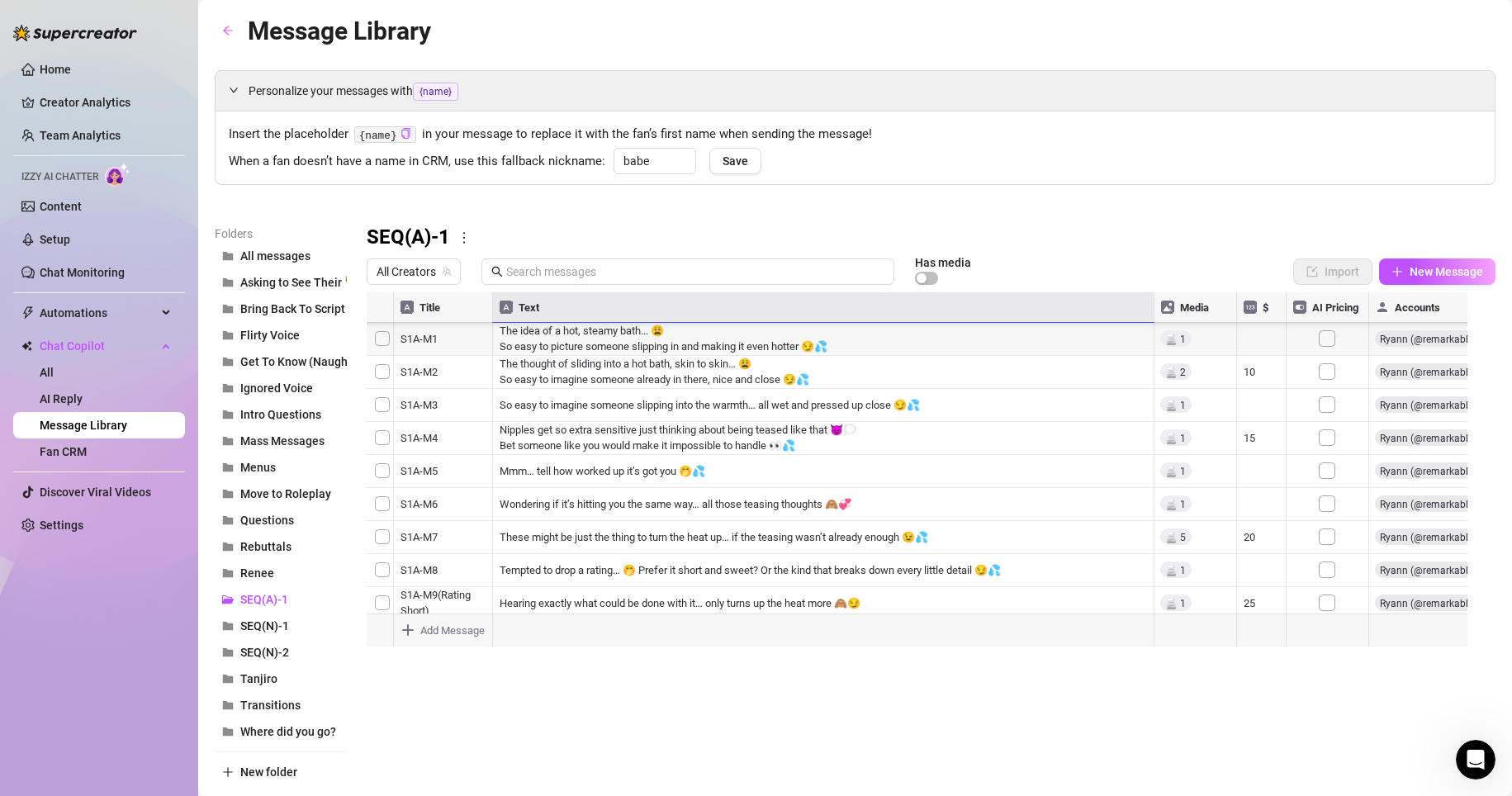click at bounding box center (924, 476) 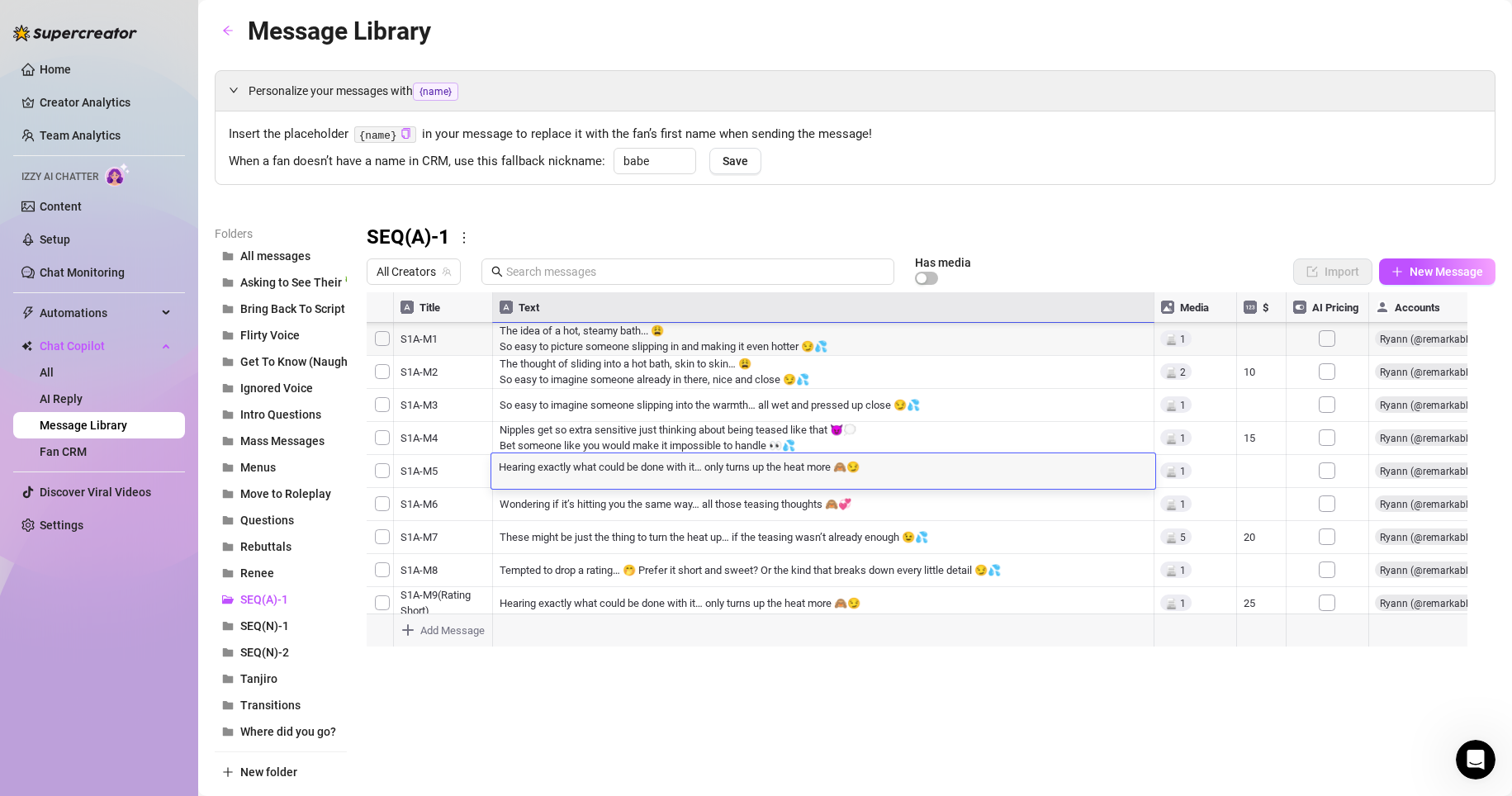 scroll, scrollTop: 1, scrollLeft: 0, axis: vertical 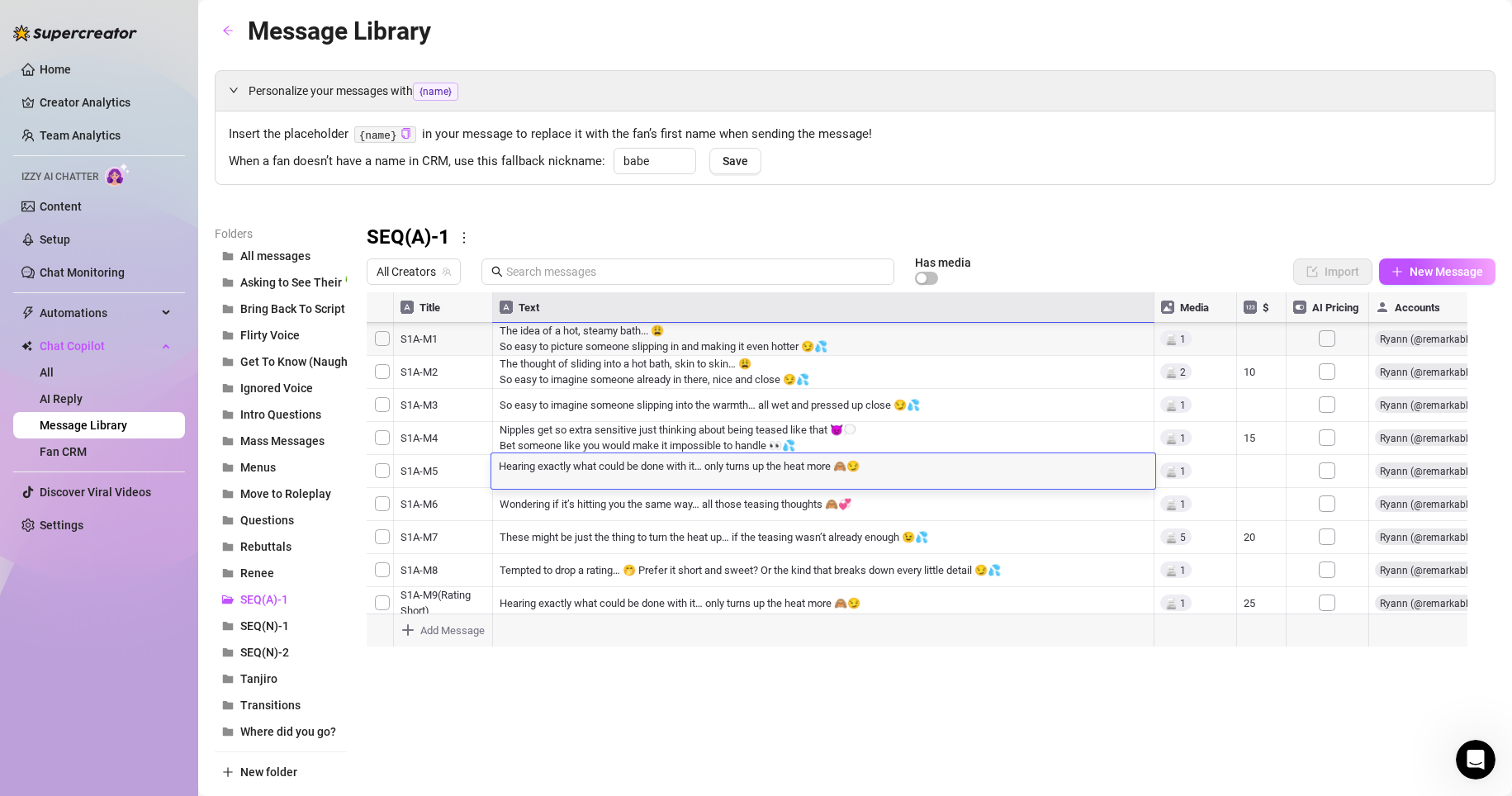 drag, startPoint x: 576, startPoint y: 473, endPoint x: 535, endPoint y: 462, distance: 42.449971 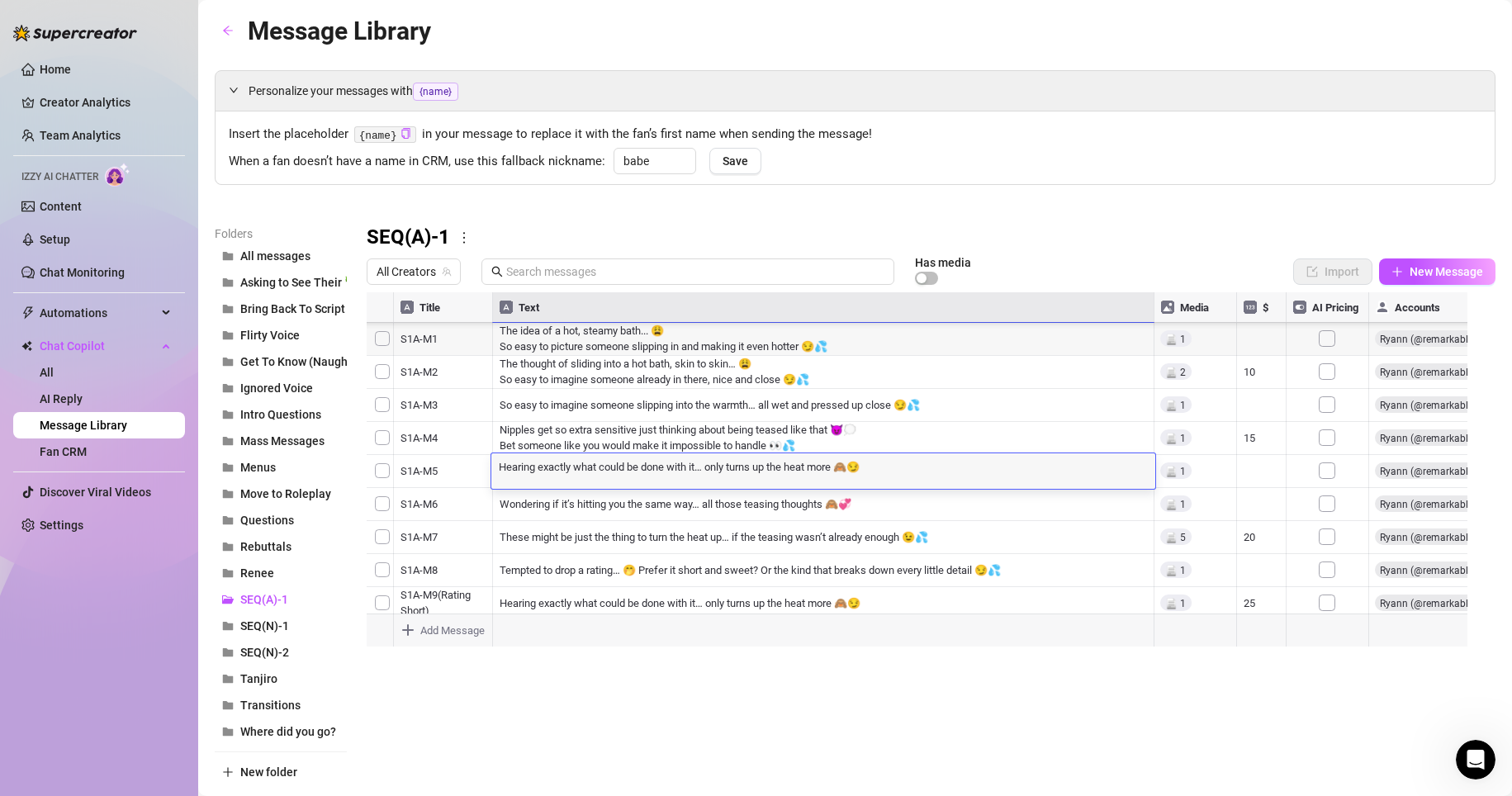 scroll, scrollTop: 0, scrollLeft: 0, axis: both 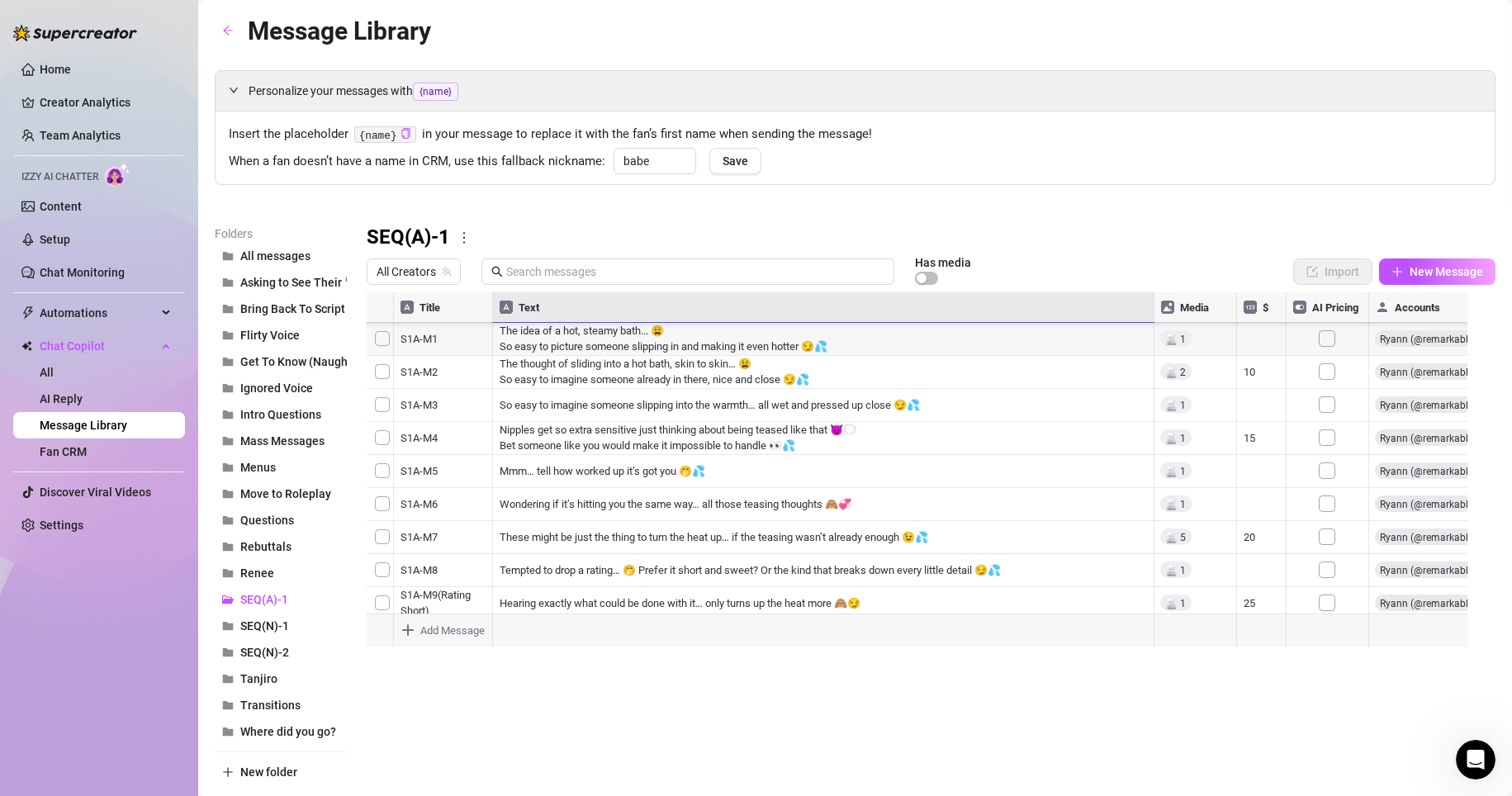 click at bounding box center (924, 476) 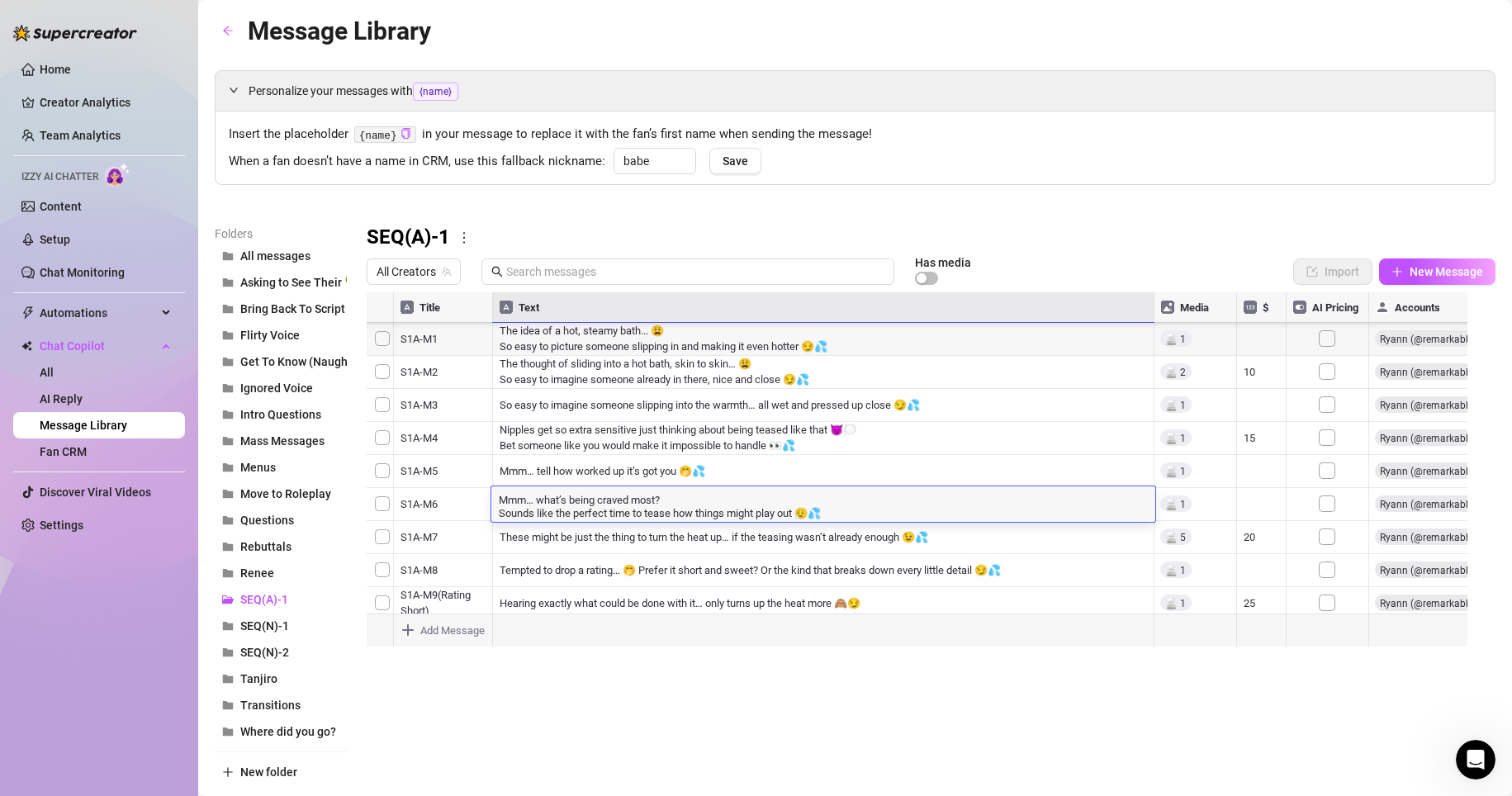 scroll, scrollTop: 0, scrollLeft: 0, axis: both 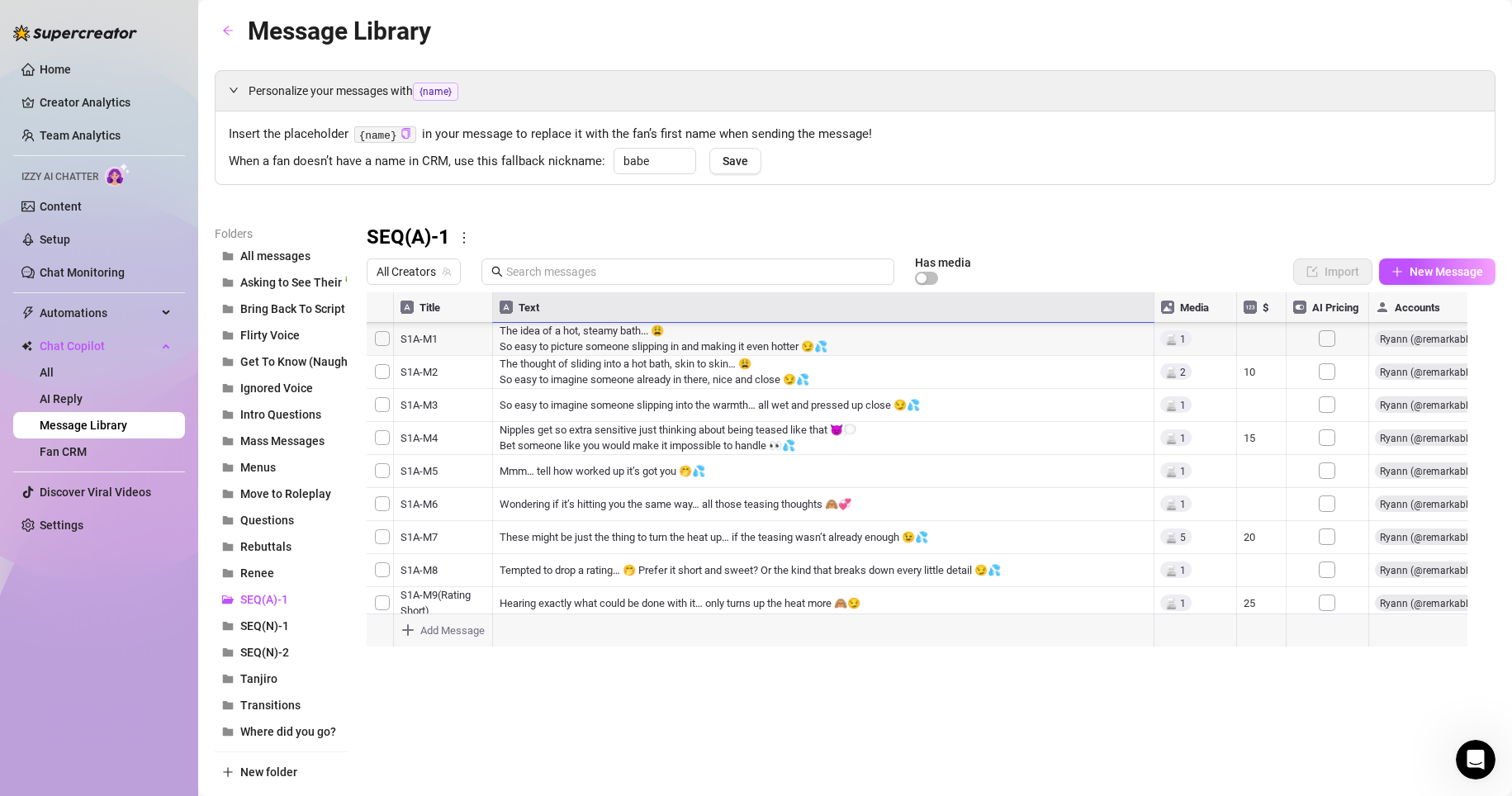 click at bounding box center (924, 476) 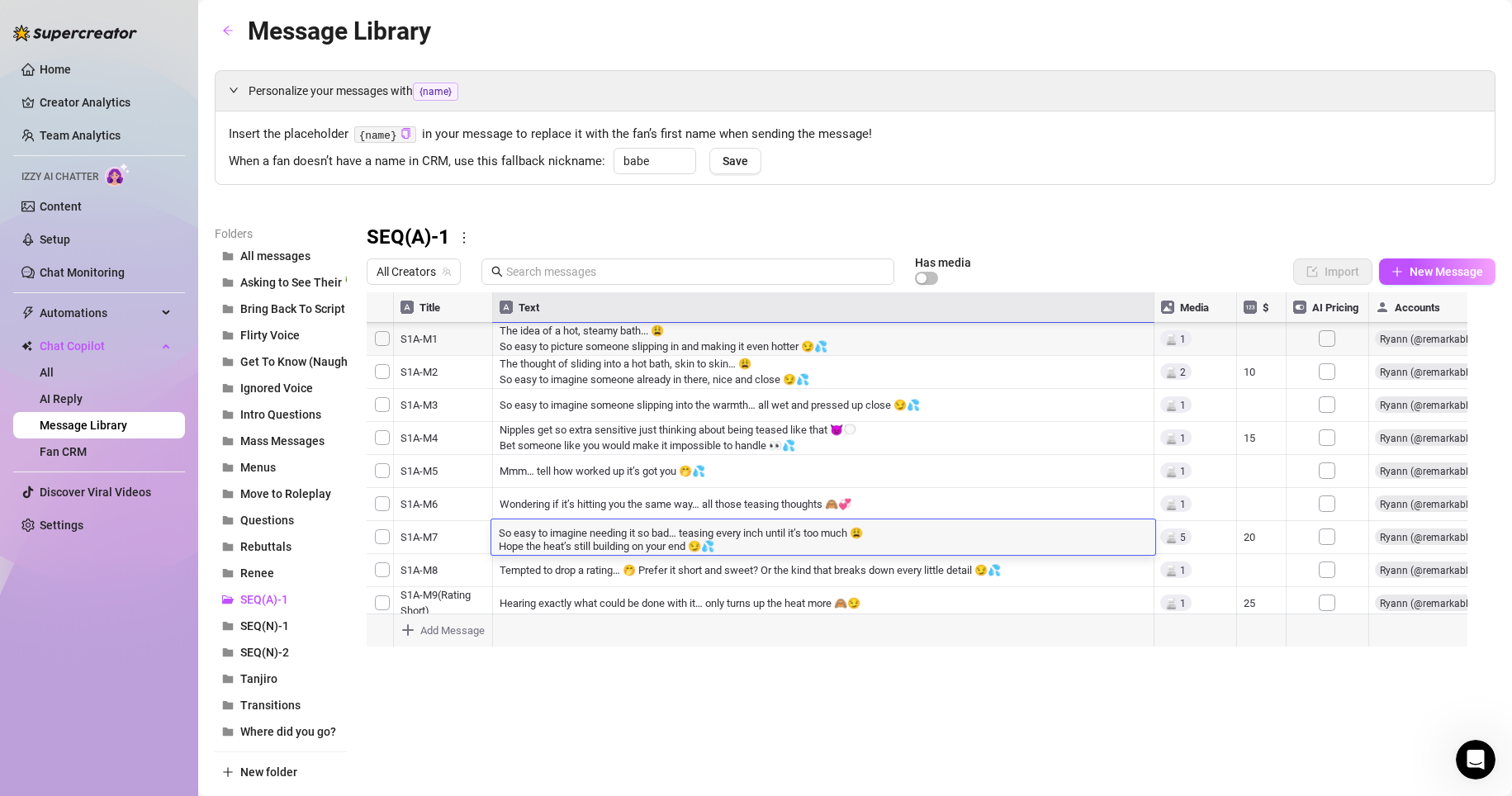 click at bounding box center [924, 476] 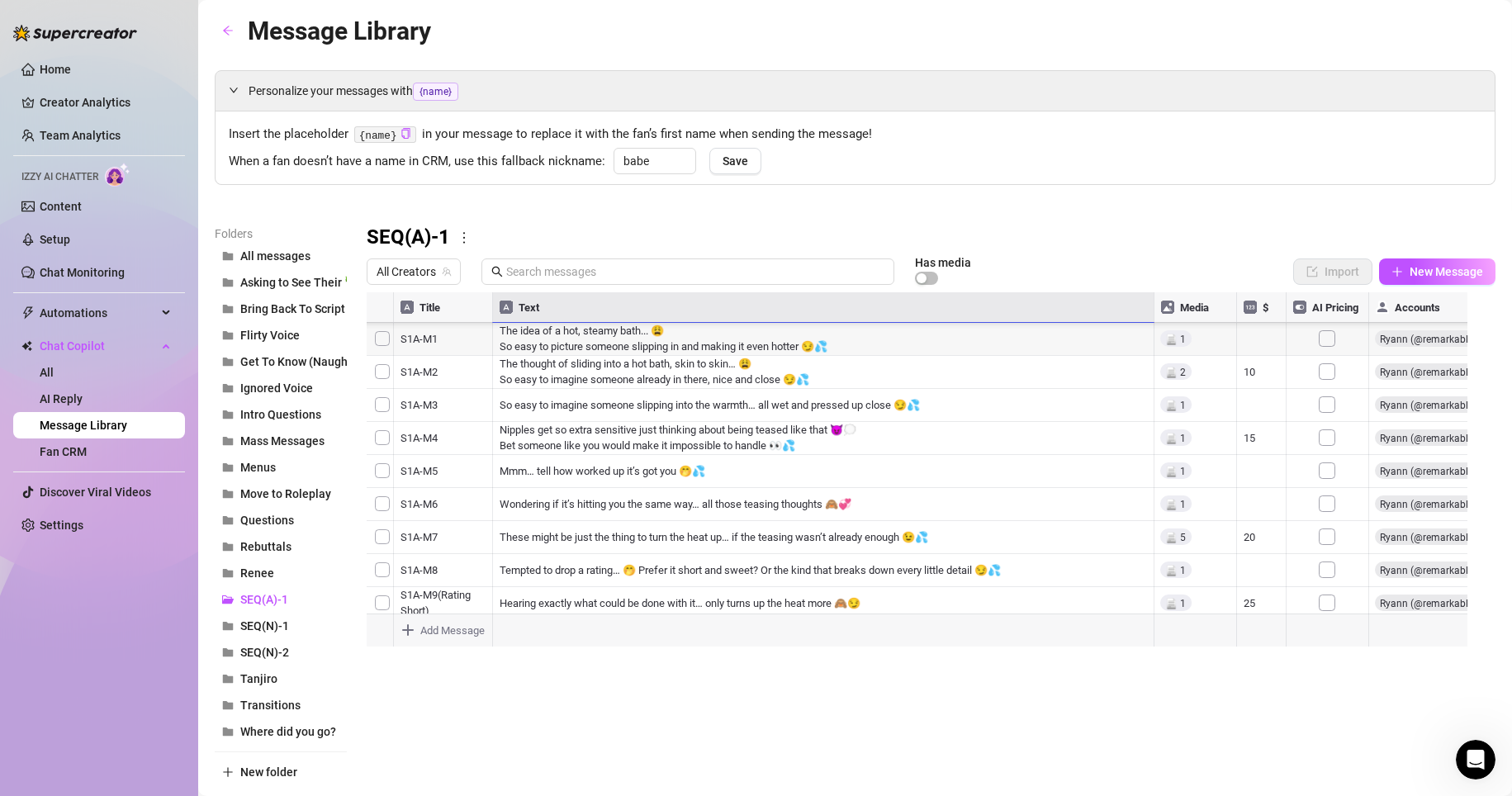 click at bounding box center [924, 476] 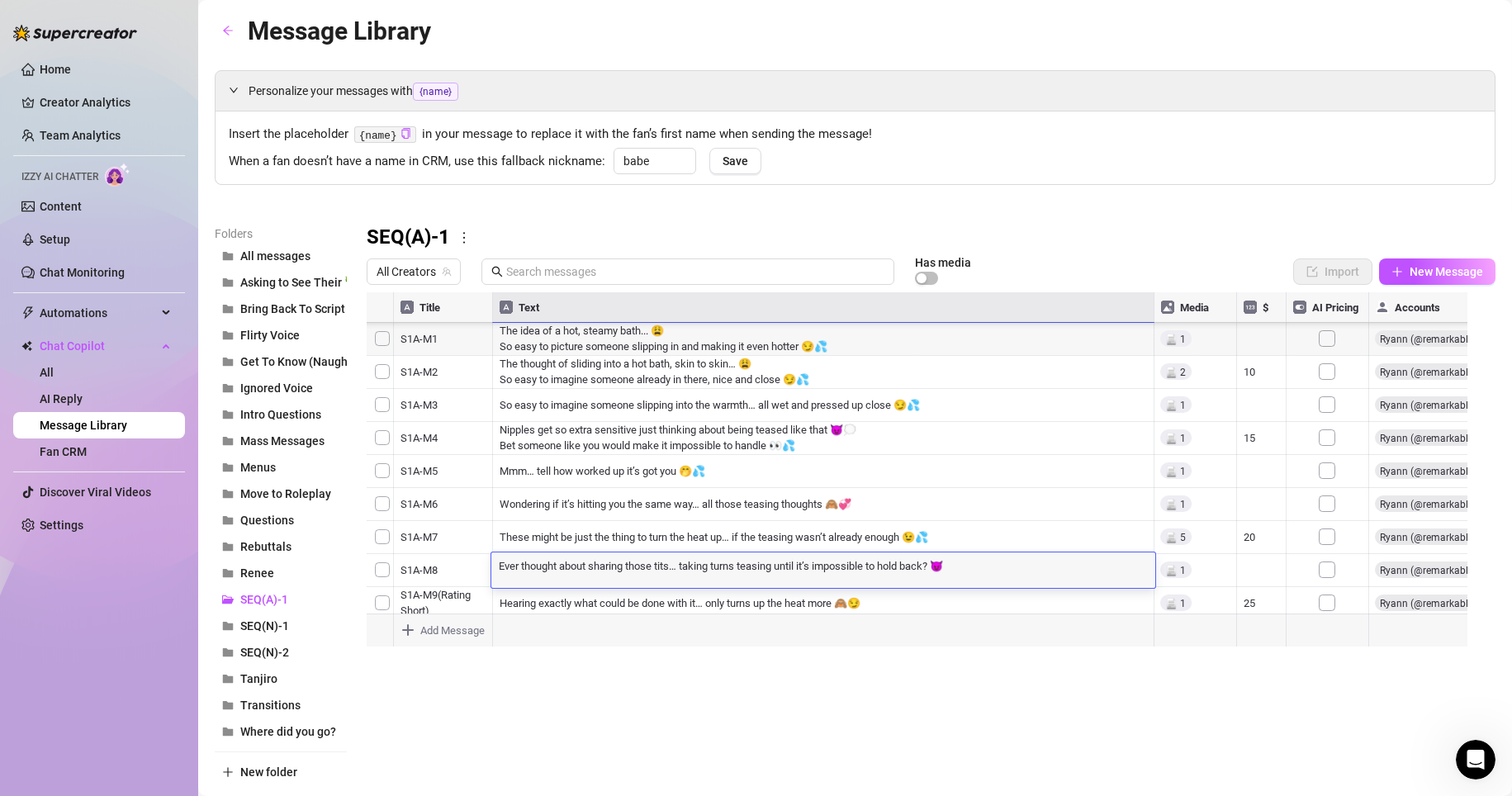 scroll, scrollTop: 1, scrollLeft: 0, axis: vertical 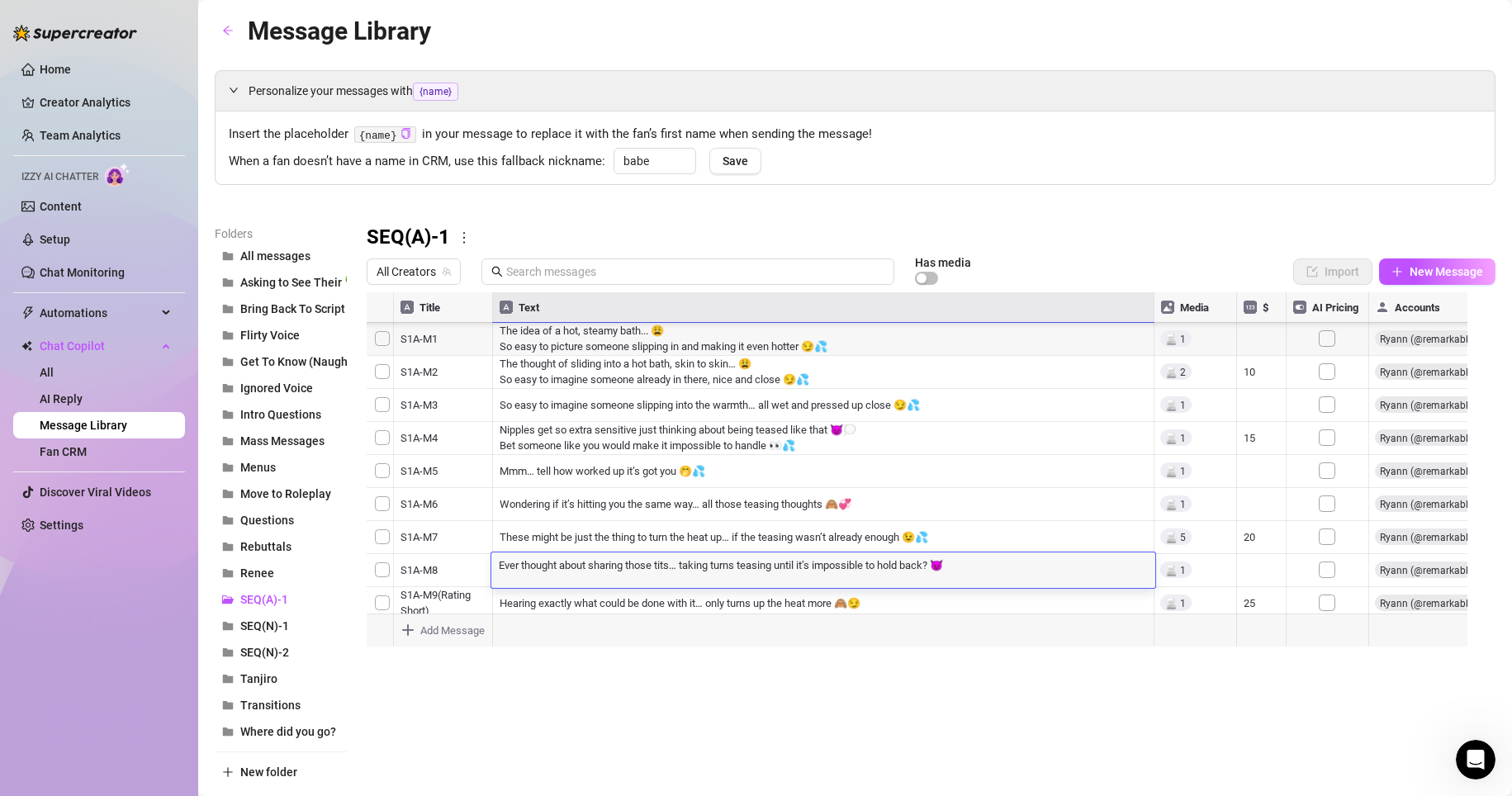 paste on "imagined sharing those tits… teasing back and forth" 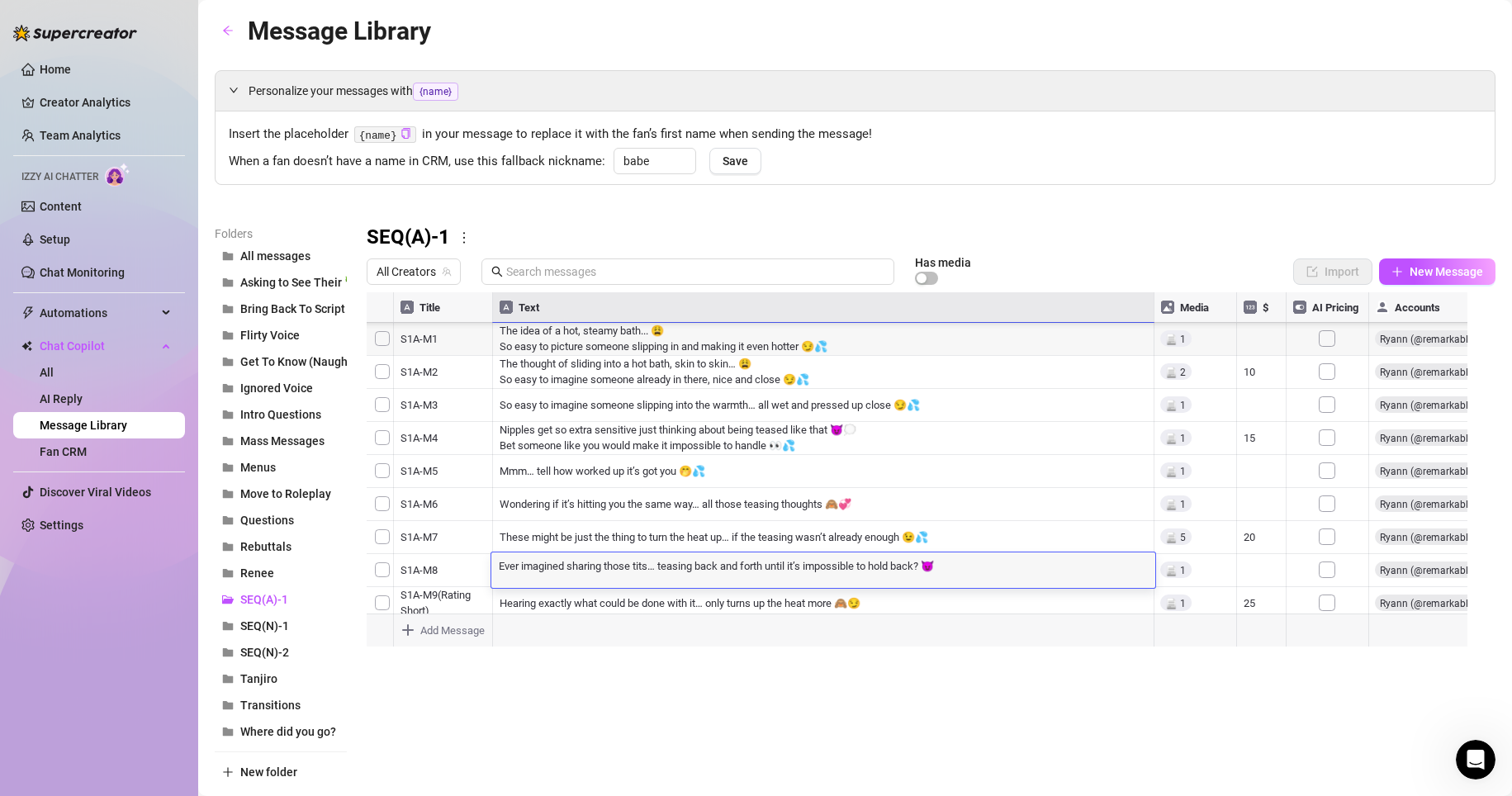 scroll, scrollTop: 0, scrollLeft: 0, axis: both 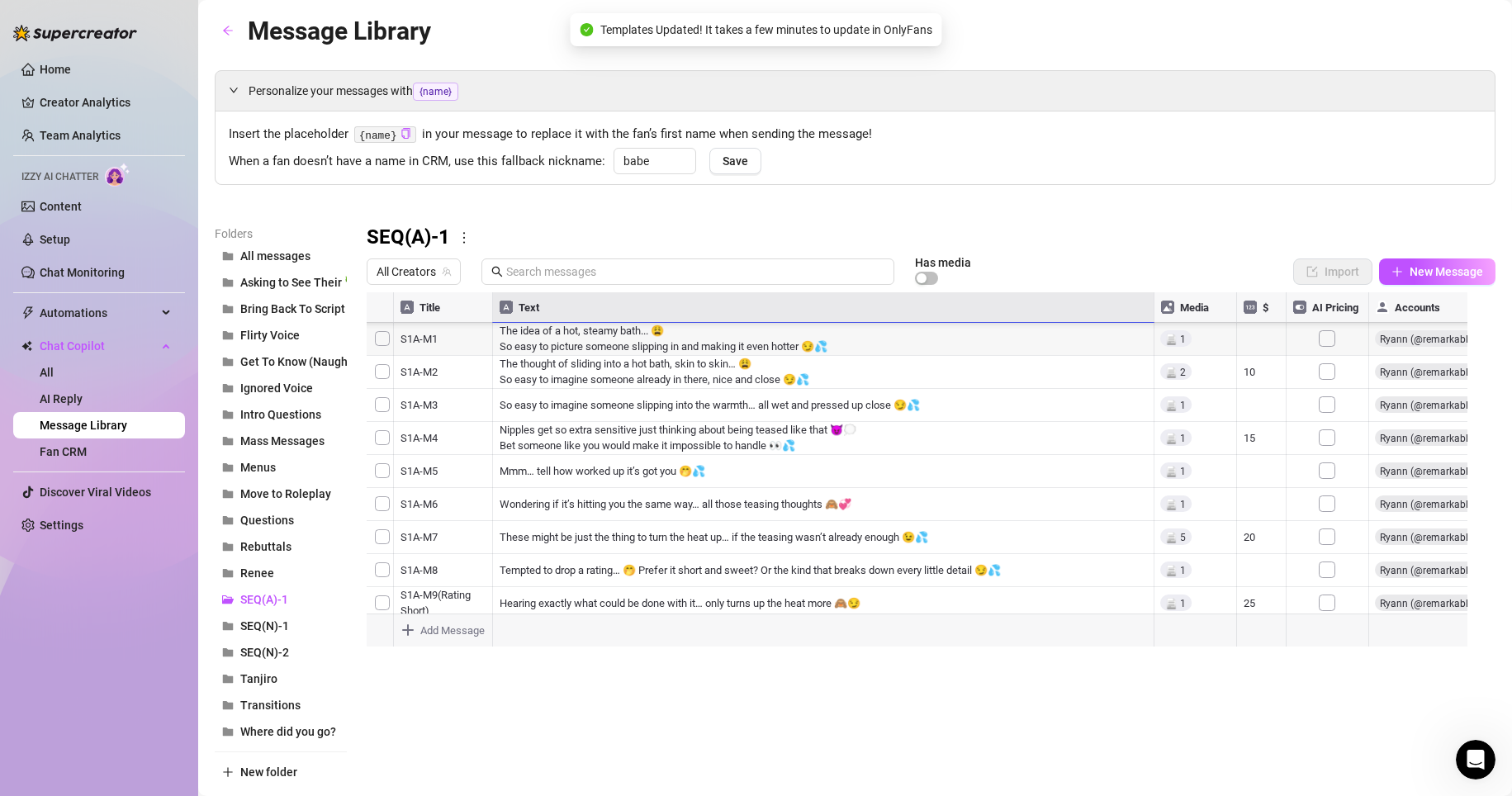 click at bounding box center [924, 476] 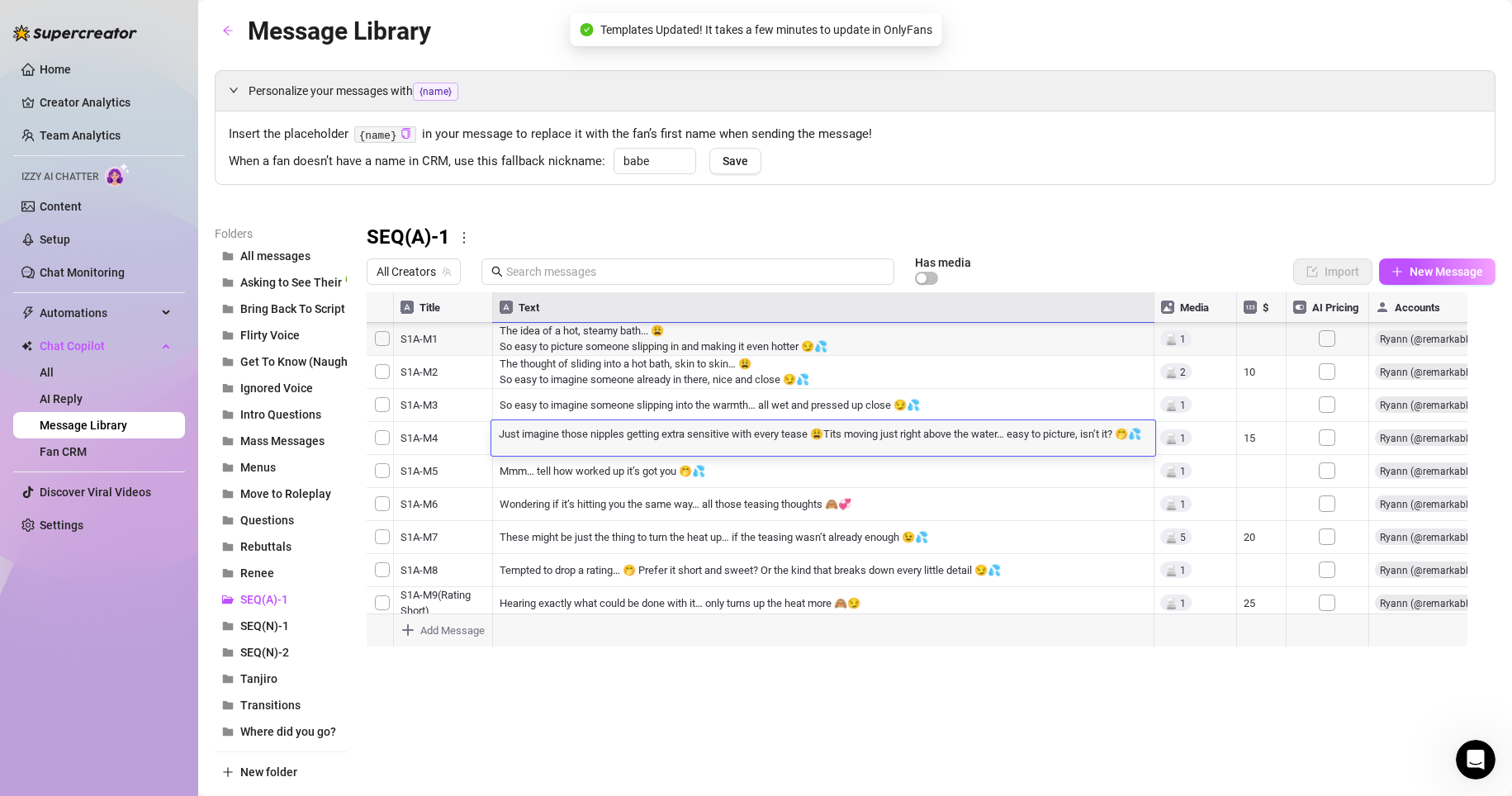 scroll, scrollTop: 1, scrollLeft: 0, axis: vertical 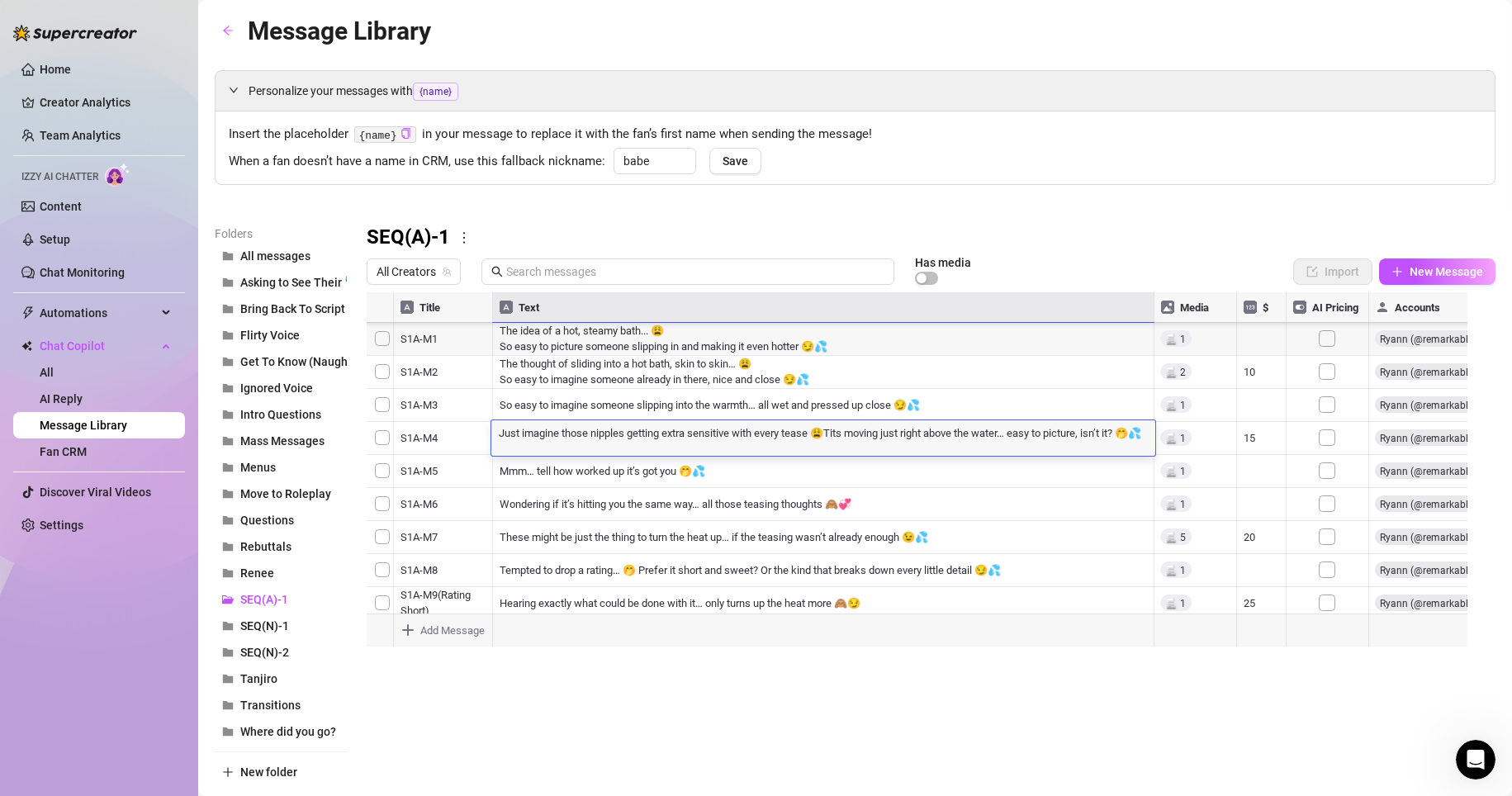 click at bounding box center [924, 476] 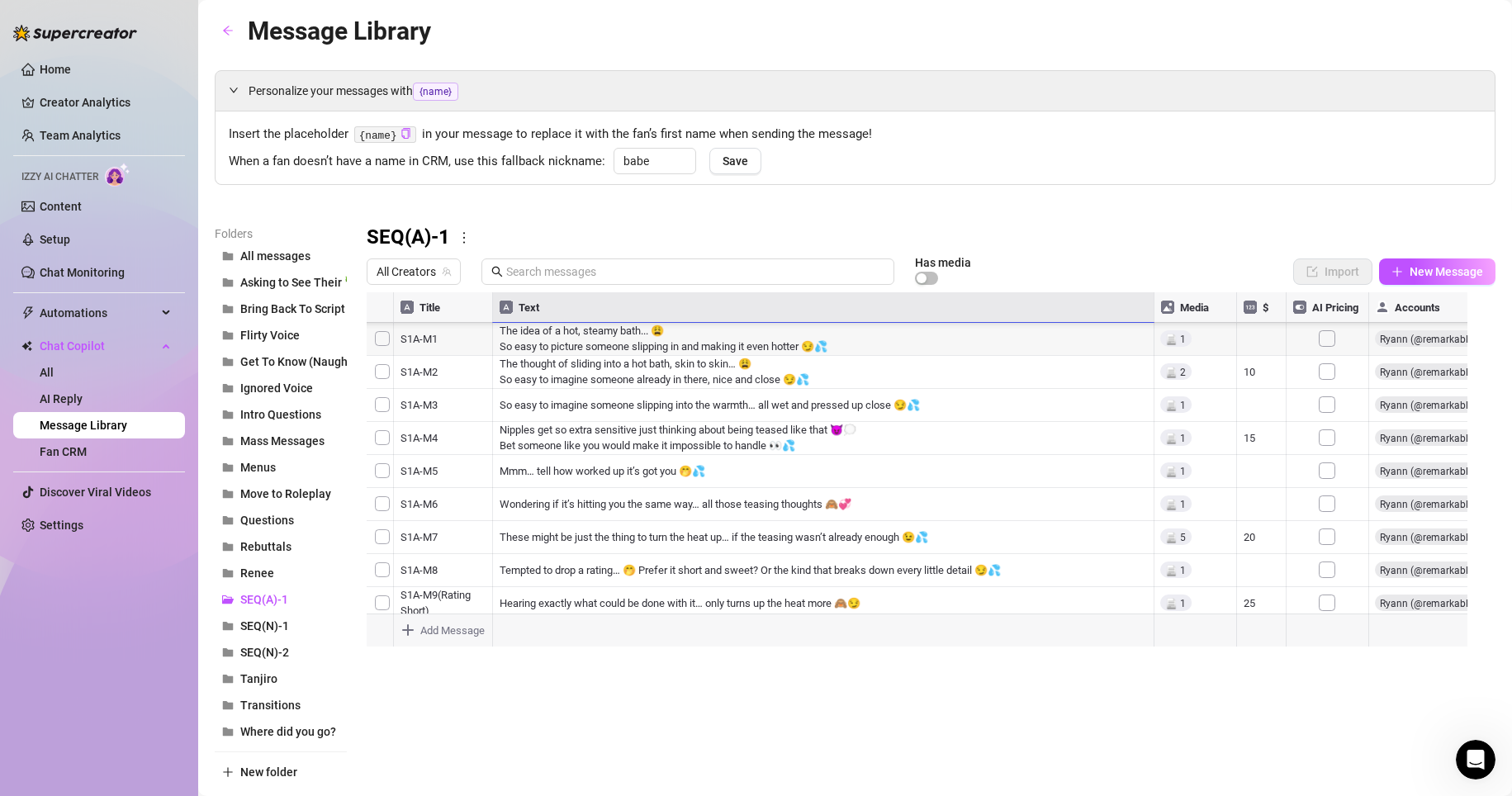 click at bounding box center [924, 476] 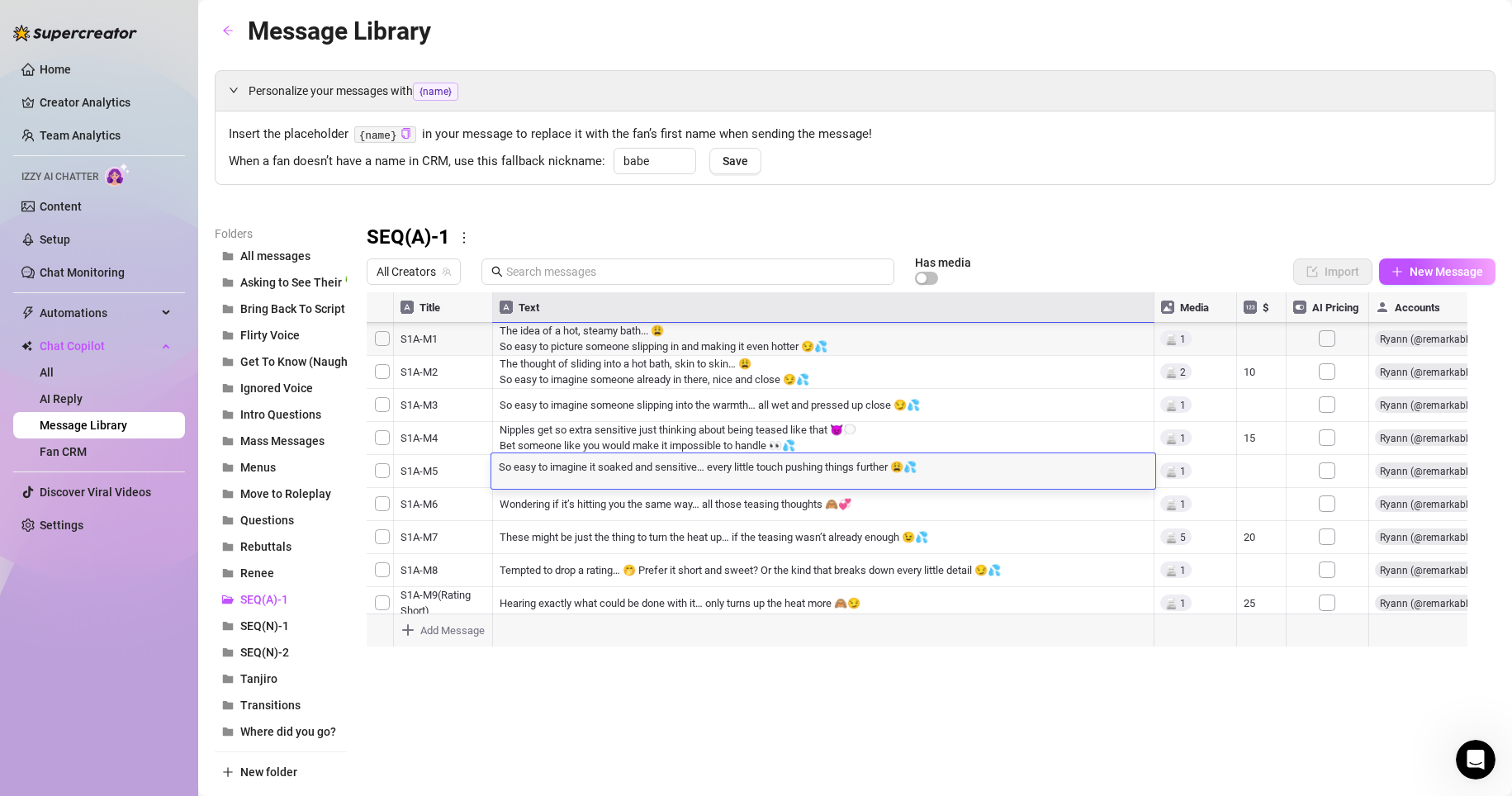 scroll, scrollTop: 1, scrollLeft: 0, axis: vertical 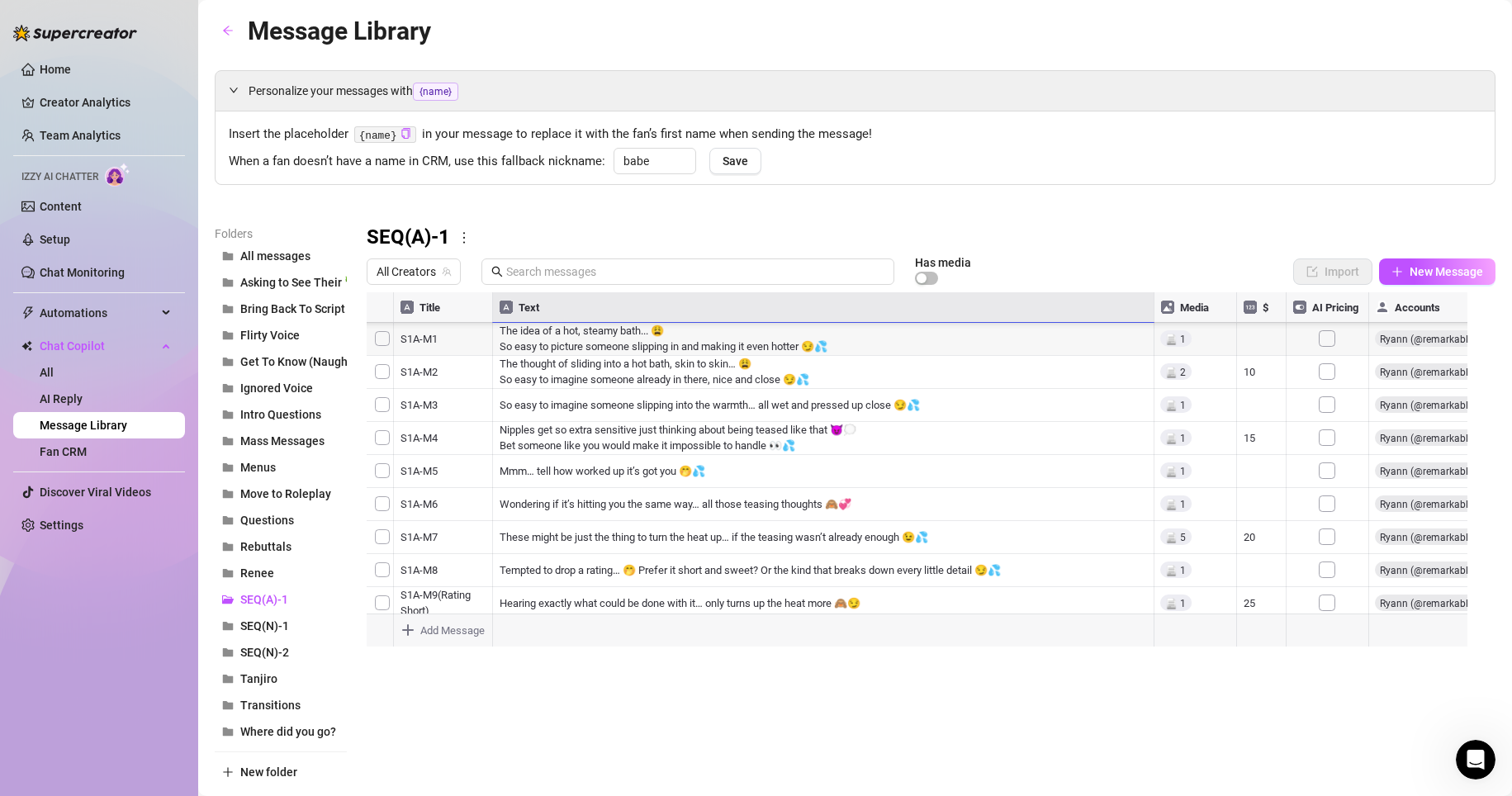 click at bounding box center [924, 476] 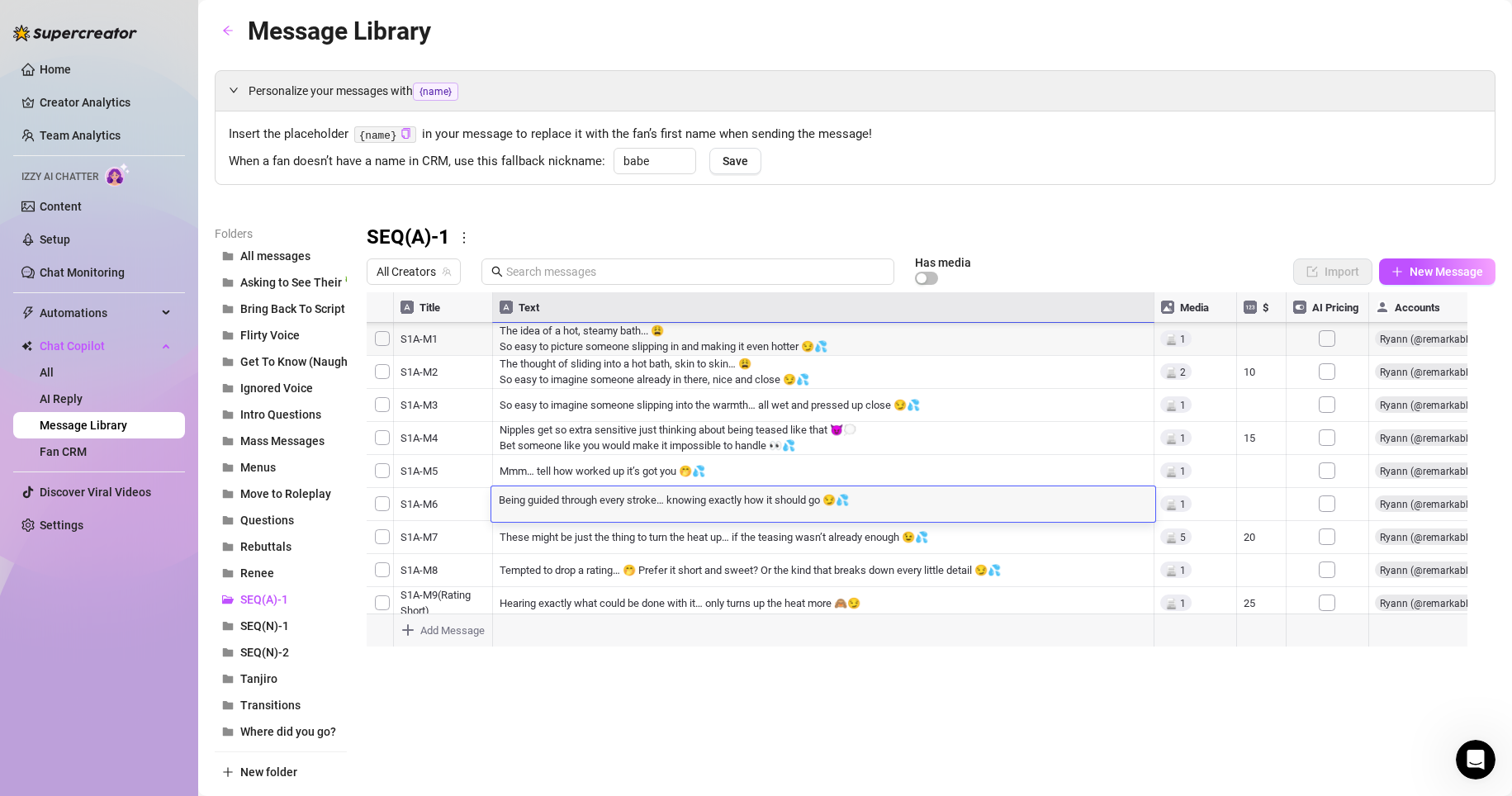 scroll, scrollTop: 1, scrollLeft: 0, axis: vertical 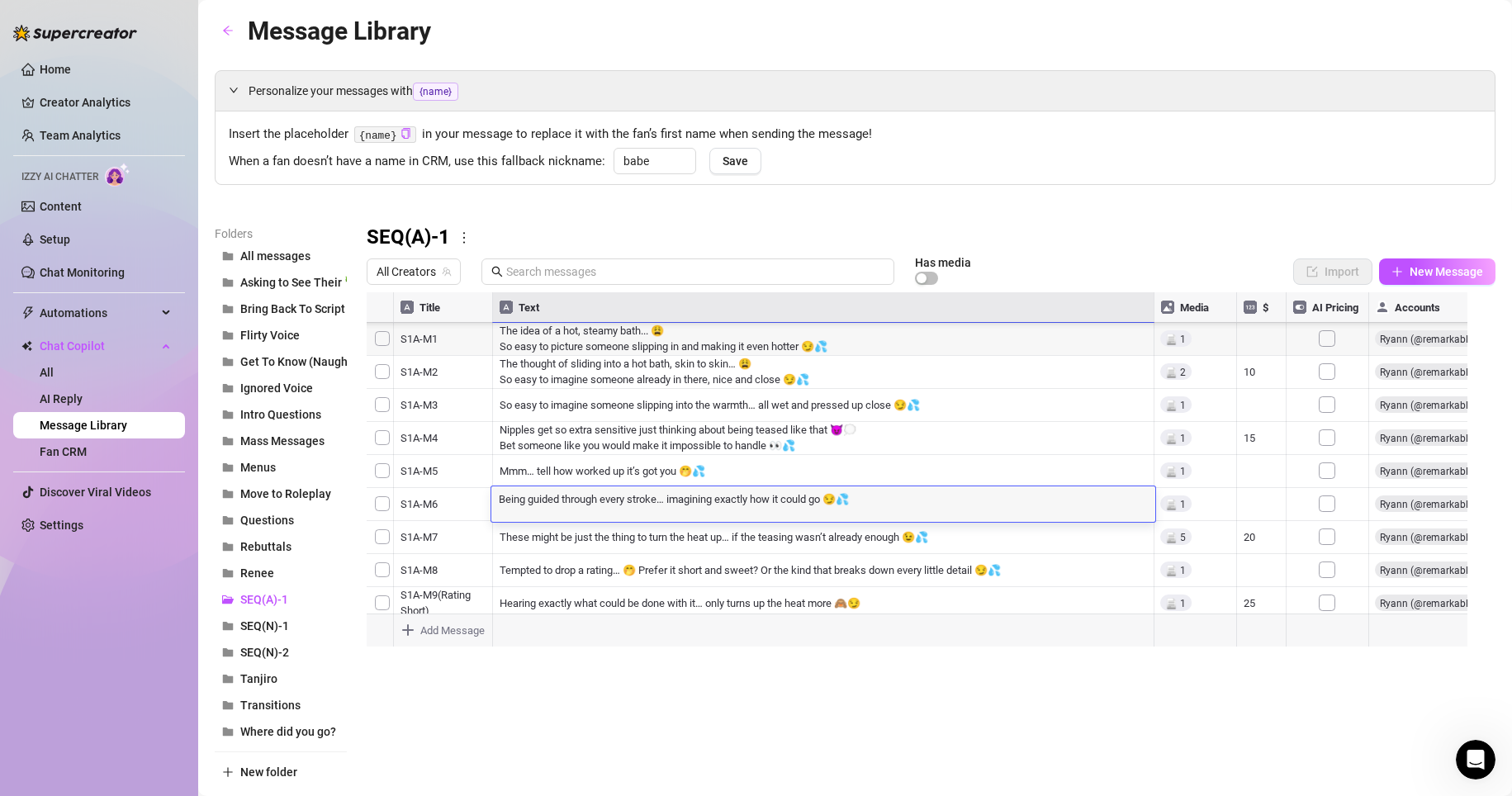 click at bounding box center [924, 476] 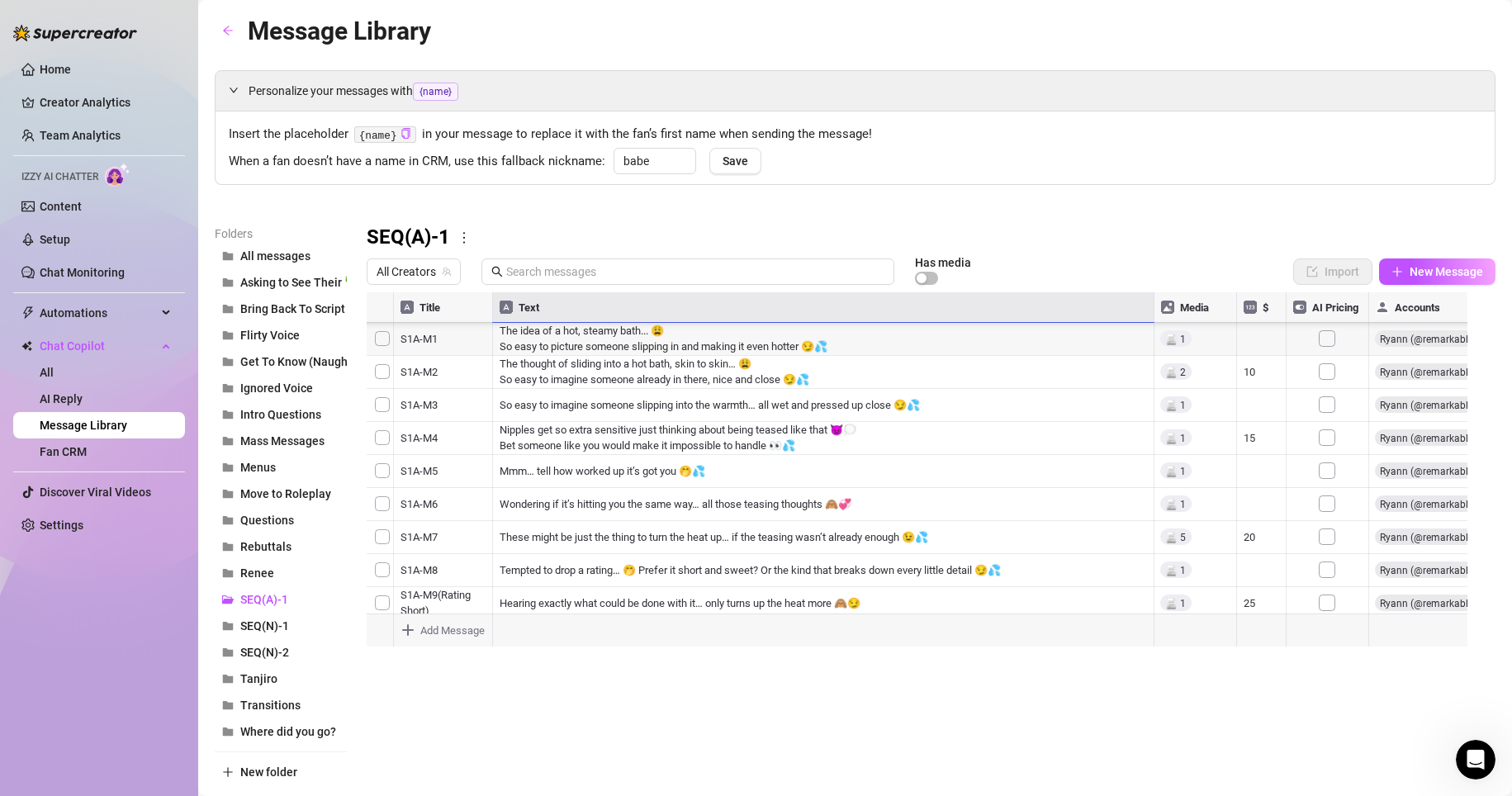 click at bounding box center (924, 476) 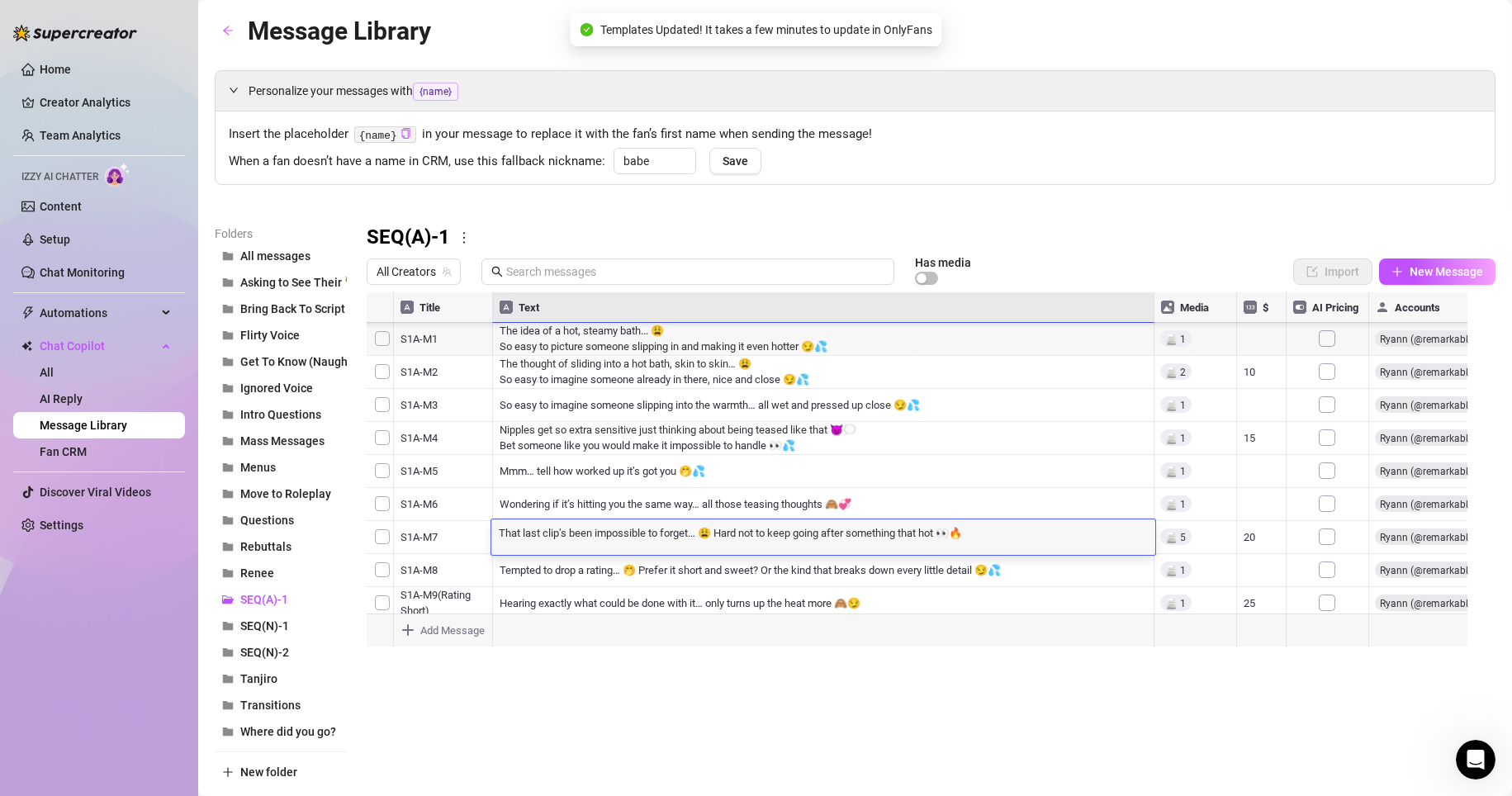 scroll, scrollTop: 1, scrollLeft: 0, axis: vertical 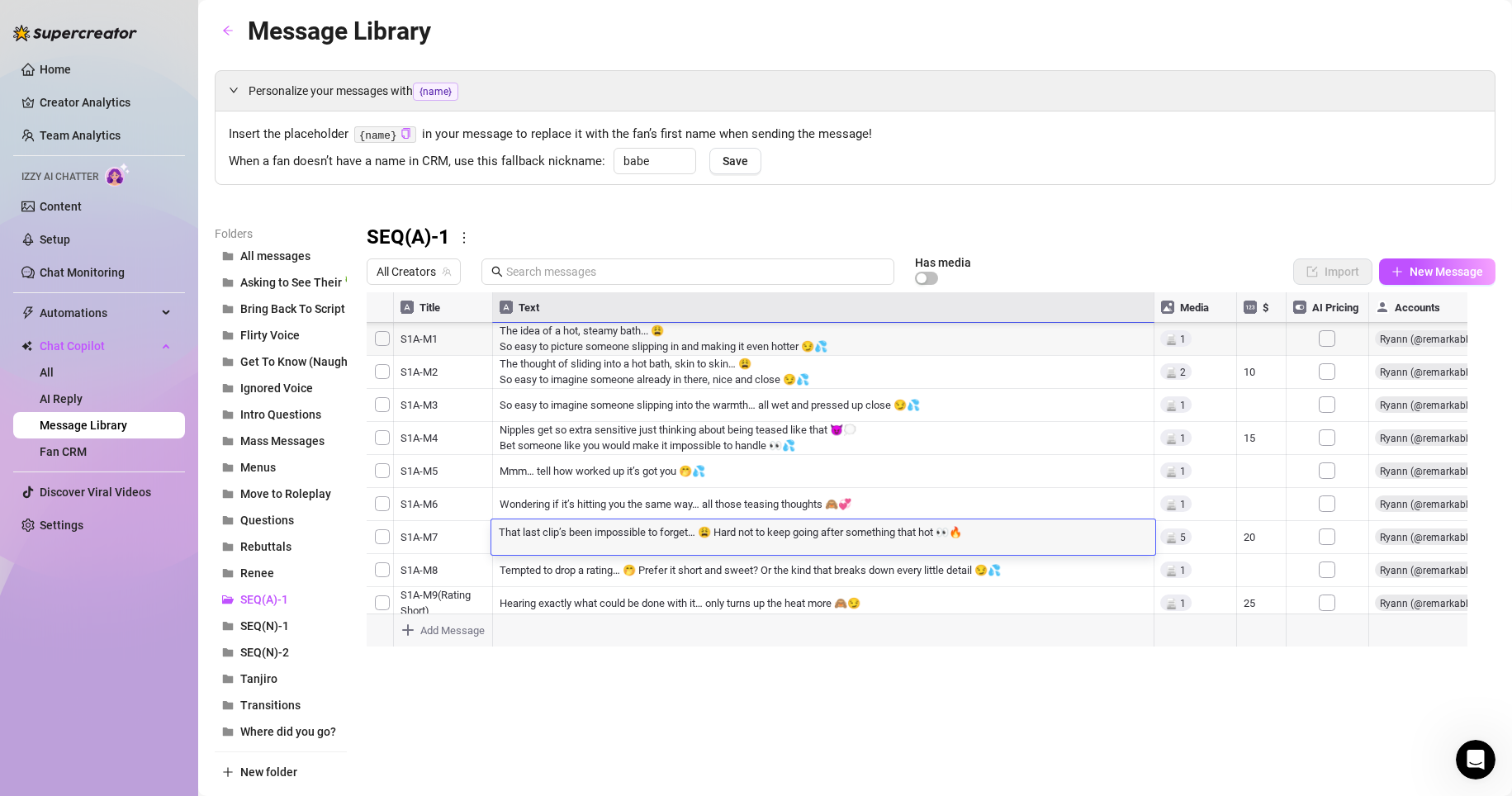 click at bounding box center (924, 476) 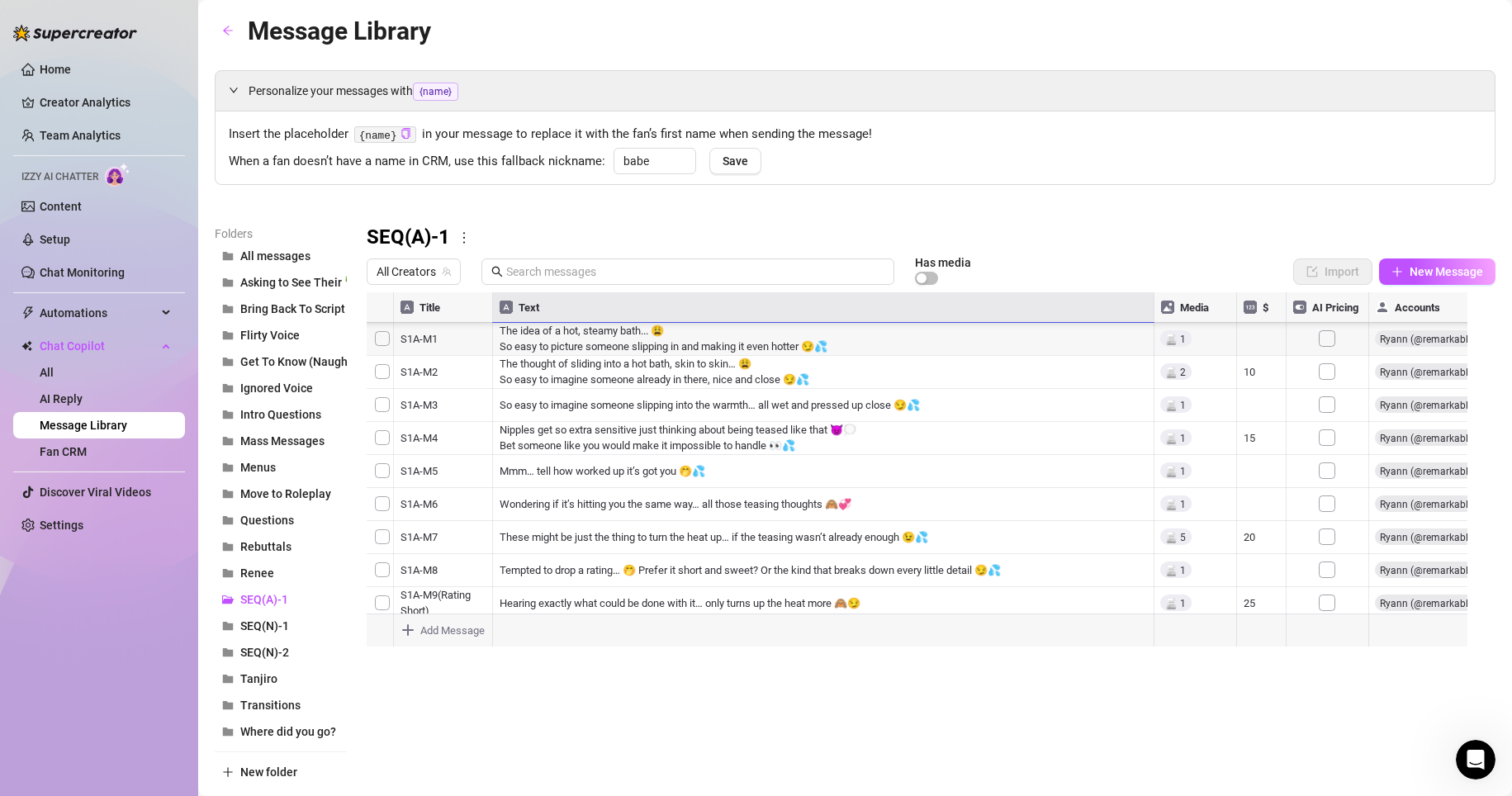 click at bounding box center (924, 476) 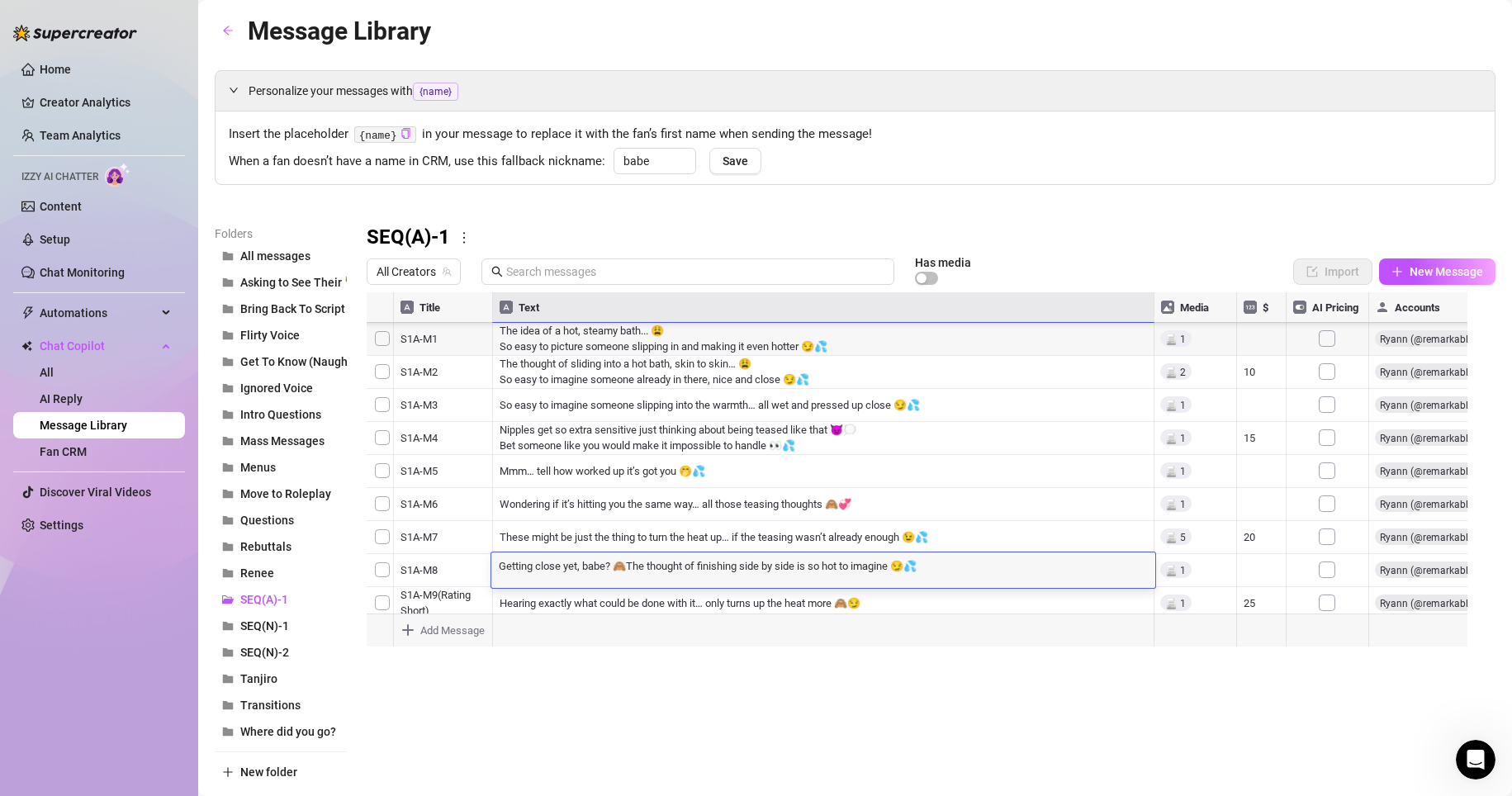scroll, scrollTop: 1, scrollLeft: 0, axis: vertical 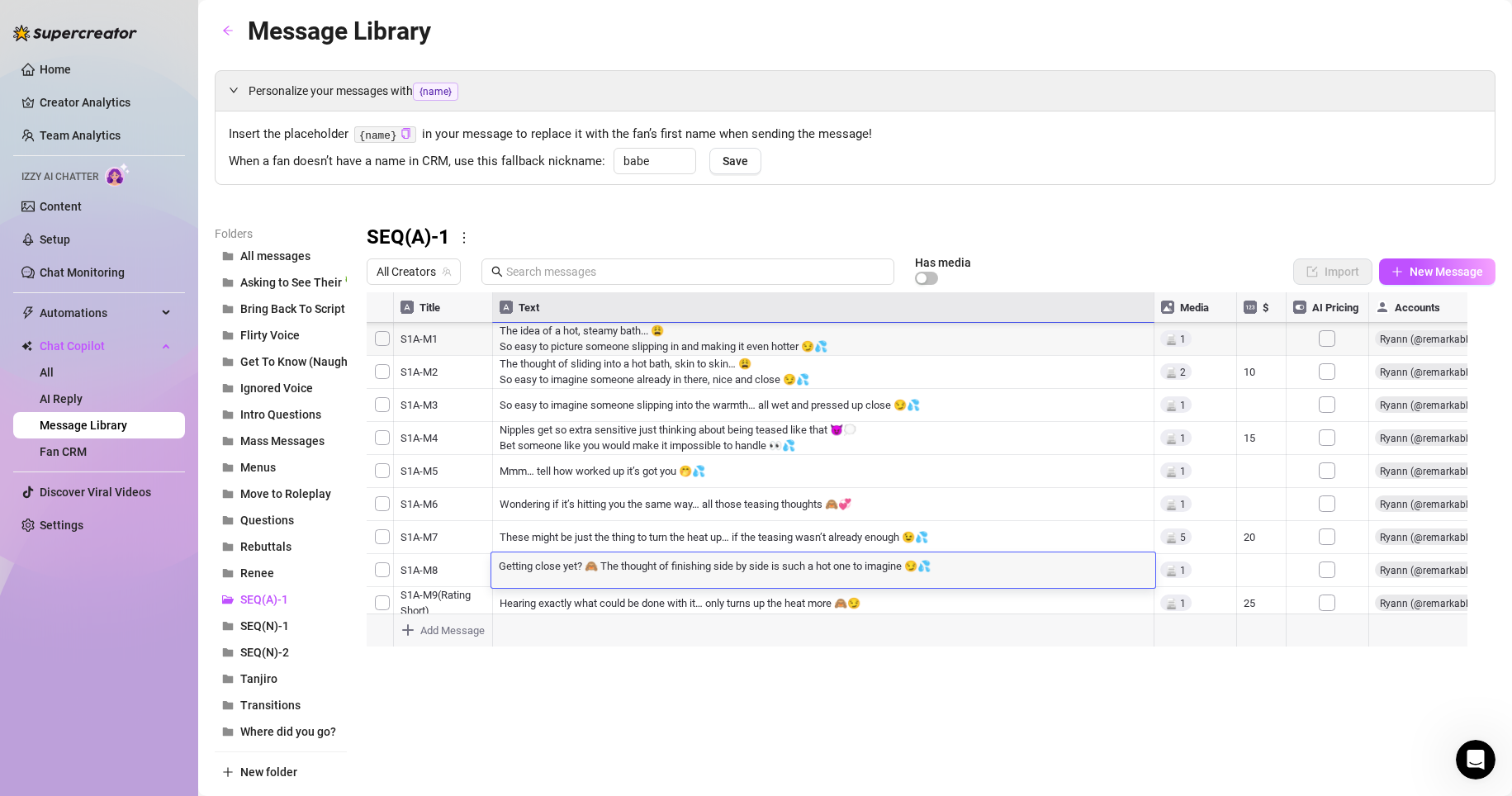click on "Folders All messages Asking to See Their 🍆 Bring Back To Script Flirty Voice Get To Know (Naughty) Ignored Voice Intro Questions Mass Messages Menus Move to Roleplay Questions Rebuttals Renee SEQ(A)-1 SEQ(N)-1 SEQ(N)-2 Tanjiro Transitions Where did you go? New folder SEQ(A)-1 All Creators Has media Import New Message Title Text Media $ AI Pricing Accounts S1A-M11 Mmm… what’s being craved most?
Sounds like the perfect time to tease how things might play out 😮‍💨💦 false S1A-M12 So easy to imagine needing it so bad… teasing every inch until it’s too much 😩
Hope the heat’s still building on your end 😏💦 33 false S1A-M13 Ever imagined sharing those tits… teasing back and forth until it’s impossible to hold back? 😈 false S1A-M14 Just imagine those nipples getting extra sensitive with every tease 😩Tits moving just right above the water… easy to picture, isn’t it? 🤭💦 35 false S1A-M15 45 false S1A-JOI 20 false S1A-M16 50 false S1A-M17 false S1A-M18 75 false S1A-M19" at bounding box center (855, 505) 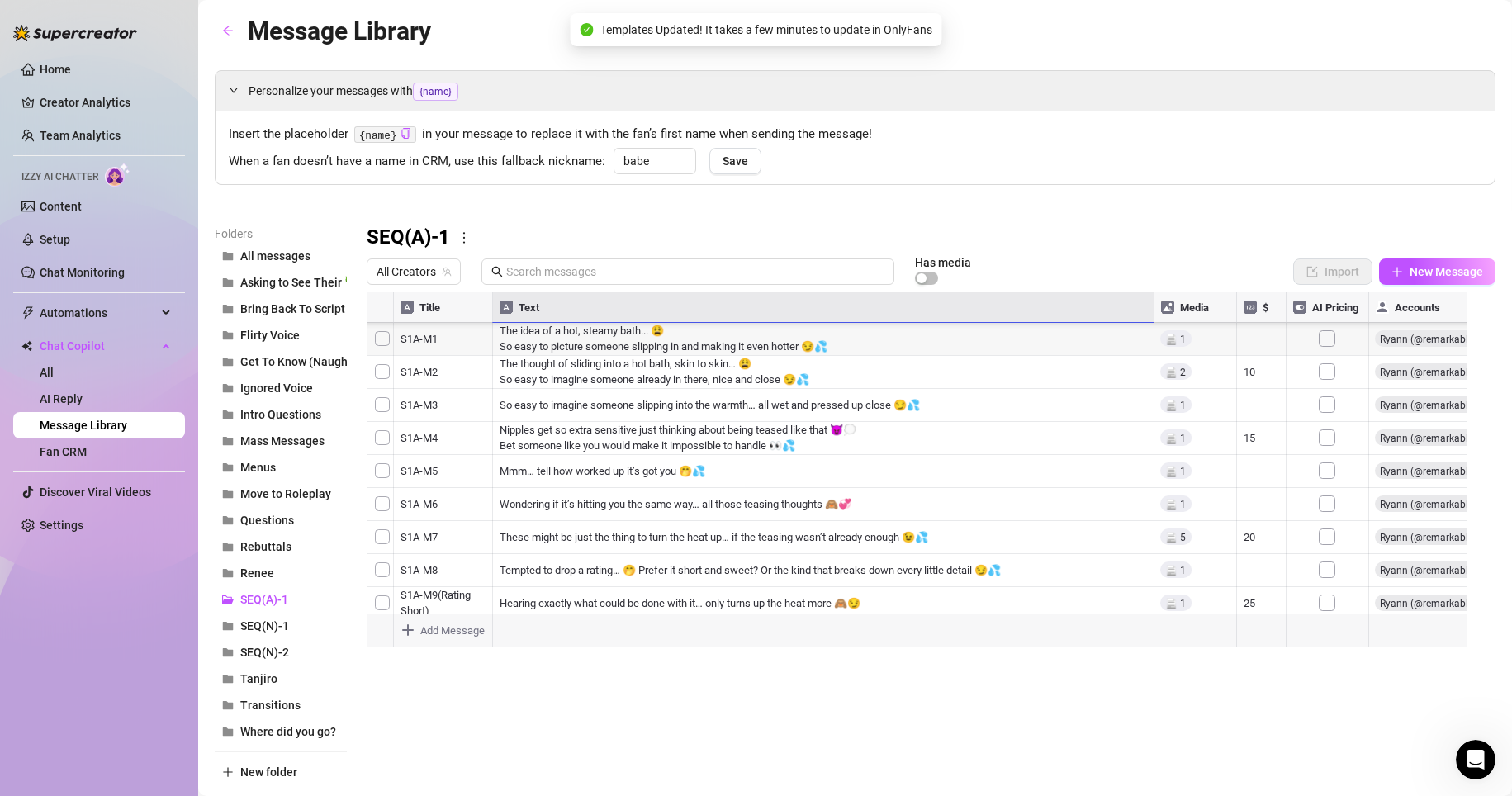 scroll, scrollTop: 495, scrollLeft: 0, axis: vertical 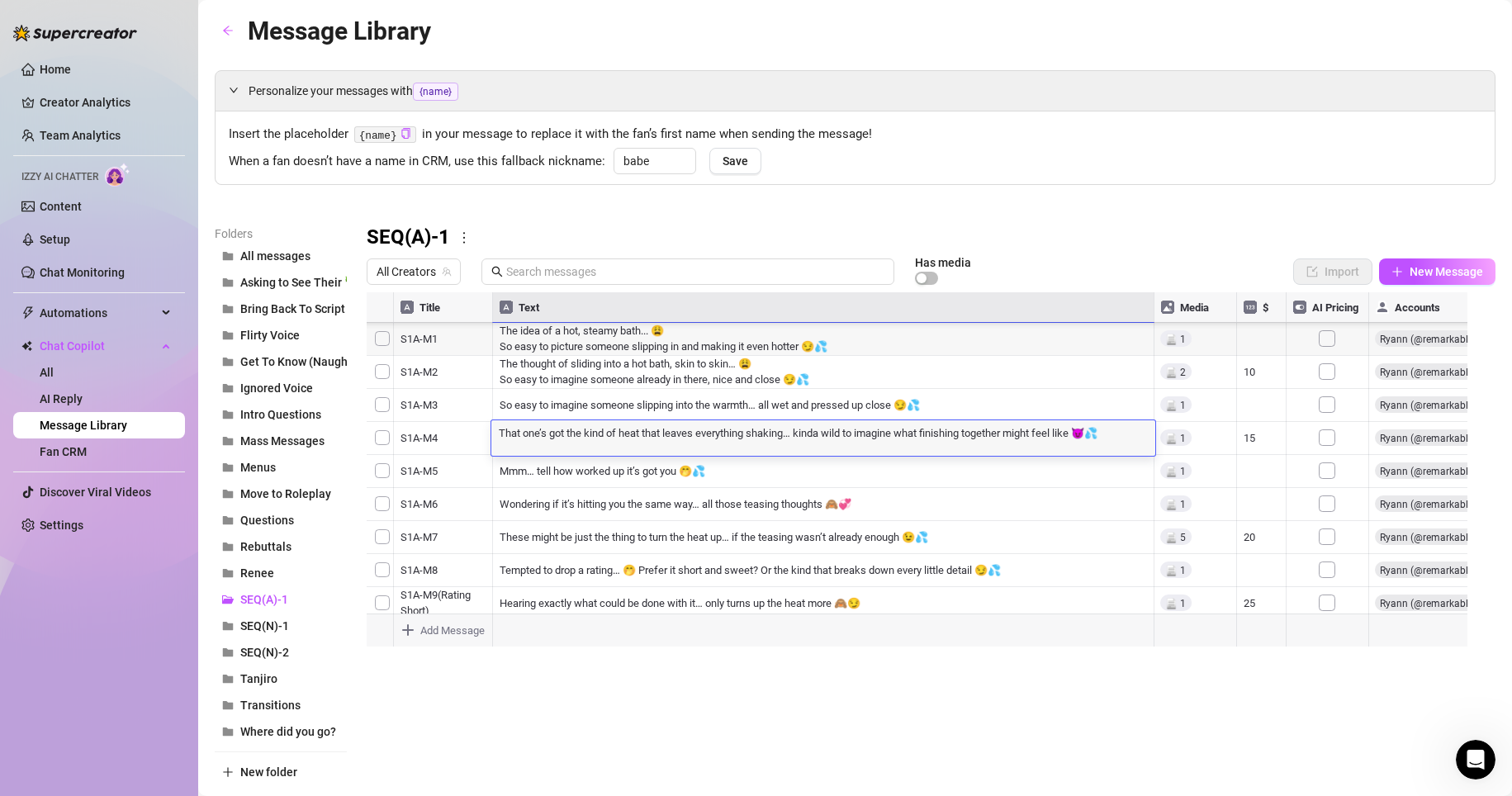 click at bounding box center [924, 476] 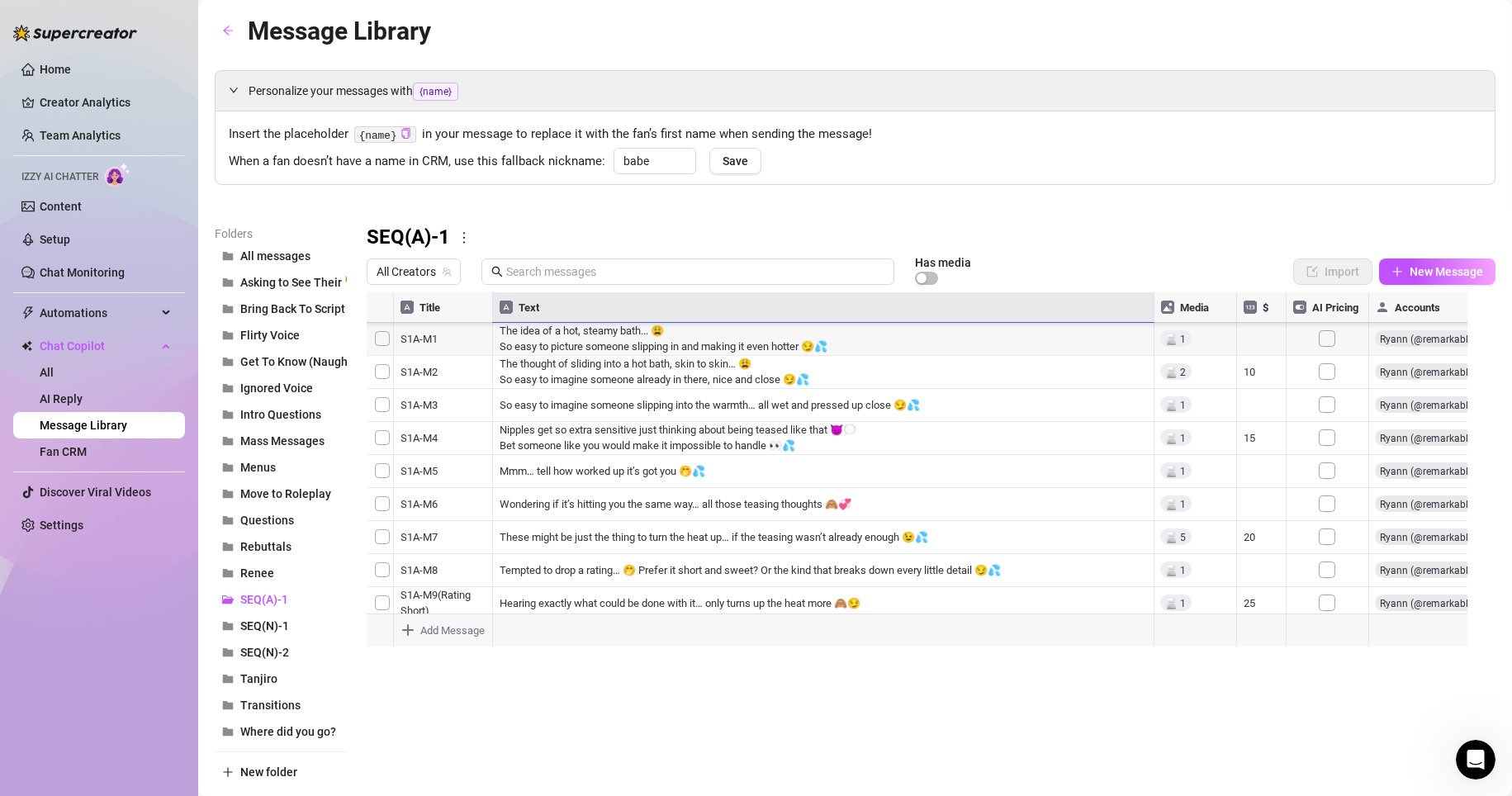 click at bounding box center (924, 476) 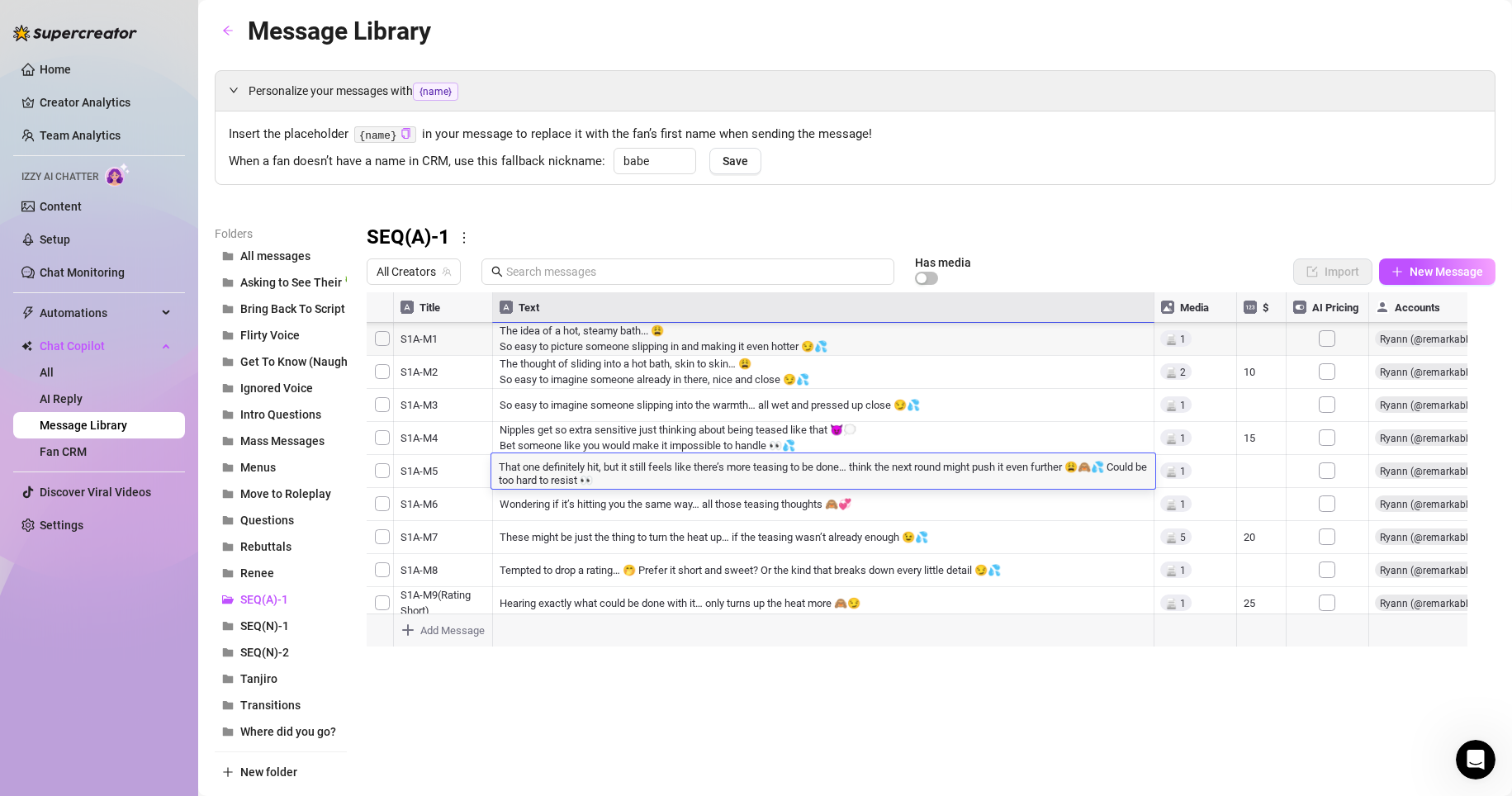 click at bounding box center (924, 476) 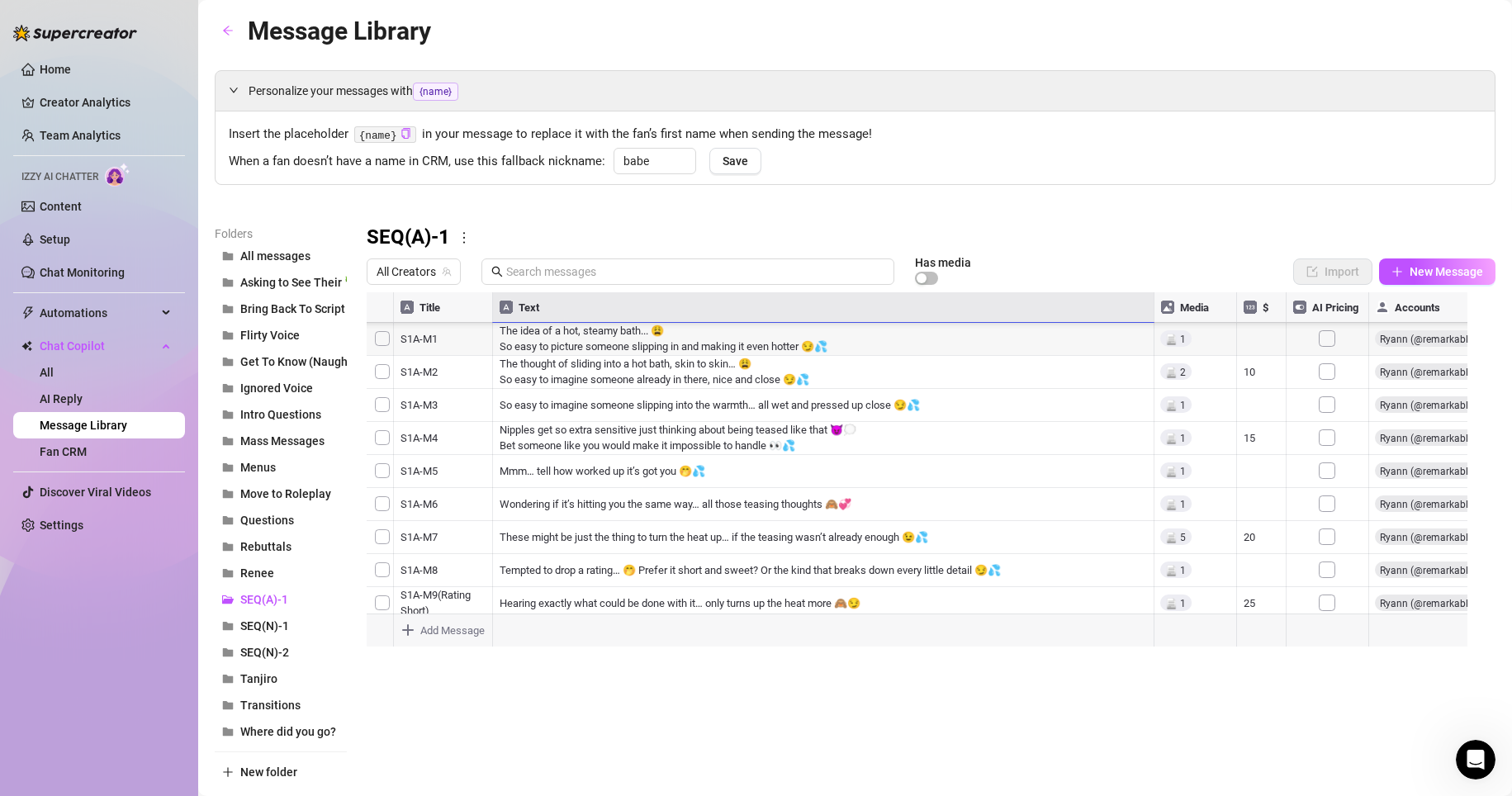 click at bounding box center (924, 476) 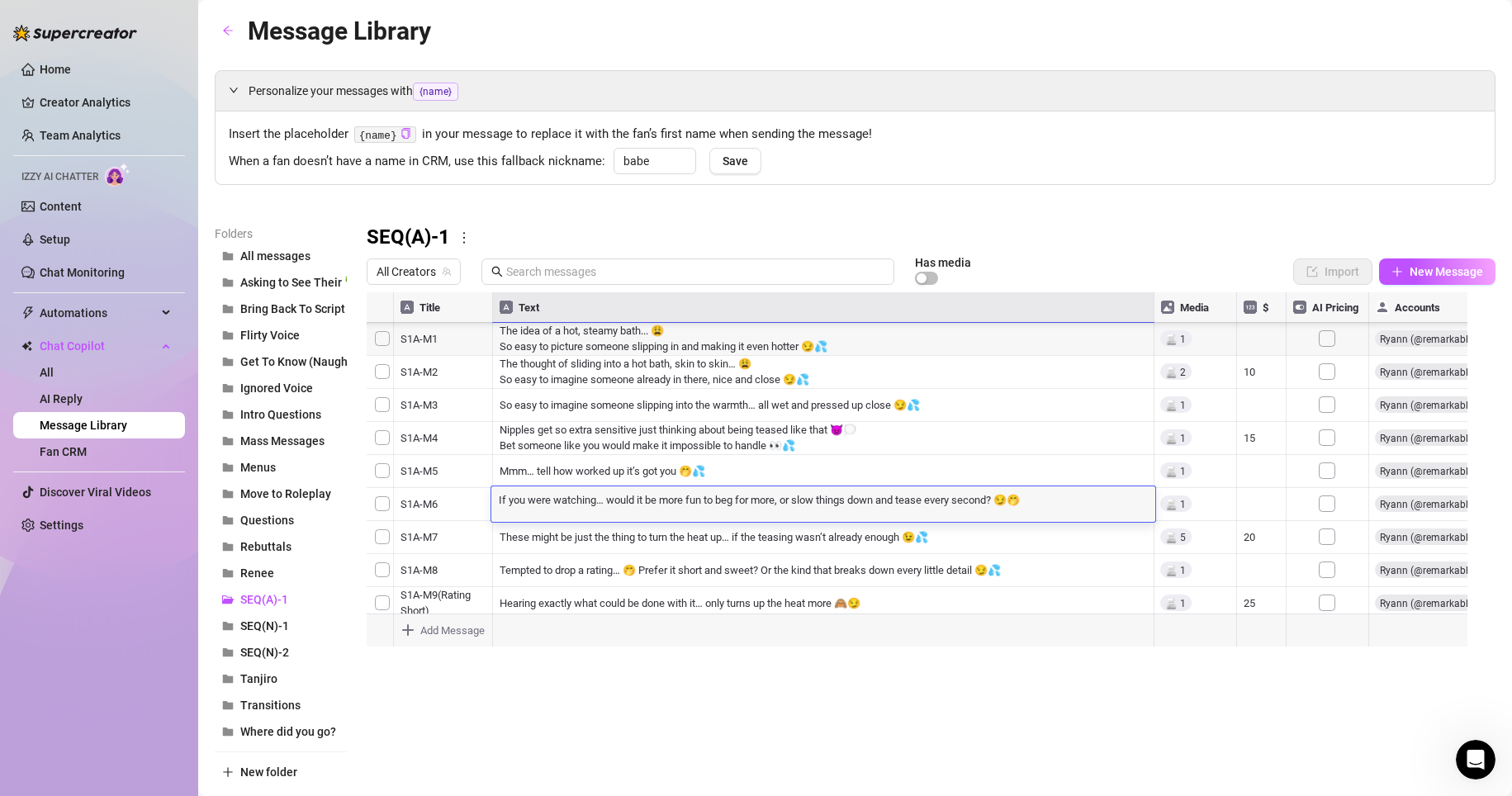 scroll, scrollTop: 1, scrollLeft: 0, axis: vertical 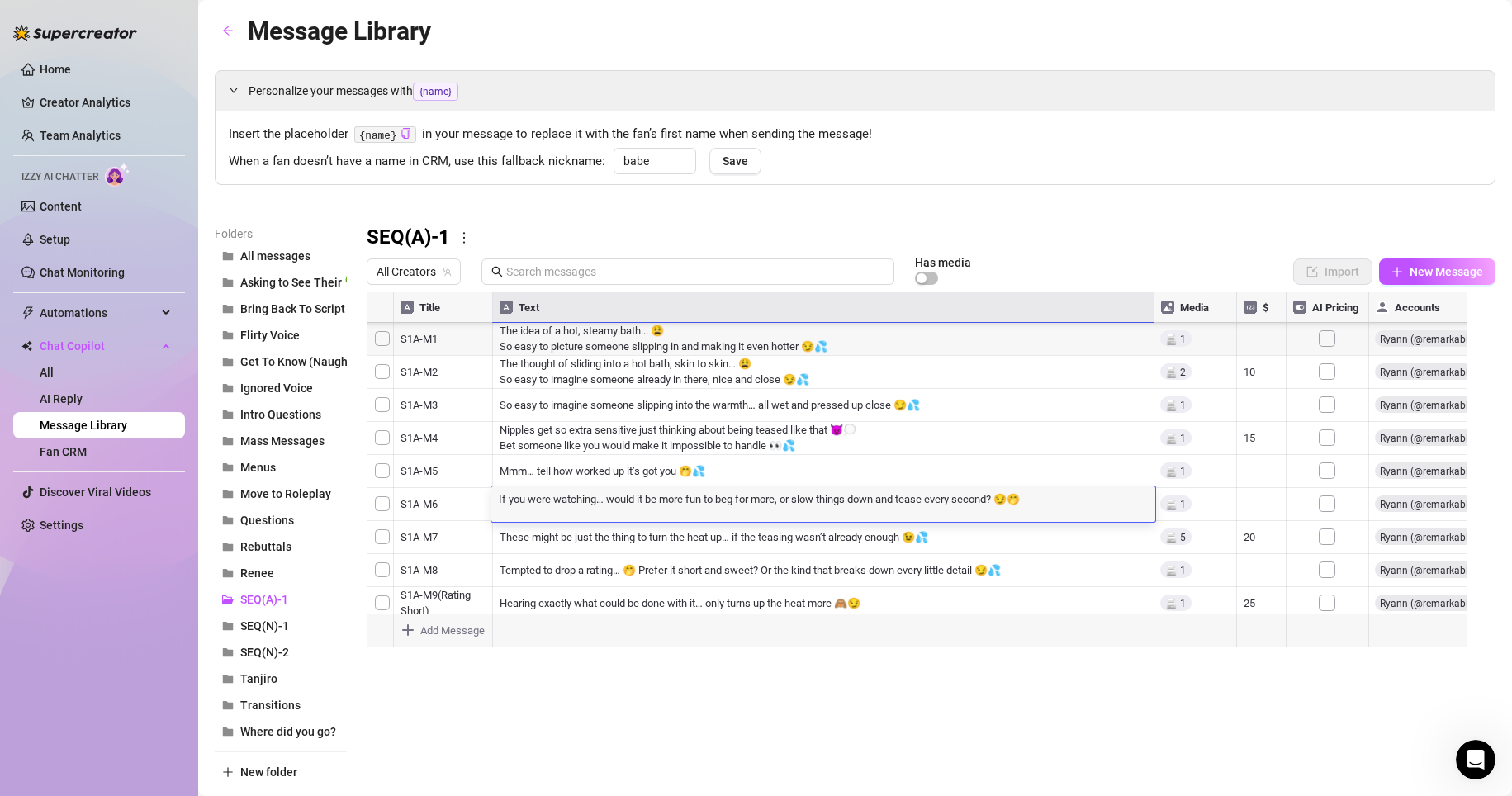 click on "Folders All messages Asking to See Their 🍆 Bring Back To Script Flirty Voice Get To Know (Naughty) Ignored Voice Intro Questions Mass Messages Menus Move to Roleplay Questions Rebuttals Renee SEQ(A)-1 SEQ(N)-1 SEQ(N)-2 Tanjiro Transitions Where did you go? New folder SEQ(A)-1 All Creators Has media Import New Message Title Text Media $ AI Pricing Accounts S1A-JOI Being guided through every stroke… imagining exactly how it could go 😏💦 20 false S1A-M16 That last clip’s been impossible to forget… 😩 Hard not to keep going after something that hot 👀🔥 50 false S1A-M17 Getting close yet? 🙈 The thought of finishing side by side is such a hot one to imagine 😏💦 false S1A-M18 That one’s got the kind of heat that leaves everything shaking… kinda wild to imagine what finishing together might feel like 😈💦 75 false S1A-M19 false S1A-M20 If you were watching… would it be more fun to beg for more, or slow things down and tease every second? 😏🤭 false S1A-M21 111 false false" at bounding box center [855, 505] 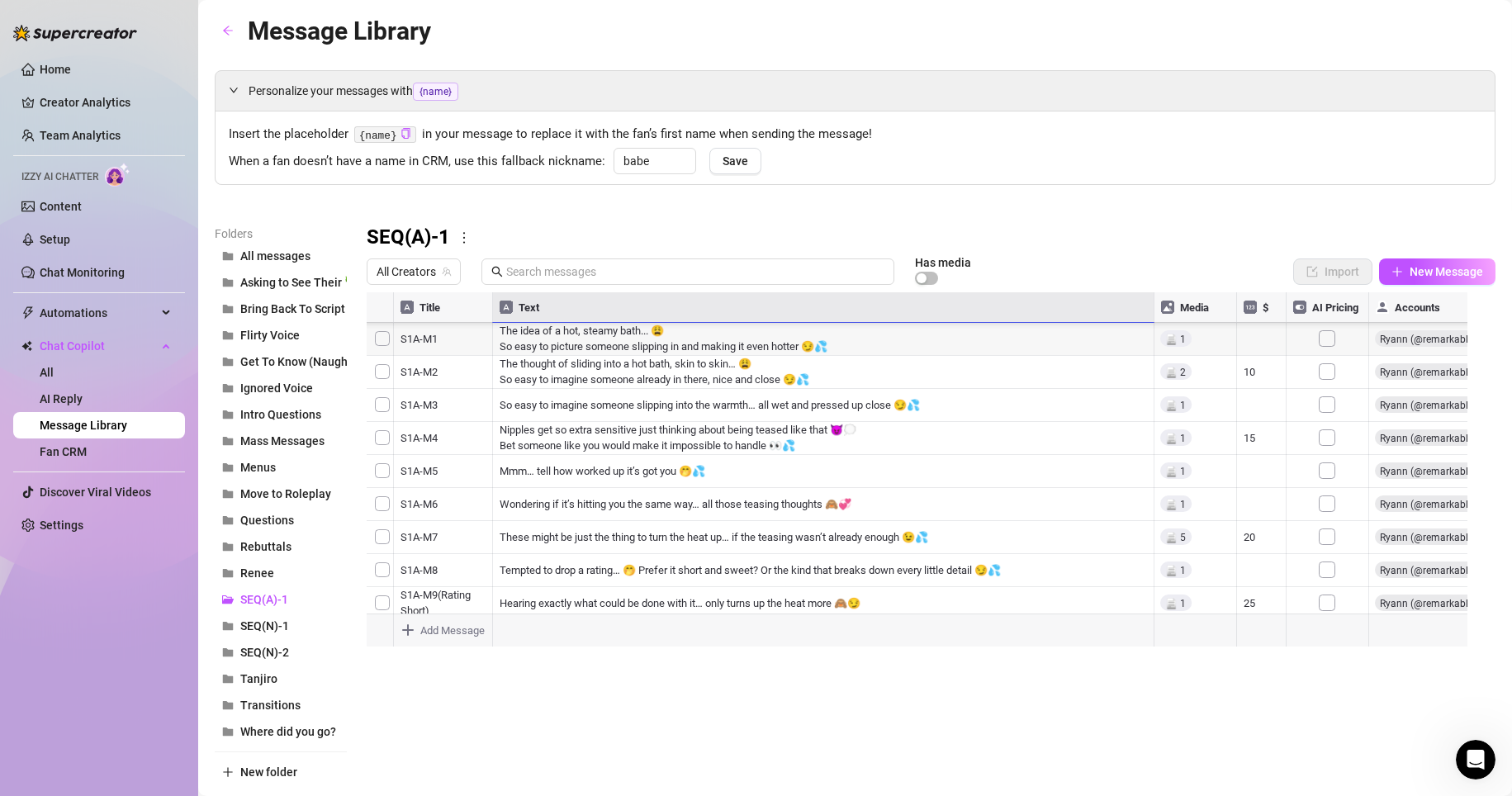 scroll, scrollTop: 509, scrollLeft: 0, axis: vertical 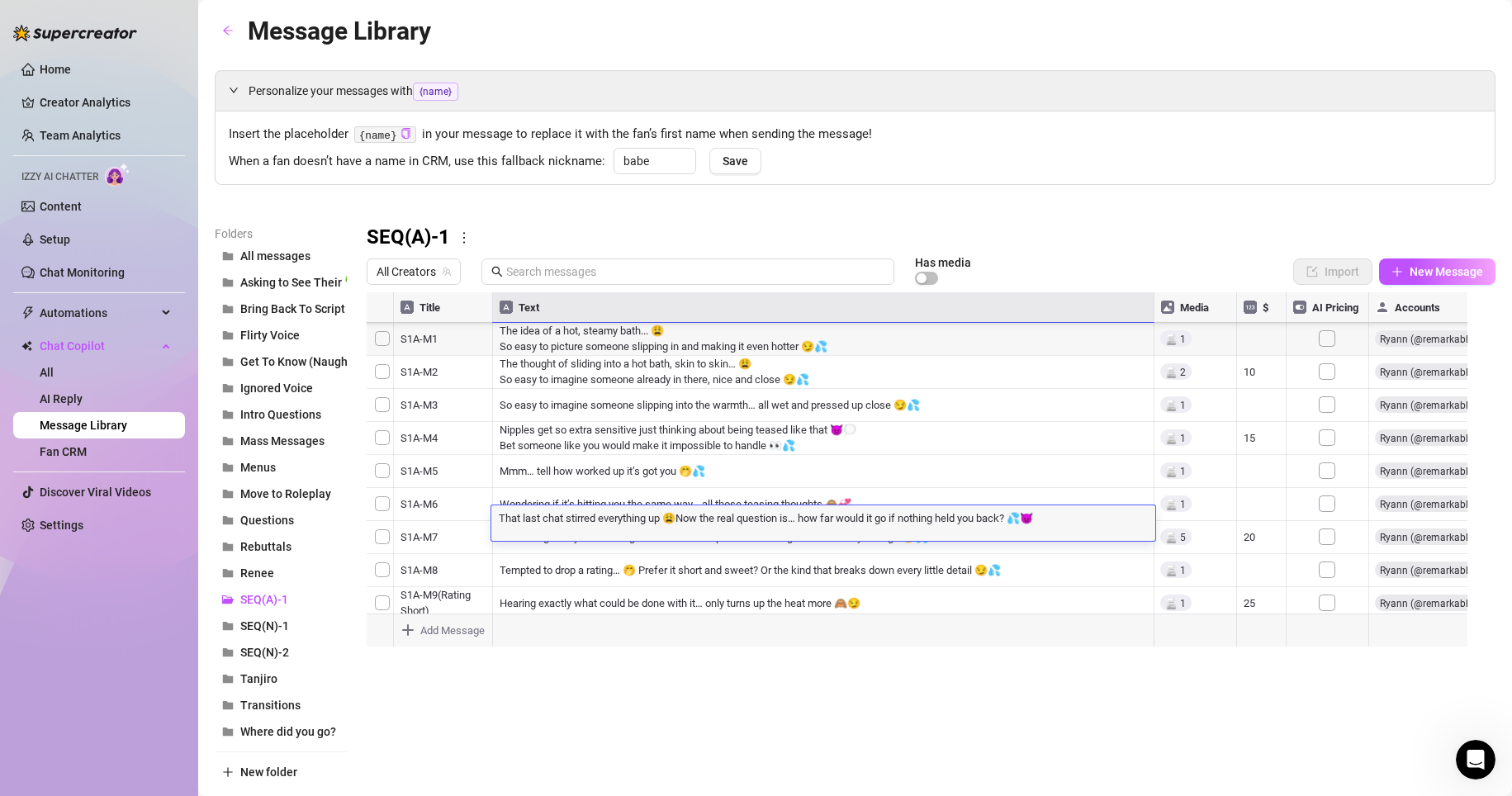 click at bounding box center [924, 476] 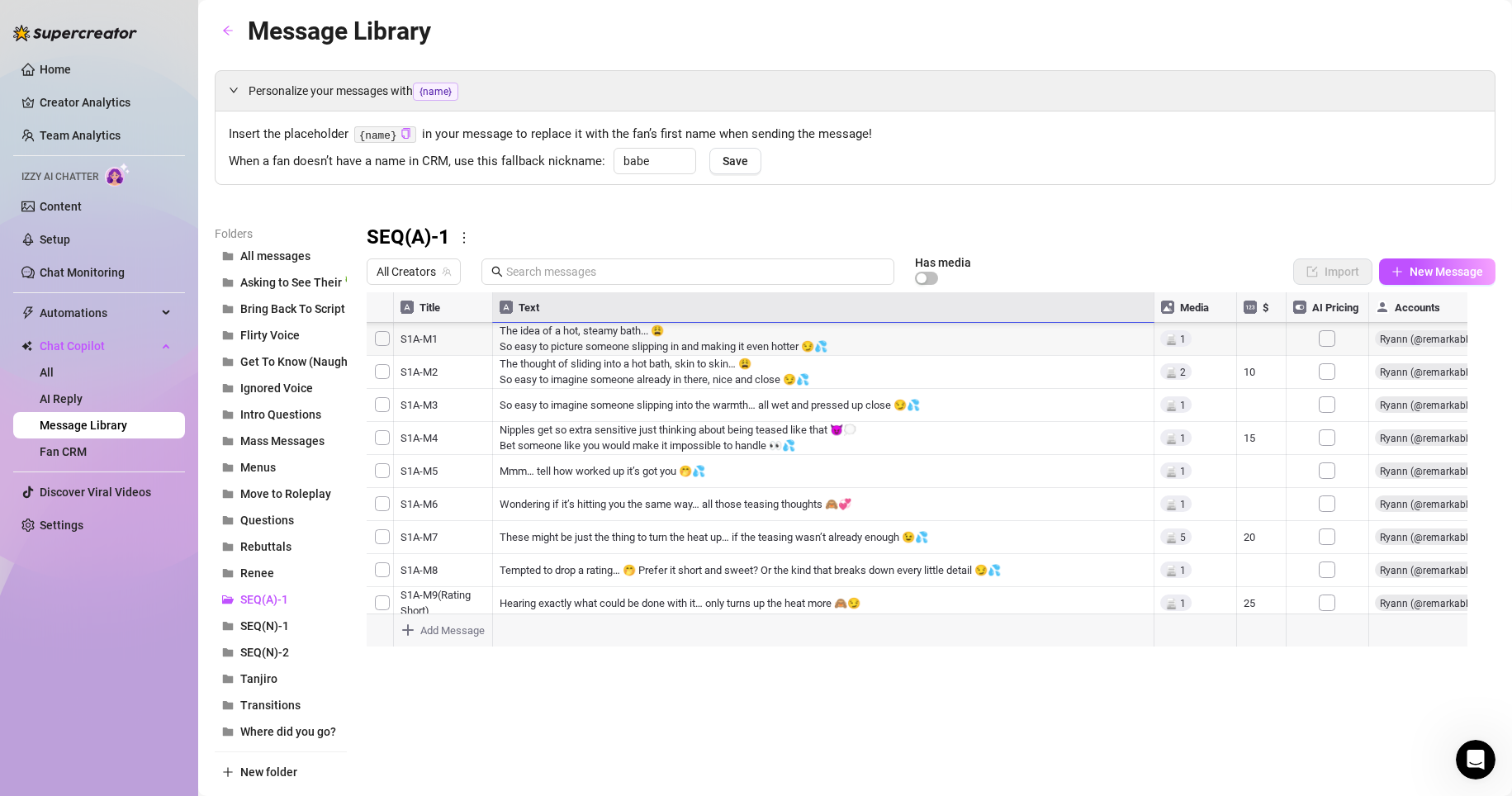 click at bounding box center (924, 476) 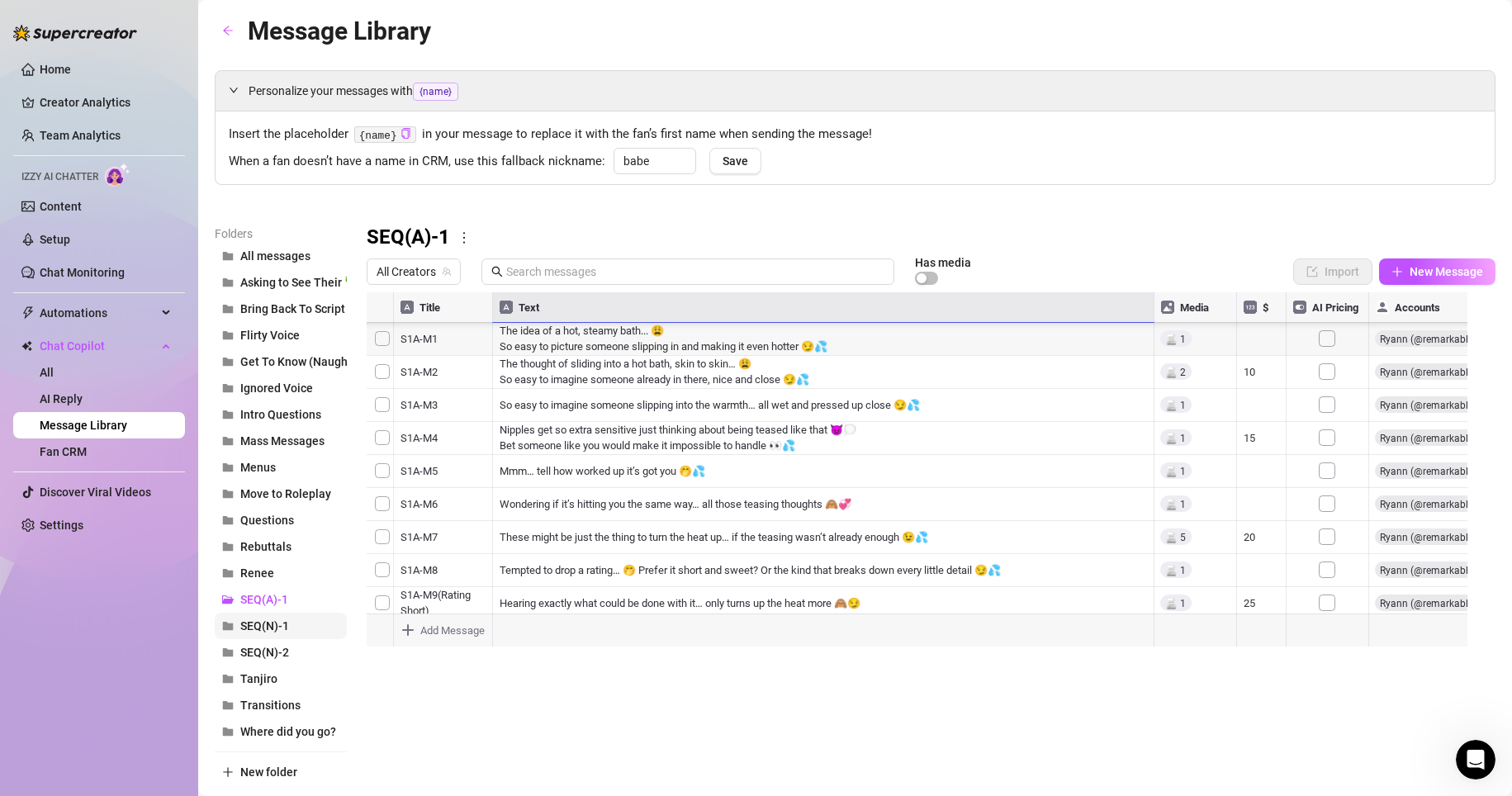 click on "SEQ(N)-1" at bounding box center (264, 626) 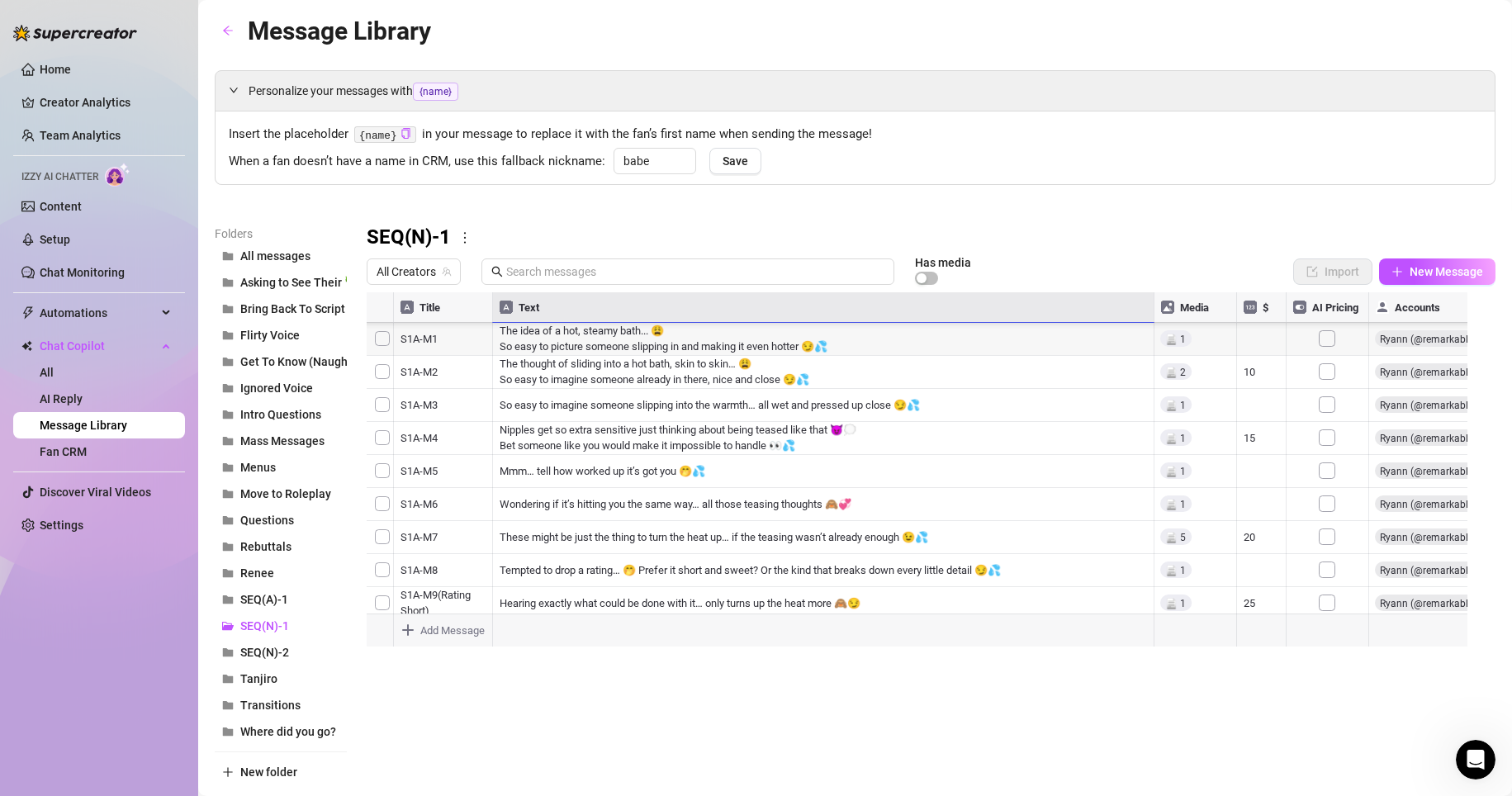 scroll, scrollTop: 0, scrollLeft: 0, axis: both 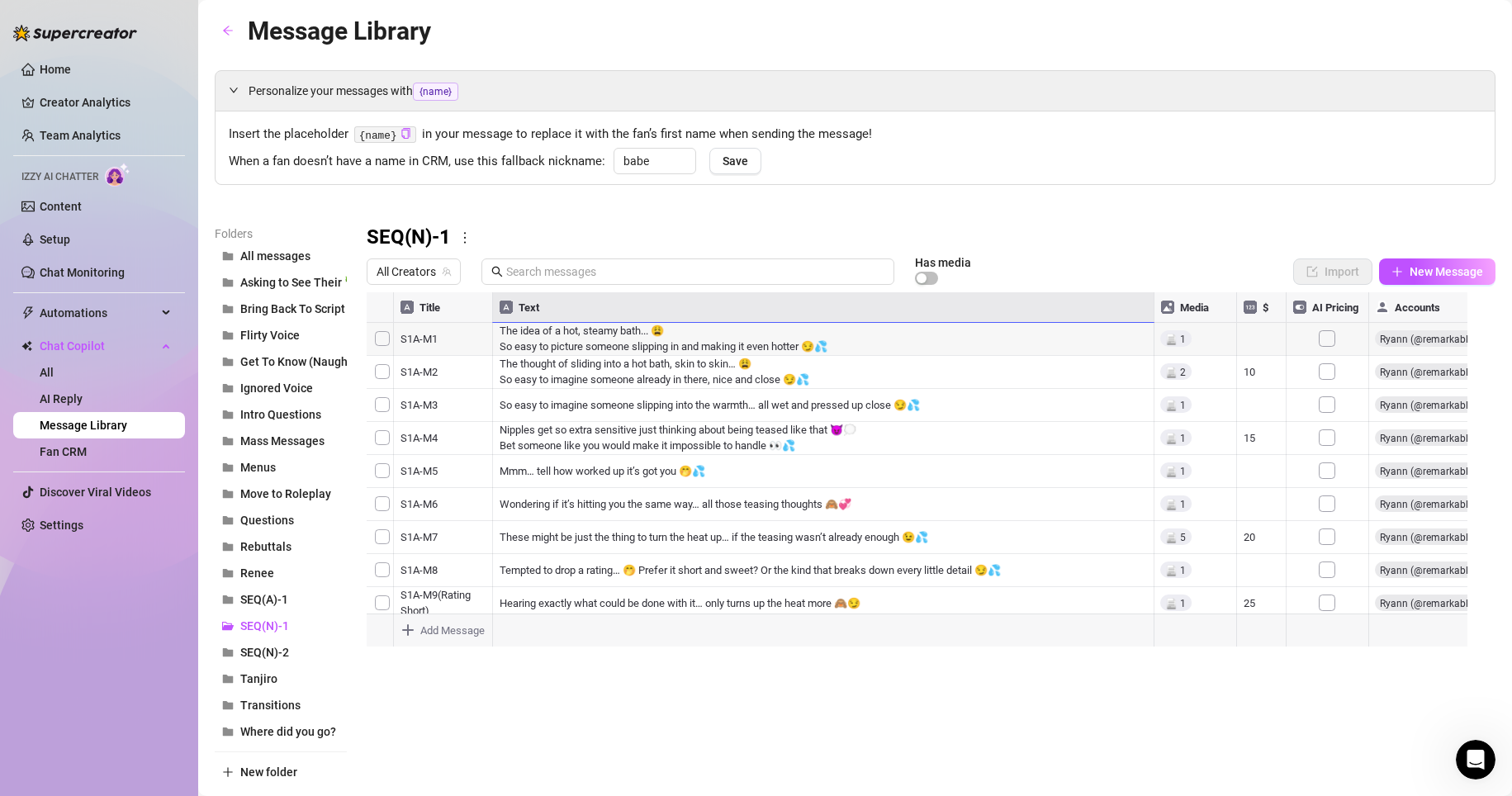 click at bounding box center (924, 476) 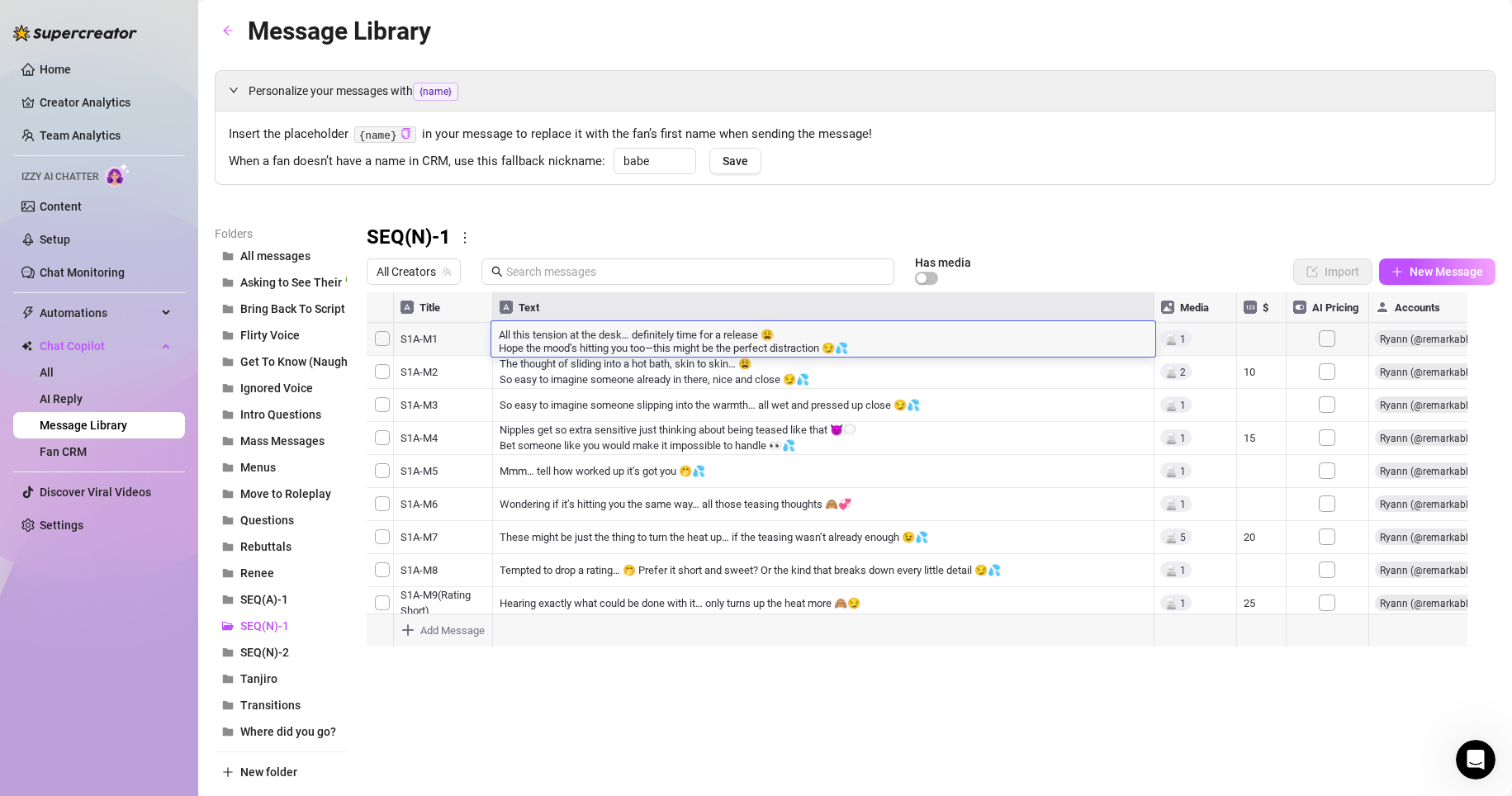 click at bounding box center [924, 476] 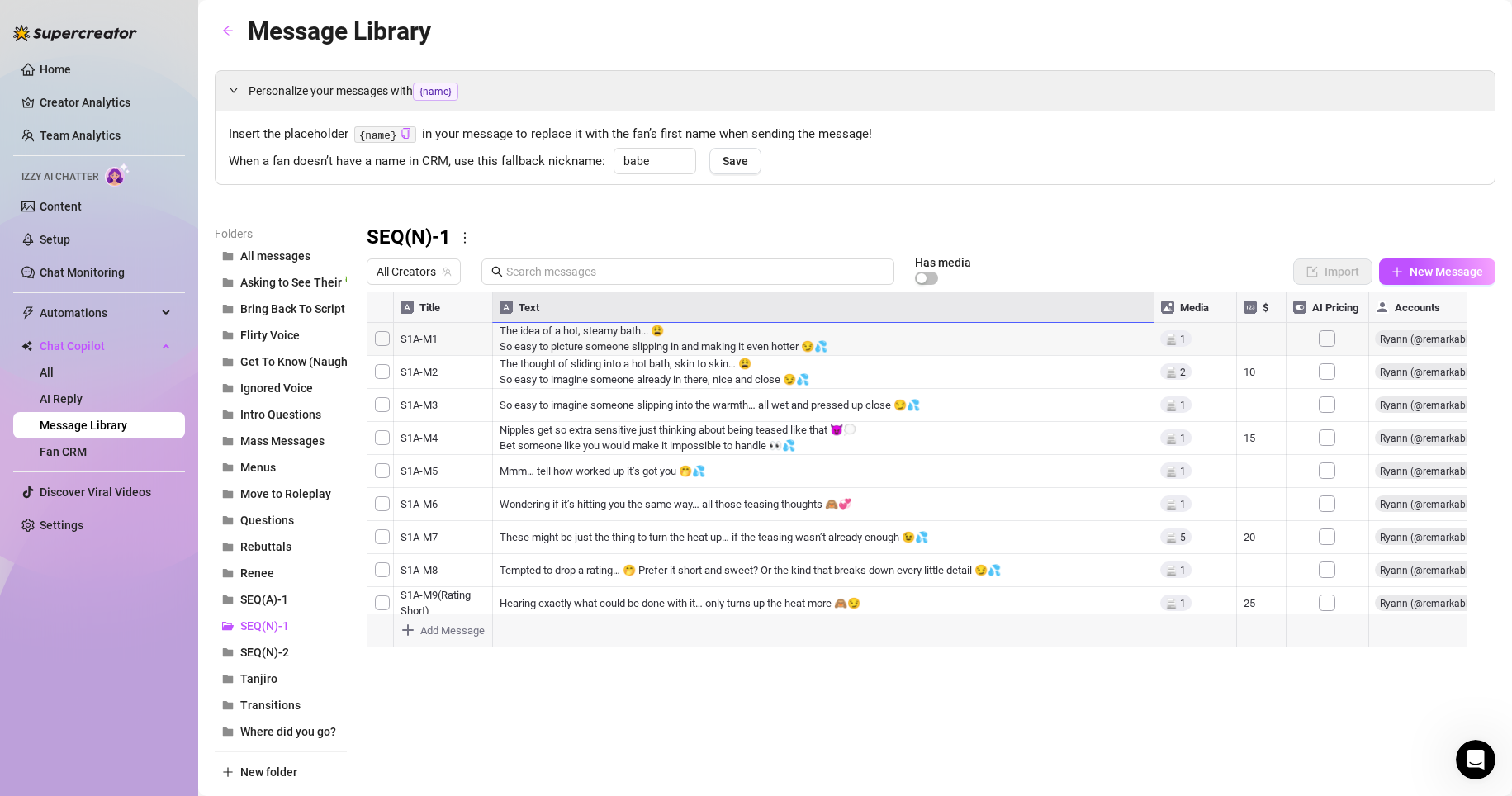 click at bounding box center [924, 476] 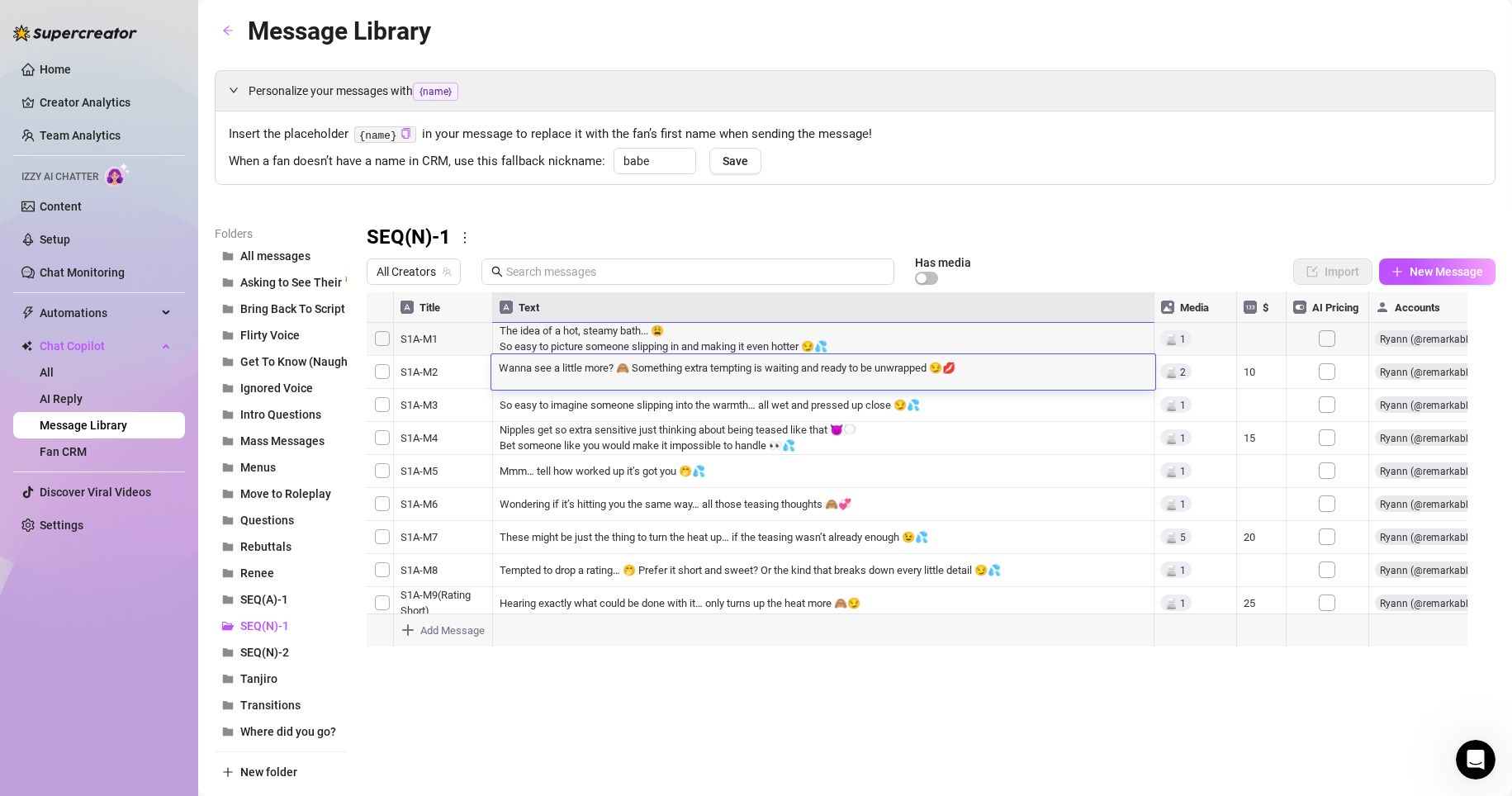 scroll, scrollTop: 1, scrollLeft: 0, axis: vertical 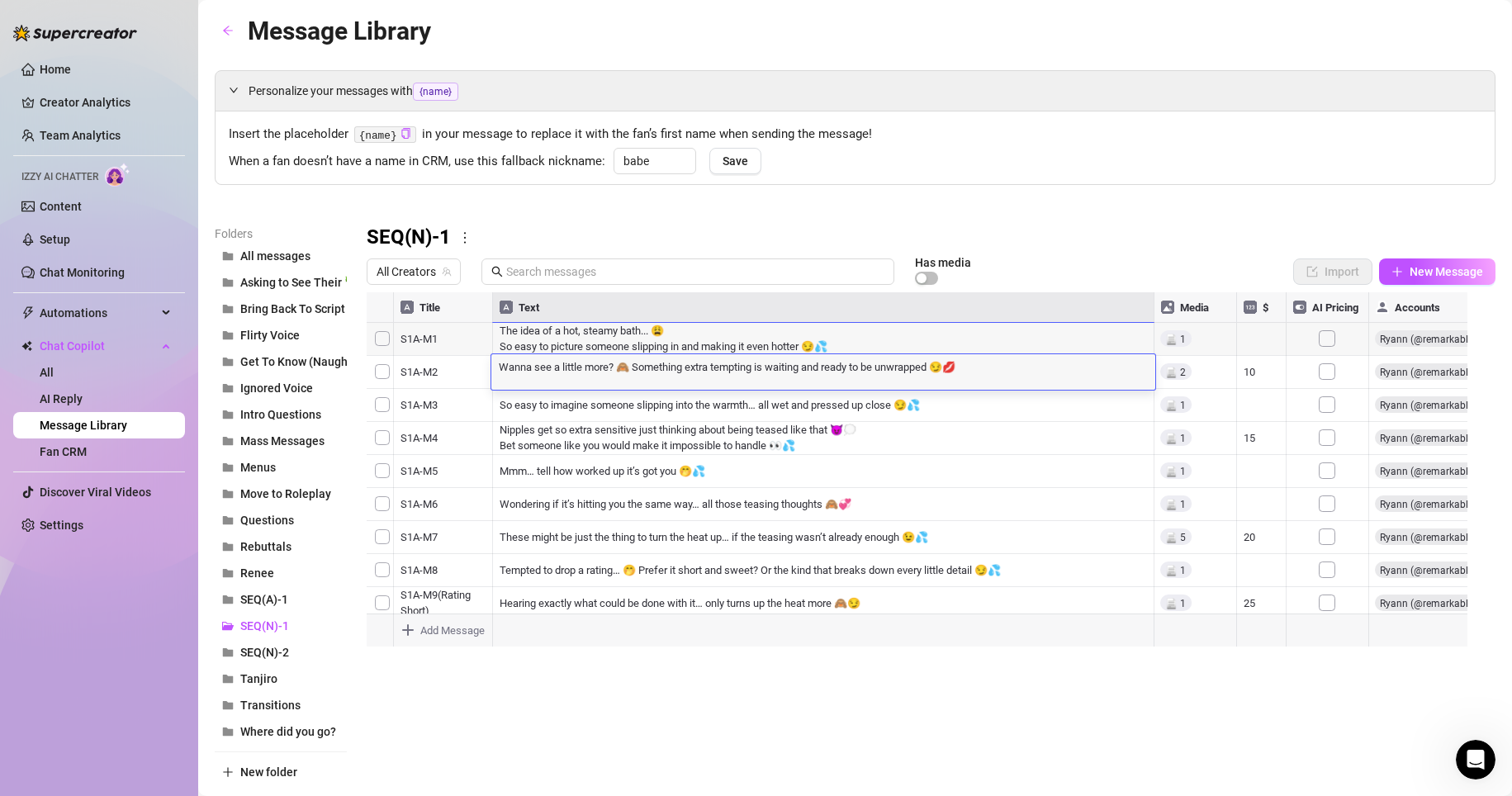 click at bounding box center (924, 476) 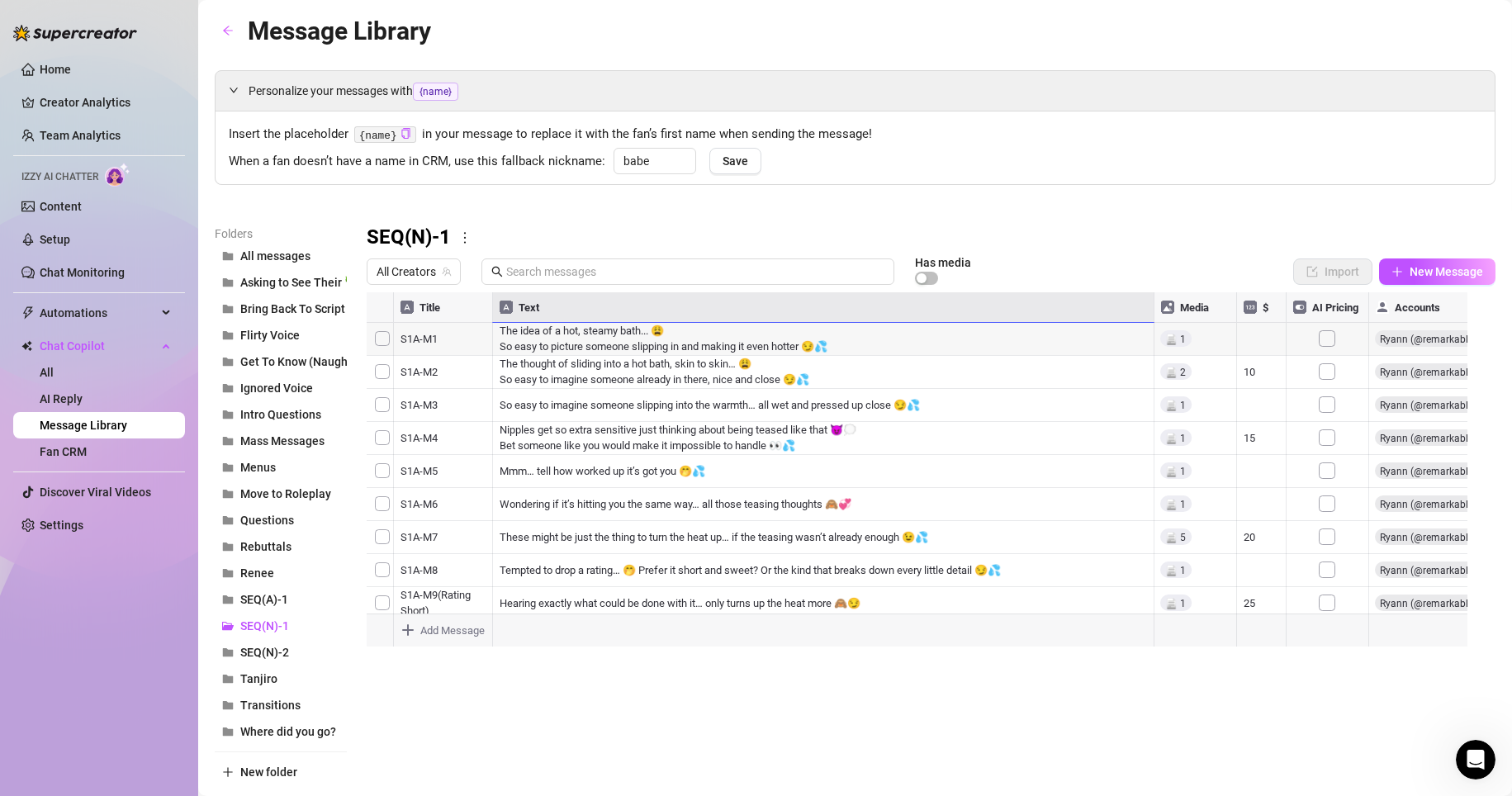 click at bounding box center [924, 476] 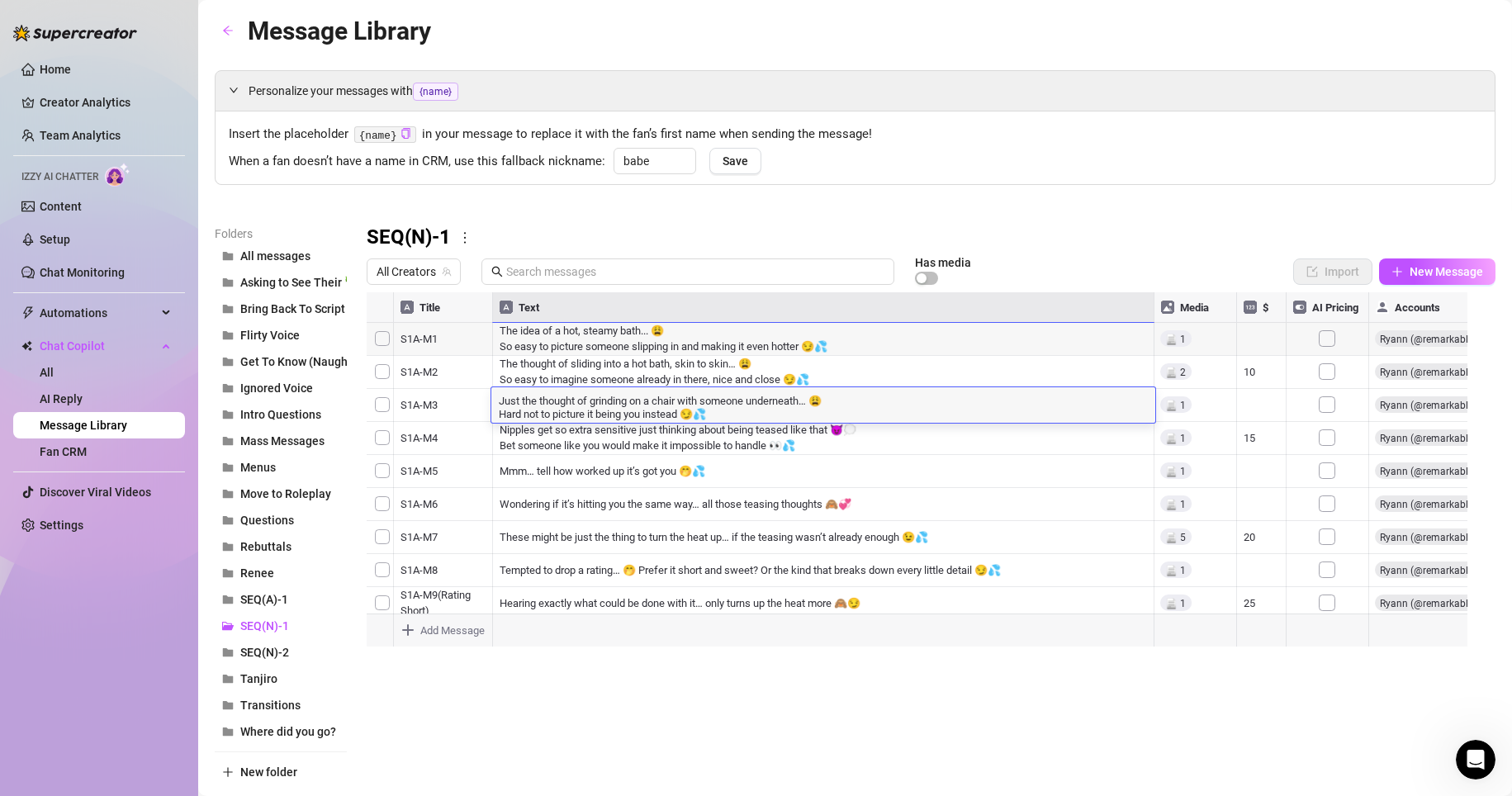 click at bounding box center [924, 476] 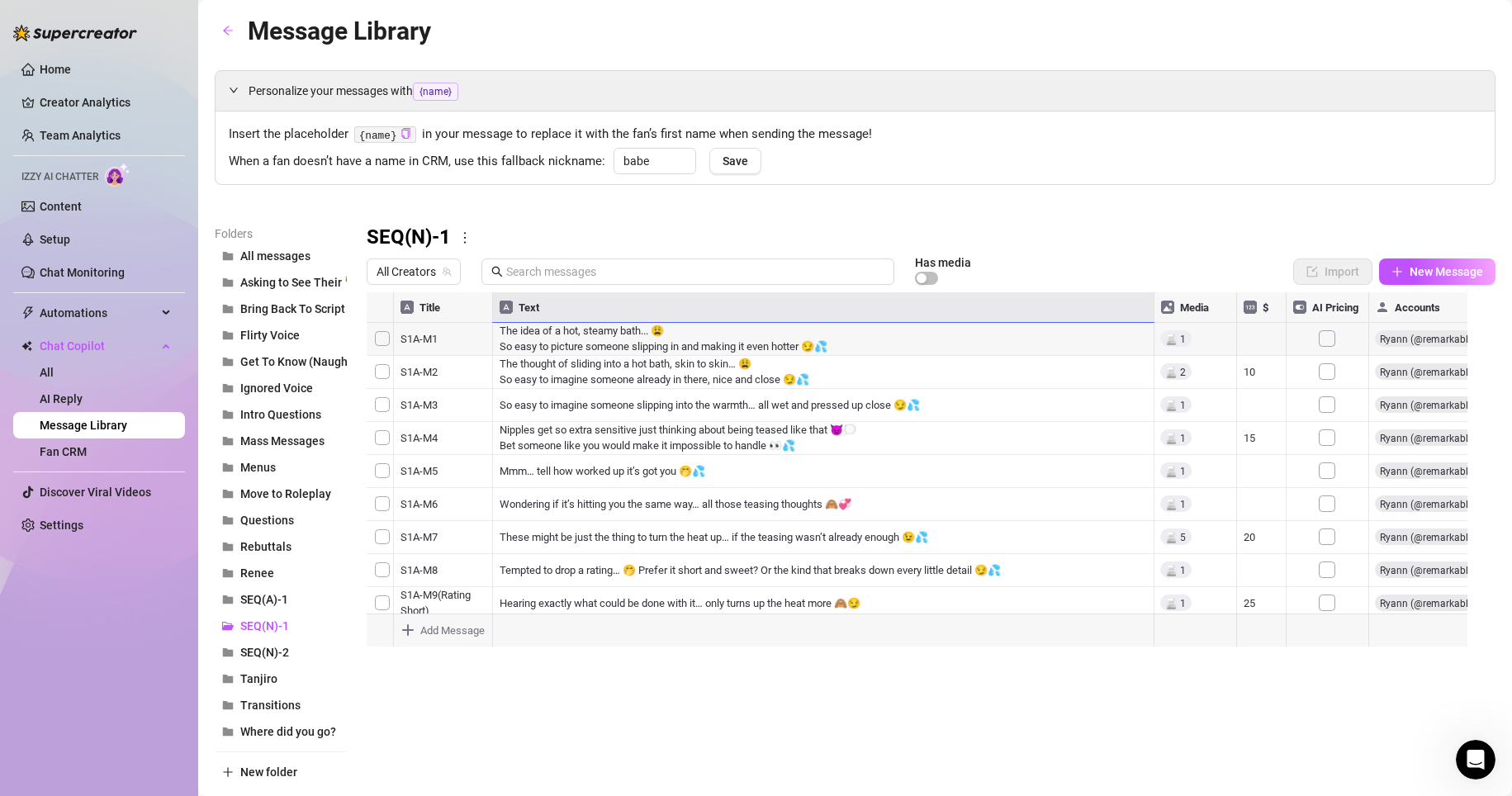 click at bounding box center [924, 476] 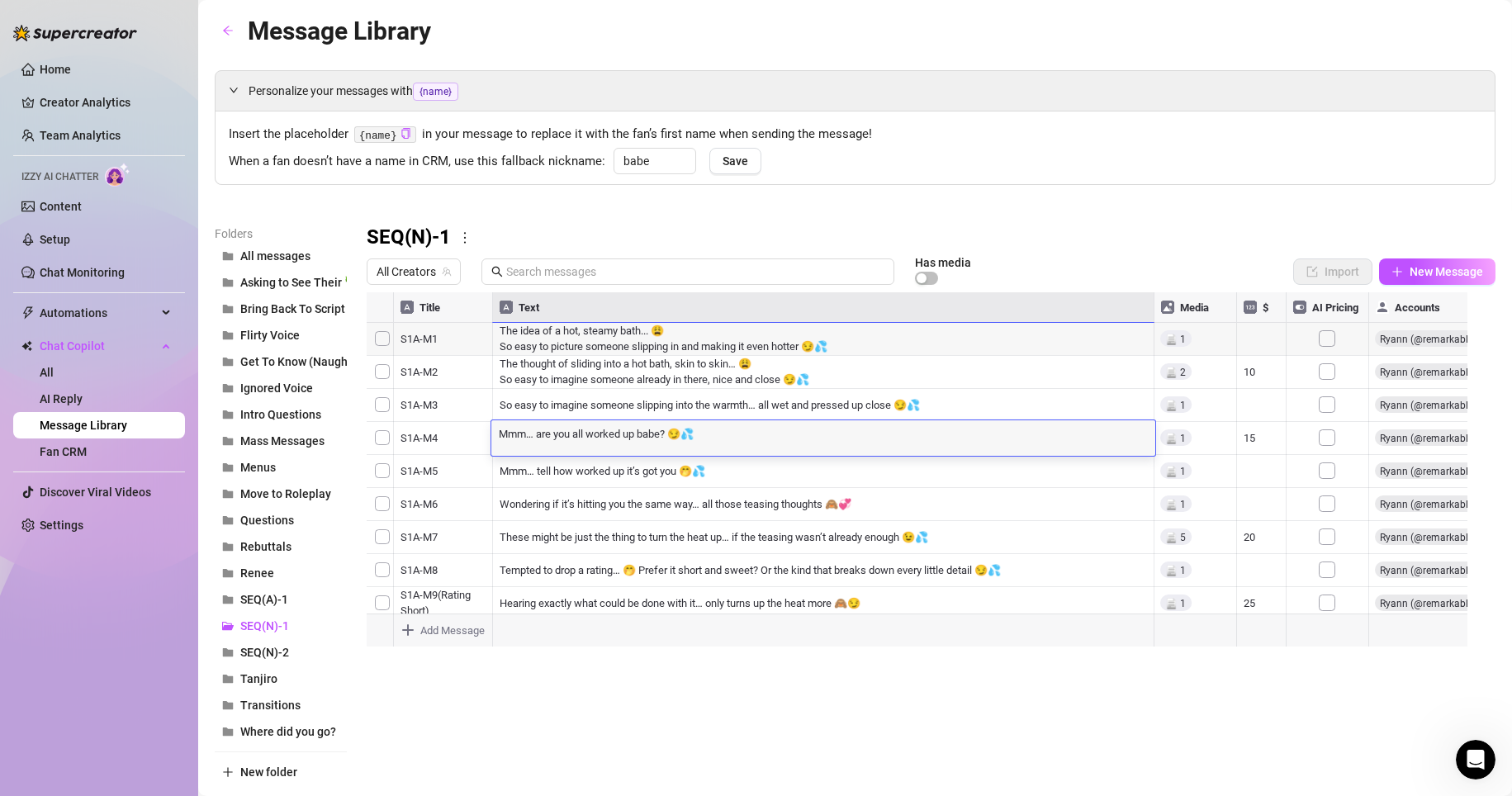 scroll, scrollTop: 1, scrollLeft: 0, axis: vertical 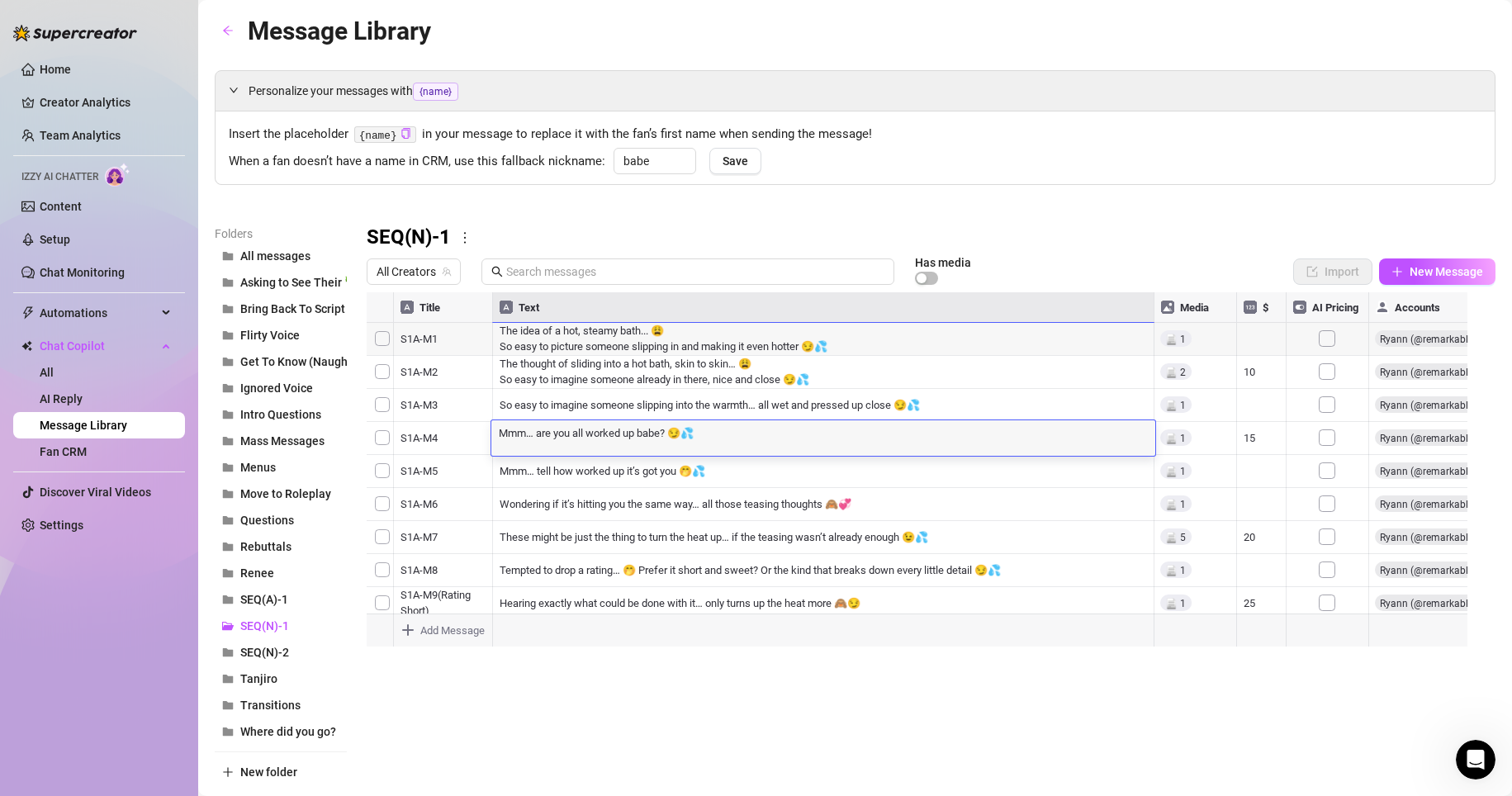 drag, startPoint x: 613, startPoint y: 441, endPoint x: 575, endPoint y: 429, distance: 39.84972 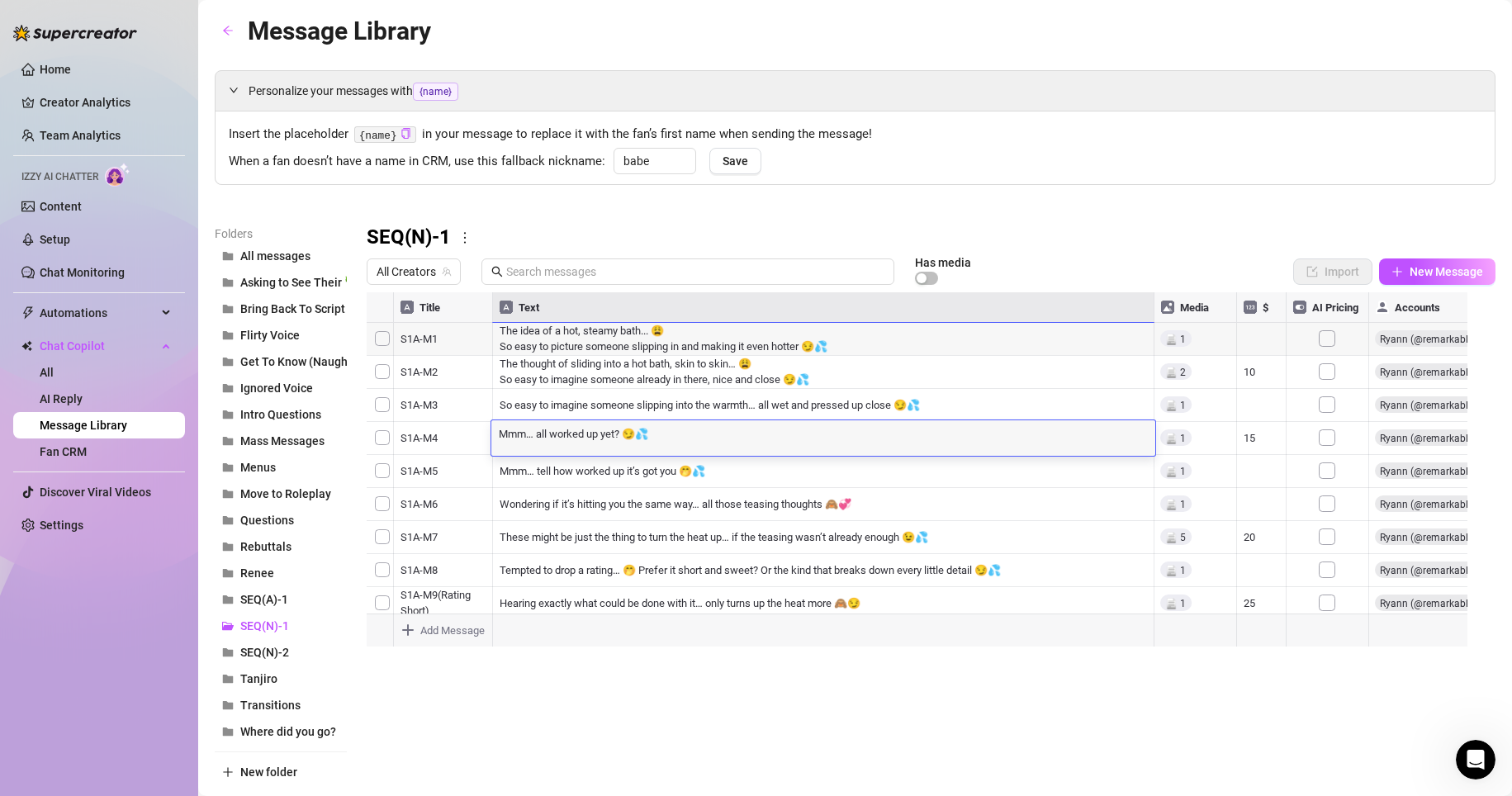 scroll, scrollTop: 1, scrollLeft: 0, axis: vertical 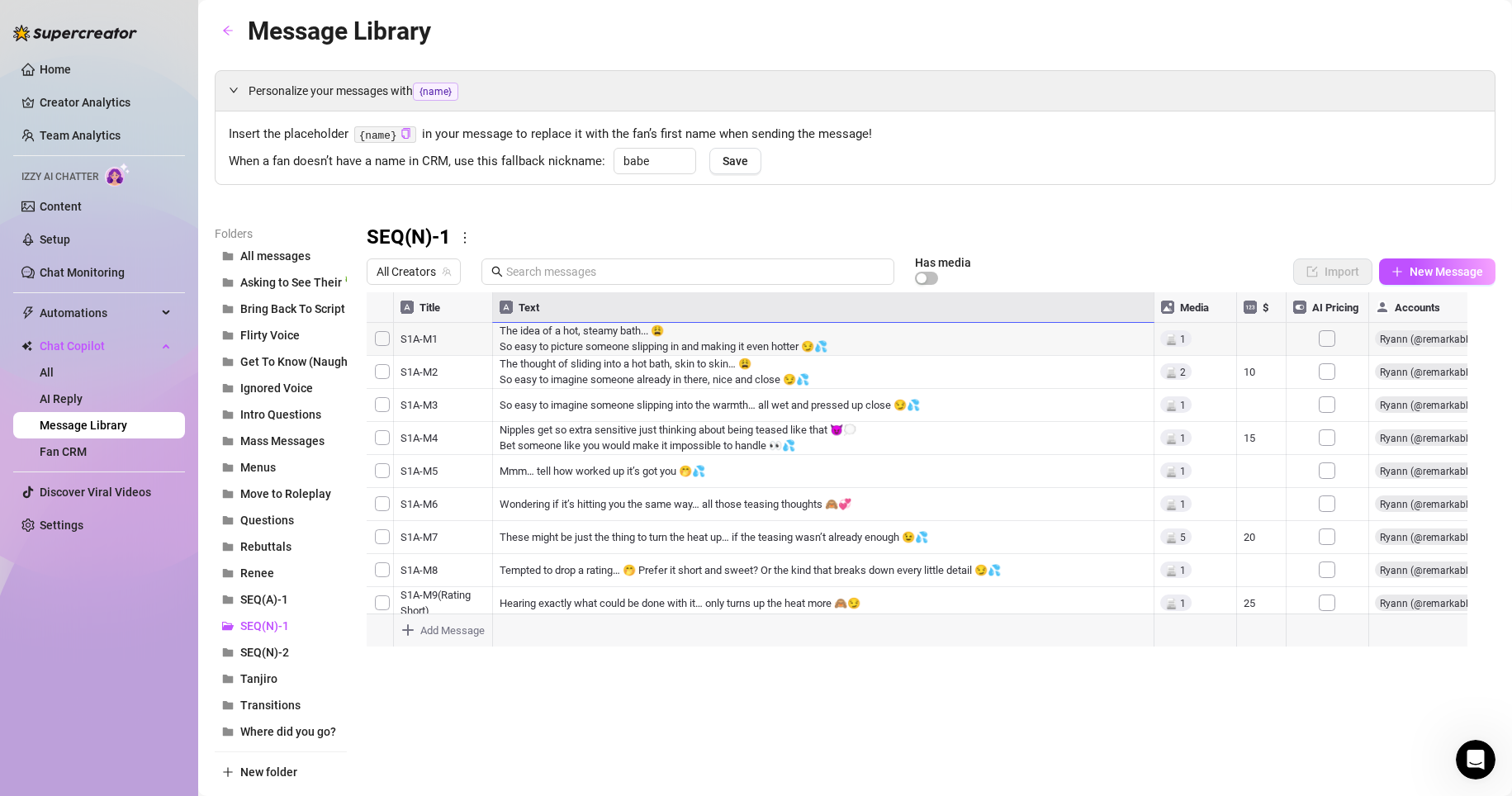 drag, startPoint x: 532, startPoint y: 794, endPoint x: 532, endPoint y: 770, distance: 24 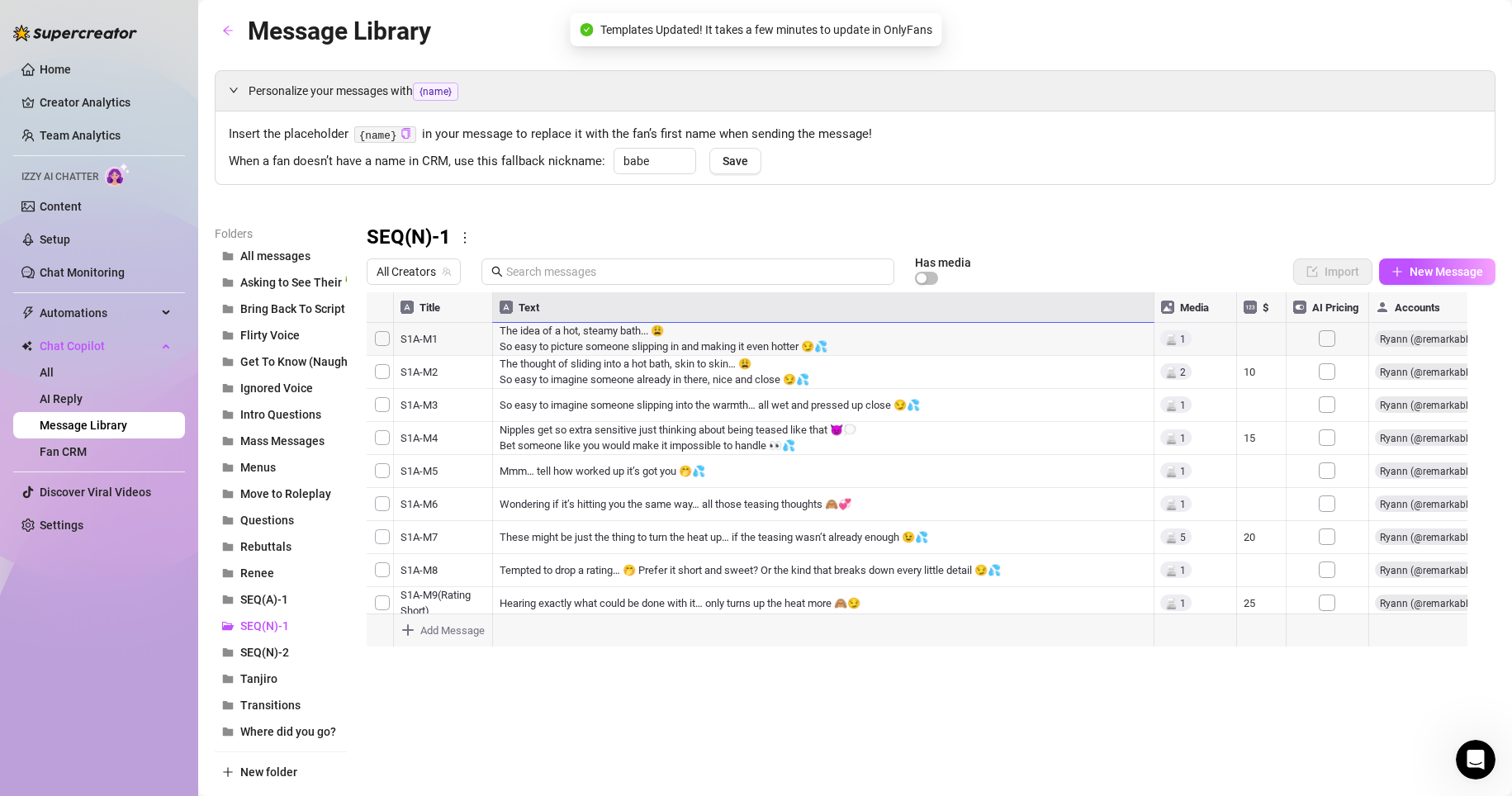 click at bounding box center (924, 476) 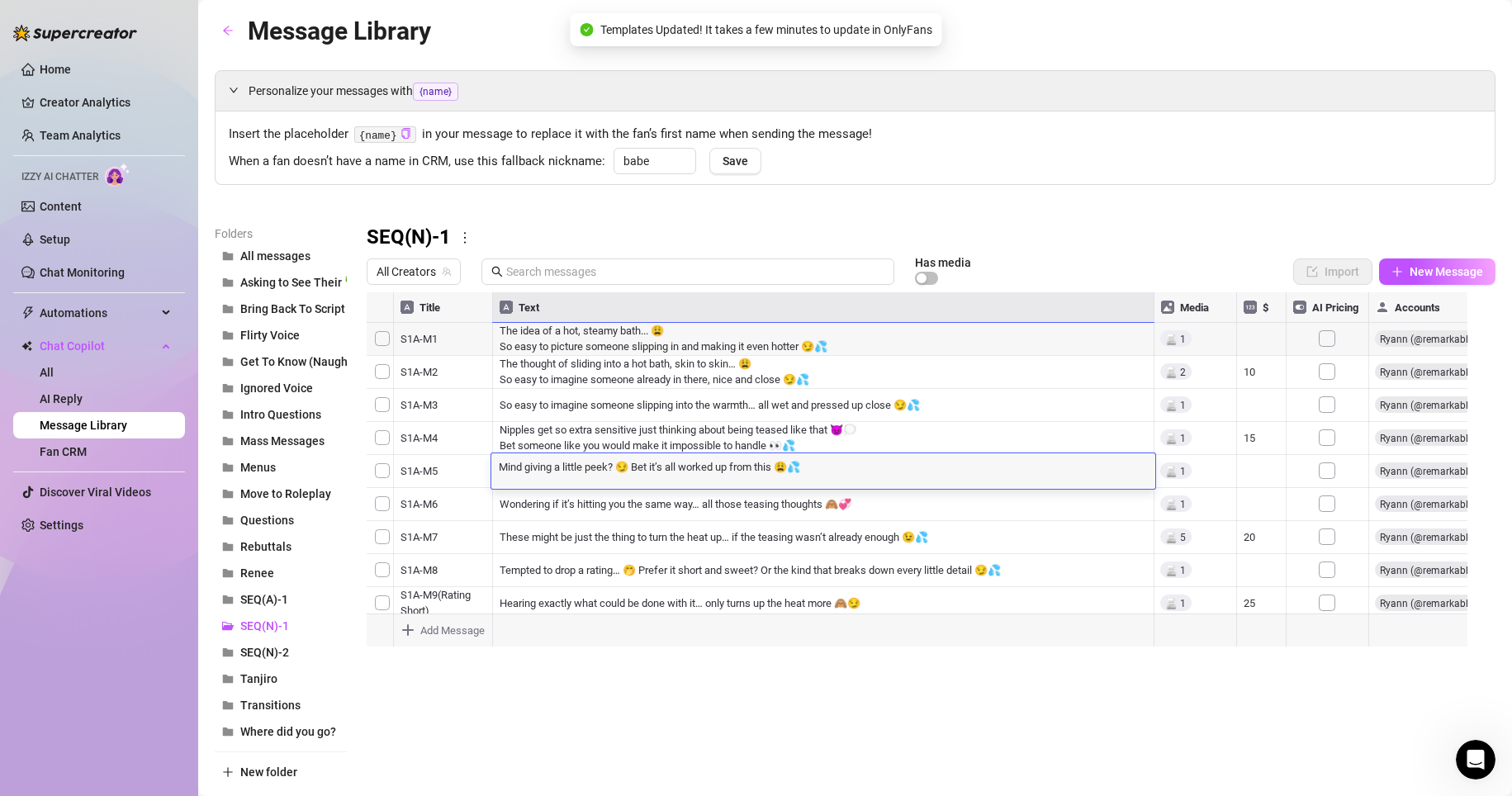 scroll, scrollTop: 1, scrollLeft: 0, axis: vertical 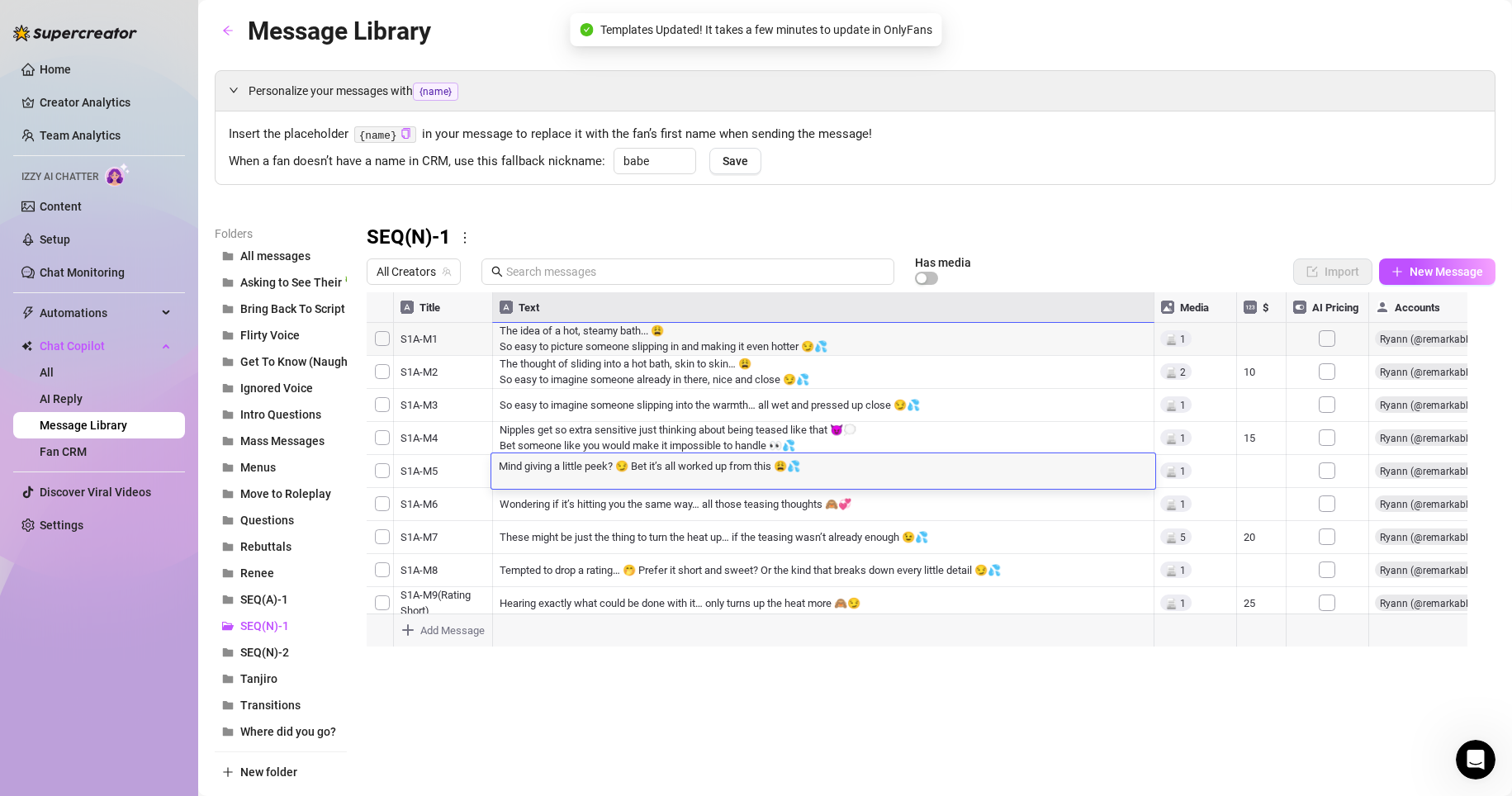 drag, startPoint x: 571, startPoint y: 476, endPoint x: 570, endPoint y: 460, distance: 16.03122 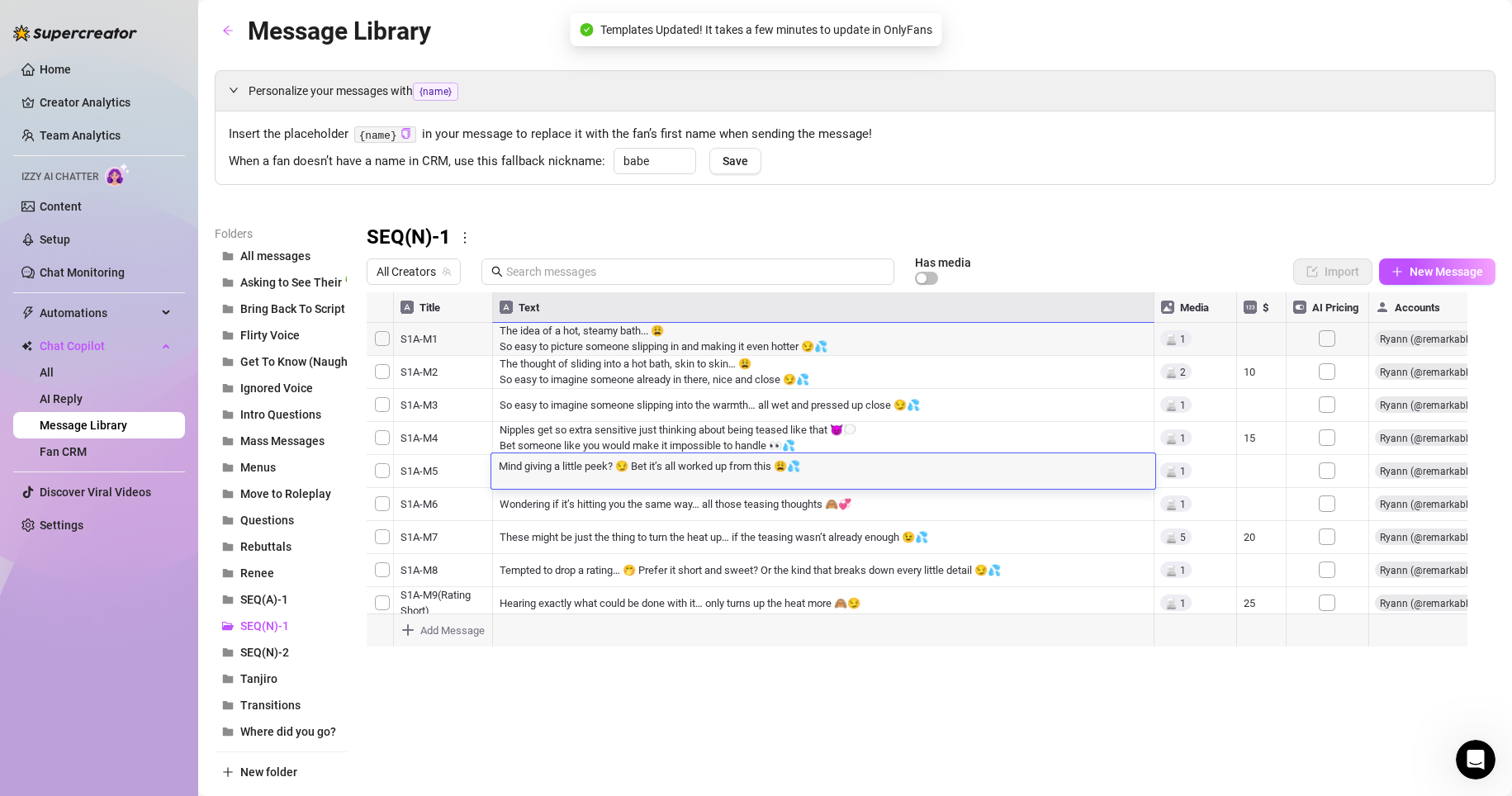 drag, startPoint x: 570, startPoint y: 460, endPoint x: 547, endPoint y: 464, distance: 23.345235 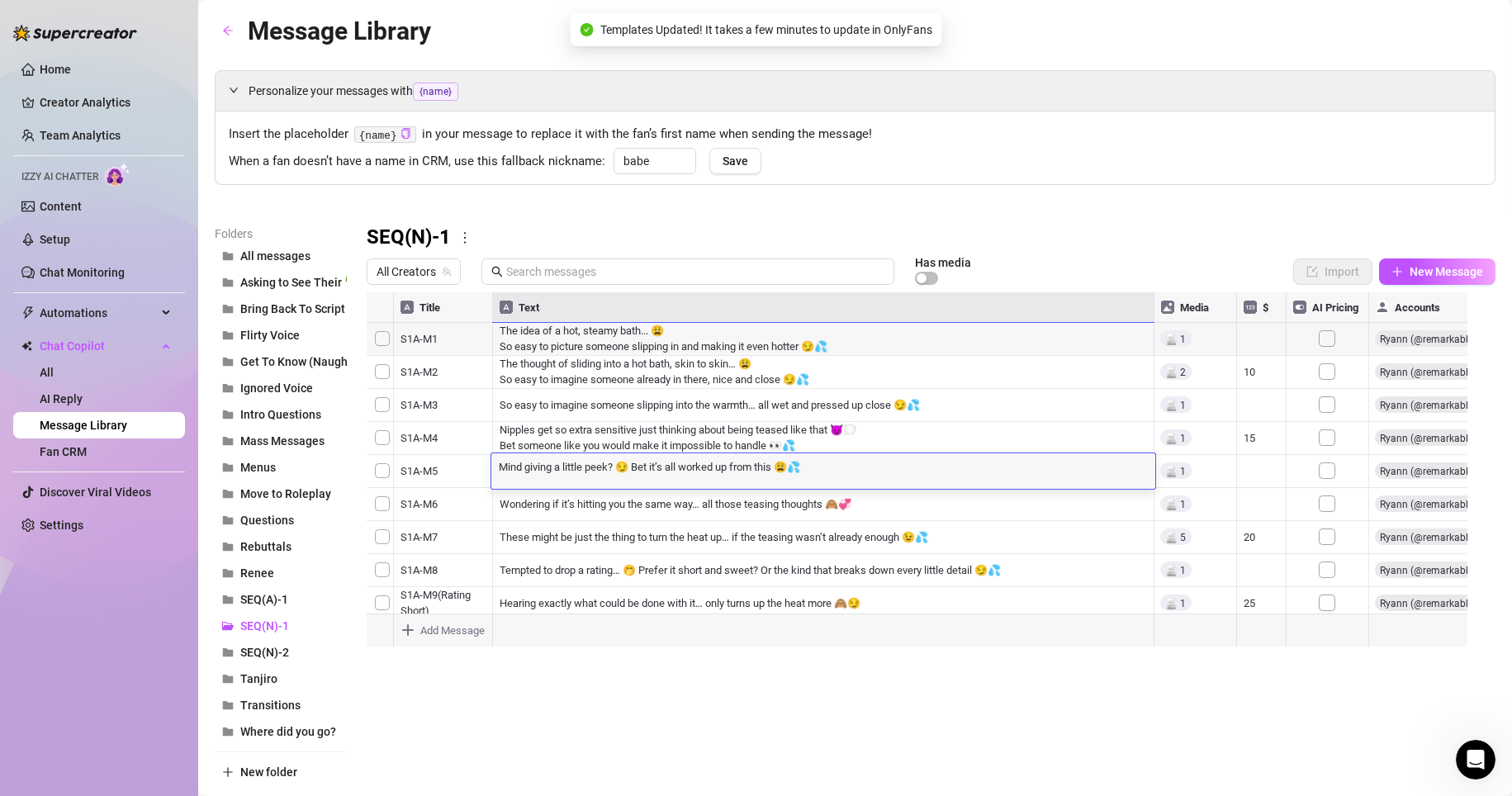 scroll, scrollTop: 0, scrollLeft: 0, axis: both 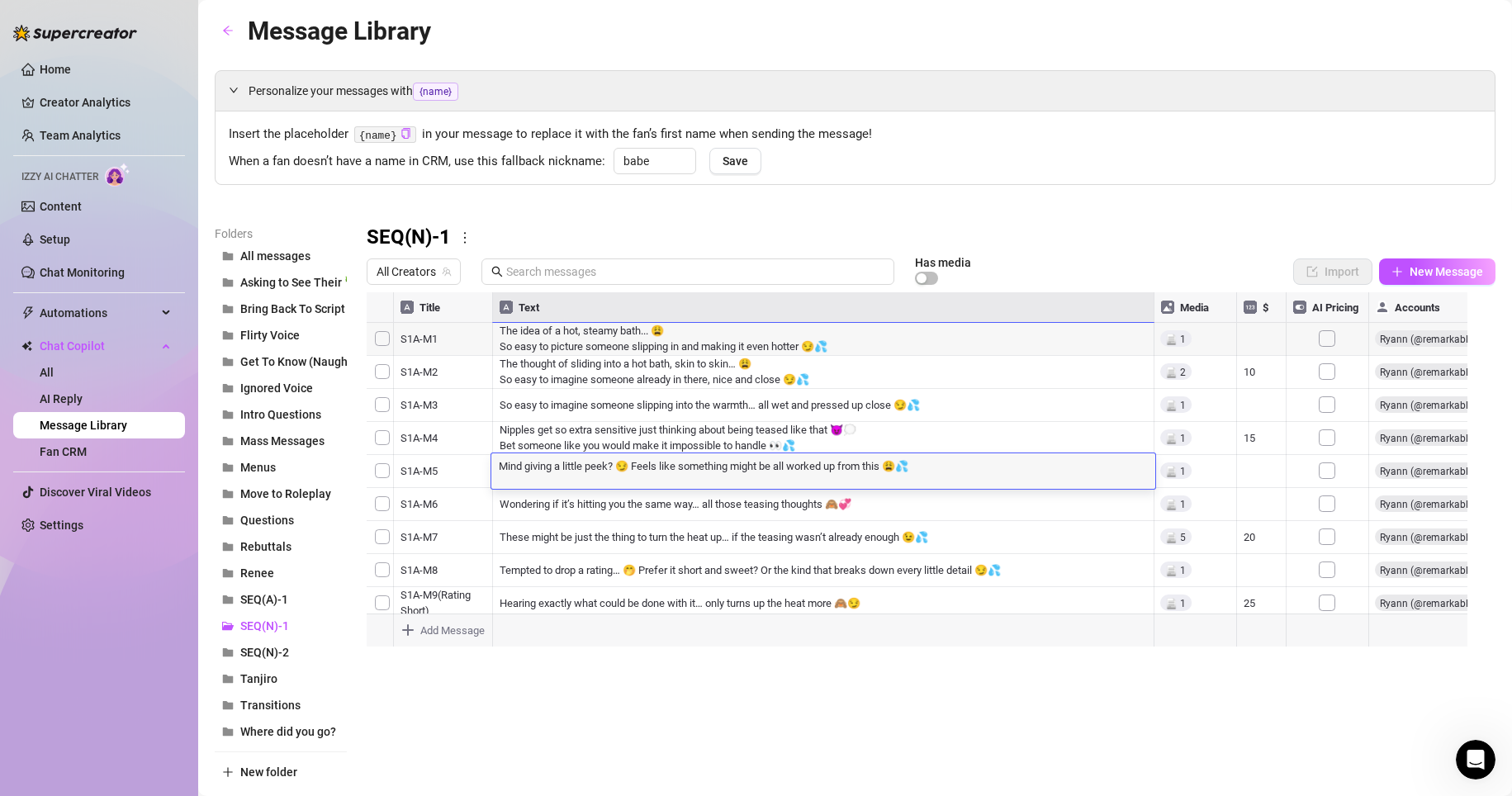 click on "Folders All messages Asking to See Their 🍆 Bring Back To Script Flirty Voice Get To Know (Naughty) Ignored Voice Intro Questions Mass Messages Menus Move to Roleplay Questions Rebuttals [NAME] SEQ(A)-1 SEQ(N)-1 SEQ(N)-2 Tanjiro Transitions Where did you go? New folder SEQ(N)-1 All Creators Has media Import New Message Title Text Media $ AI Pricing Accounts S1N-M1 All this tension at the desk… definitely time for a release 😩
Hope the mood’s hitting you too—this might be the perfect distraction 😏💦 false S1N-M2 Wanna see a little more? 🙈 Something extra tempting is waiting and ready to be unwrapped 😏💋 false S1N-M3 Just the thought of grinding on a chair with someone underneath… 😩
Hard not to picture it being you instead 😏💦 9 false S1N-M4 Mmm… all worked up yet? 😏💦 false S1N-M5 Mind giving a little peek? 😏 Bet it’s all worked up from this 😩💦 false S1N-M6 false S1N-M7(Short Rate) 15 false S1N-M8(Long Rate) 30 false S1N-M9 false S1N-M10 22 false S1N-M11 false" at bounding box center (855, 505) 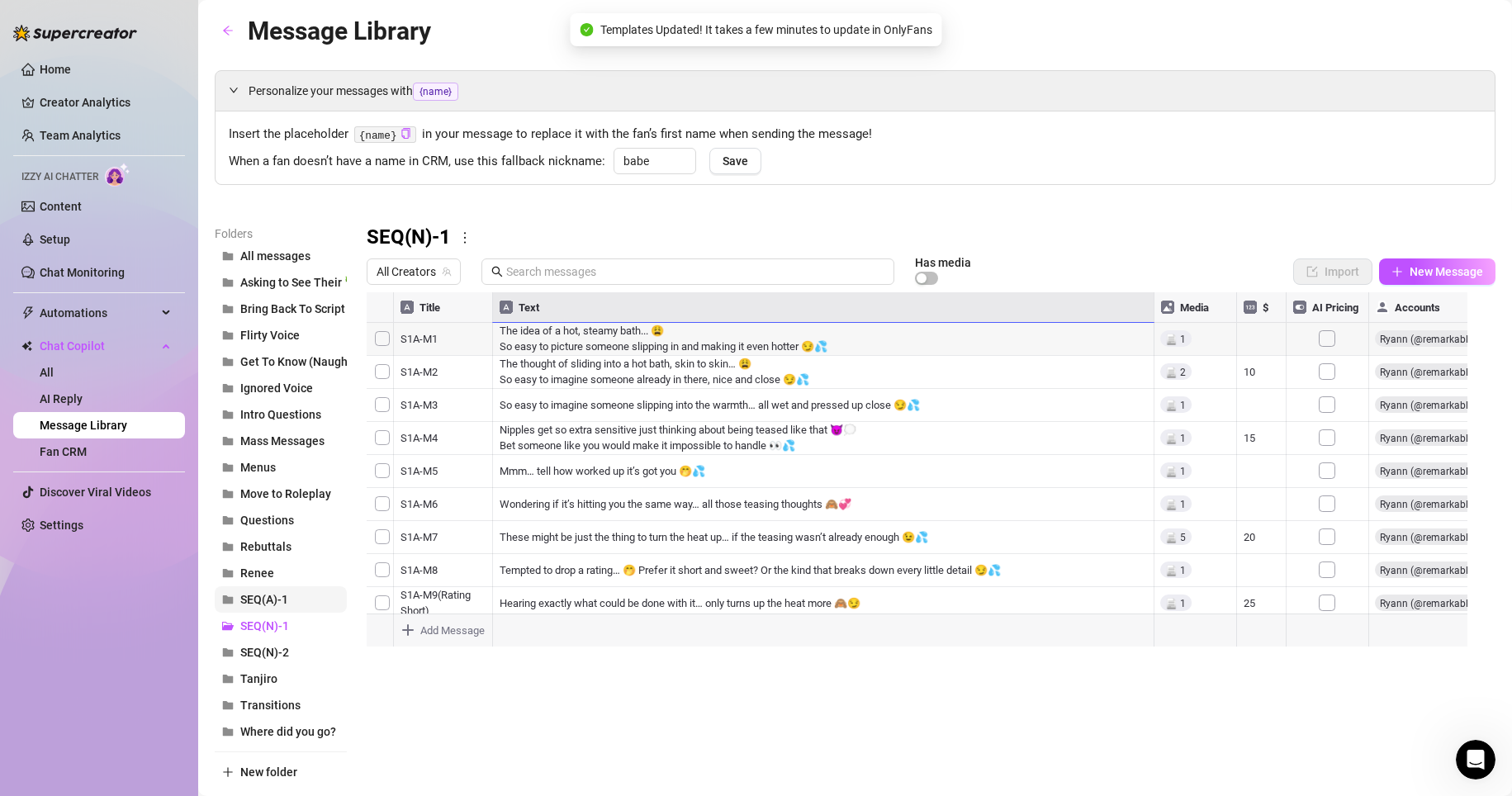 click on "SEQ(A)-1" at bounding box center (264, 599) 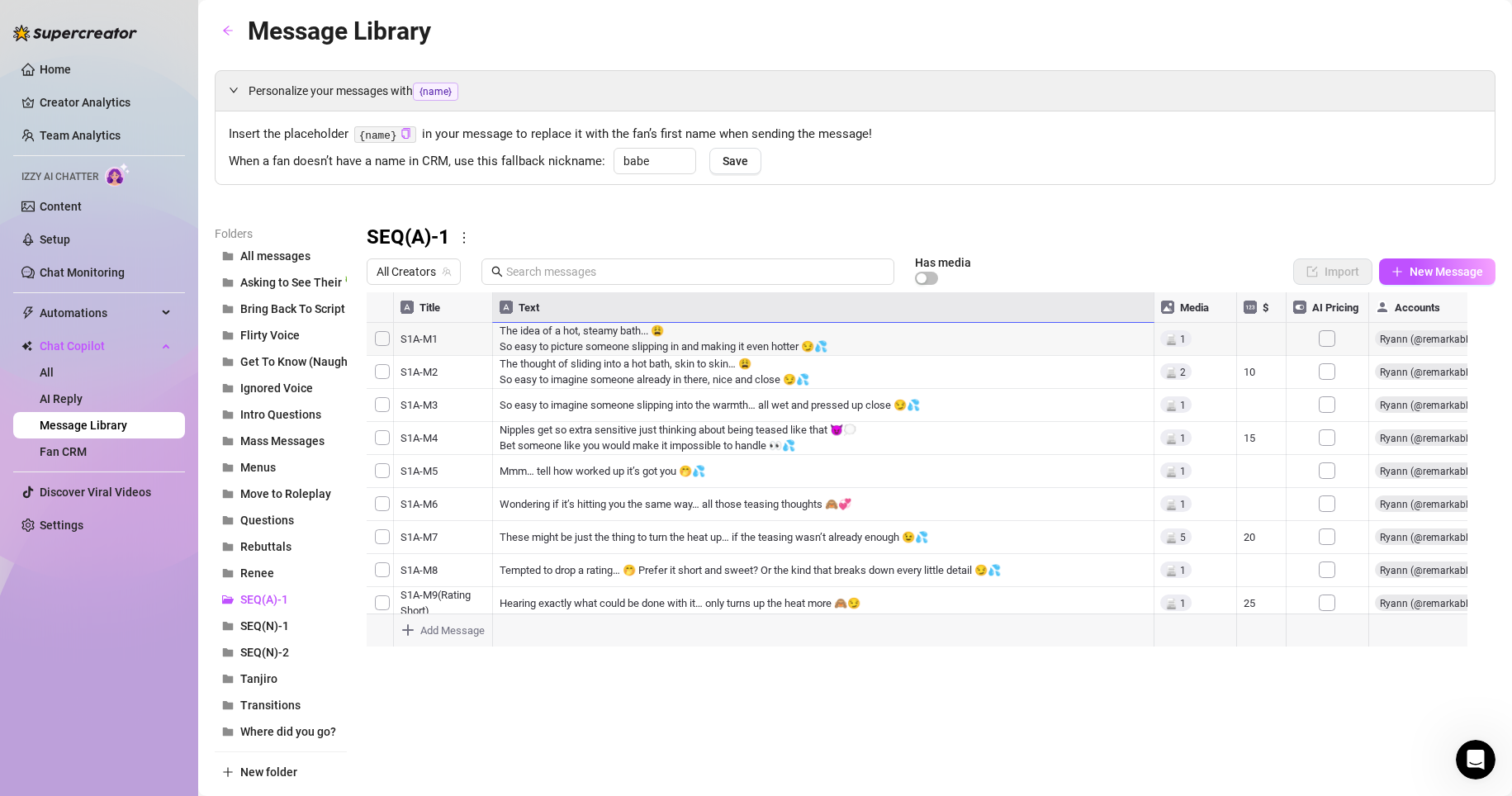 click on "Folders All messages Asking to See Their 🍆 Bring Back To Script Flirty Voice Get To Know (Naughty) Ignored Voice Intro Questions Mass Messages Menus Move to Roleplay Questions Rebuttals Renee SEQ(A)-1 SEQ(N)-1 SEQ(N)-2 Tanjiro Transitions Where did you go? New folder SEQ(A)-1 All Creators Has media Import New Message Title Text Media $ AI Pricing Accounts S1A-M1 The idea of a hot, steamy bath... 😩
So easy to picture someone slipping in and making it even hotter 😏💦 false S1A-M2 The thought of sliding into a hot bath, skin to skin… 😩
So easy to imagine someone already in there, nice and close 😏💦 10 false S1A-M3 So easy to imagine someone slipping into the warmth… all wet and pressed up close 😏💦 false S1A-M4 Nipples get so extra sensitive just thinking about being teased like that 😈💭
Bet someone like you would make it impossible to handle 👀💦 15 false S1A-M5 Mmm… bet that one got you worked up 🤭💦 false S1A-M6 false S1A-M7 20 false S1A-M8 false 25 false 50 false" at bounding box center [855, 505] 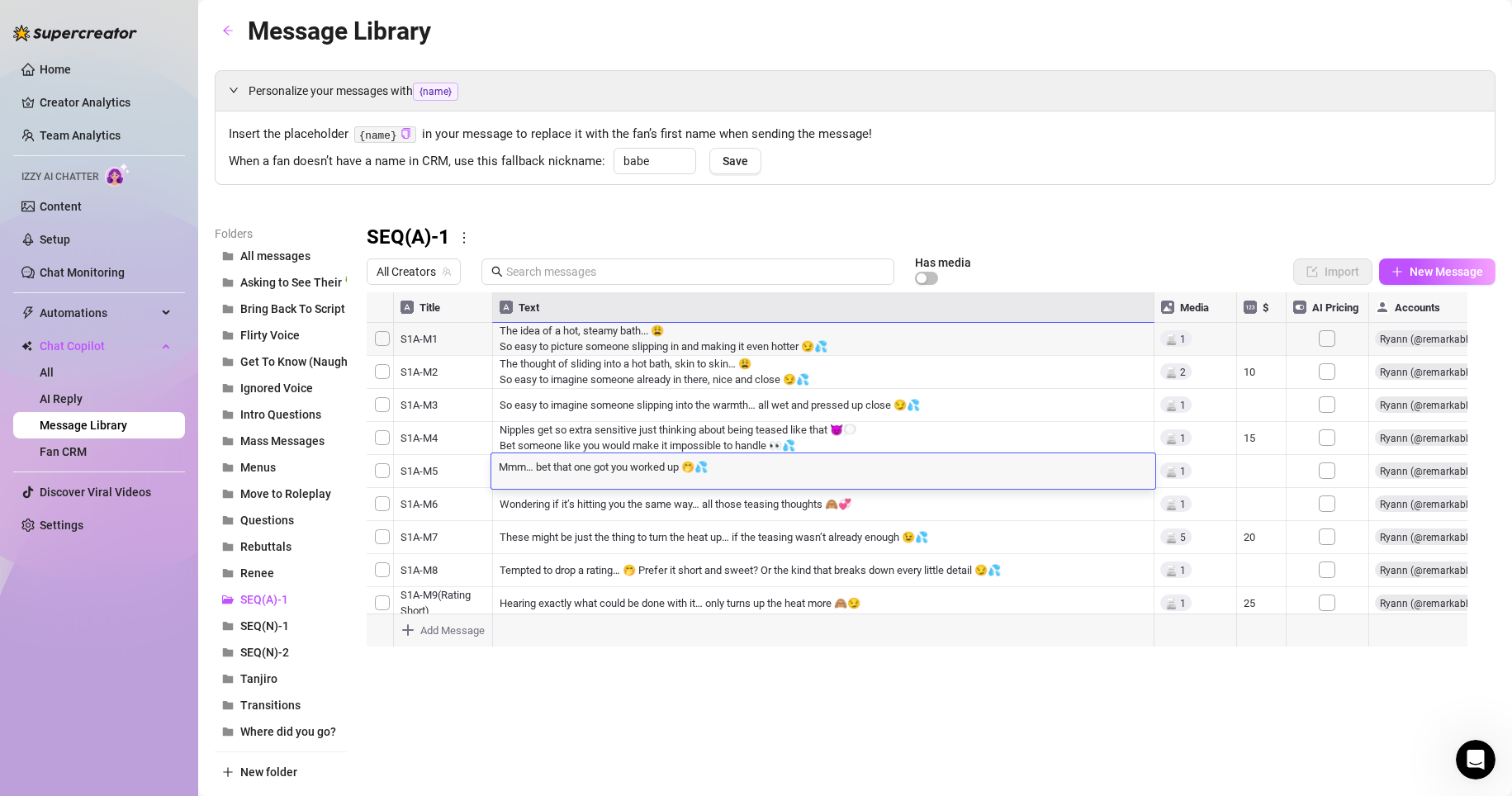 scroll, scrollTop: 1, scrollLeft: 0, axis: vertical 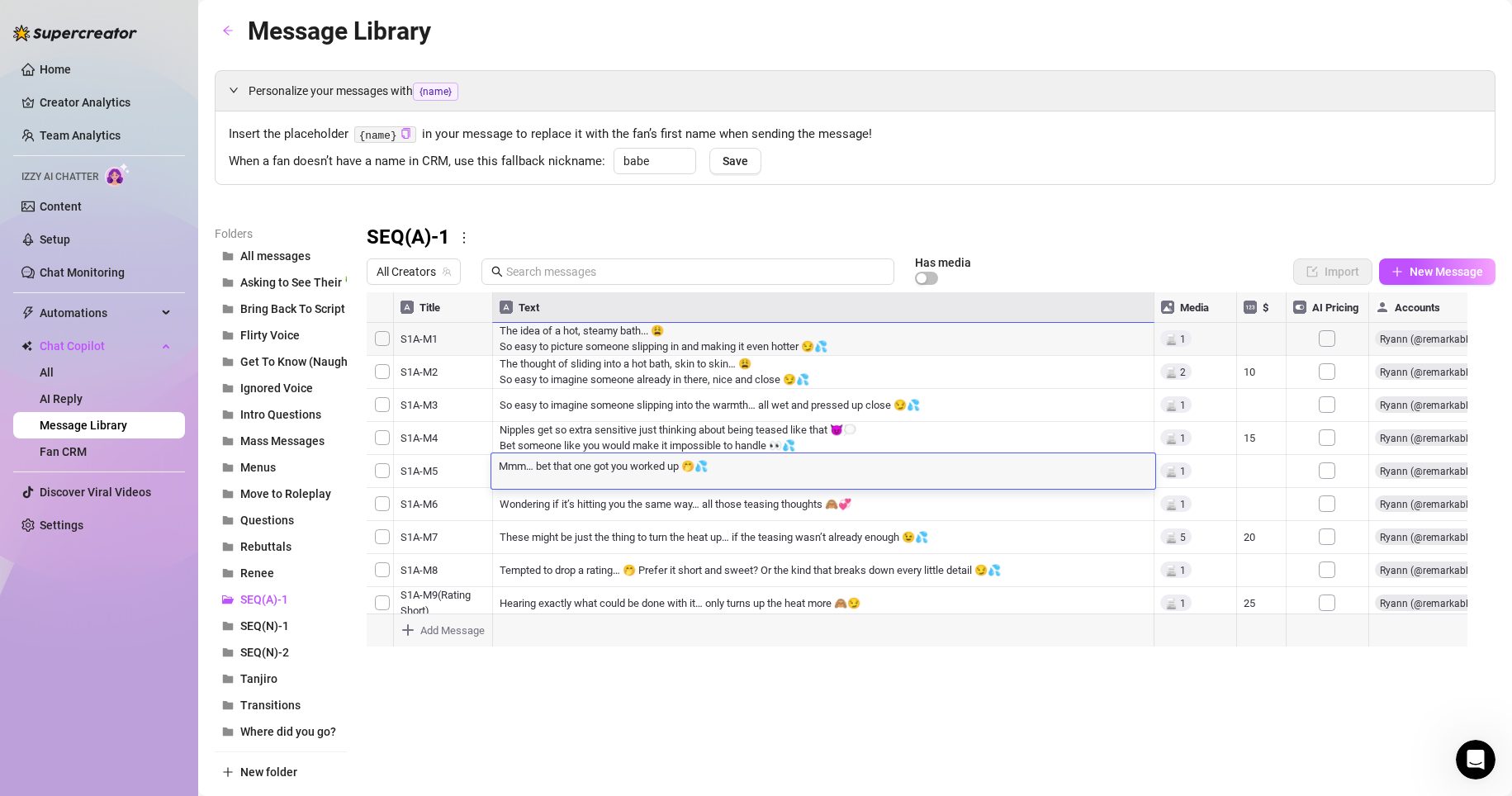 click on "Mmm… bet that one got you worked up 🤭💦" at bounding box center [823, 466] 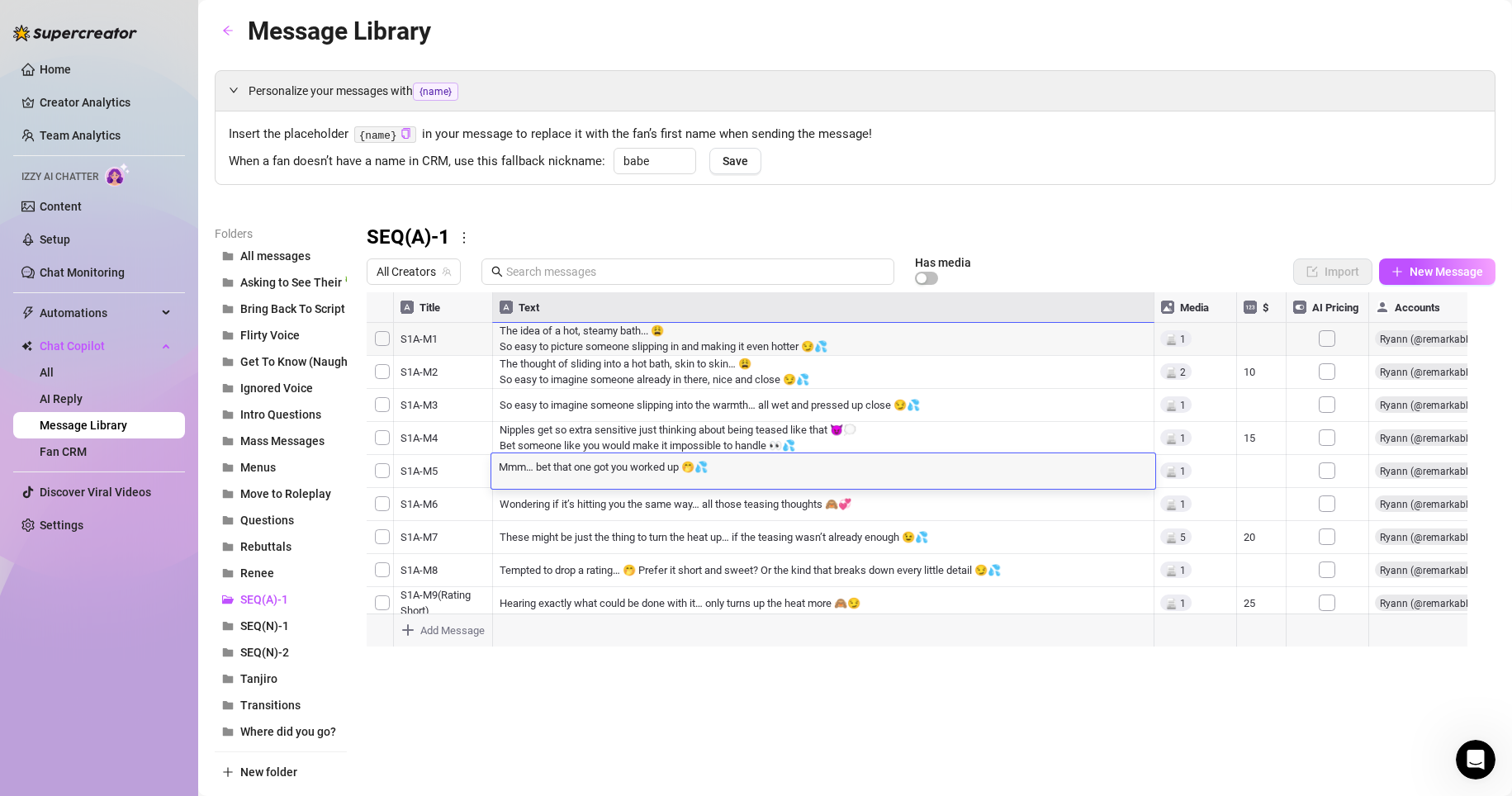 scroll, scrollTop: 1, scrollLeft: 0, axis: vertical 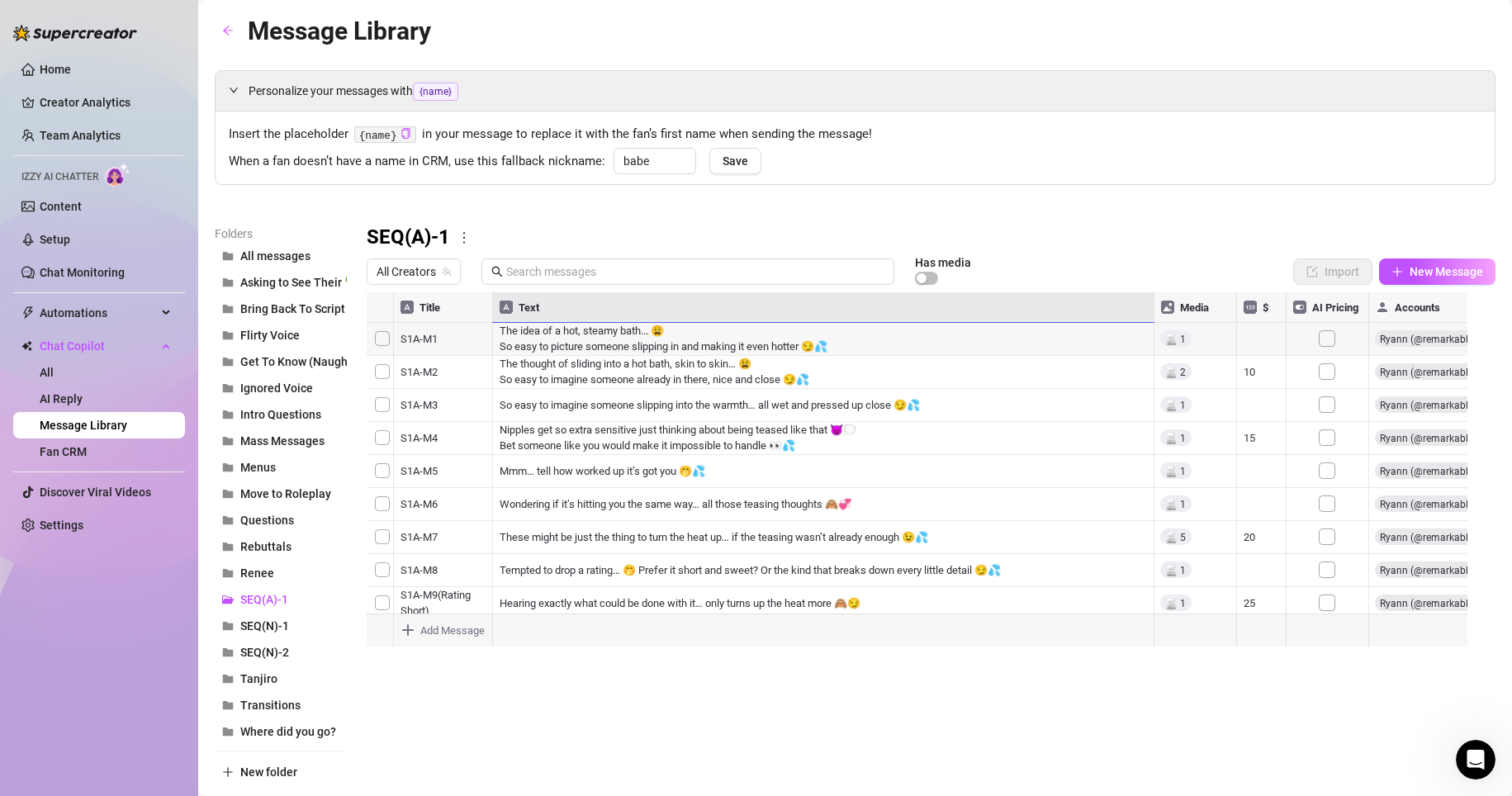 click on "Folders All messages Asking to See Their 🍆 Bring Back To Script Flirty Voice Get To Know (Naughty) Ignored Voice Intro Questions Mass Messages Menus Move to Roleplay Questions Rebuttals Renee SEQ(A)-1 SEQ(N)-1 SEQ(N)-2 Tanjiro Transitions Where did you go? New folder SEQ(A)-1 All Creators Has media Import New Message Title Text Media $ AI Pricing Accounts S1A-M1 The idea of a hot, steamy bath... 😩
So easy to picture someone slipping in and making it even hotter 😏💦 false S1A-M2 The thought of sliding into a hot bath, skin to skin… 😩
So easy to imagine someone already in there, nice and close 😏💦 10 false S1A-M3 So easy to imagine someone slipping into the warmth… all wet and pressed up close 😏💦 false S1A-M4 Nipples get so extra sensitive just thinking about being teased like that 😈💭
Bet someone like you would make it impossible to handle 👀💦 15 false S1A-M5 Mmm… bet that one got you worked up 🤭💦 false S1A-M6 false S1A-M7 20 false S1A-M8 false 25 false 50 false" at bounding box center (855, 505) 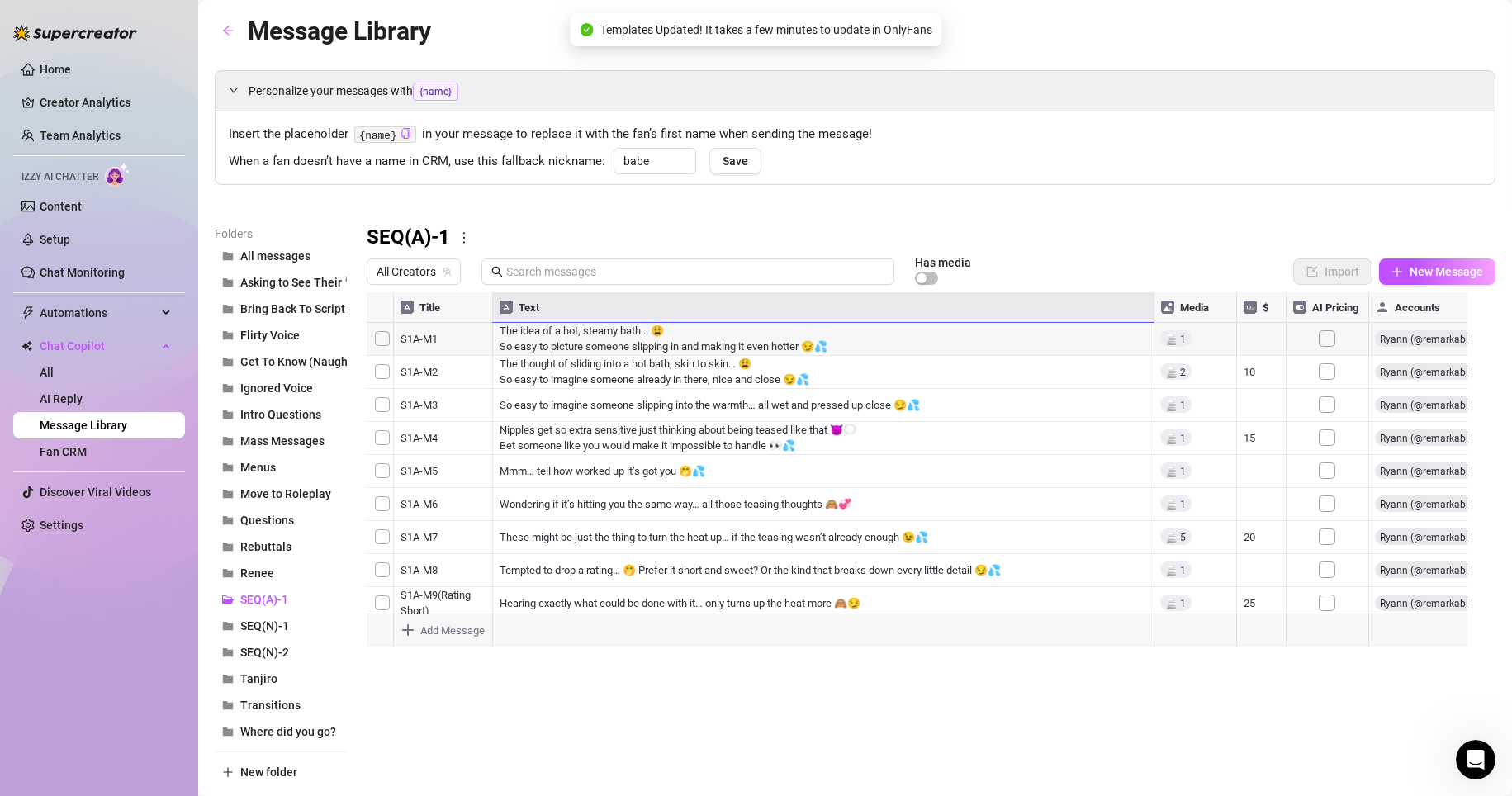 click at bounding box center [924, 476] 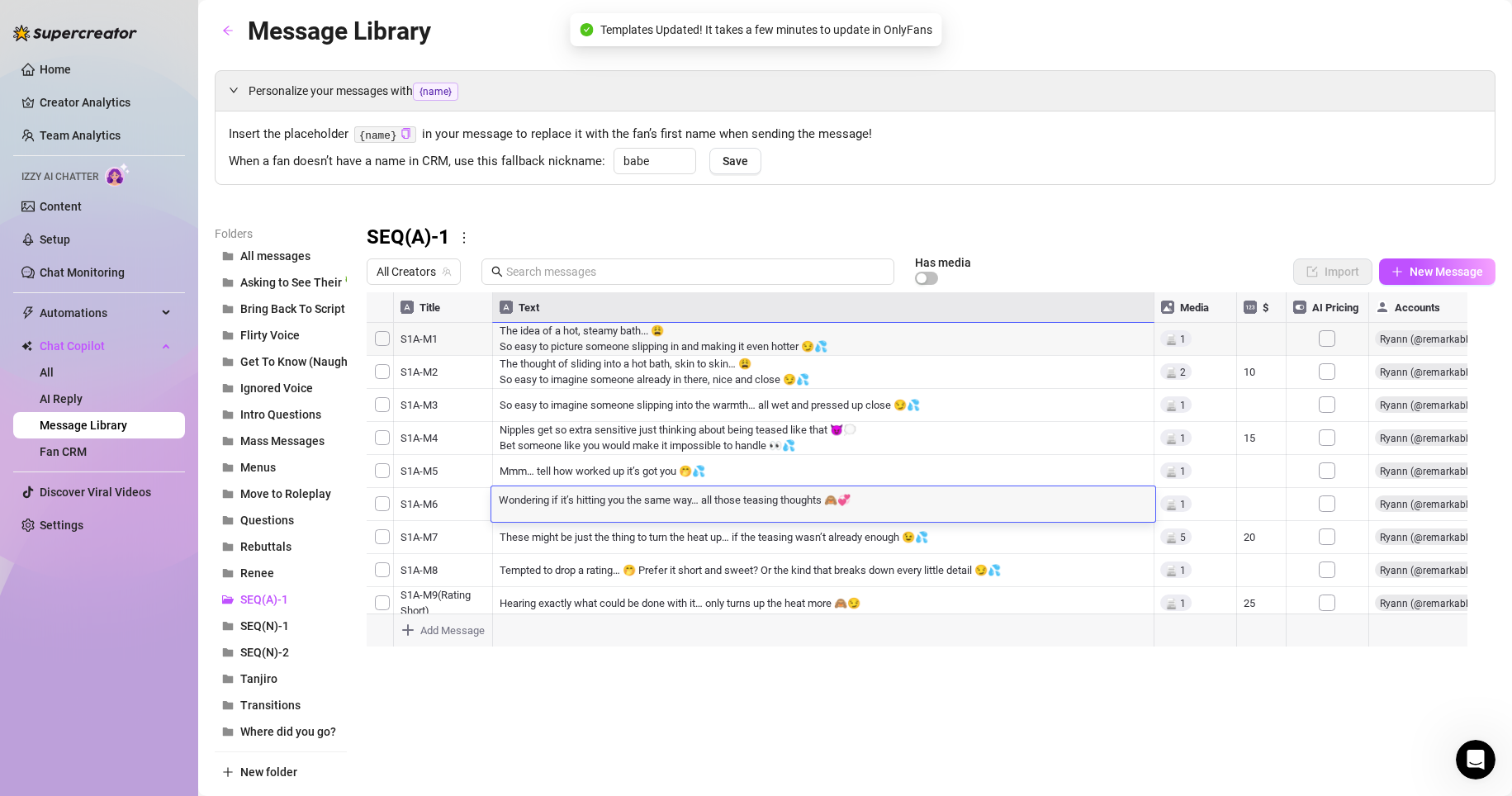 scroll, scrollTop: 1, scrollLeft: 0, axis: vertical 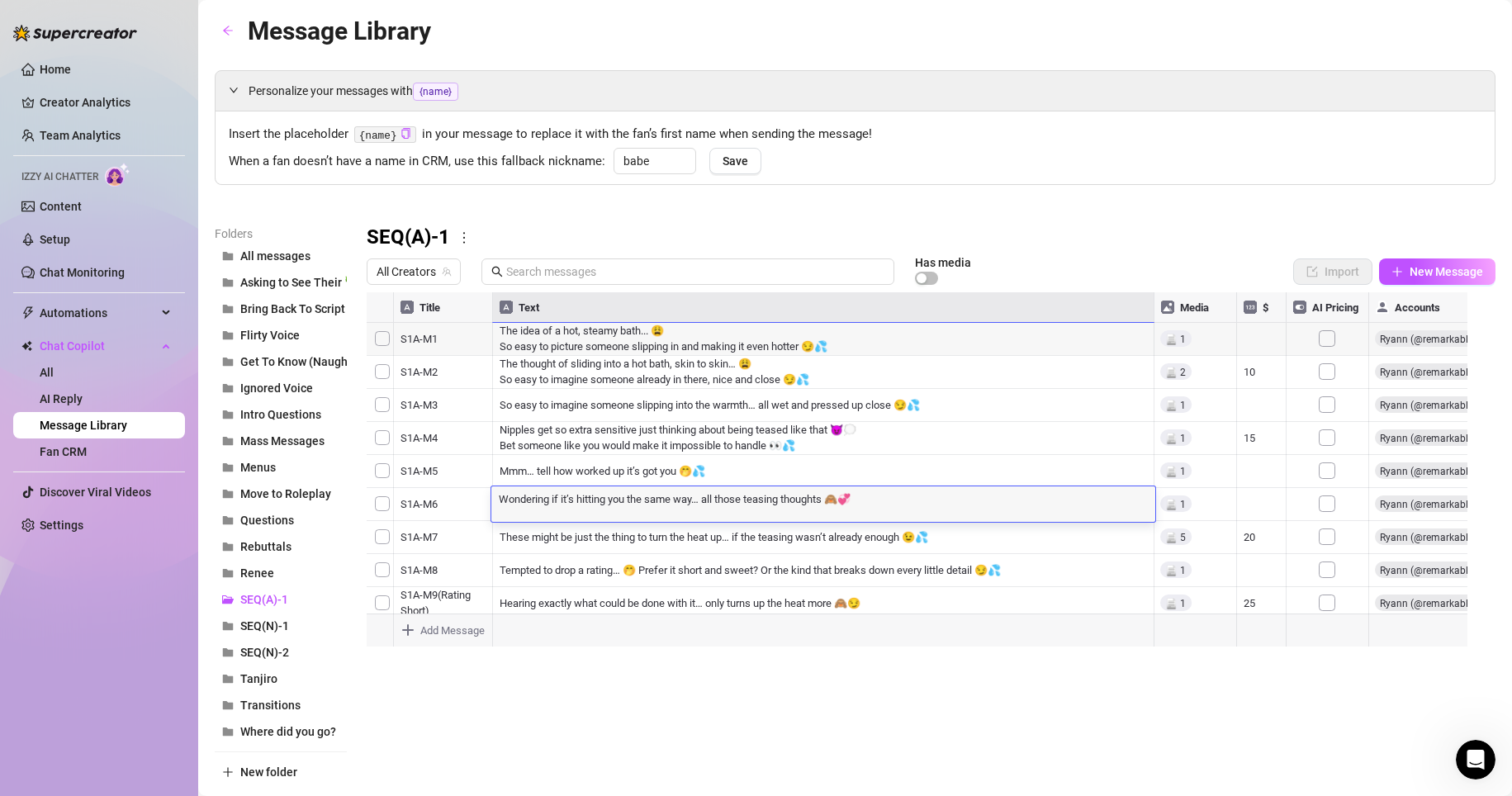 click at bounding box center (924, 476) 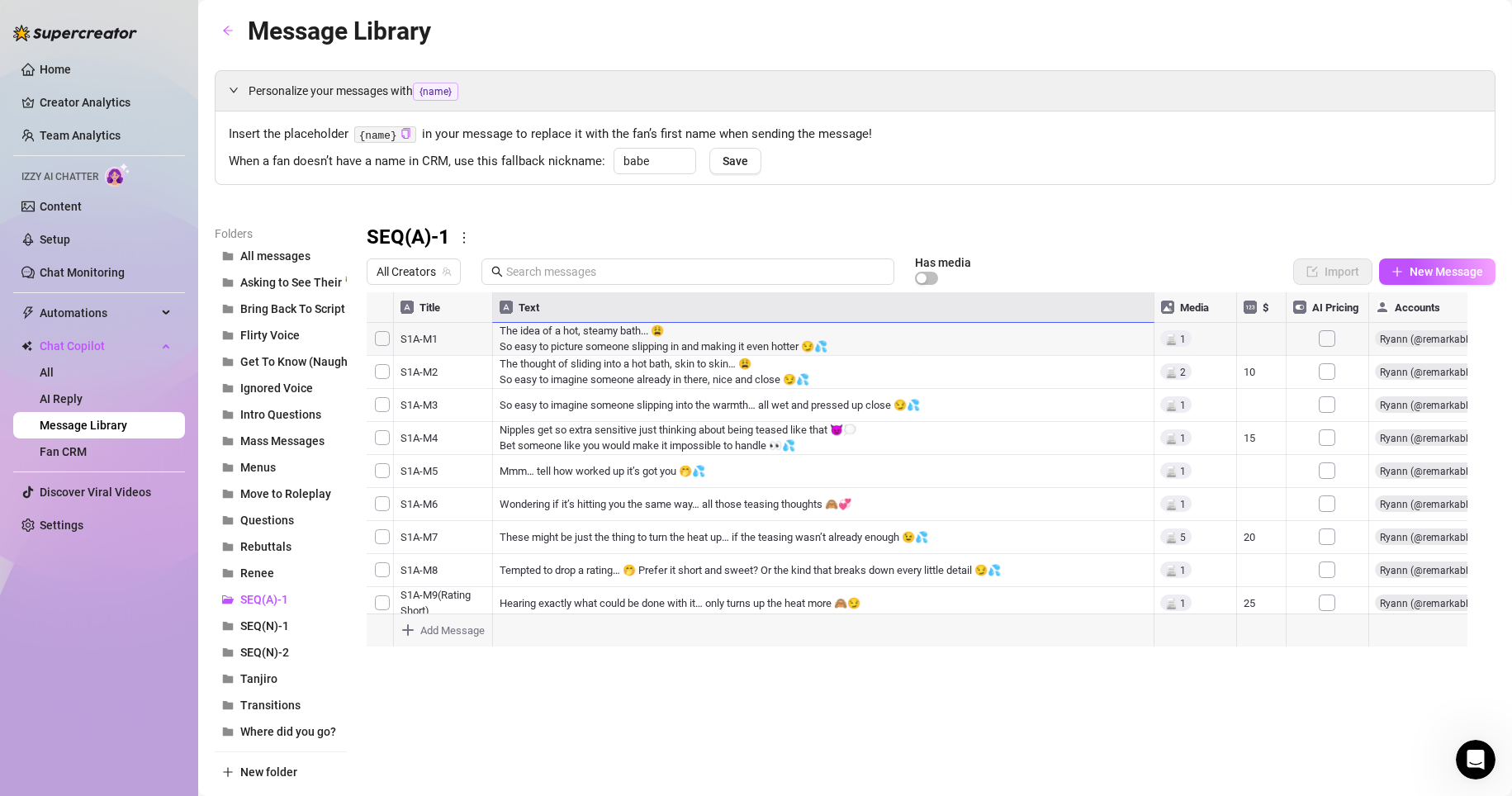 click at bounding box center [924, 476] 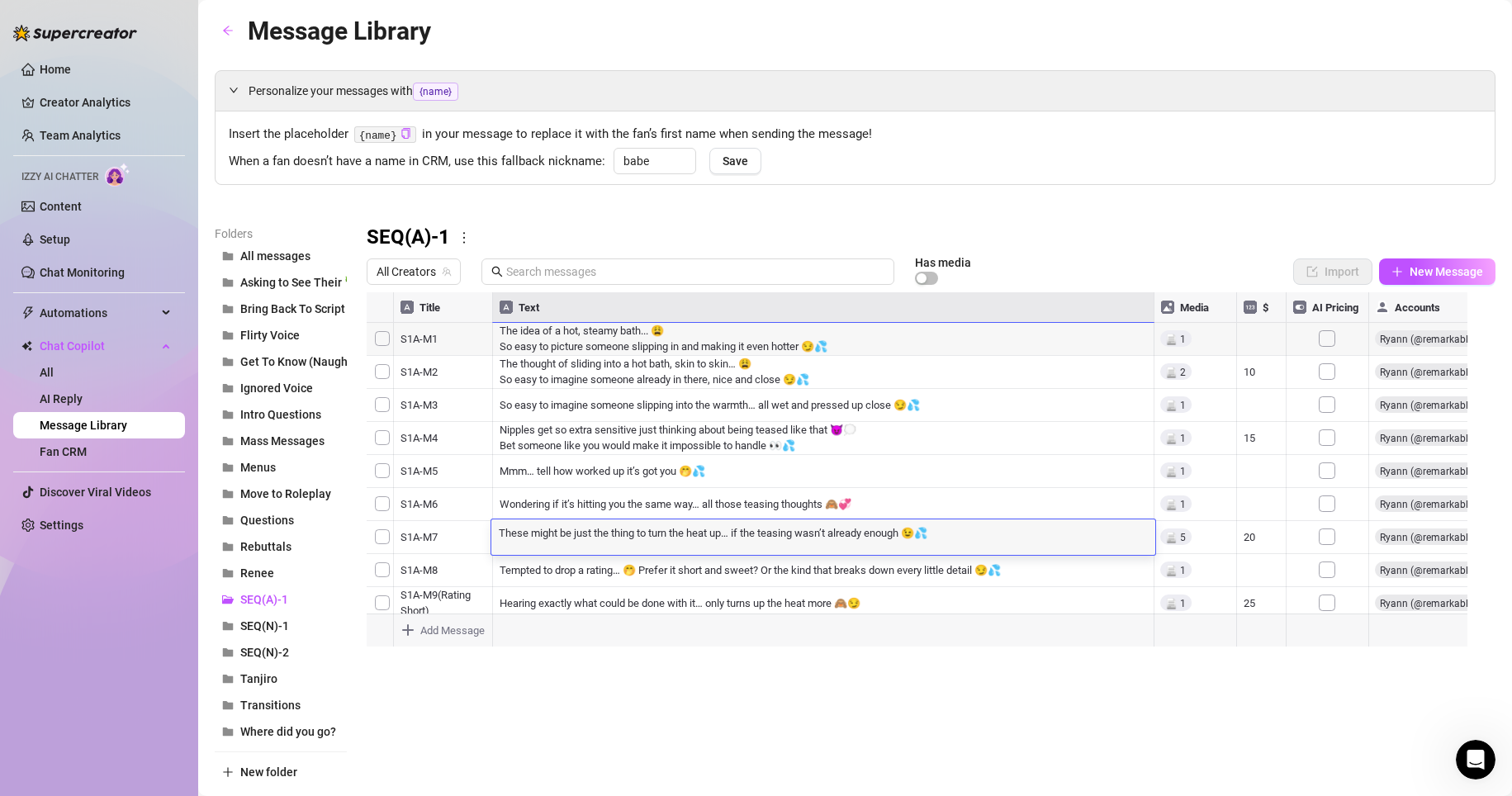 scroll, scrollTop: 1, scrollLeft: 0, axis: vertical 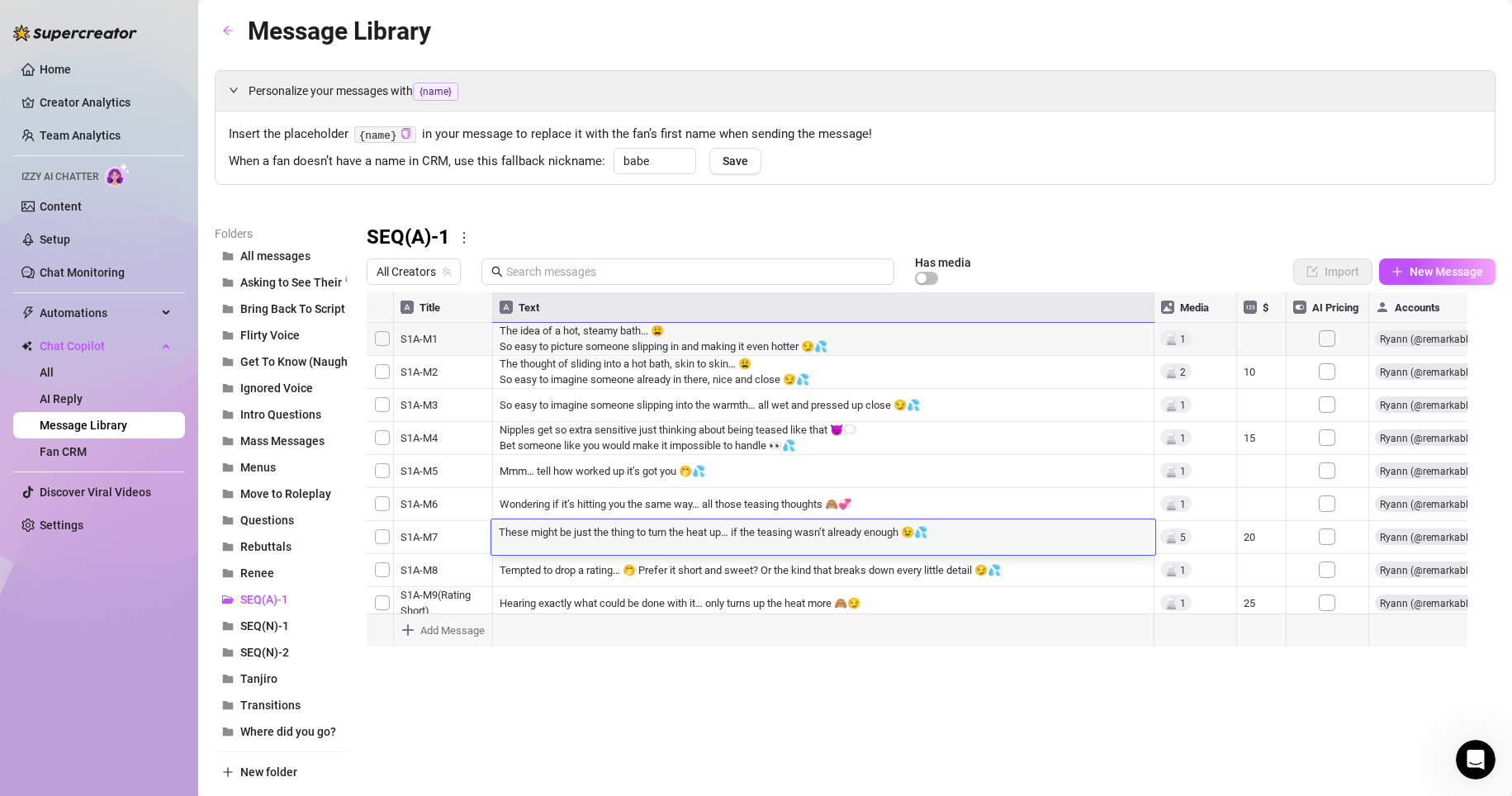 click at bounding box center (924, 476) 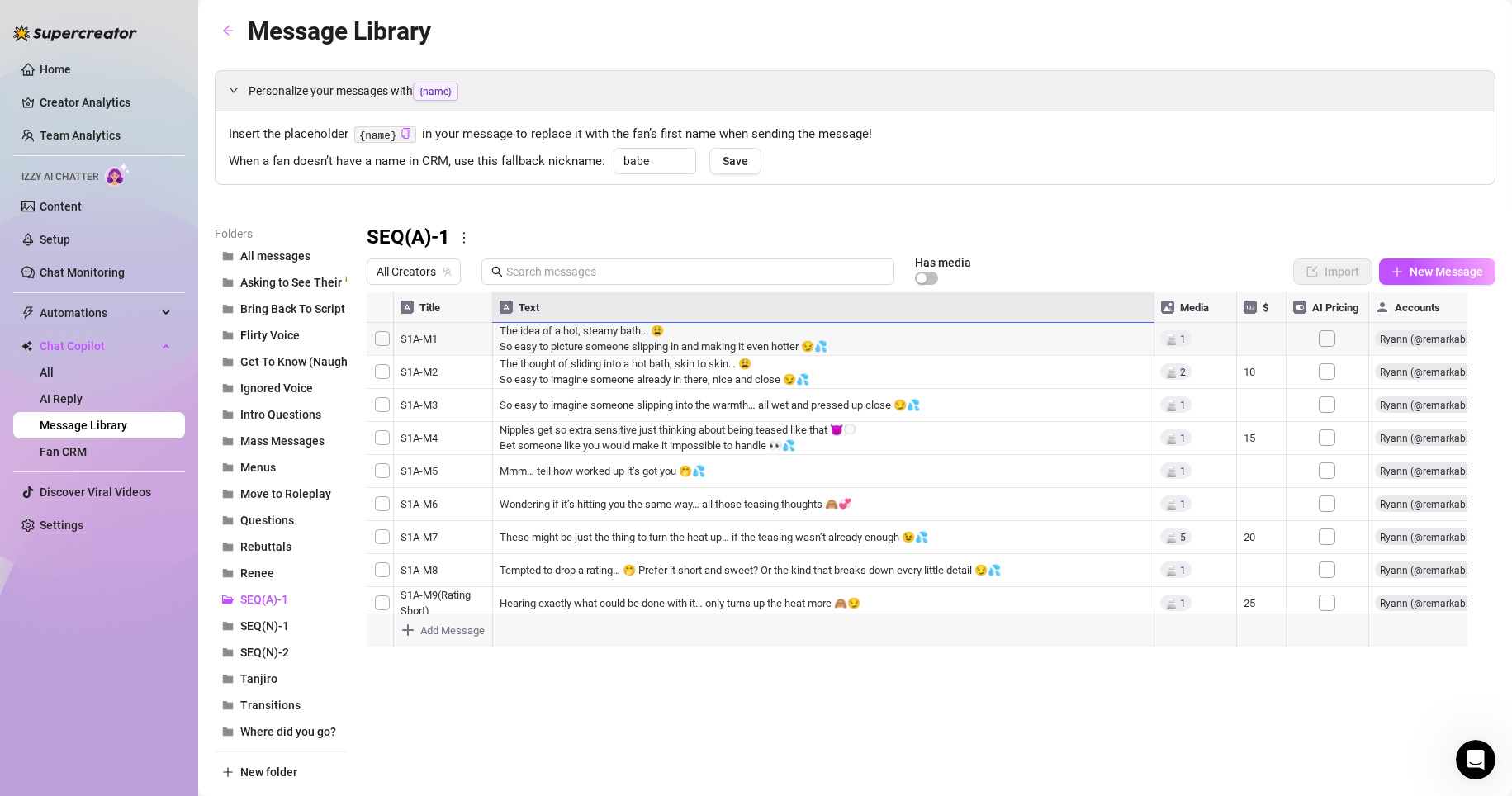 click at bounding box center (924, 476) 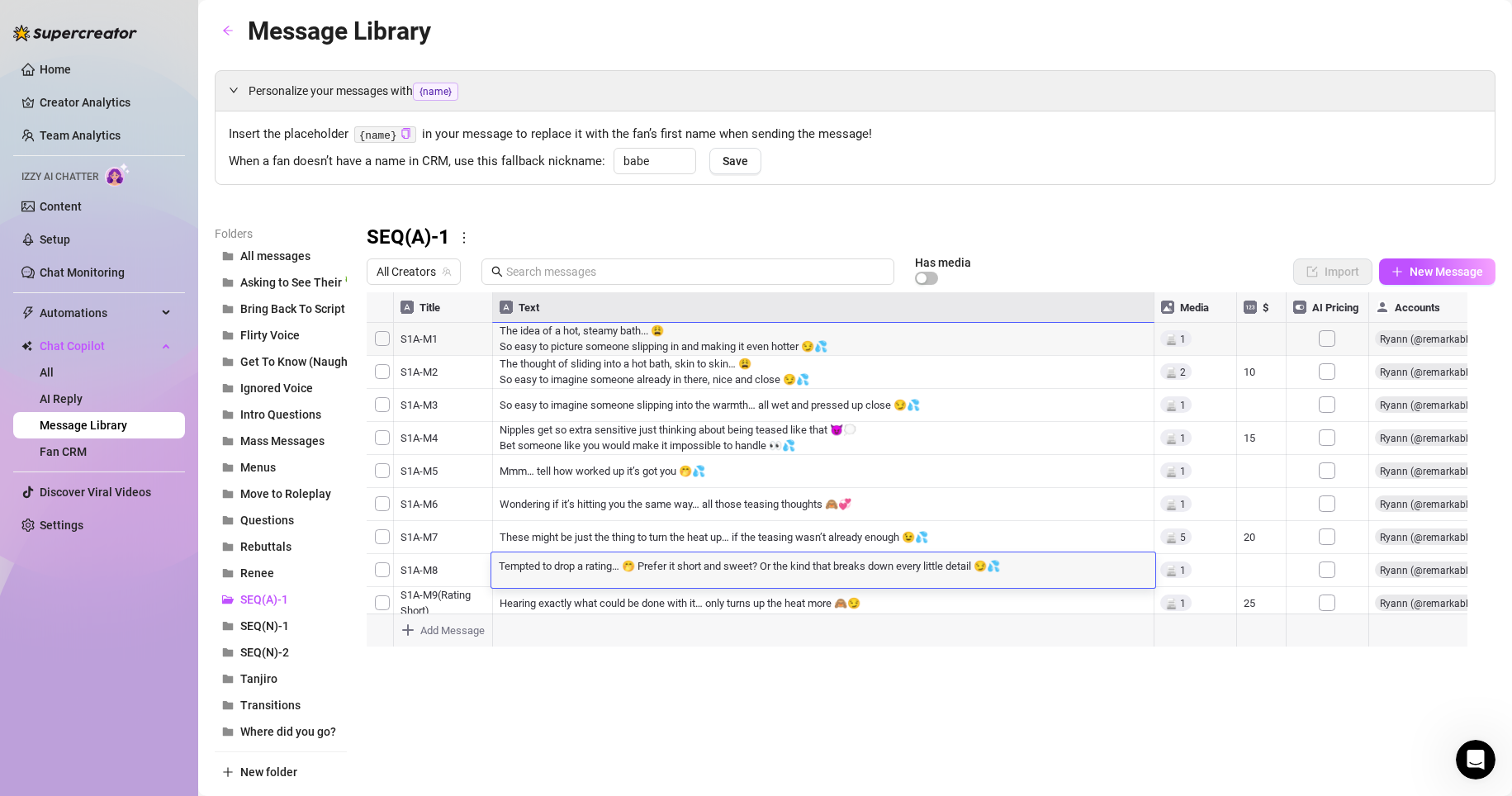 scroll, scrollTop: 1, scrollLeft: 0, axis: vertical 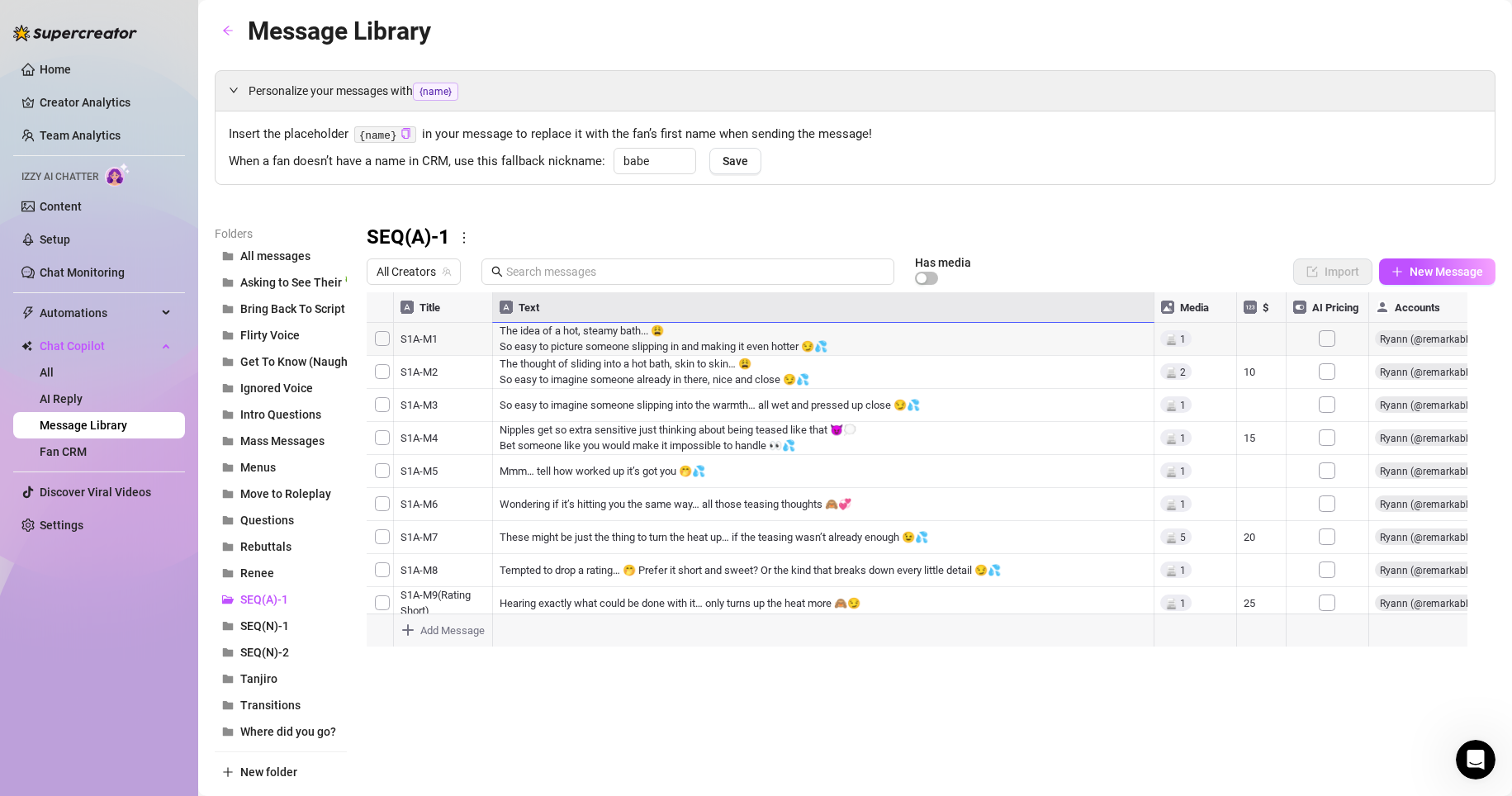 click on "Folders All messages Asking to See Their 🍆 Bring Back To Script Flirty Voice Get To Know (Naughty) Ignored Voice Intro Questions Mass Messages Menus Move to Roleplay Questions Rebuttals Renee SEQ(A)-1 SEQ(N)-1 SEQ(N)-2 Tanjiro Transitions Where did you go? New folder SEQ(A)-1 All Creators Has media Import New Message Title Text Media $ AI Pricing Accounts S1A-M1 The idea of a hot, steamy bath... 😩
So easy to picture someone slipping in and making it even hotter 😏💦 false S1A-M2 The thought of sliding into a hot bath, skin to skin… 😩
So easy to imagine someone already in there, nice and close 😏💦 10 false S1A-M3 So easy to imagine someone slipping into the warmth… all wet and pressed up close 😏💦 false S1A-M4 Nipples get so extra sensitive just thinking about being teased like that 😈💭
Bet someone like you would make it impossible to handle 👀💦 15 false S1A-M5 Mmm… bet that one got someone worked up 🤭💦 false S1A-M6 false S1A-M7 20 false S1A-M8 false 25 false 50" at bounding box center [855, 505] 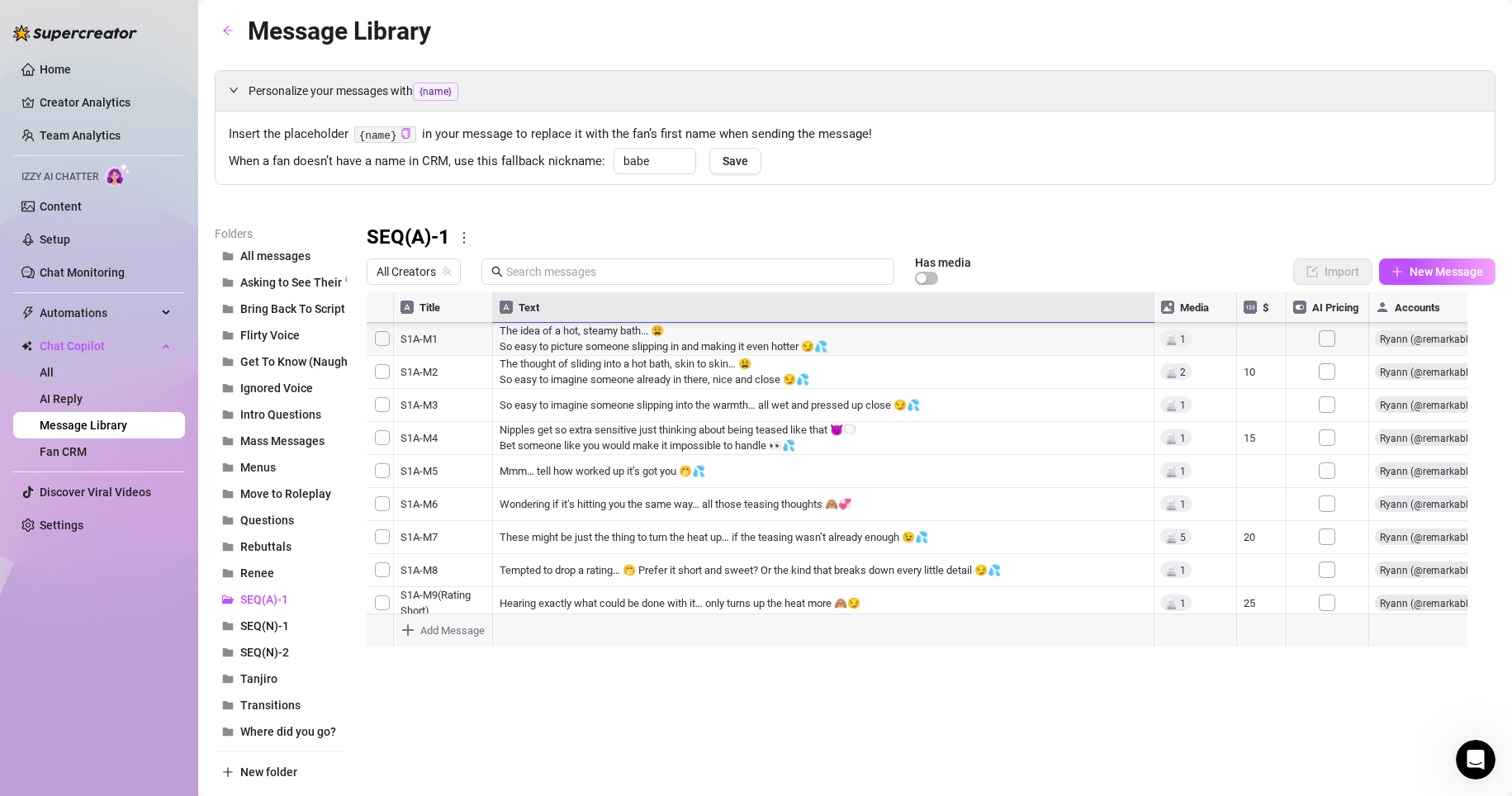 scroll, scrollTop: 248, scrollLeft: 0, axis: vertical 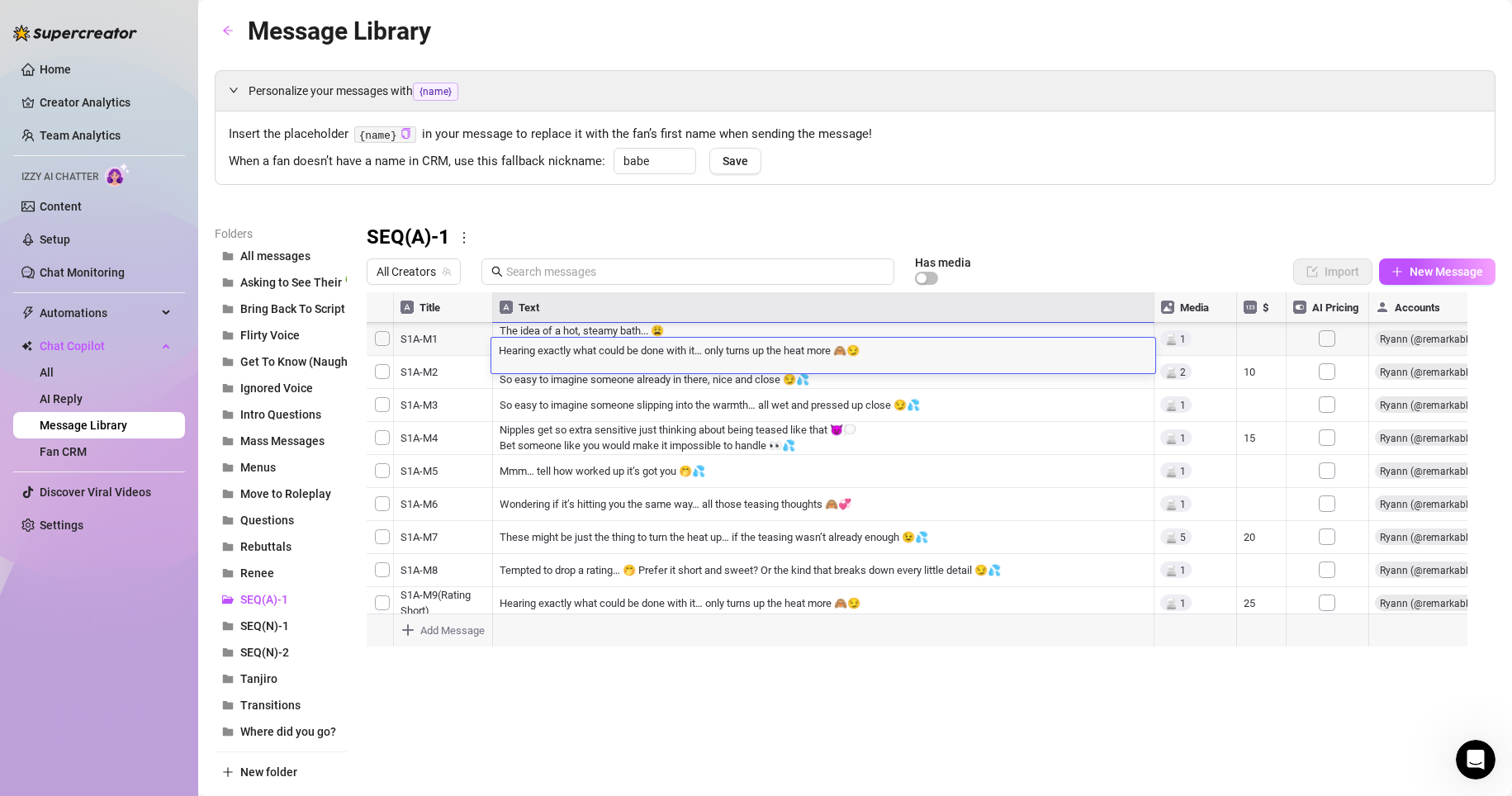 drag, startPoint x: 599, startPoint y: 358, endPoint x: 555, endPoint y: 338, distance: 48.33218 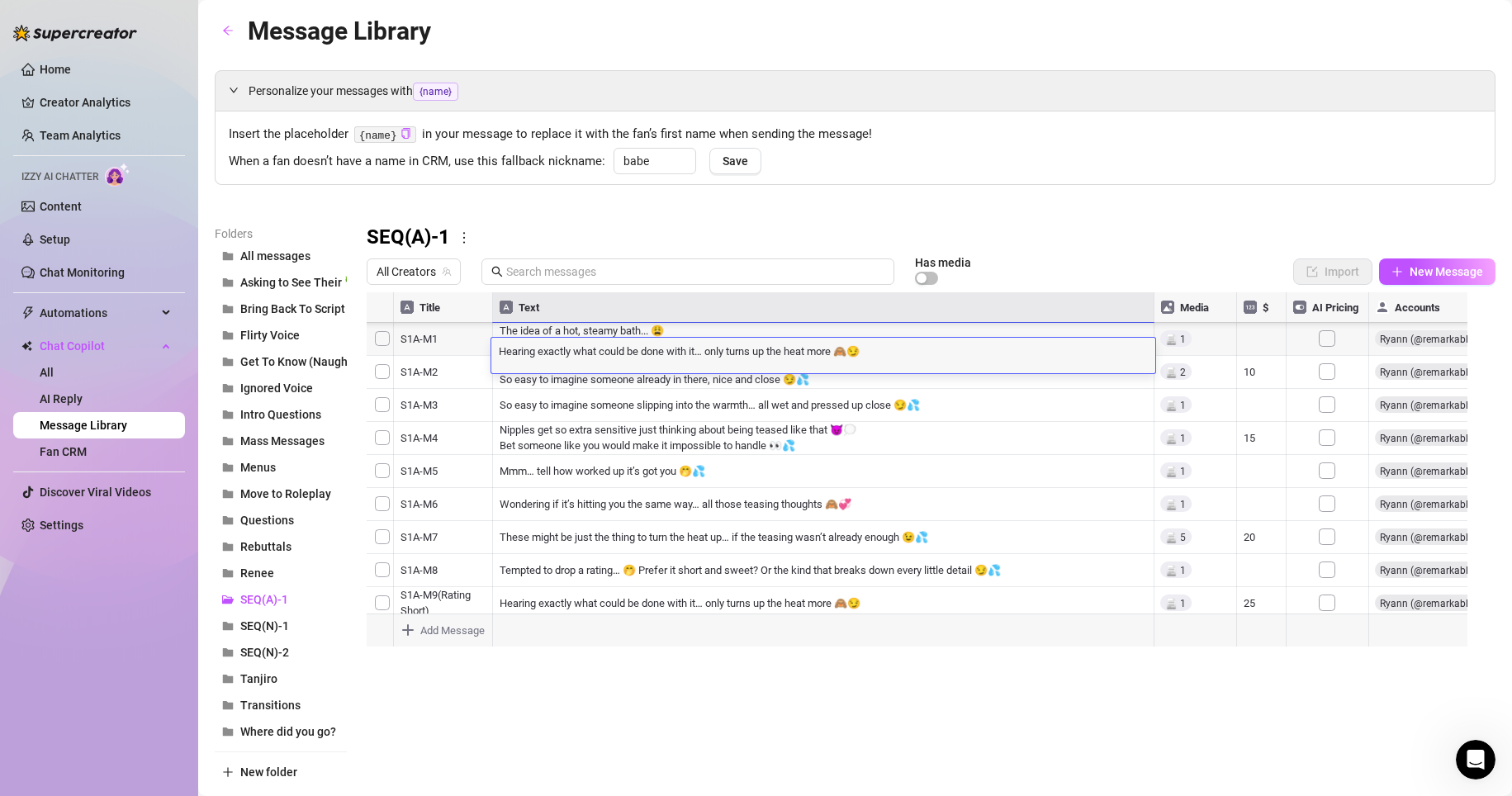 scroll, scrollTop: 1, scrollLeft: 0, axis: vertical 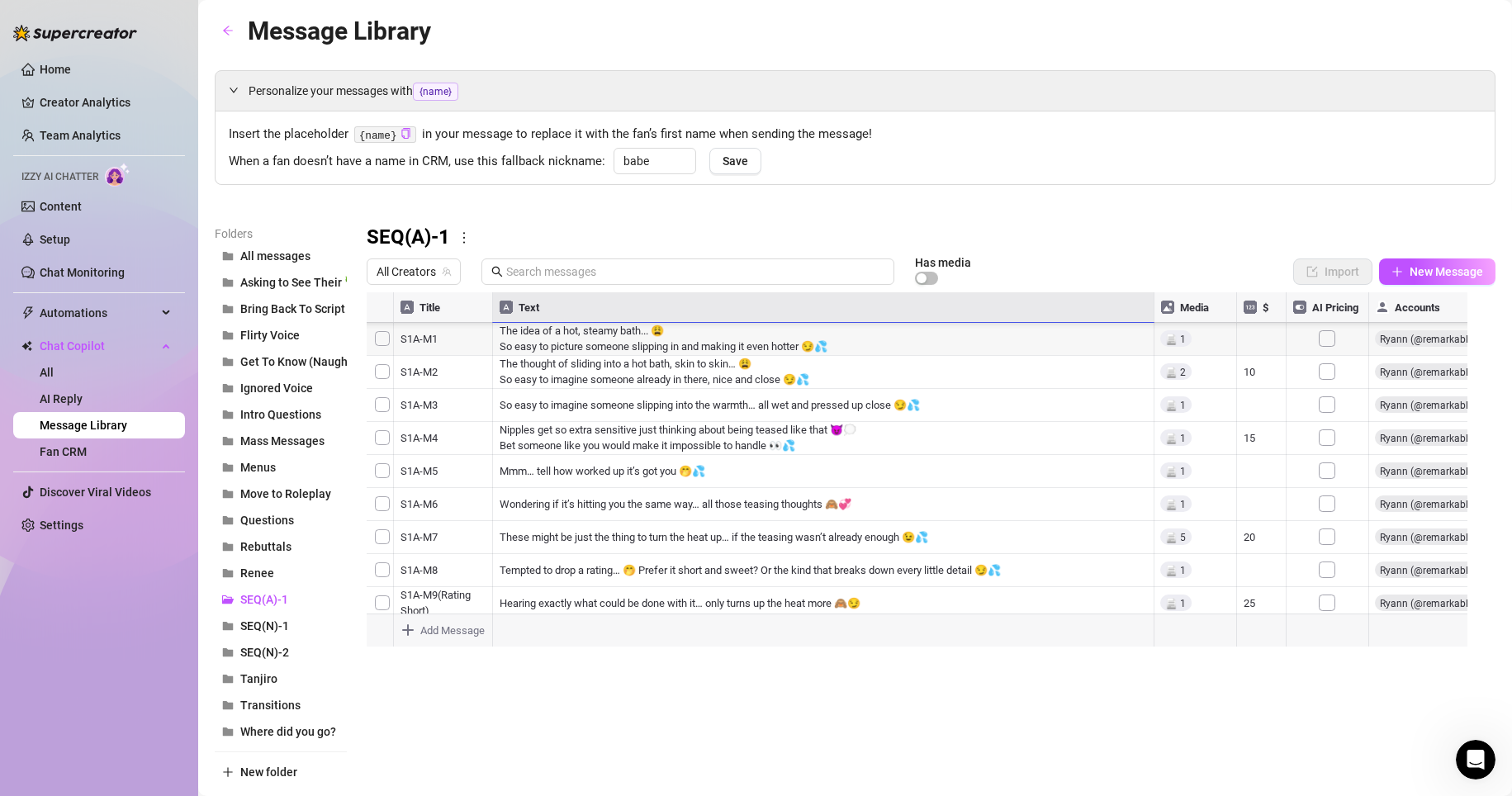 click at bounding box center (924, 476) 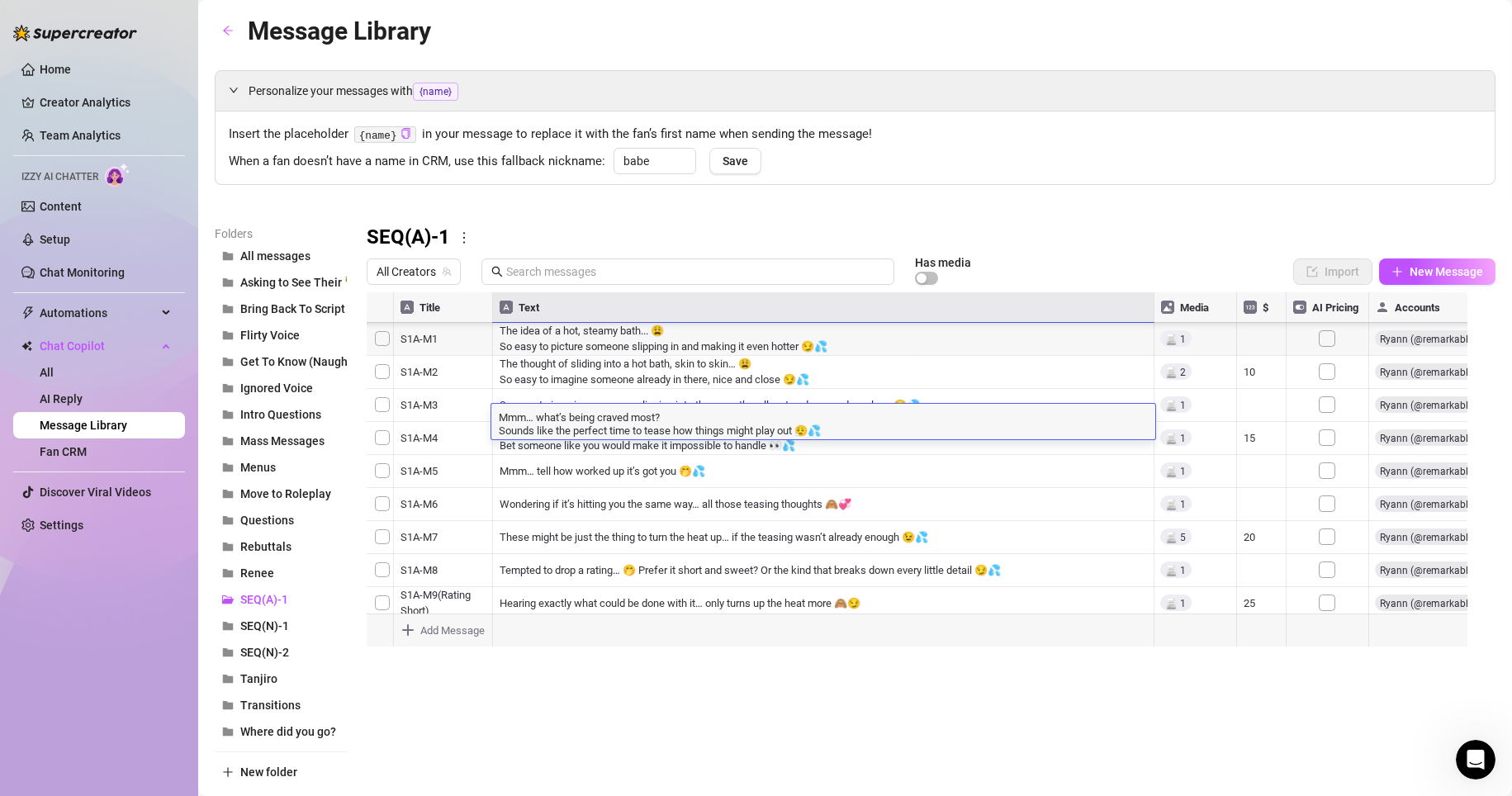 click at bounding box center [924, 476] 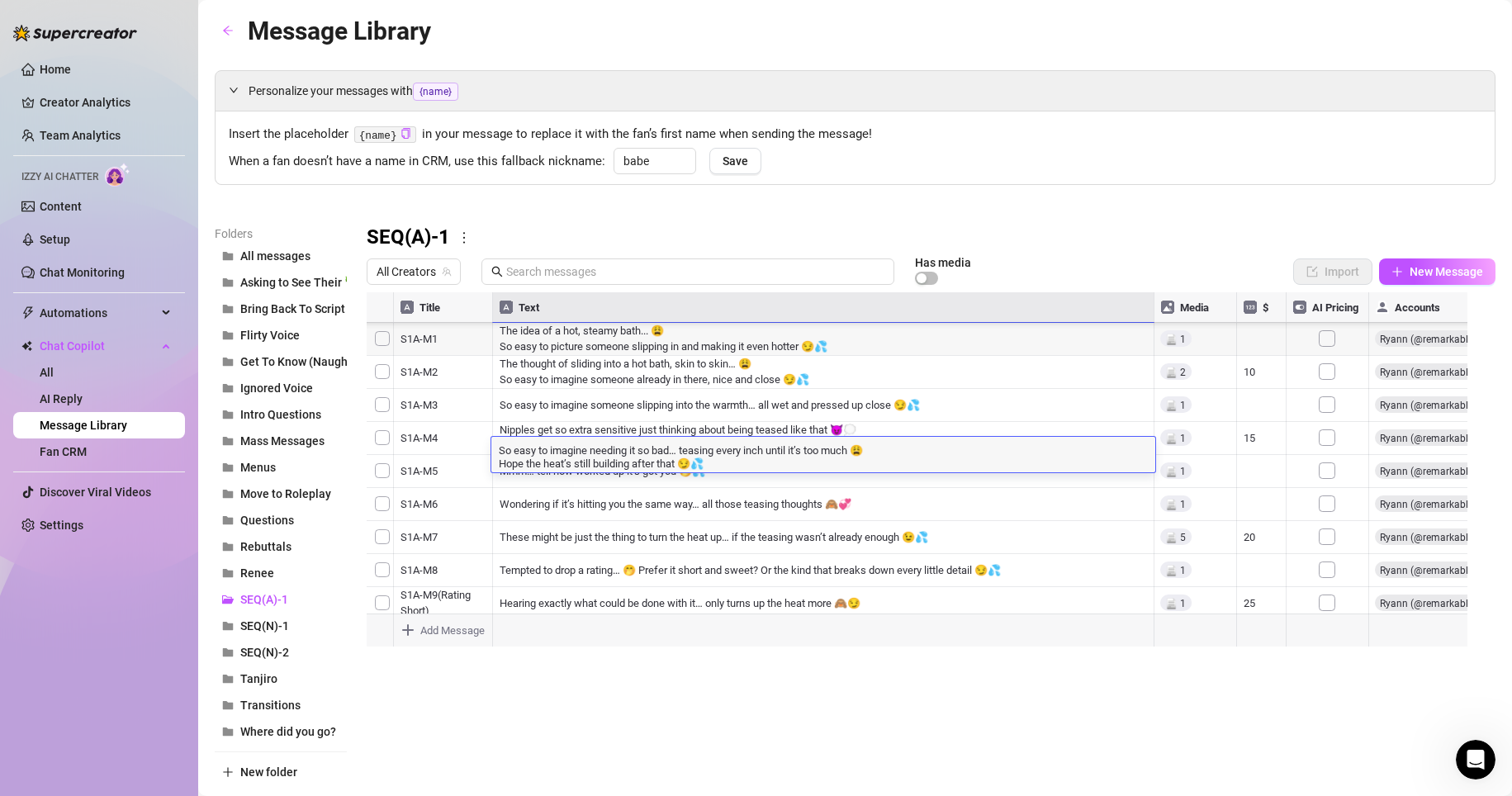 scroll, scrollTop: 0, scrollLeft: 0, axis: both 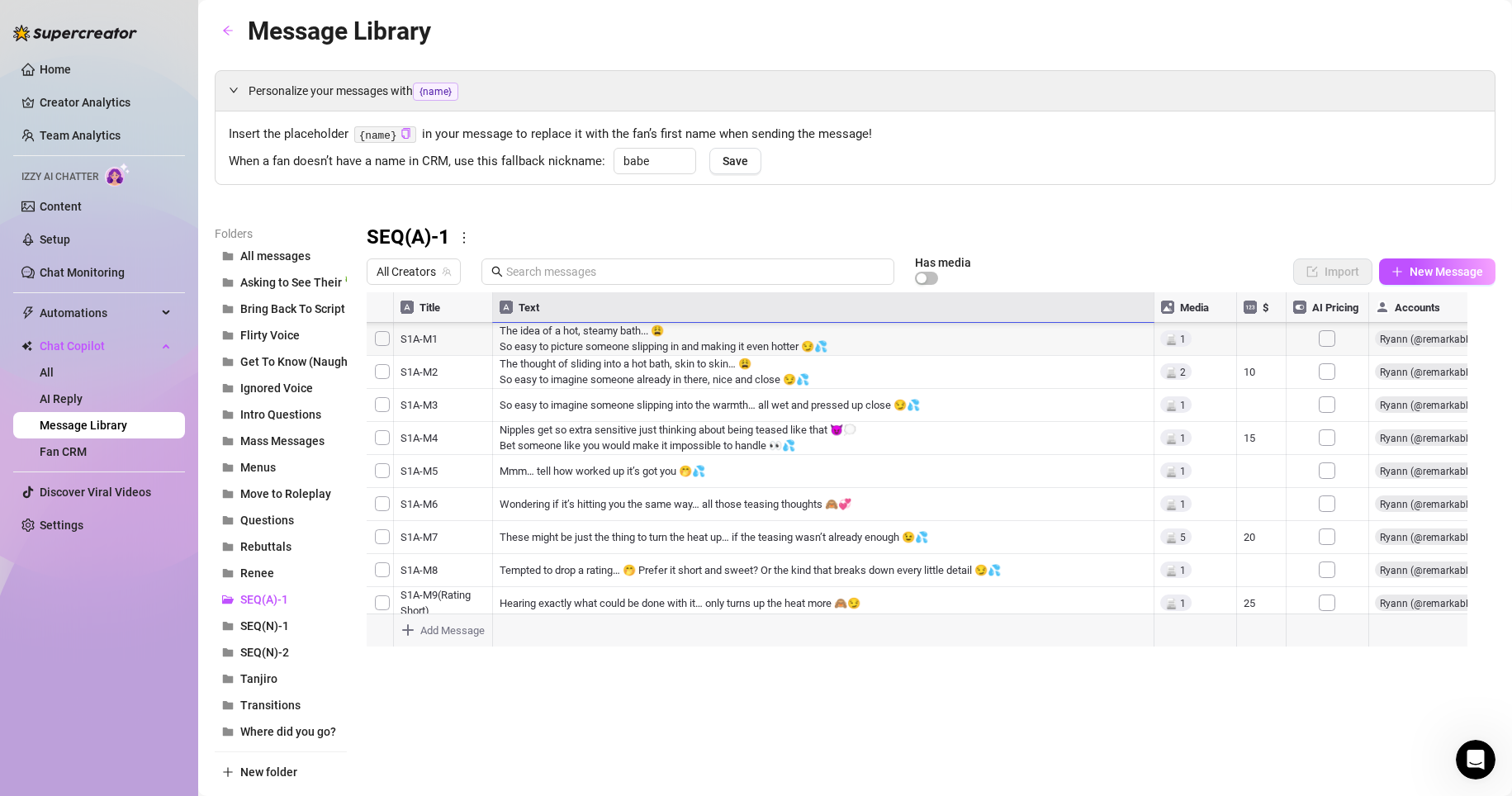 click at bounding box center [924, 476] 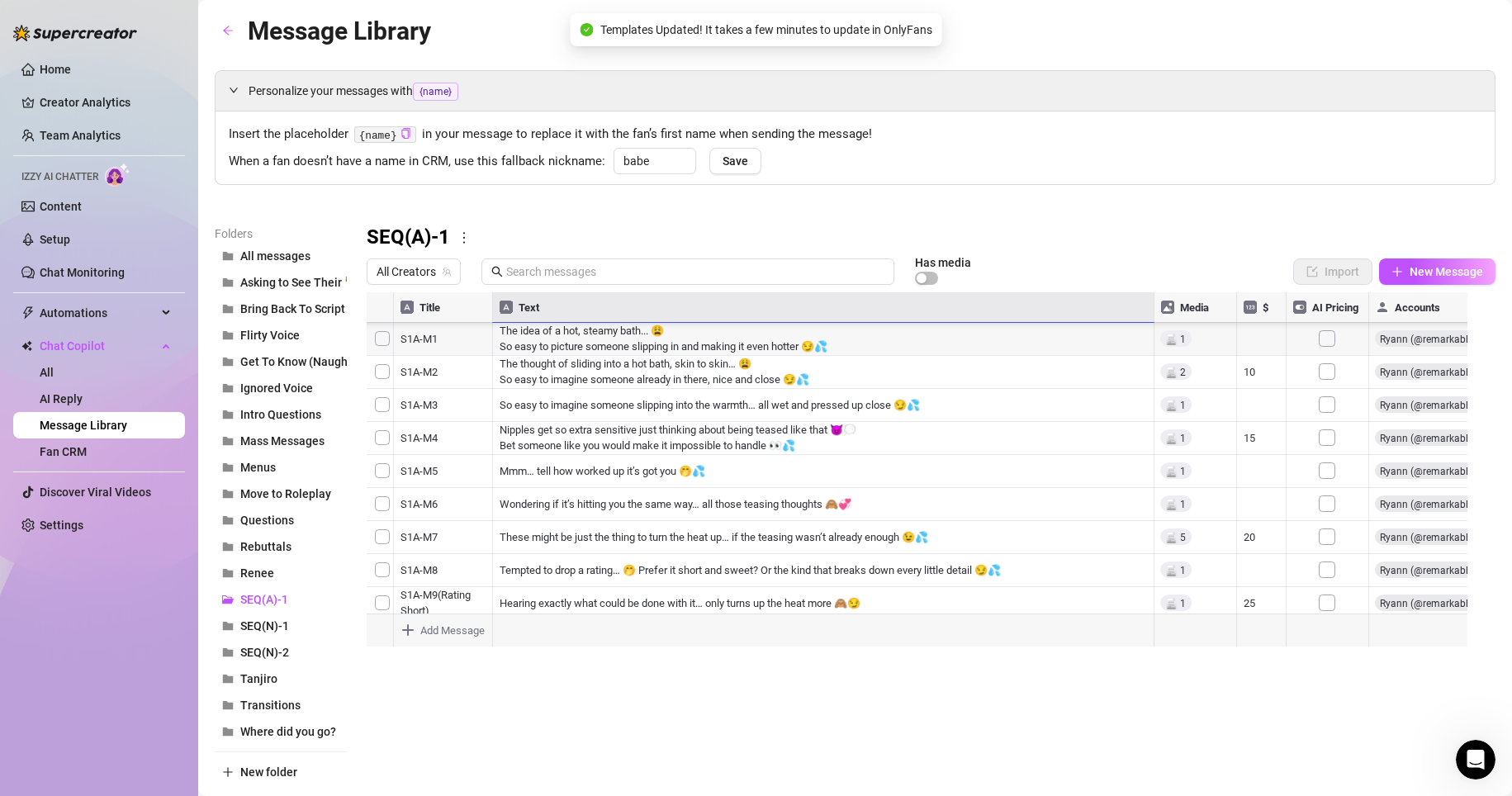 click at bounding box center (924, 476) 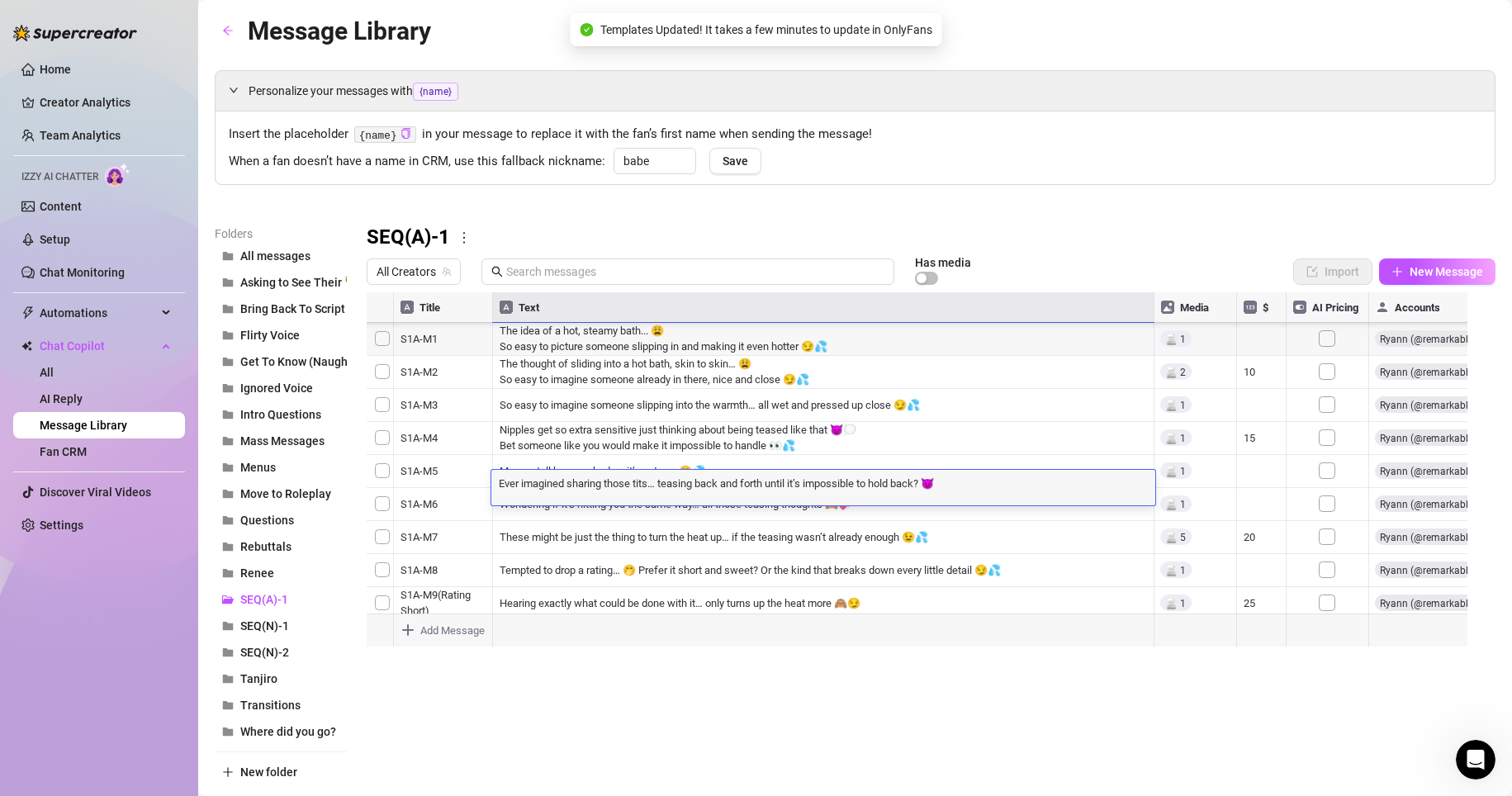 scroll, scrollTop: 1, scrollLeft: 0, axis: vertical 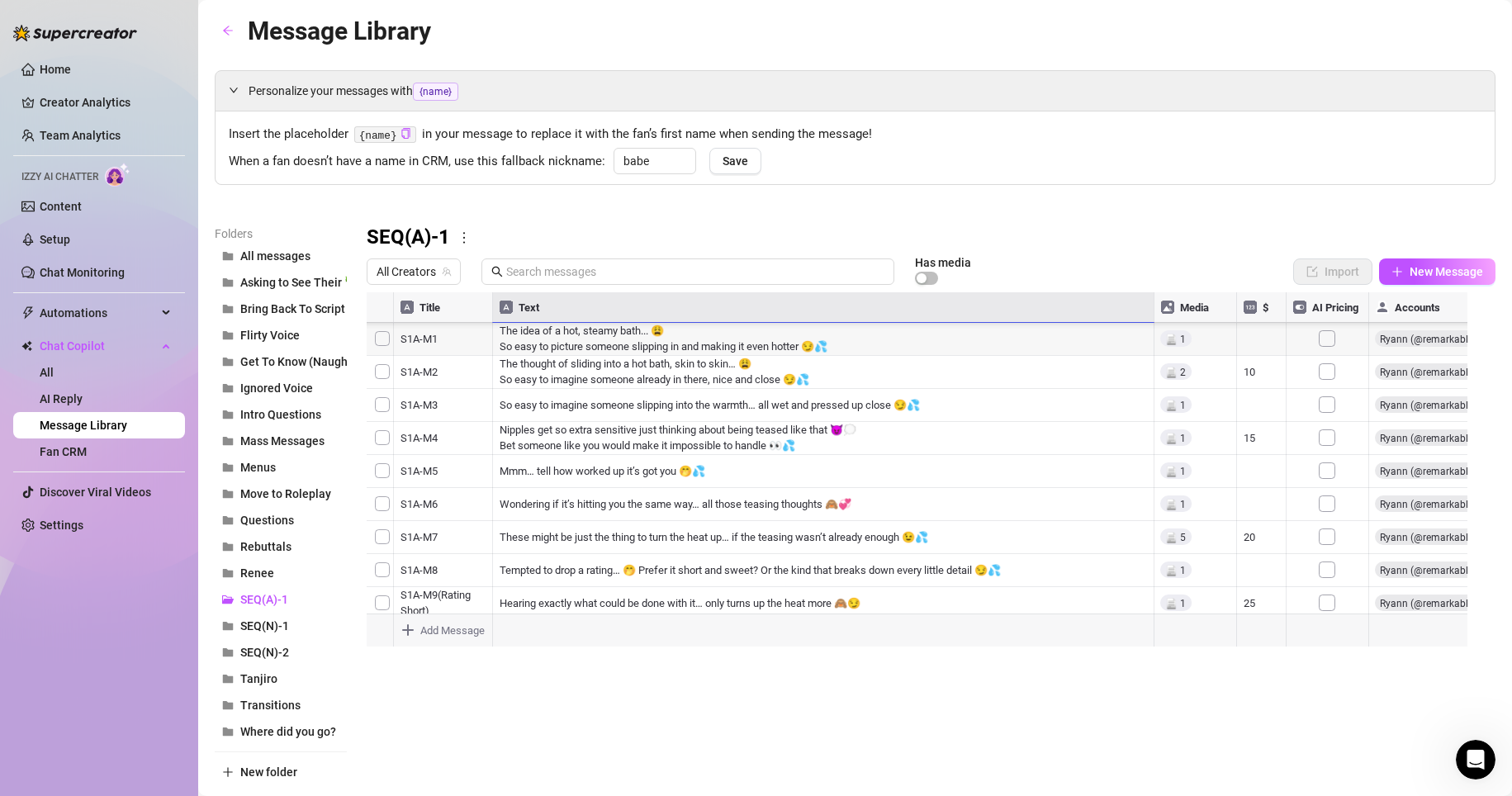 click at bounding box center [924, 476] 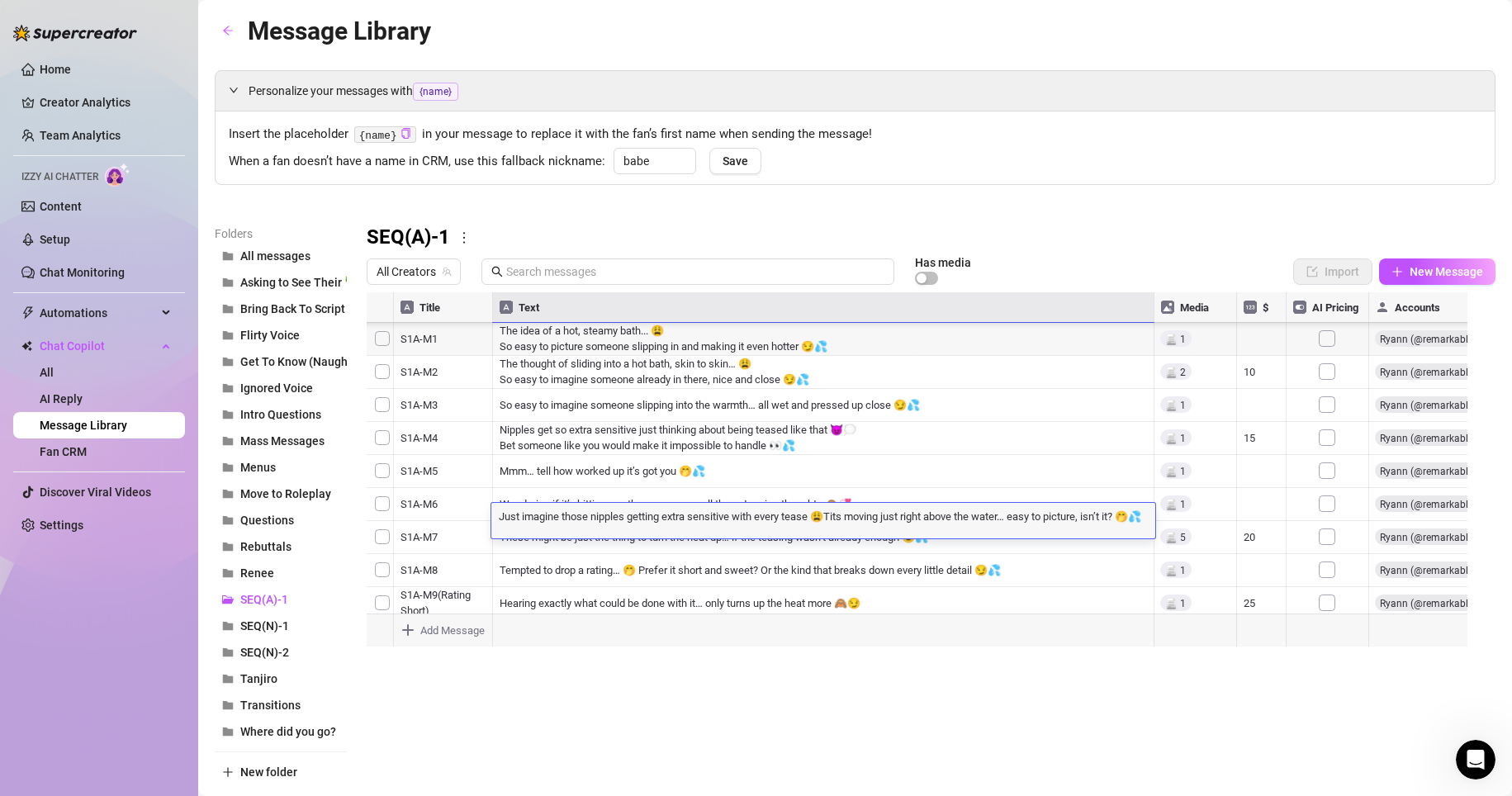 scroll, scrollTop: 1, scrollLeft: 0, axis: vertical 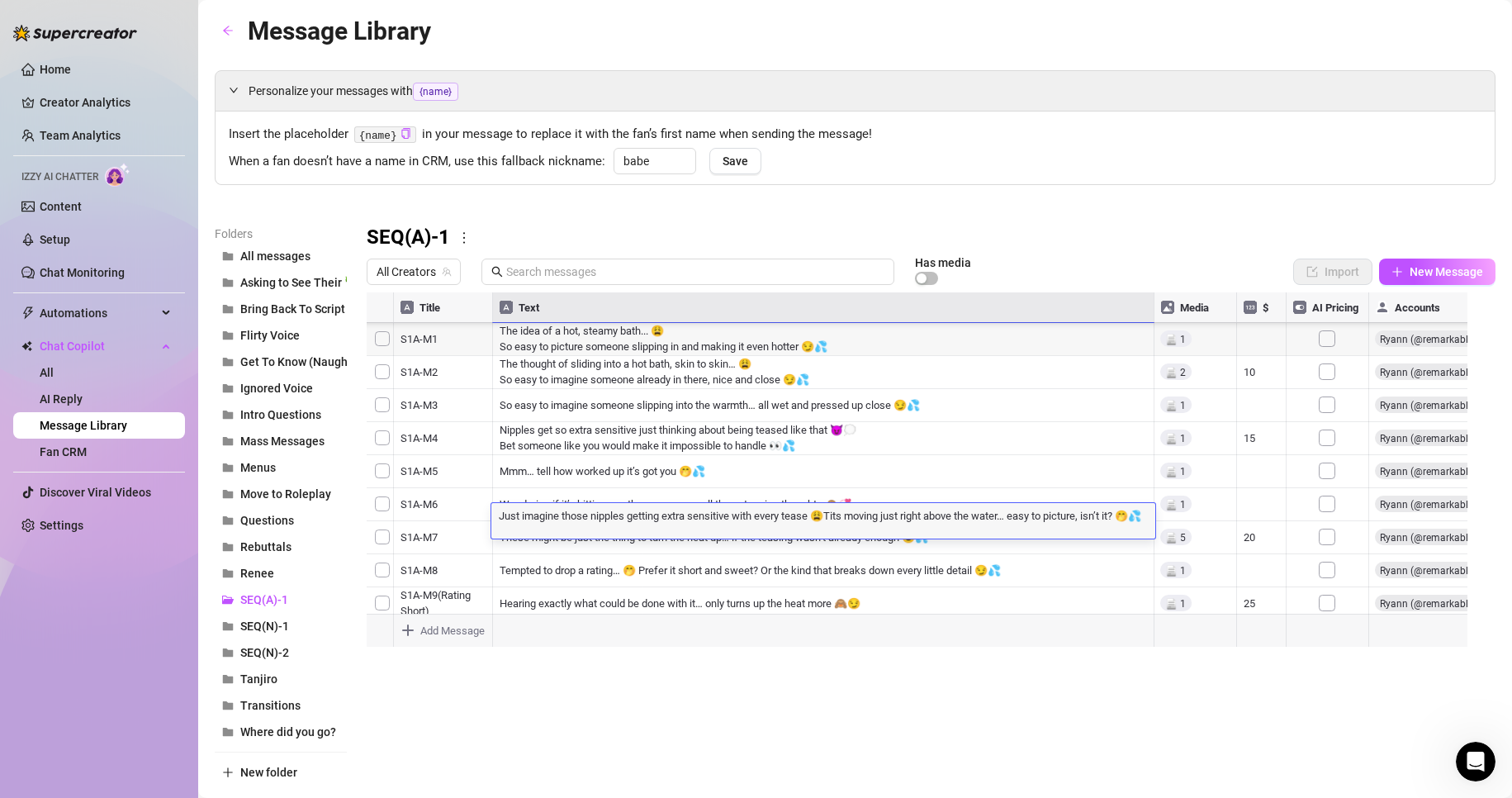 click on "Folders All messages Asking to See Their 🍆 Bring Back To Script Flirty Voice Get To Know (Naughty) Ignored Voice Intro Questions Mass Messages Menus Move to Roleplay Questions Rebuttals Renee SEQ(A)-1 SEQ(N)-1 SEQ(N)-2 Tanjiro Transitions Where did you go? New folder SEQ(A)-1 All Creators Has media Import New Message Title Text Media $ AI Pricing Accounts S1A-M8 Tempted to drop a rating… 🤭 Prefer it short and sweet? Or the kind that breaks down every little detail 😏💦 false S1A-M9(Rating Short) Hearing exactly what could be done with it… only turns up the heat more 🙈😏 25 false S1A-M10(Rating Long) Hearing exactly what could be done with it… only turns up the heat more 🙈😏 50 false S1A-M11 Mmm… what’s being craved most?
Sounds like the perfect time to tease how things might play out 😮‍💨💦 false S1A-M12 So easy to imagine needing it so bad… teasing every inch until it’s too much 😩
Hope the heat’s still building after that 😏💦 33 false S1A-M13 false S1A-M14" at bounding box center (855, 505) 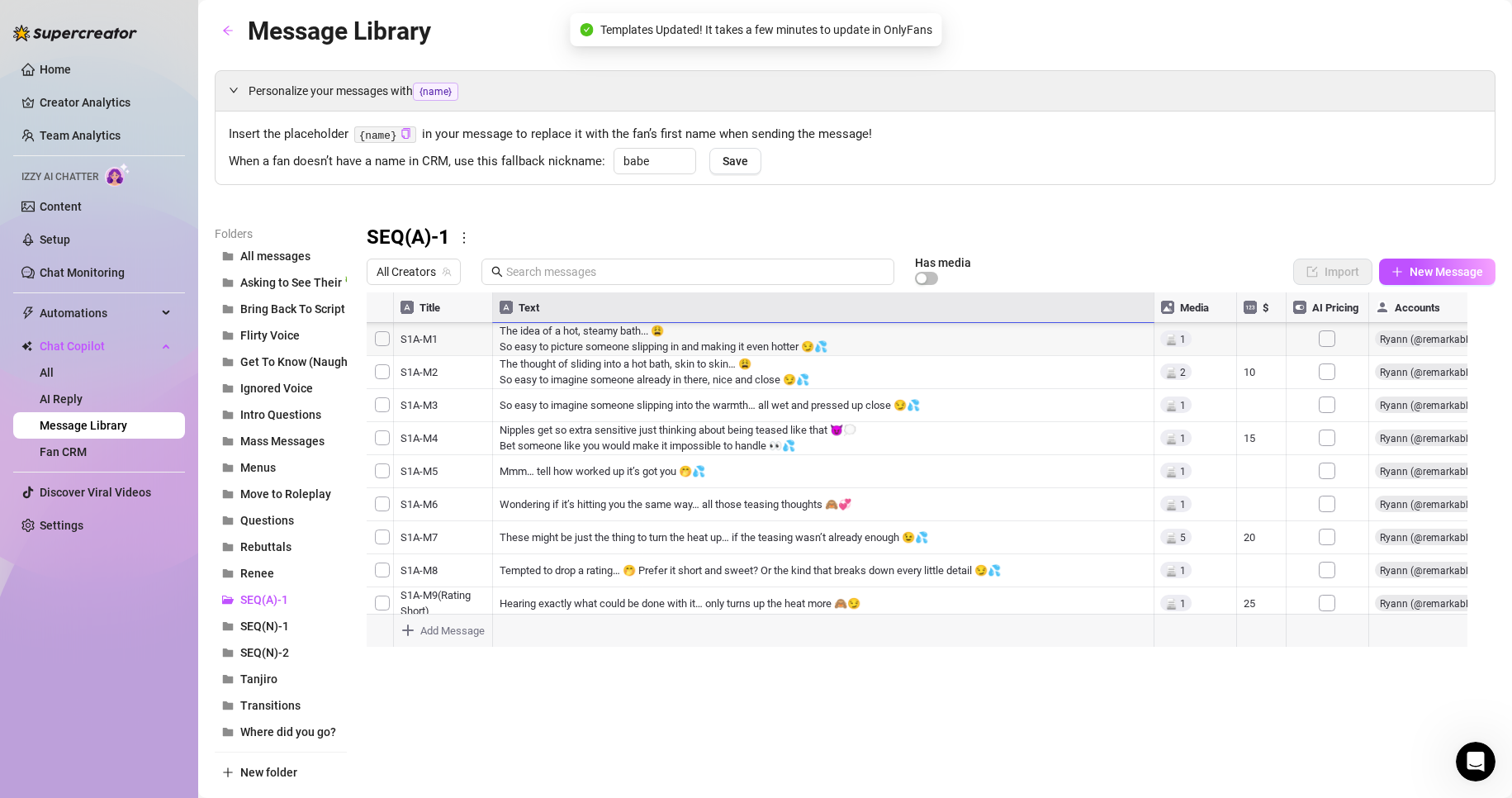 click at bounding box center (924, 477) 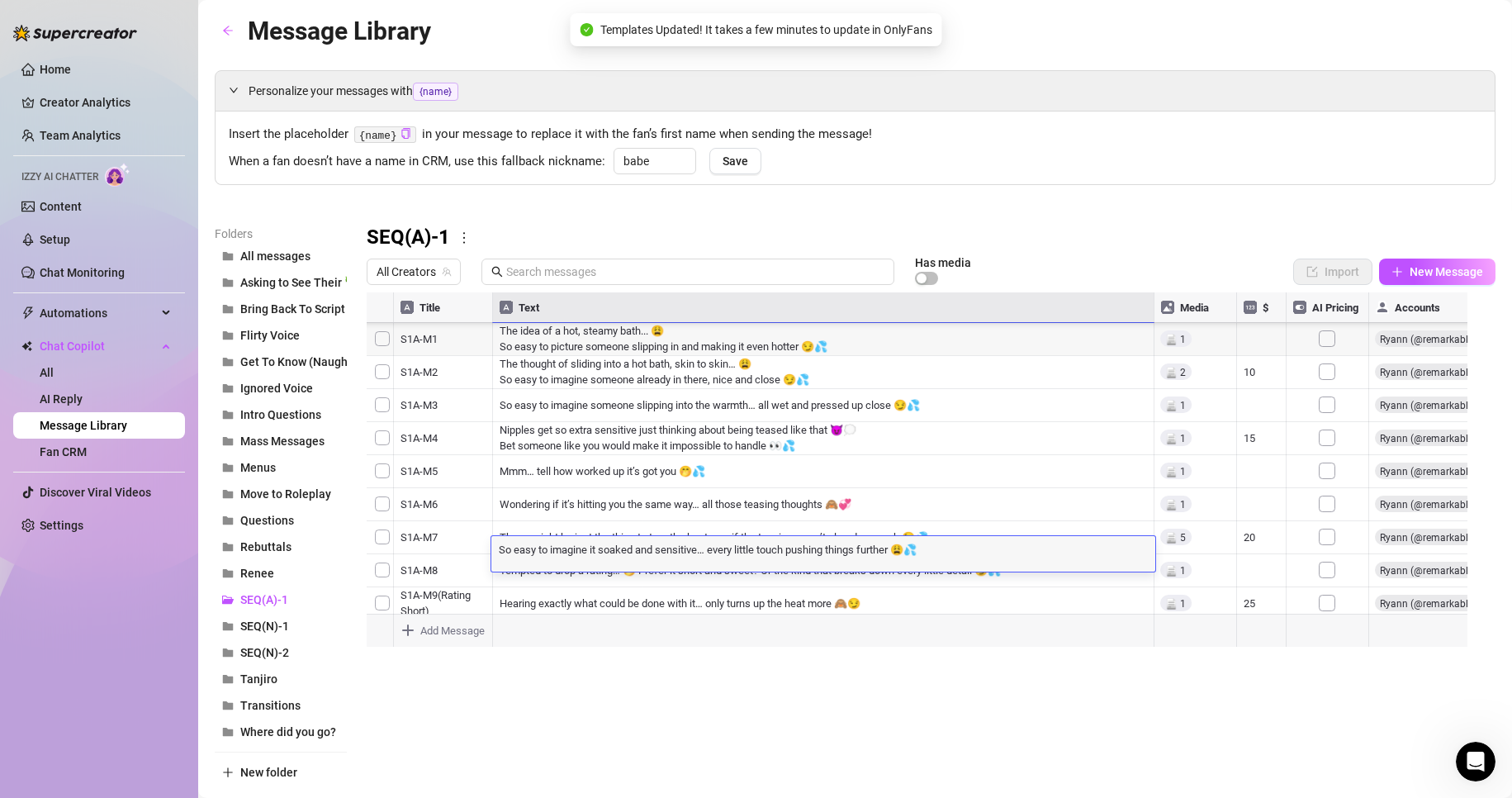 scroll, scrollTop: 1, scrollLeft: 0, axis: vertical 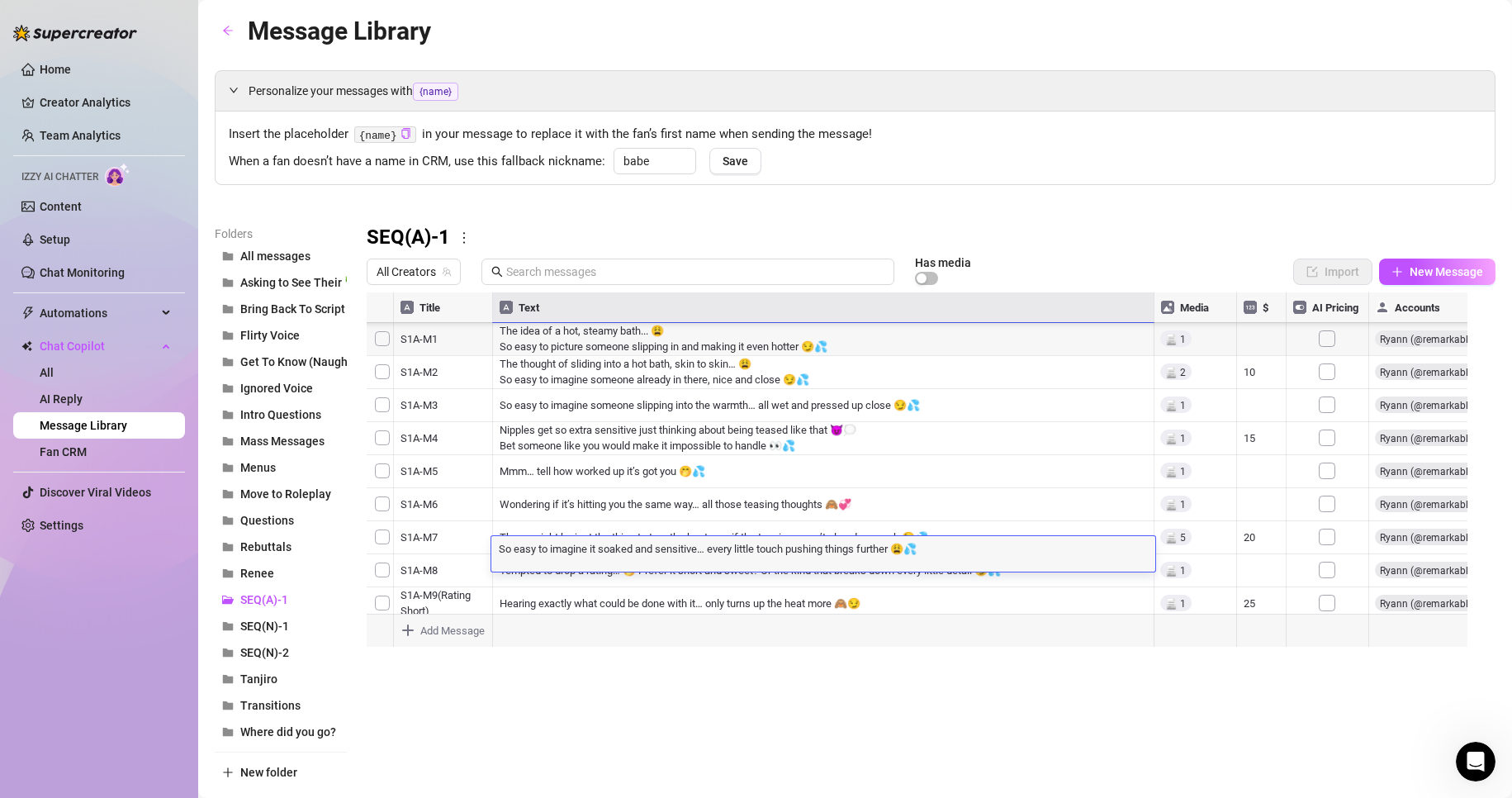click on "Folders All messages Asking to See Their 🍆 Bring Back To Script Flirty Voice Get To Know (Naughty) Ignored Voice Intro Questions Mass Messages Menus Move to Roleplay Questions Rebuttals Renee SEQ(A)-1 SEQ(N)-1 SEQ(N)-2 Tanjiro Transitions Where did you go? New folder SEQ(A)-1 All Creators Has media Import New Message Title Text Media $ AI Pricing Accounts S1A-M8 Tempted to drop a rating… 🤭 Prefer it short and sweet? Or the kind that breaks down every little detail 😏💦 false S1A-M9(Rating Short) Hearing exactly what could be done with it… only turns up the heat more 🙈😏 25 false S1A-M10(Rating Long) Hearing exactly what could be done with it… only turns up the heat more 🙈😏 50 false S1A-M11 Mmm… what’s being craved most?
Sounds like the perfect time to tease how things might play out 😮‍💨💦 false S1A-M12 So easy to imagine needing it so bad… teasing every inch until it’s too much 😩
Hope the heat’s still building after that 😏💦 33 false S1A-M13 false S1A-M14" at bounding box center [855, 505] 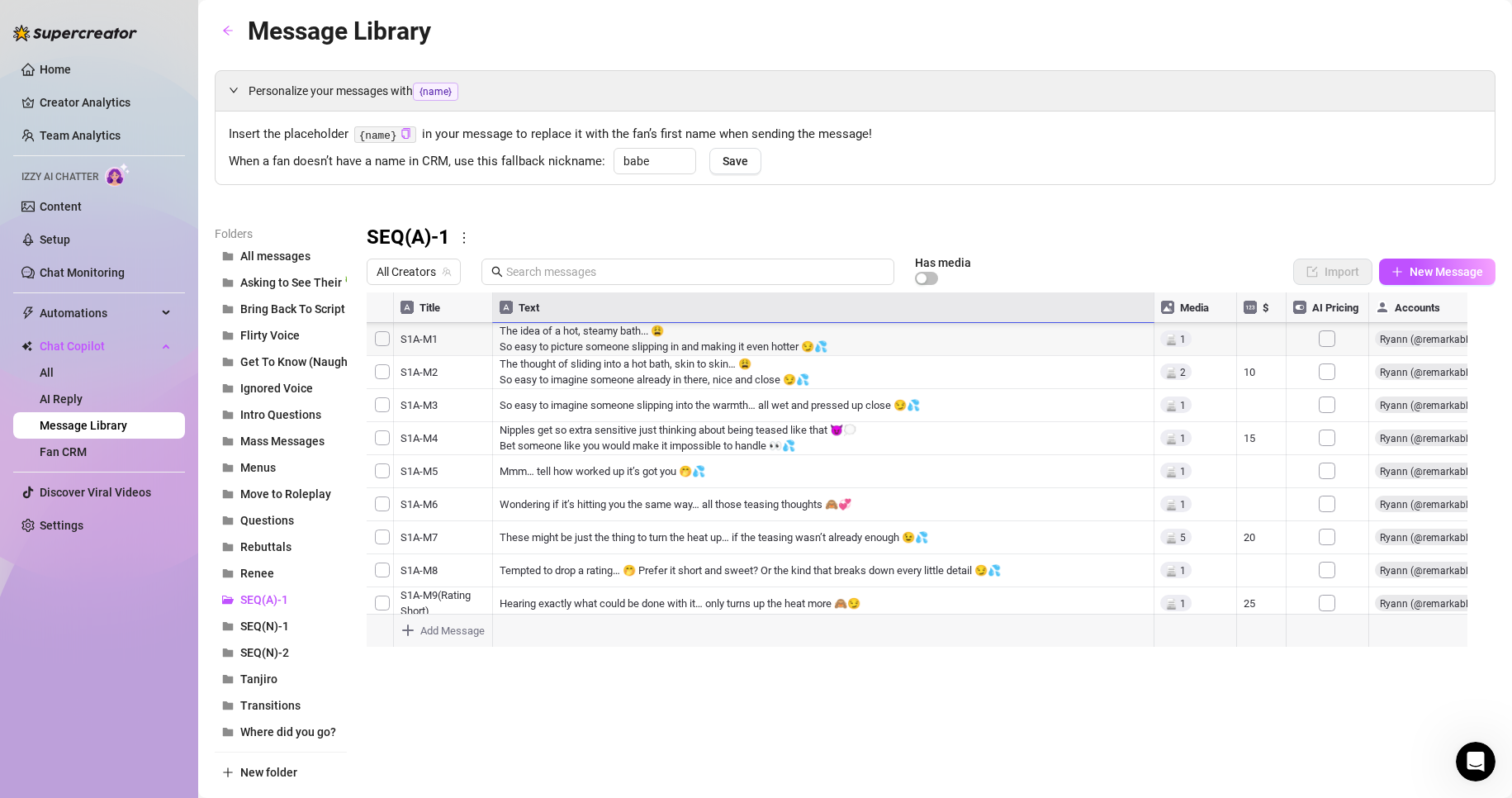 scroll, scrollTop: 413, scrollLeft: 0, axis: vertical 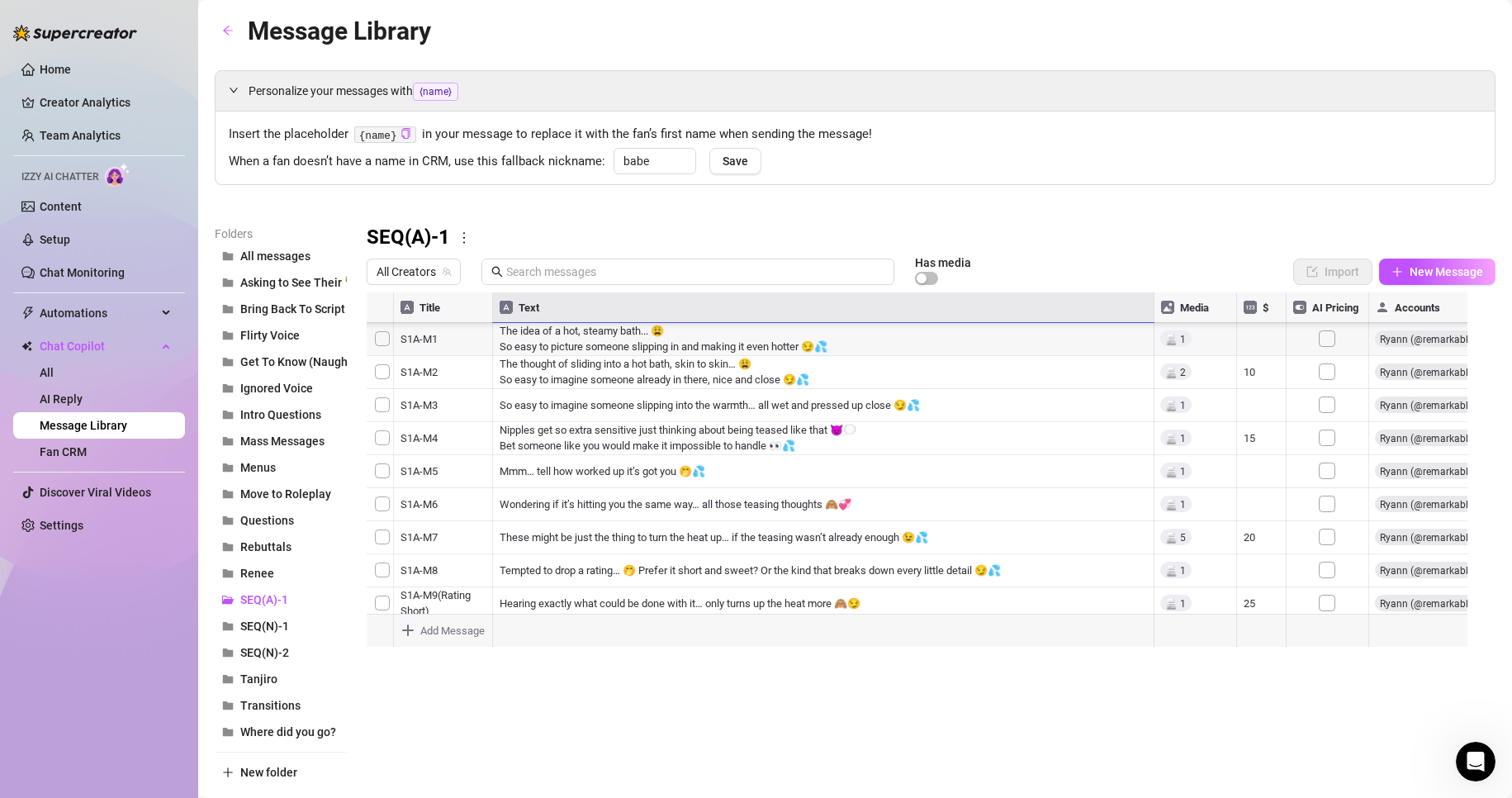 click at bounding box center [924, 477] 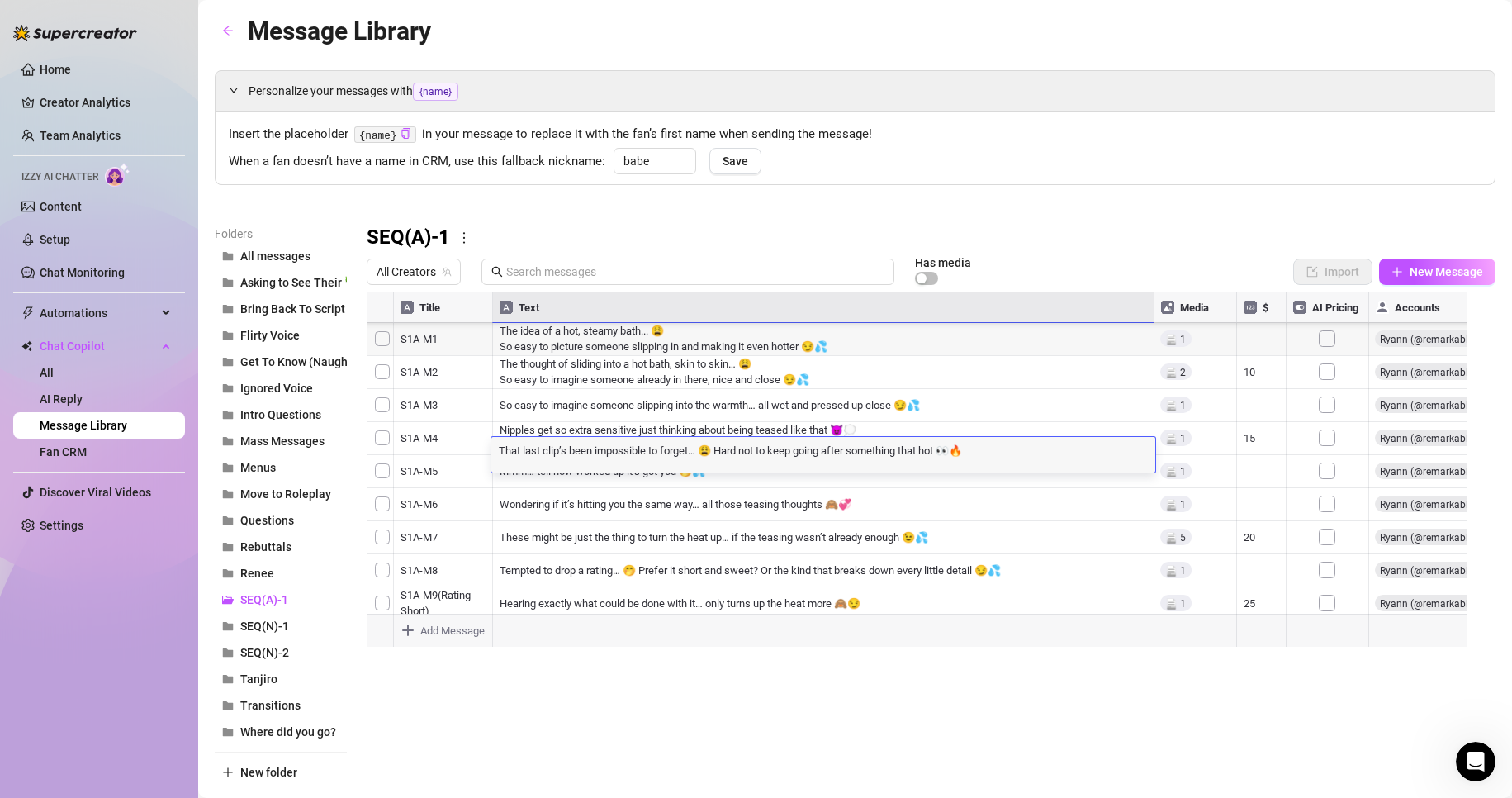 scroll, scrollTop: 1, scrollLeft: 0, axis: vertical 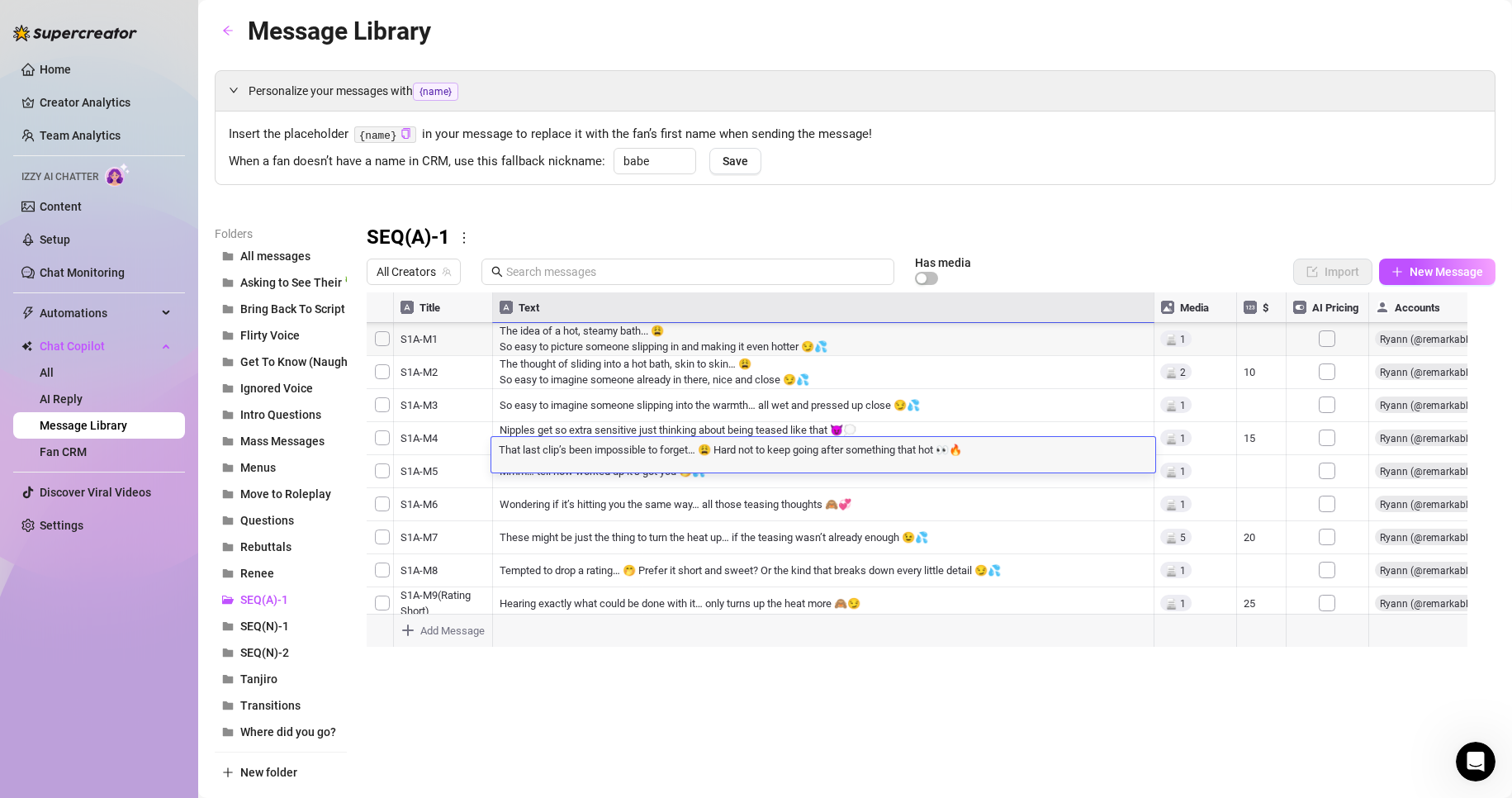 click at bounding box center [924, 477] 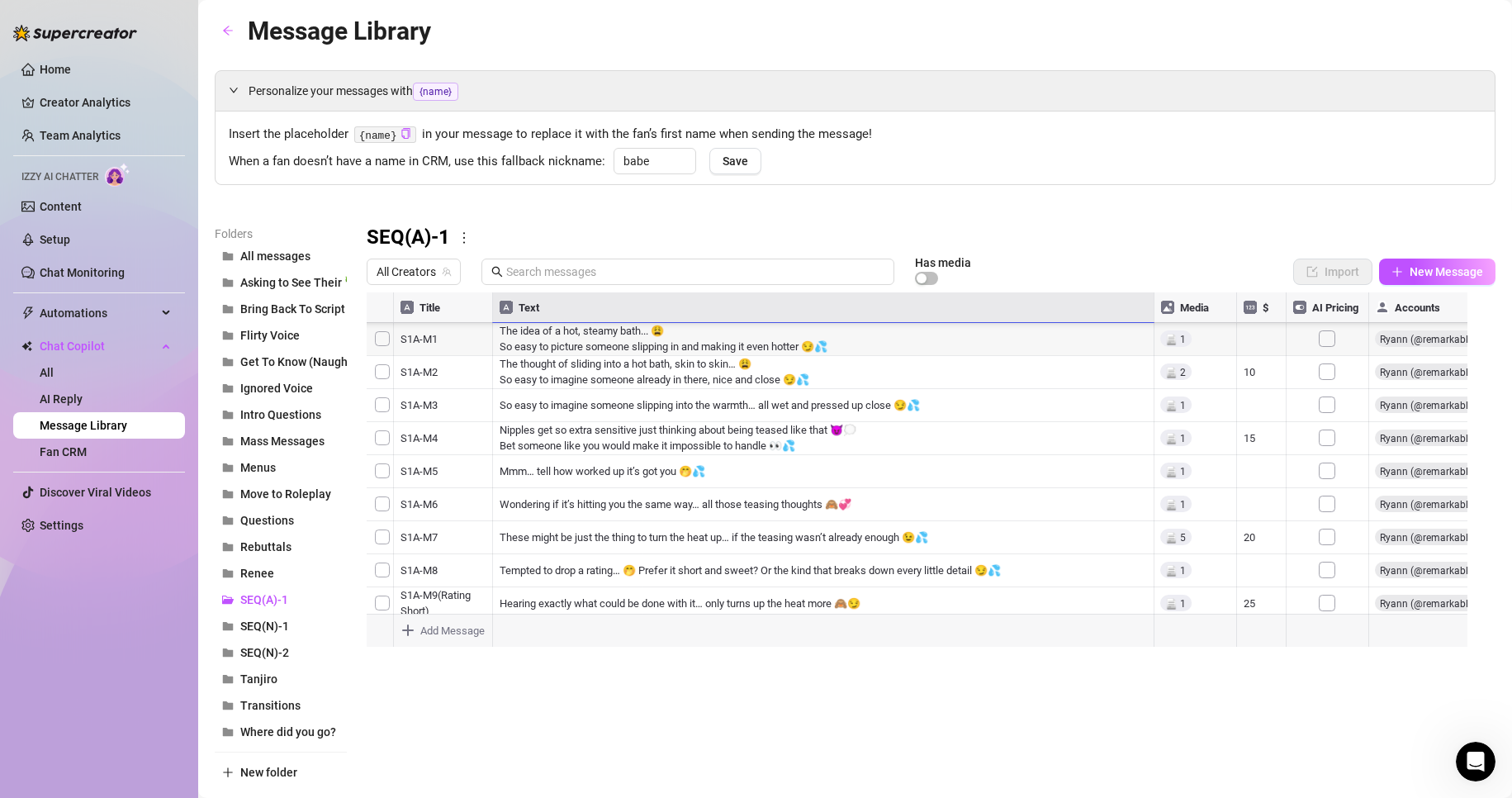 click at bounding box center [924, 477] 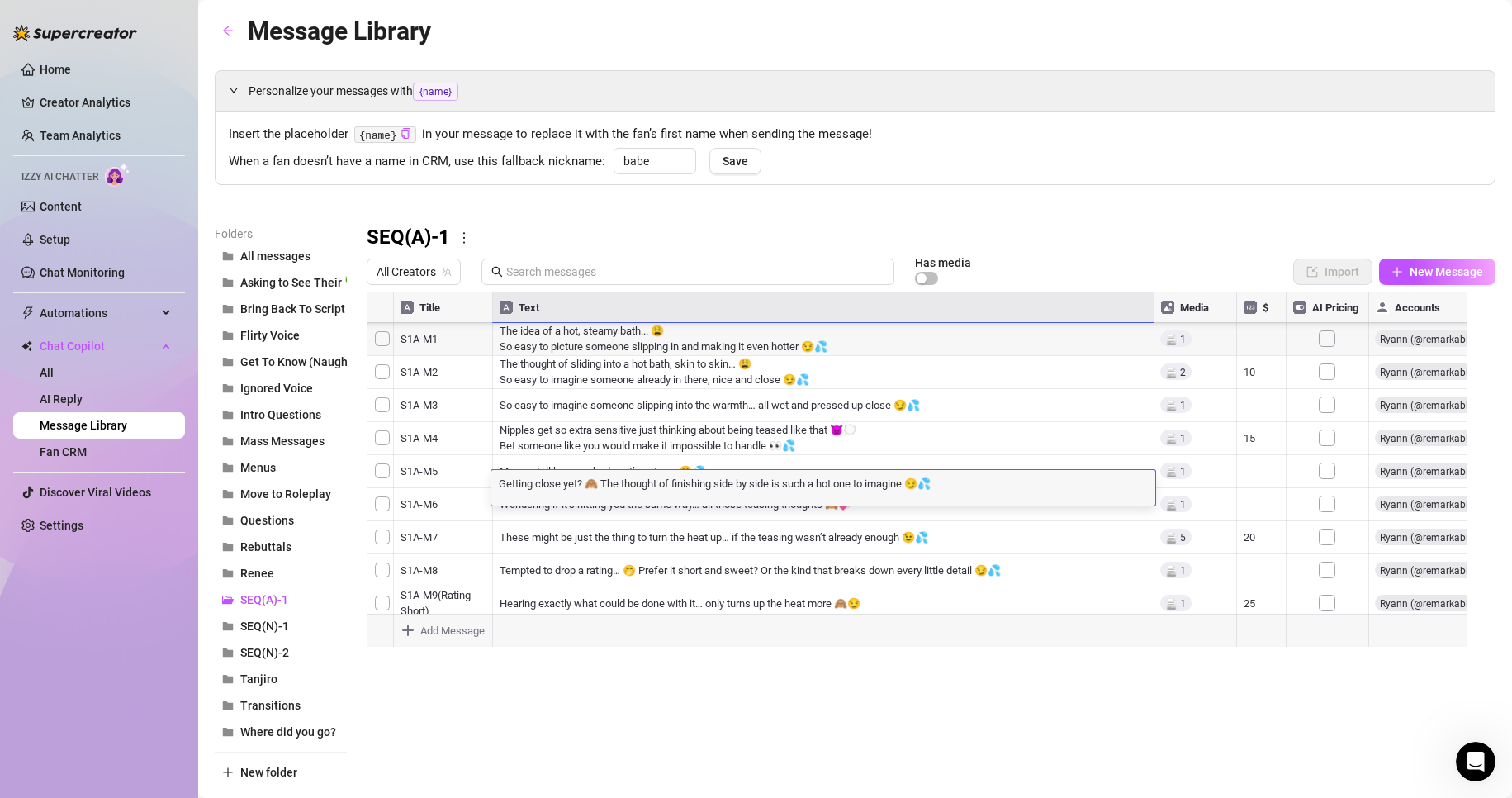 scroll, scrollTop: 1, scrollLeft: 0, axis: vertical 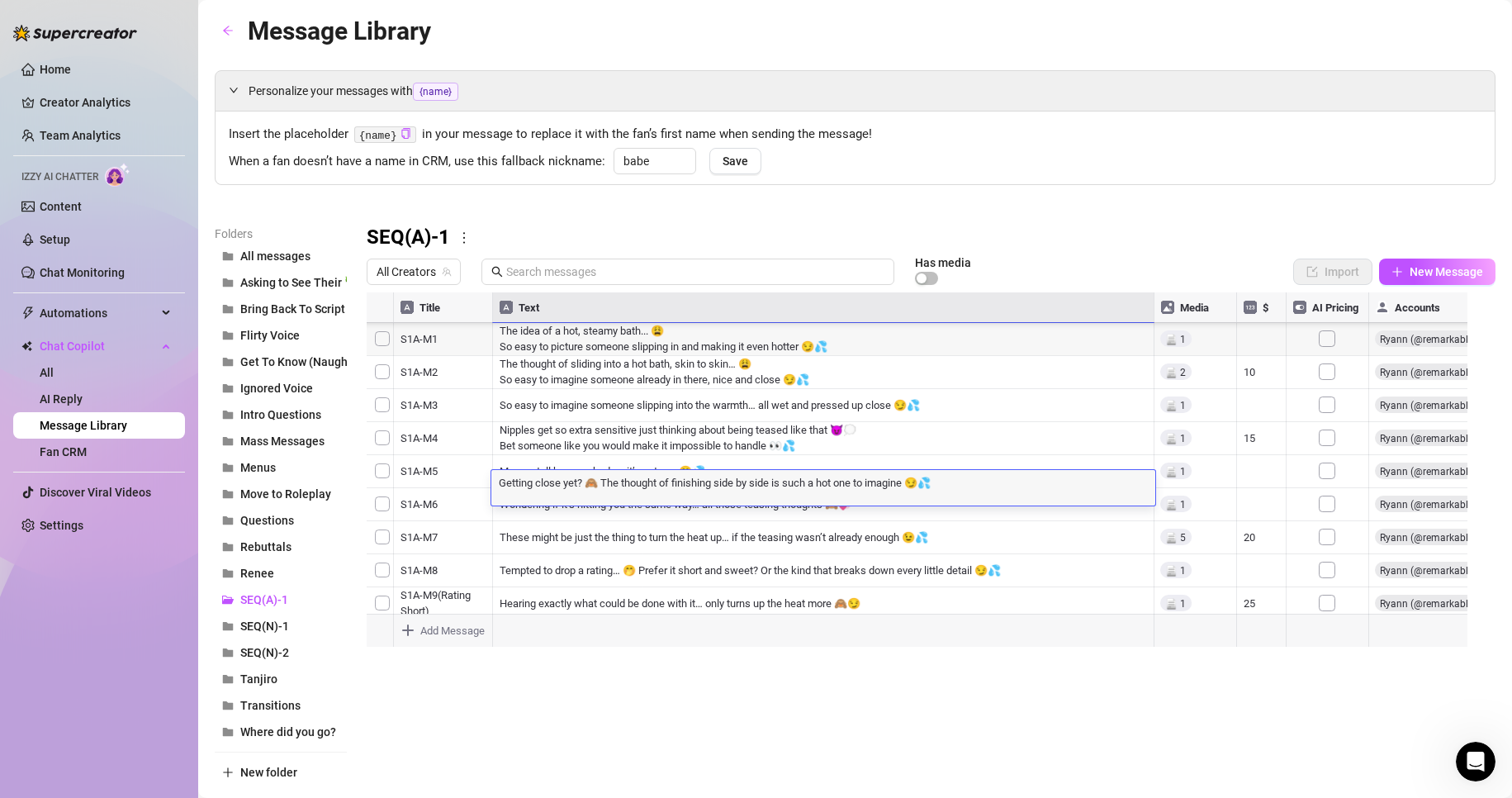 click on "Folders All messages Asking to See Their 🍆 Bring Back To Script Flirty Voice Get To Know (Naughty) Ignored Voice Intro Questions Mass Messages Menus Move to Roleplay Questions Rebuttals [NAME] SEQ(A)-1 SEQ(N)-1 SEQ(N)-2 Tanjiro Transitions Where did you go? New folder SEQ(A)-1 All Creators Has media Import New Message Title Text Media $ AI Pricing Accounts S1A-M13 Ever imagined sharing those tits… teasing back and forth until it’s impossible to hold back? 😈 false S1A-M14 Just imagine those nipples getting extra sensitive with every tease 😩Tits moving just right above the water… easy to picture, isn’t it? 🤭💦 35 false S1A-M15 So easy to imagine it soaked and sensitive… every little touch pushing things further 😩💦 45 false S1A-JOI Being guided through every stroke… imagining exactly how it could go 😏💦 20 false S1A-M16 That last clip’s been impossible to forget… 😩 Hard not to keep going after something that hot 👀🔥 50 false S1A-M17 false S1A-M18 75 false S1A-M19" at bounding box center (855, 505) 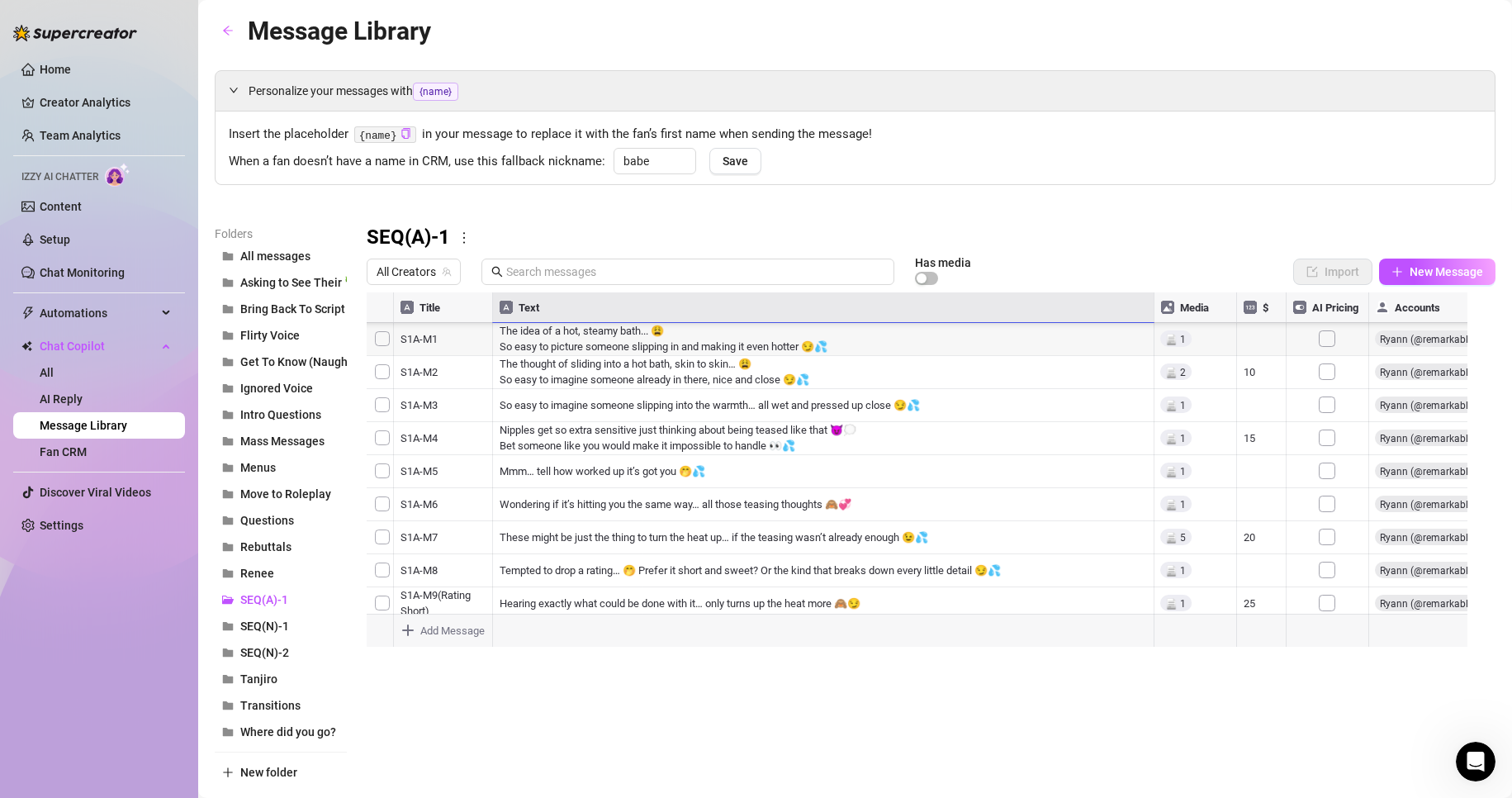 scroll, scrollTop: 510, scrollLeft: 0, axis: vertical 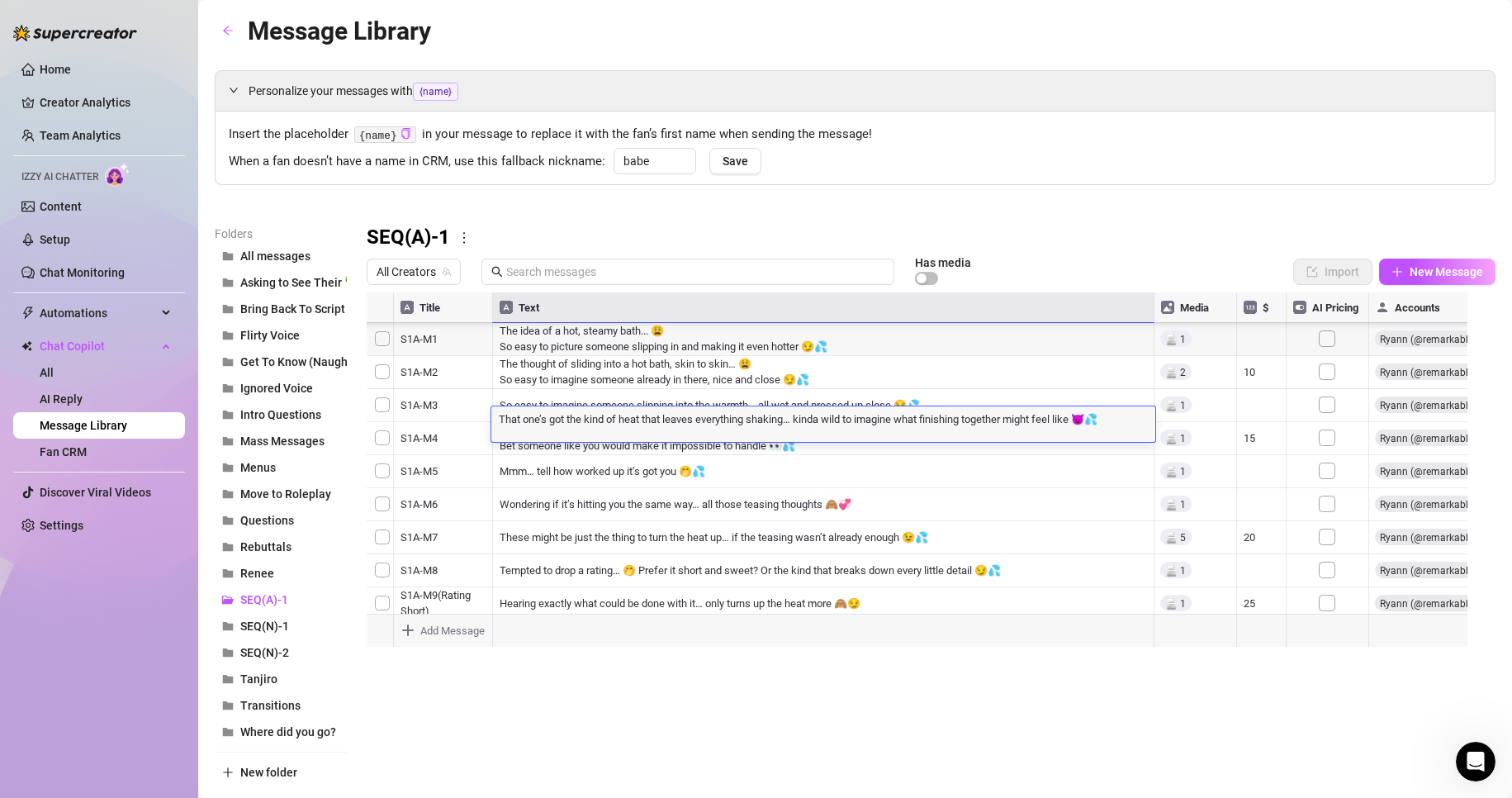 click at bounding box center [924, 477] 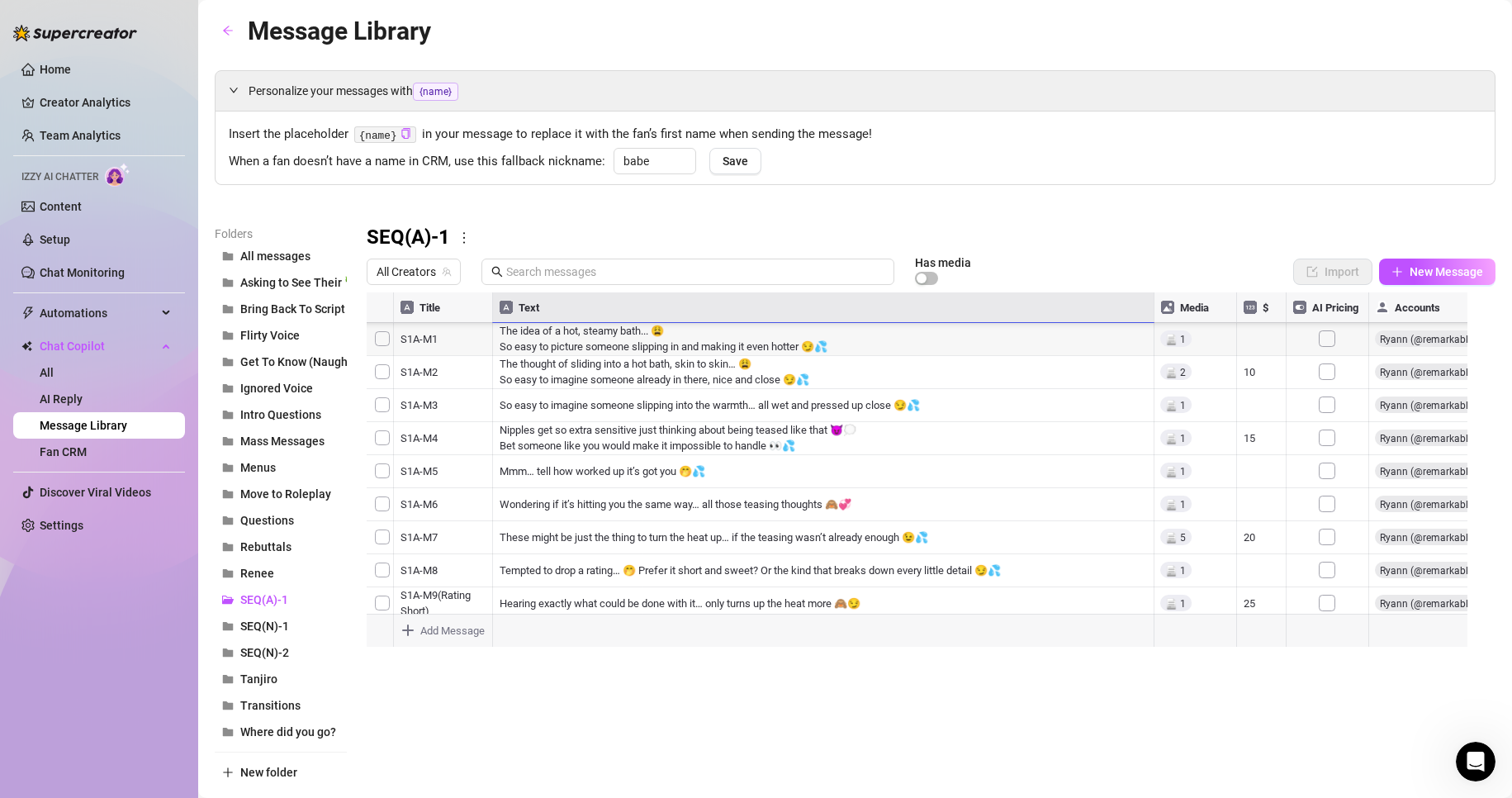click at bounding box center (924, 477) 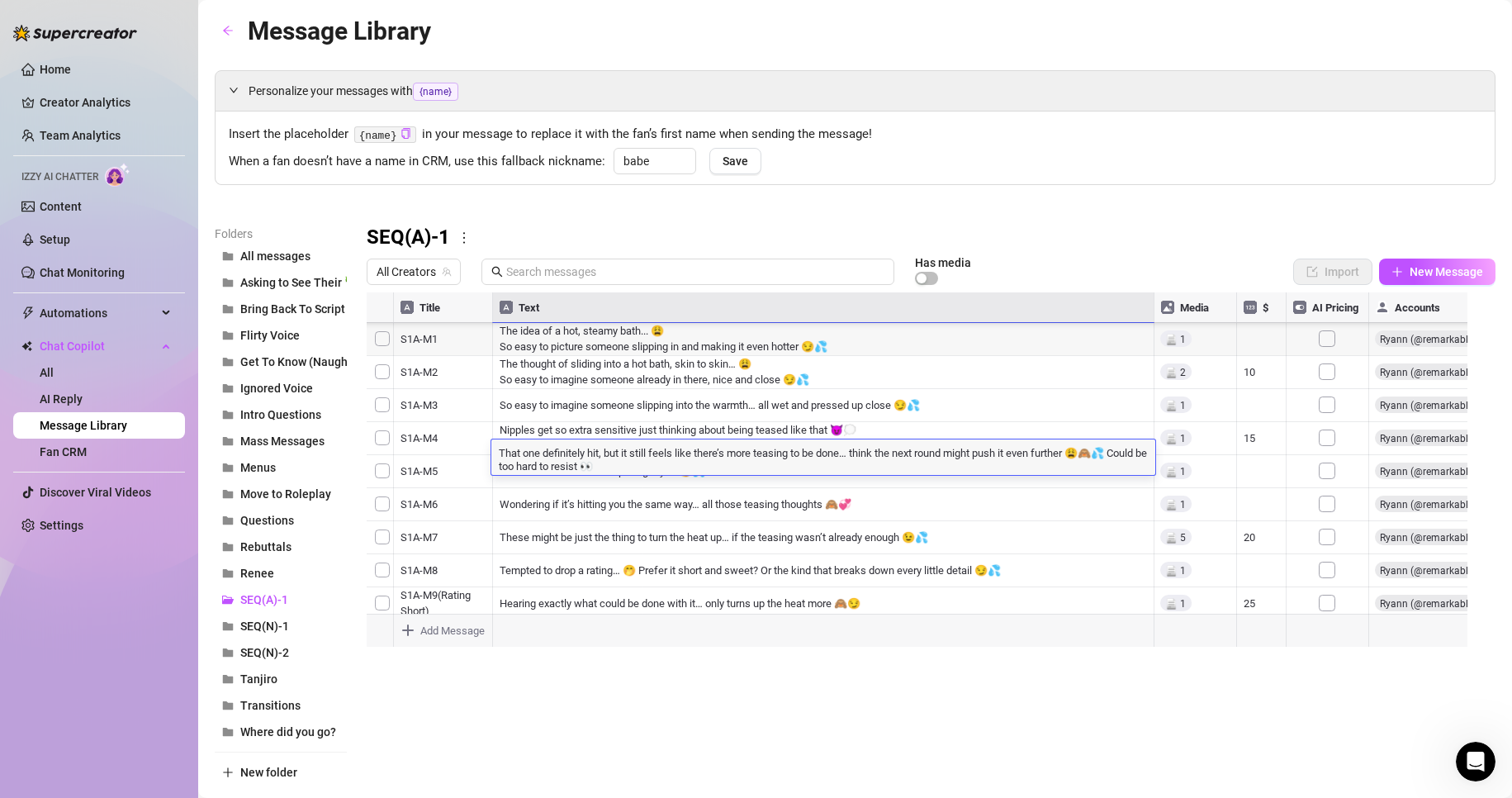 click at bounding box center [924, 477] 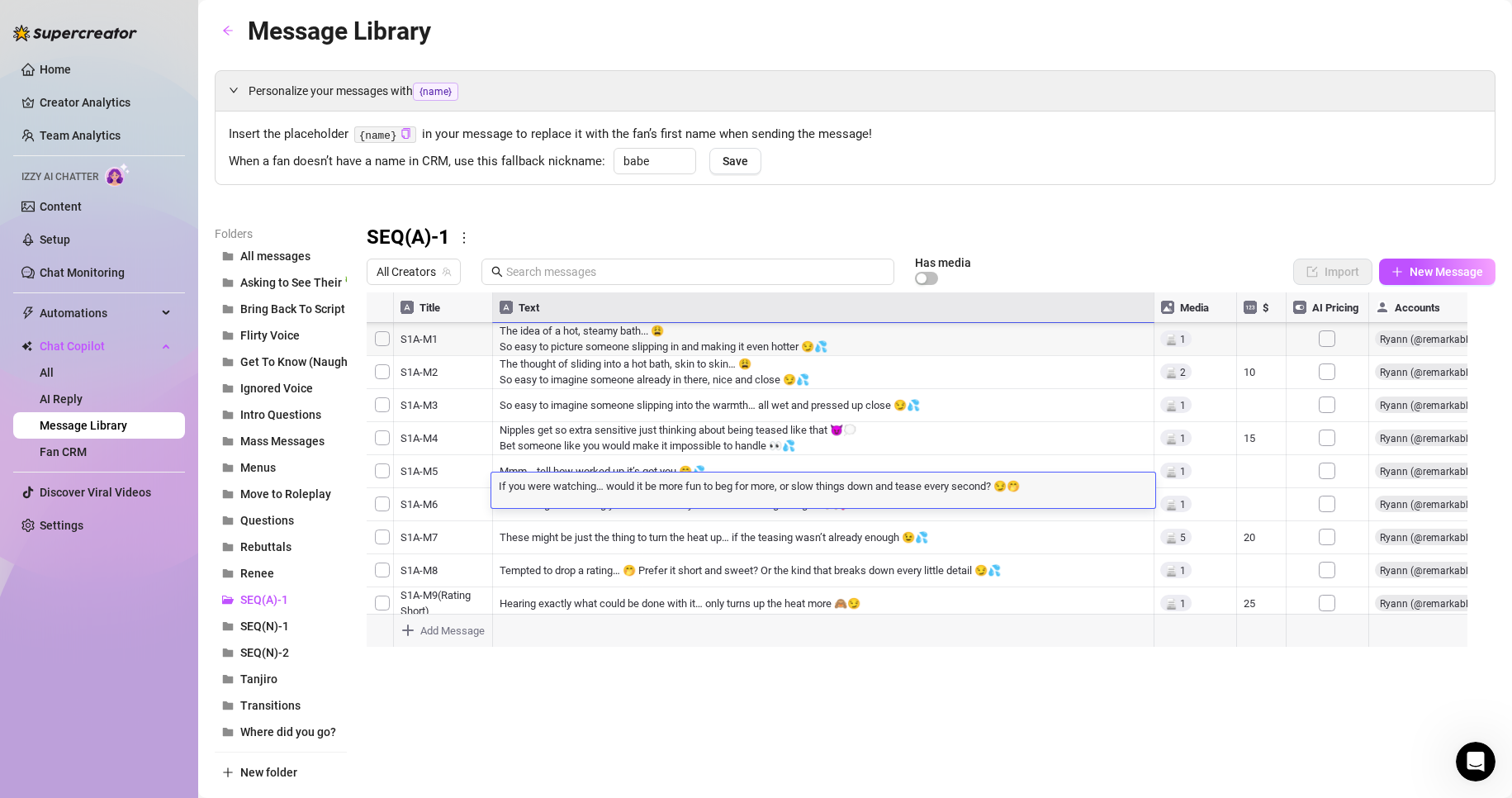 scroll, scrollTop: 1, scrollLeft: 0, axis: vertical 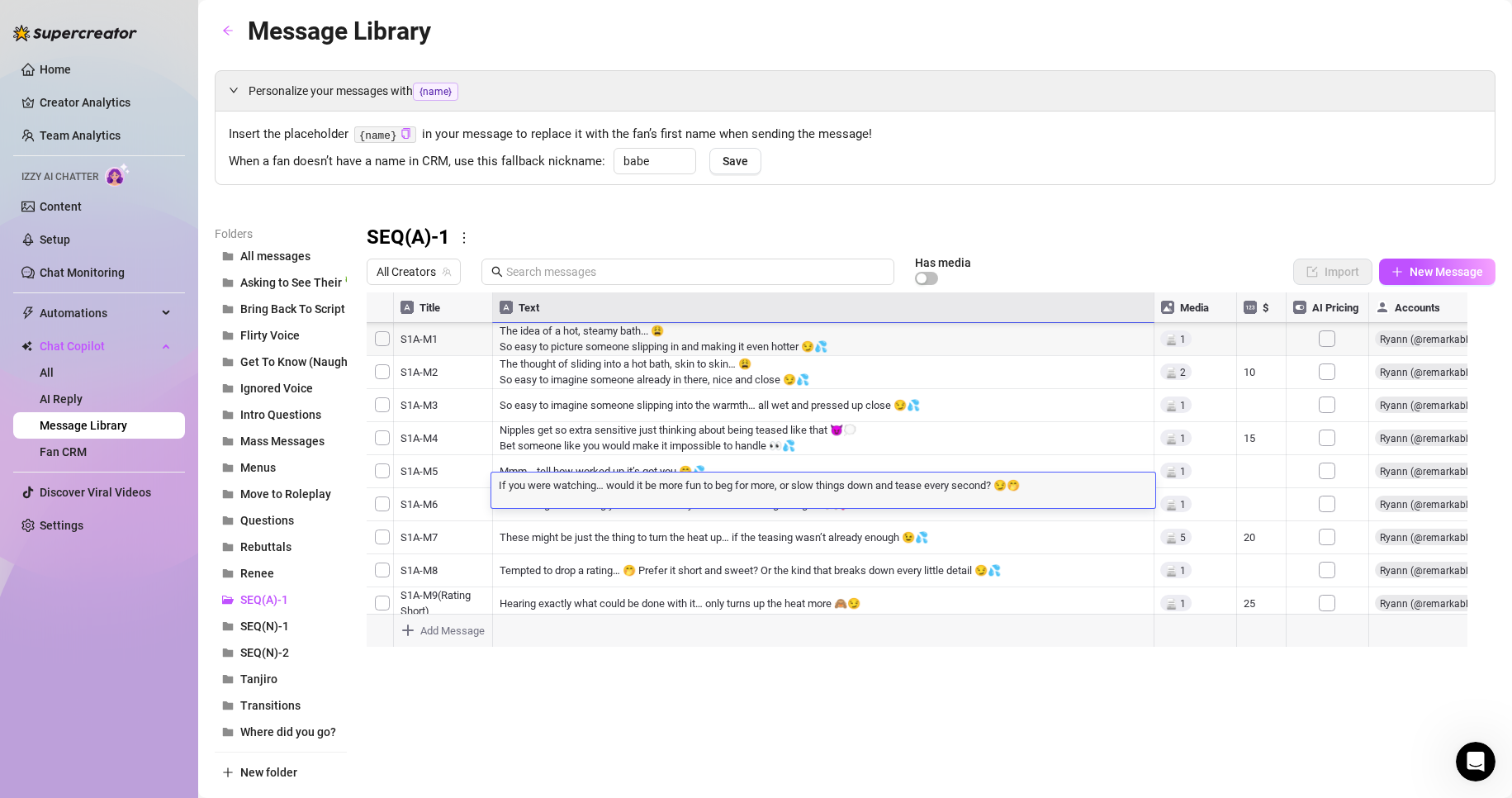 click at bounding box center [924, 477] 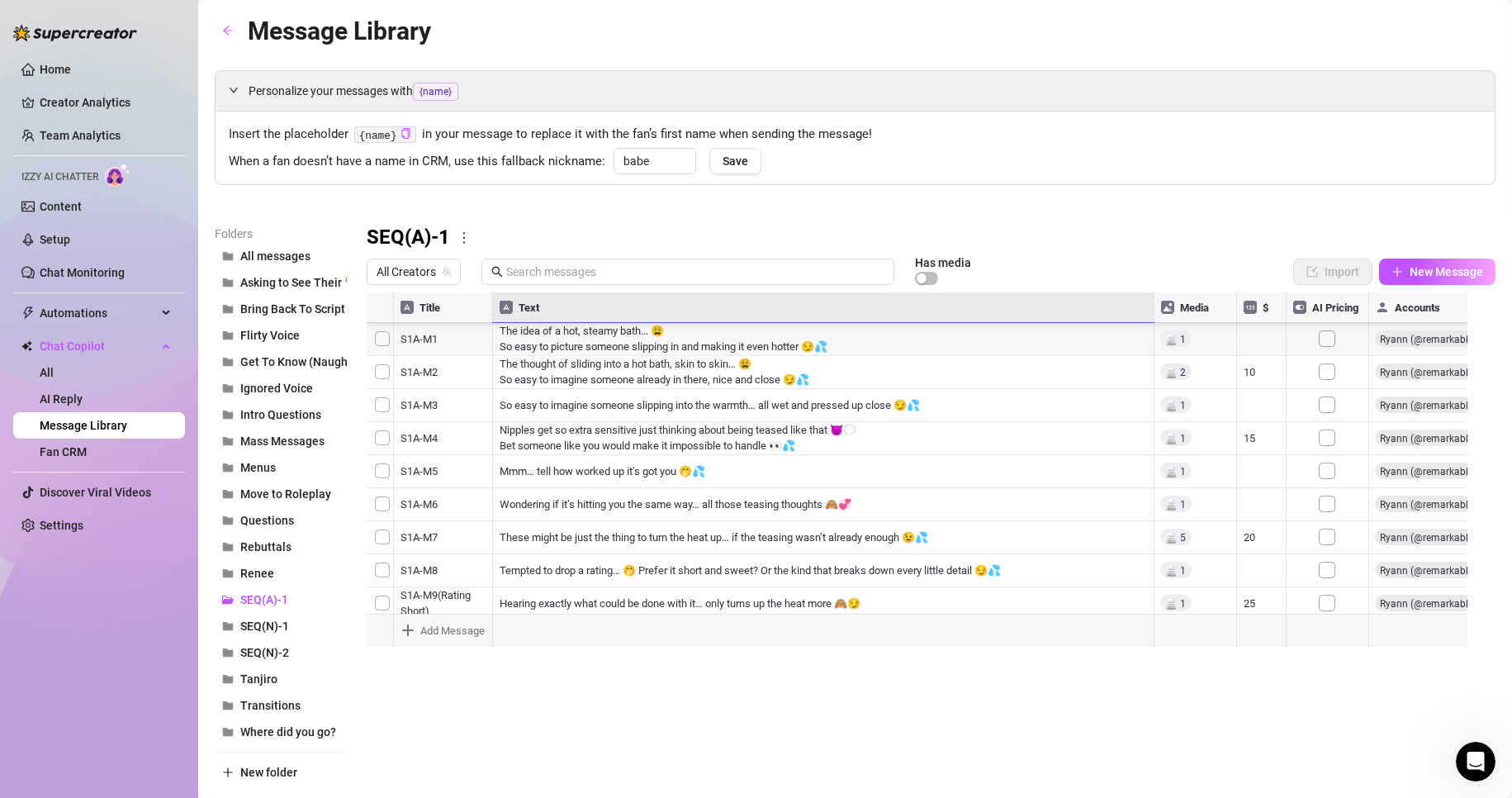 click at bounding box center [924, 477] 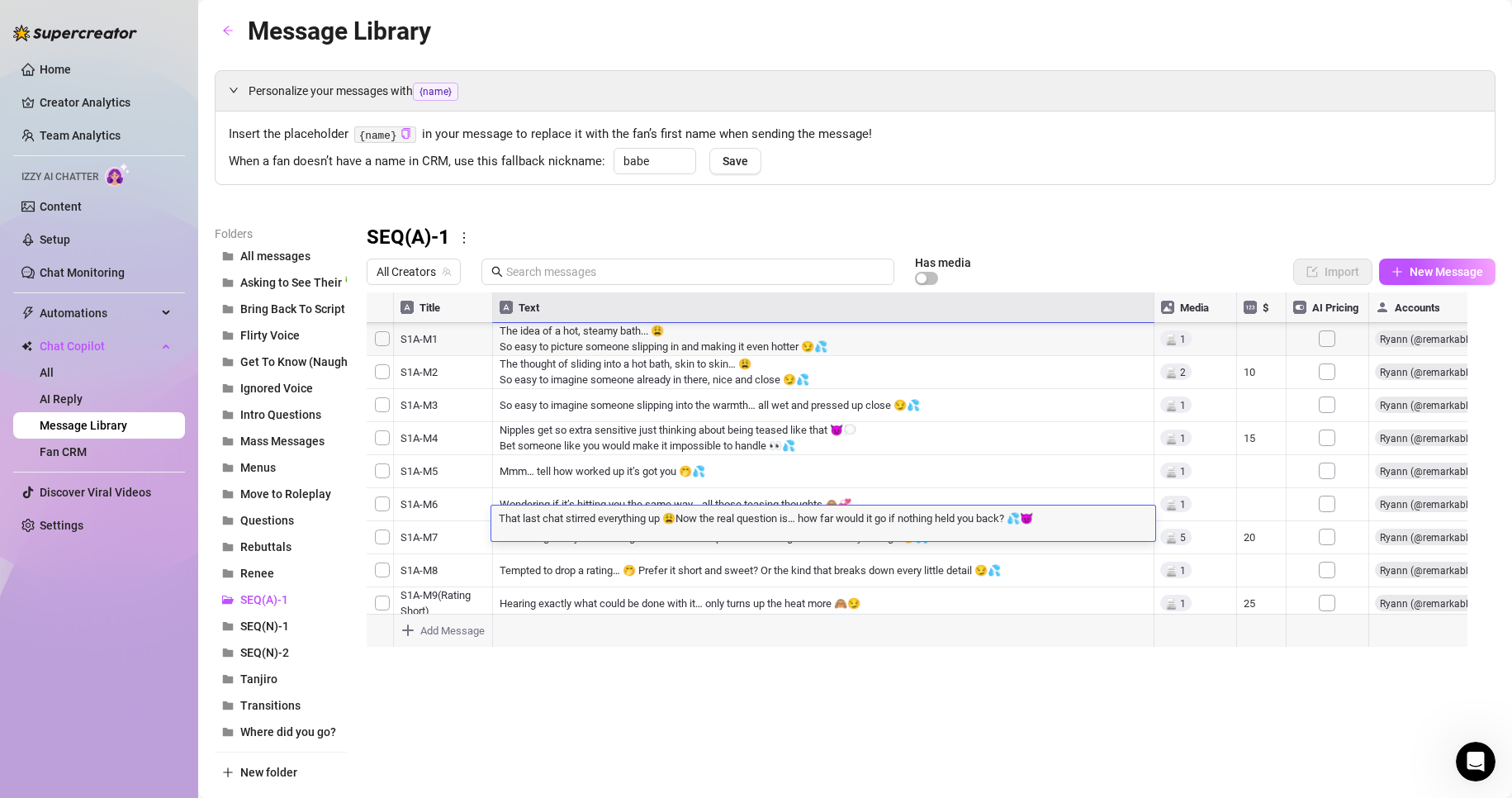 click at bounding box center [924, 477] 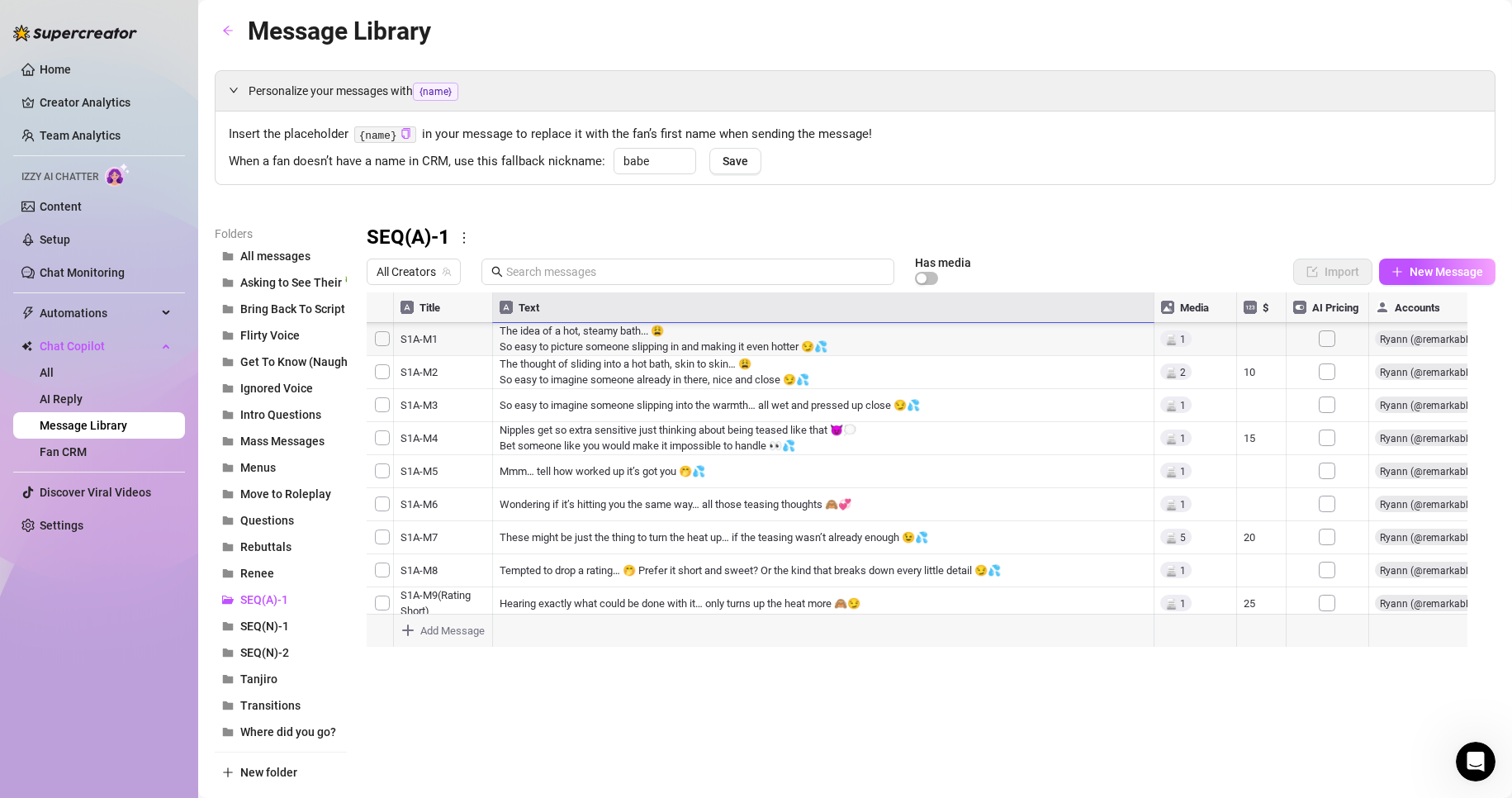 click at bounding box center [924, 477] 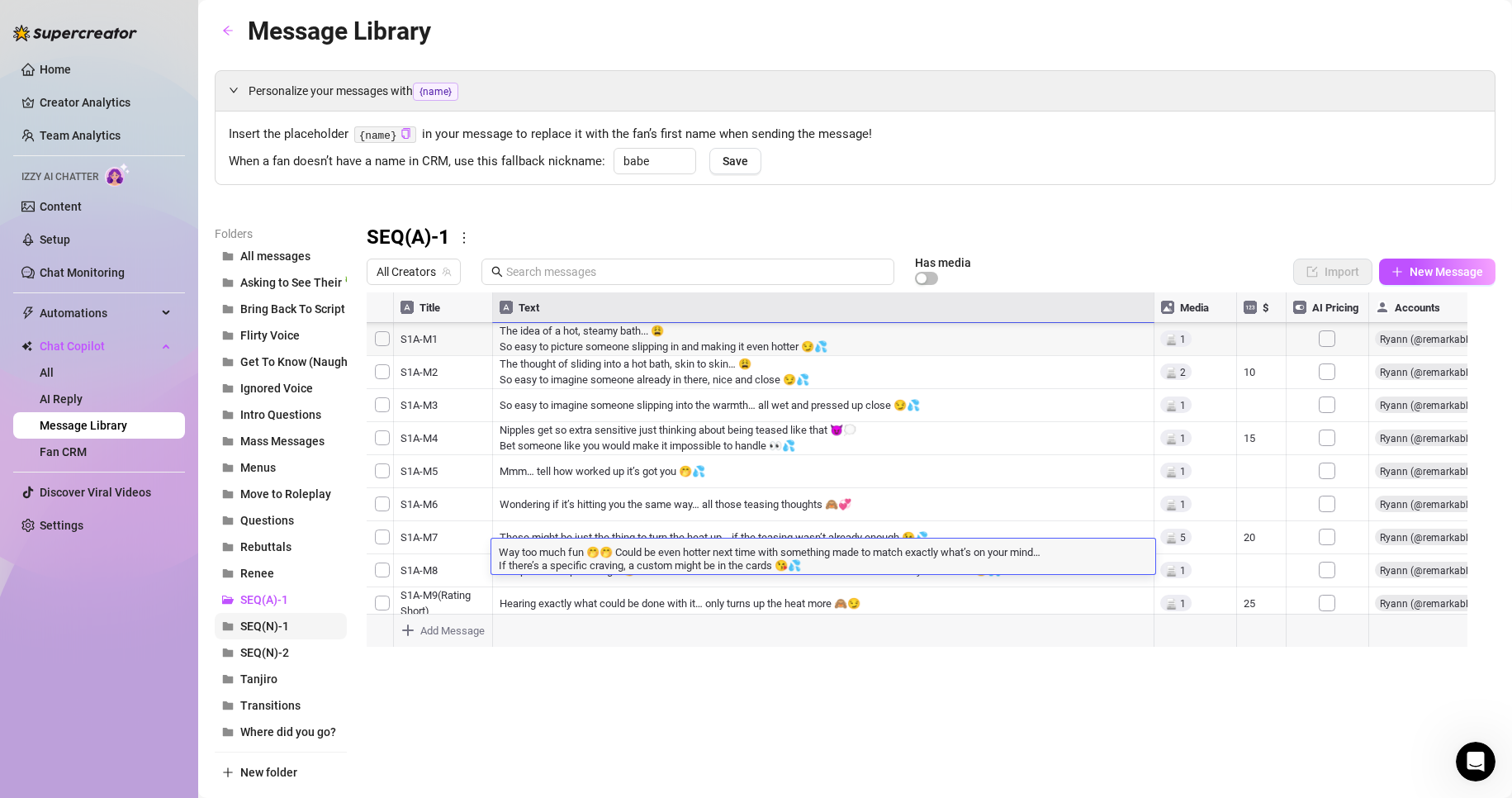 click on "SEQ(N)-1" at bounding box center [264, 626] 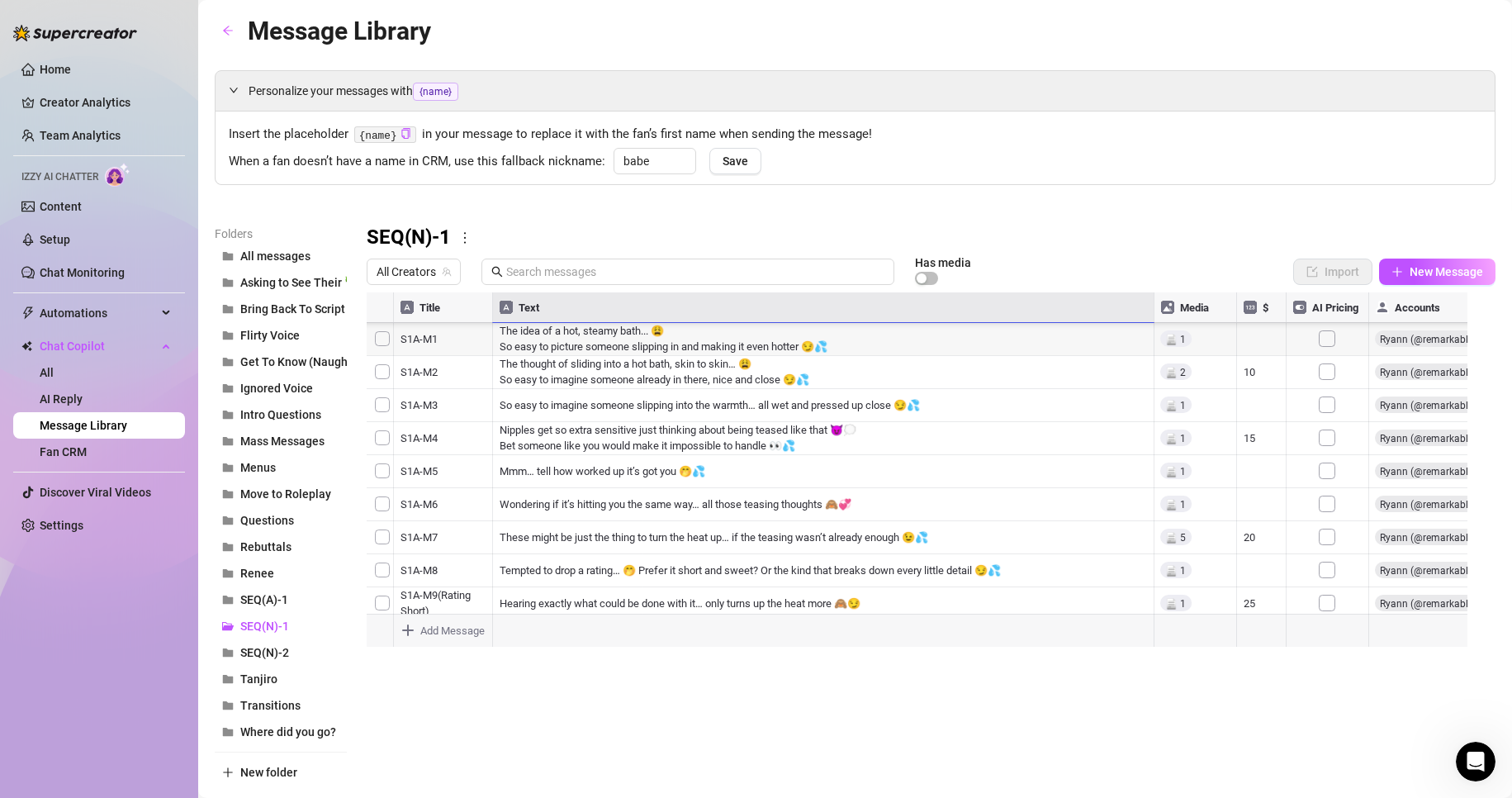 click at bounding box center (924, 477) 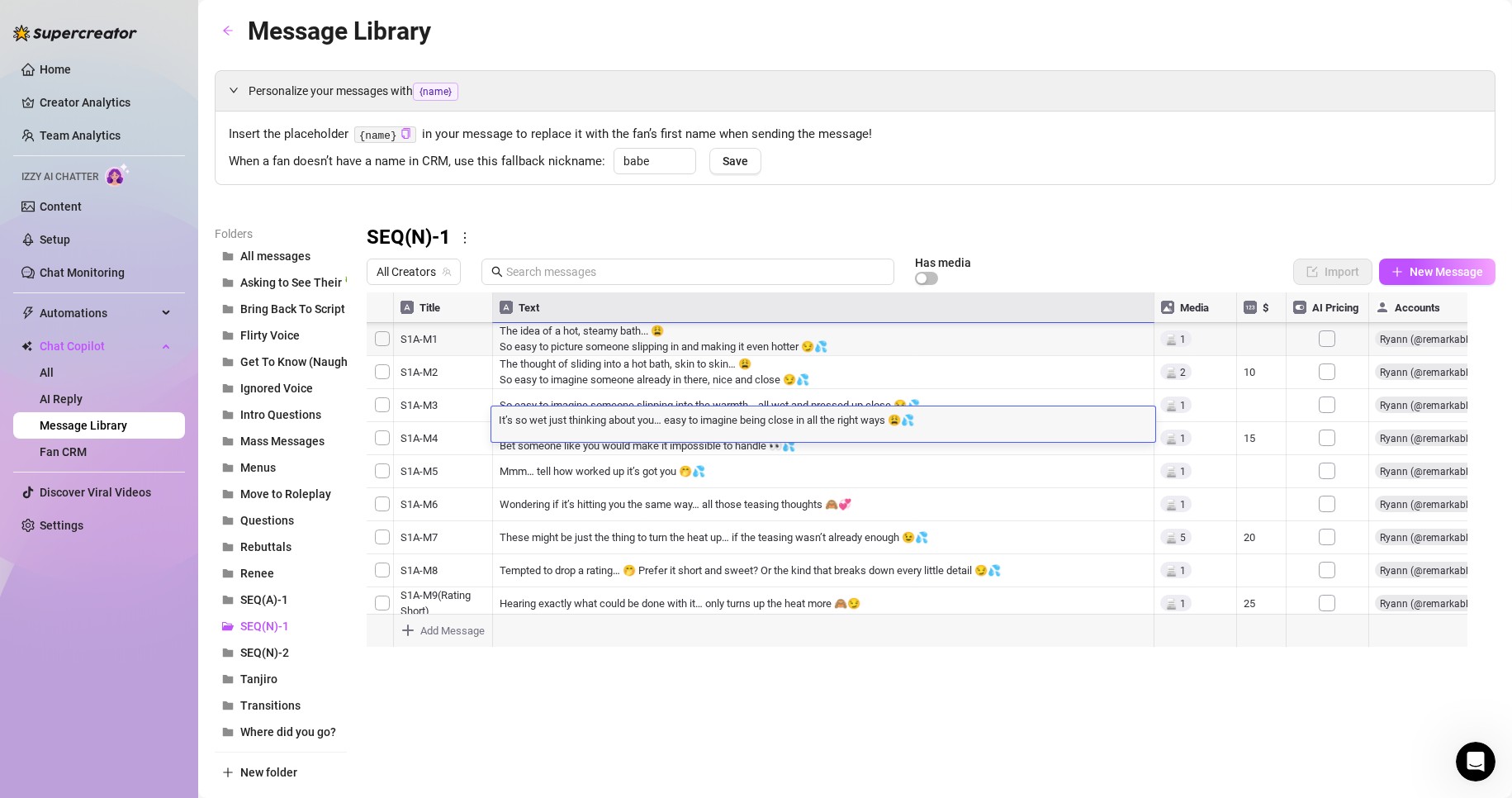 scroll, scrollTop: 1, scrollLeft: 0, axis: vertical 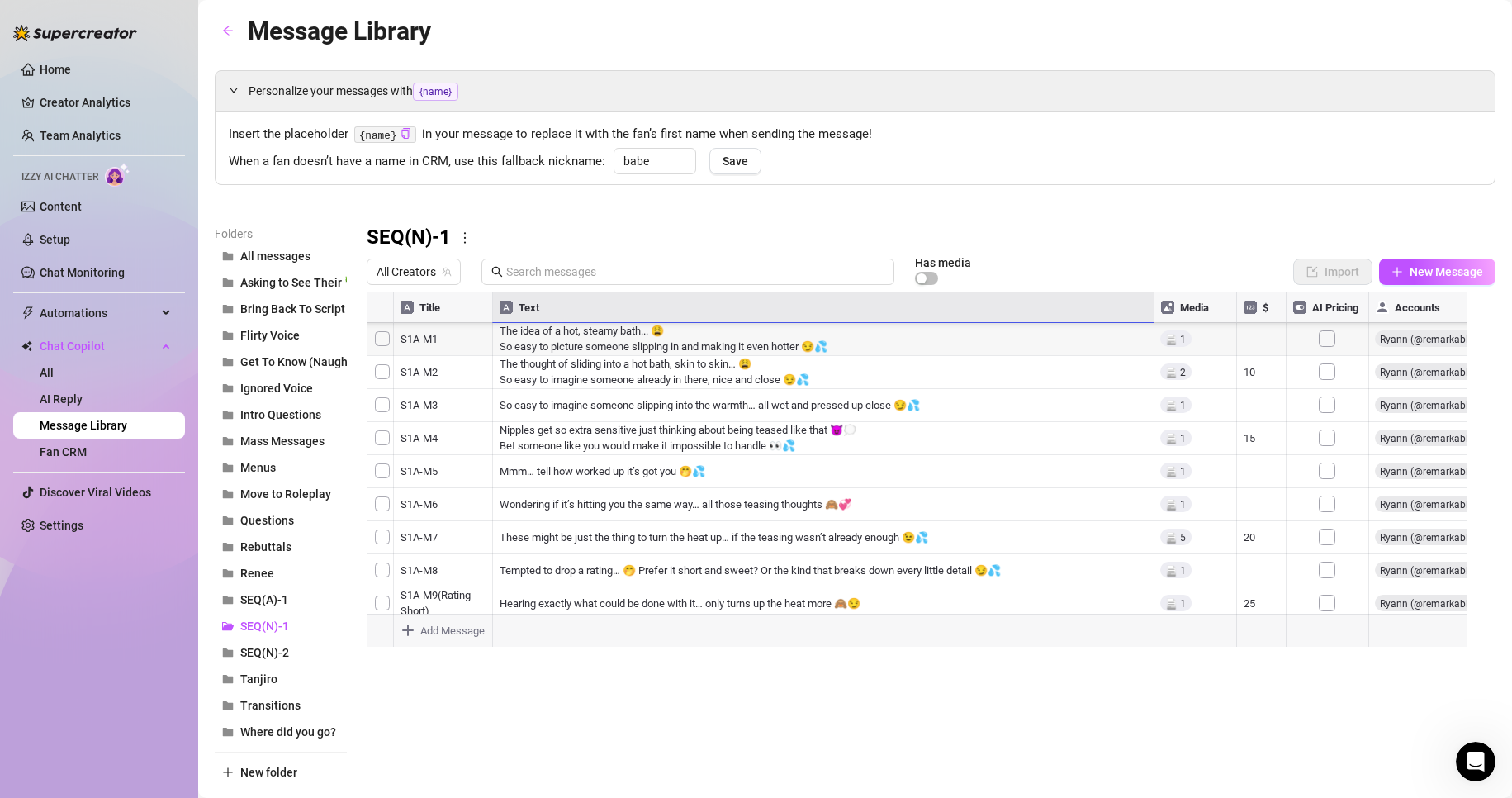 click at bounding box center [924, 477] 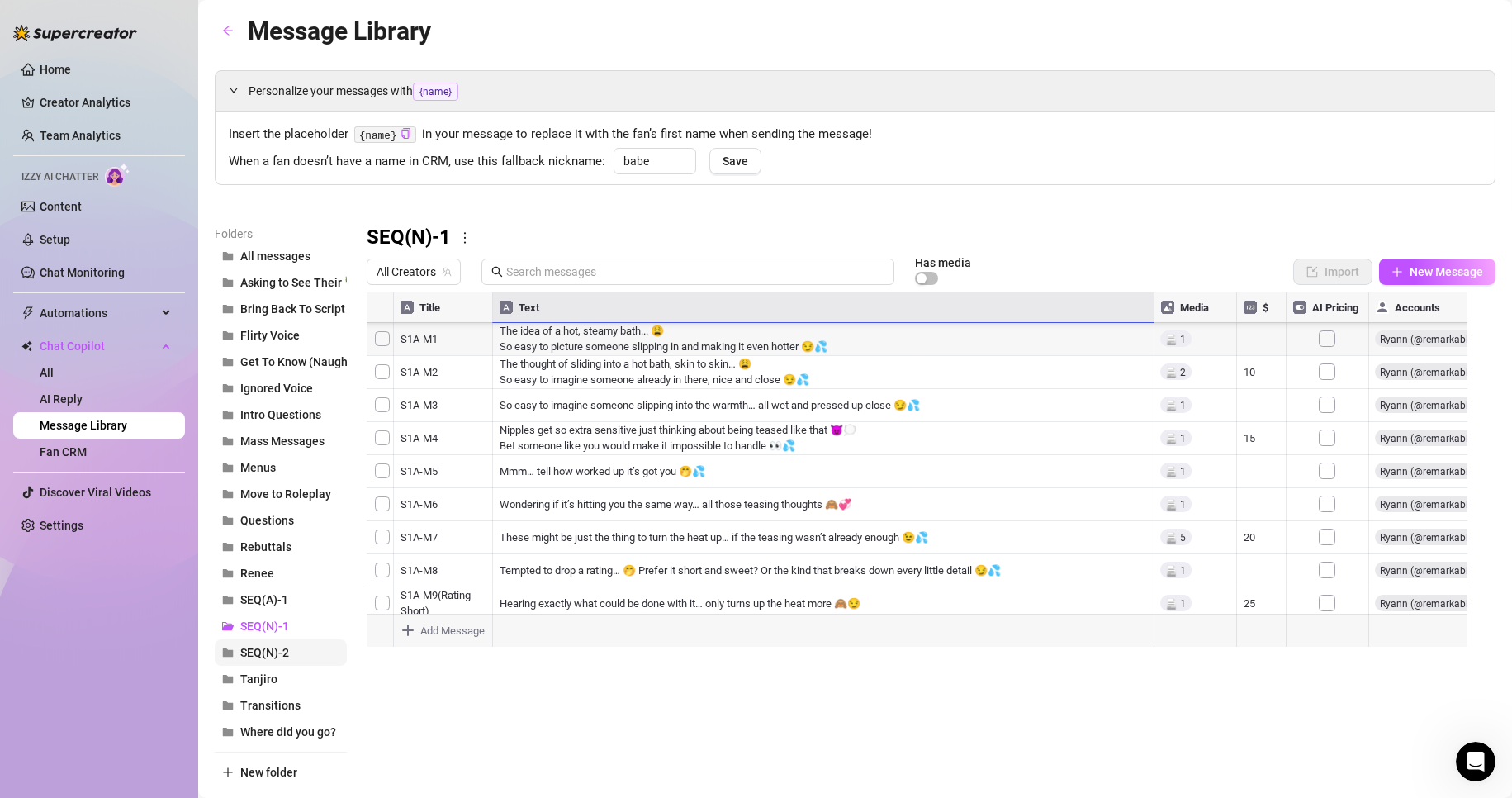 click on "SEQ(N)-2" at bounding box center [264, 653] 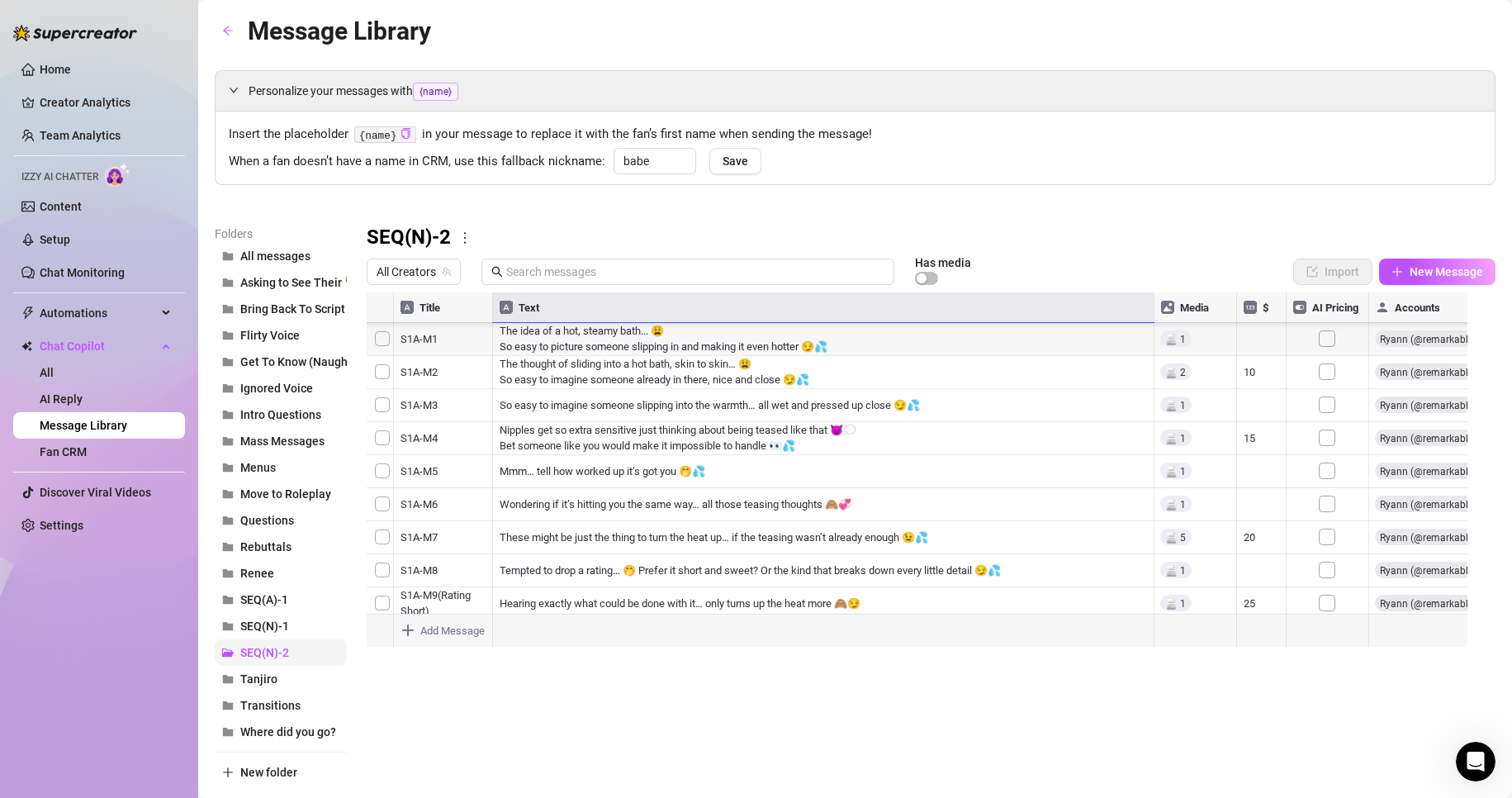 scroll, scrollTop: 245, scrollLeft: 0, axis: vertical 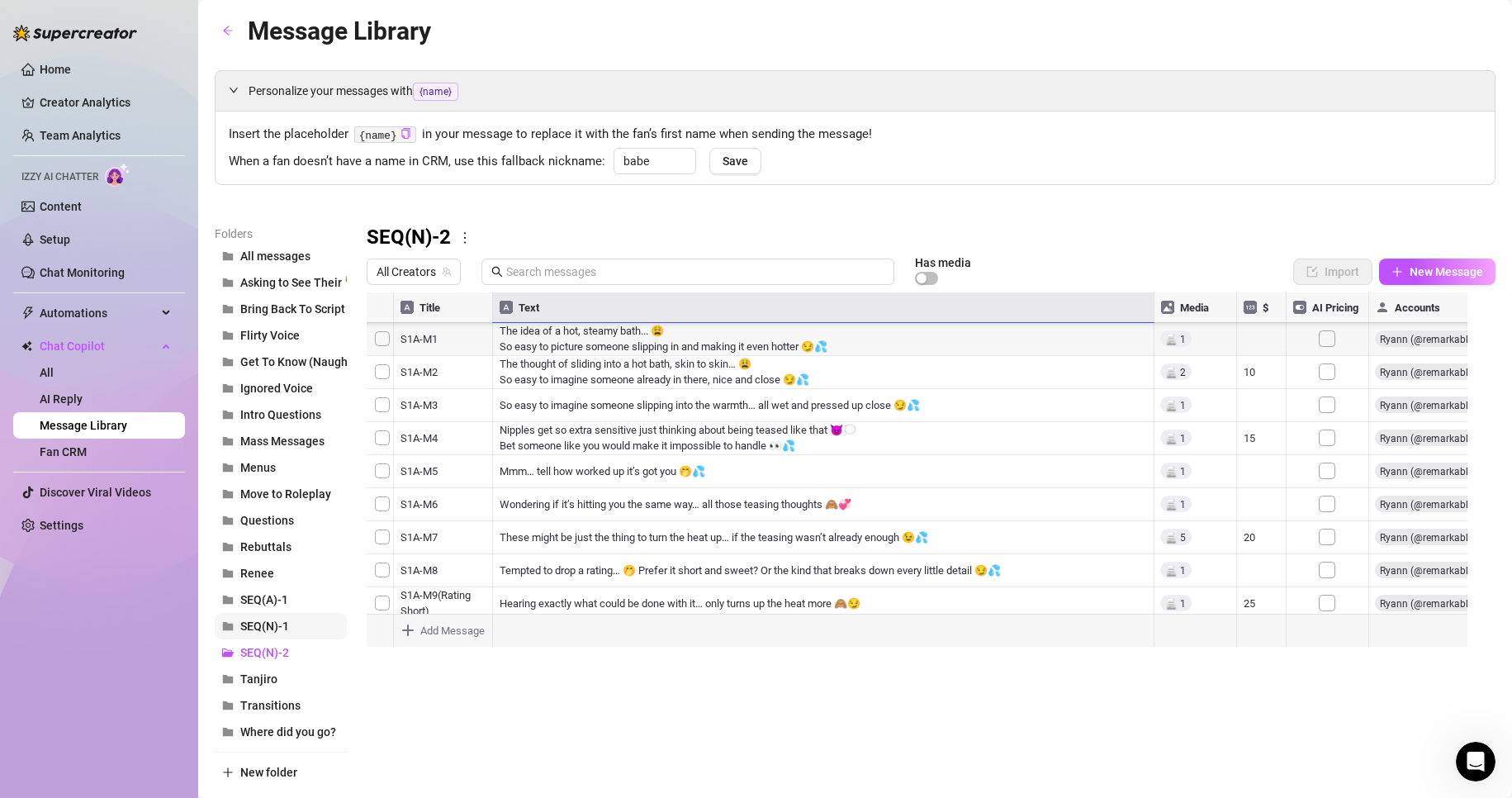 click on "SEQ(N)-1" at bounding box center (264, 626) 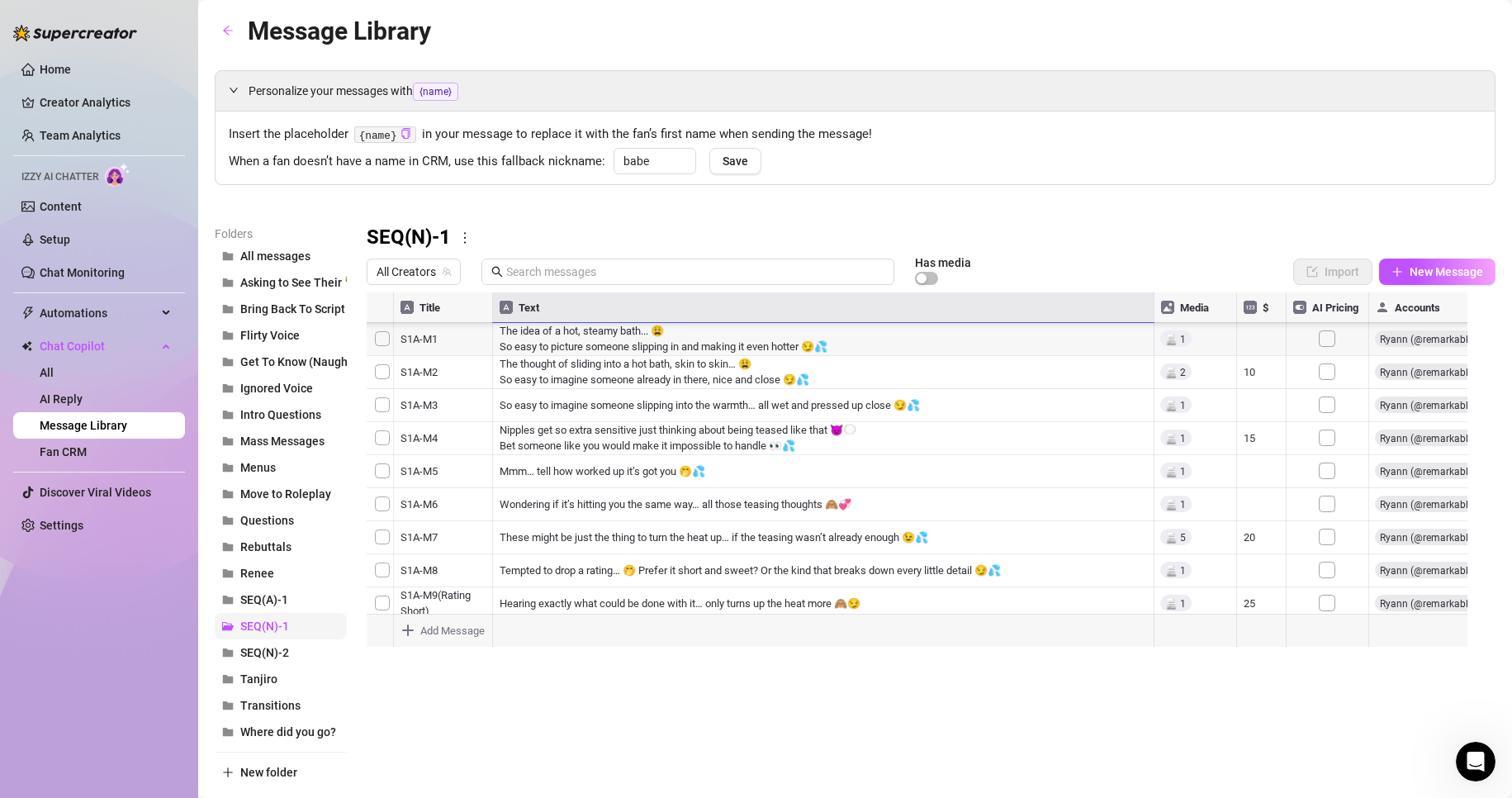 scroll, scrollTop: 278, scrollLeft: 0, axis: vertical 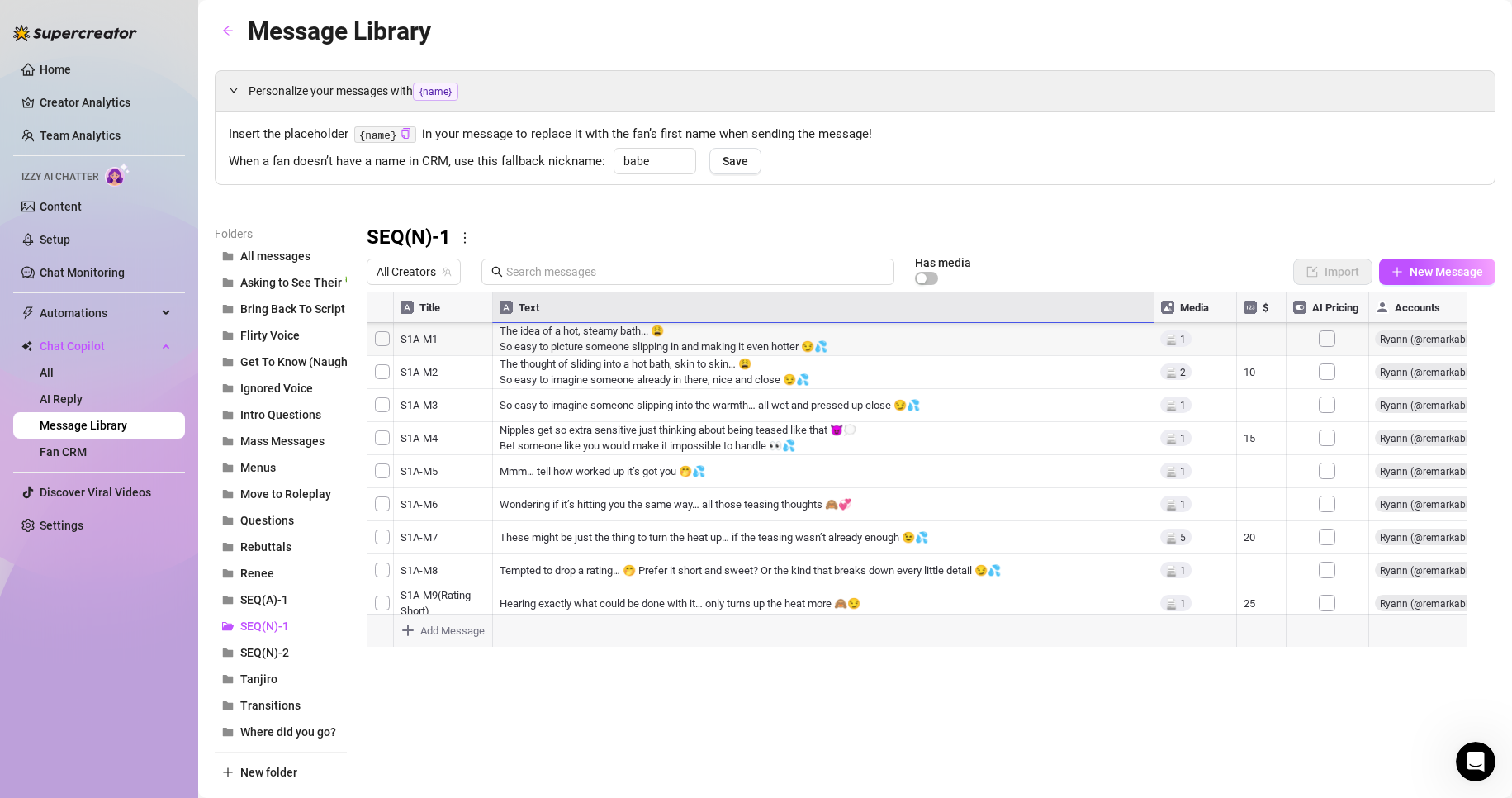 click on "Folders All messages Asking to See Their 🍆 Bring Back To Script Flirty Voice Get To Know (Naughty) Ignored Voice Intro Questions Mass Messages Menus Move to Roleplay Questions Rebuttals Renee SEQ(A)-1 SEQ(N)-1 SEQ(N)-2 Tanjiro Transitions Where did you go? New folder SEQ(N)-1 All Creators Has media Import New Message Title Text Media $ AI Pricing Accounts S1N-M9 The thought alone is enough to get things heated… hard to resist showing a little more 😩 Want a peek? false S1N-M10 It feels so good… 🤭 easy to imagine hands that know exactly how to make it even better 😏 22 false S1N-M11 So much heat building up 😩💦
Hope the feeling’s just as intense on your end… the tease is only getting warmer 😏 false S1N-M12 It’s so wet just thinking about you… easy to imagine being close in all the right ways 😩💦 30 false S1N-M13 Not sure how much longer this tease can last… hope the feeling’s just as strong on your end 😩💦 false S1N-M14 40 false S1N-M15 false S1N-M16 false" at bounding box center [855, 505] 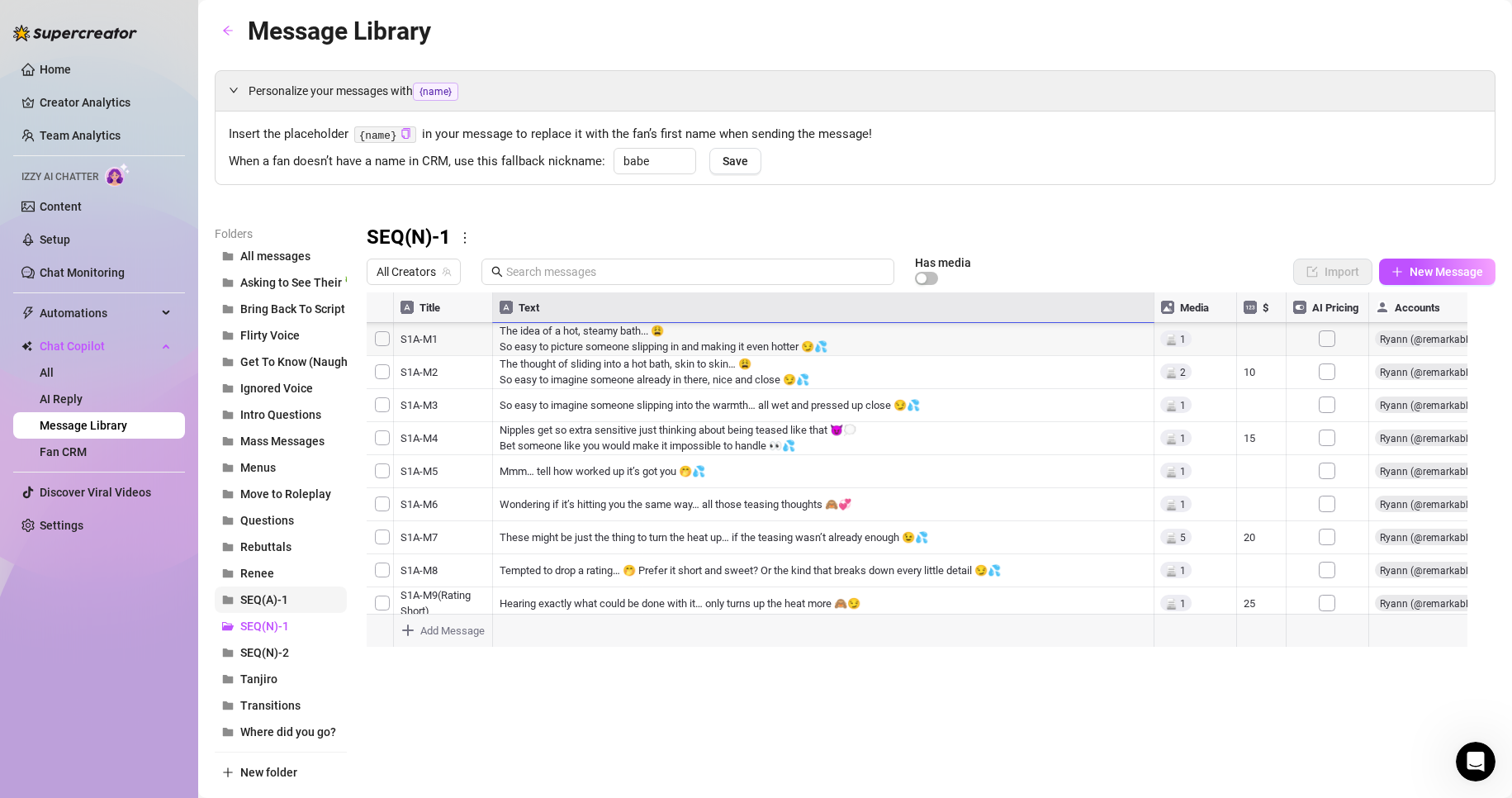 click on "SEQ(A)-1" at bounding box center (281, 600) 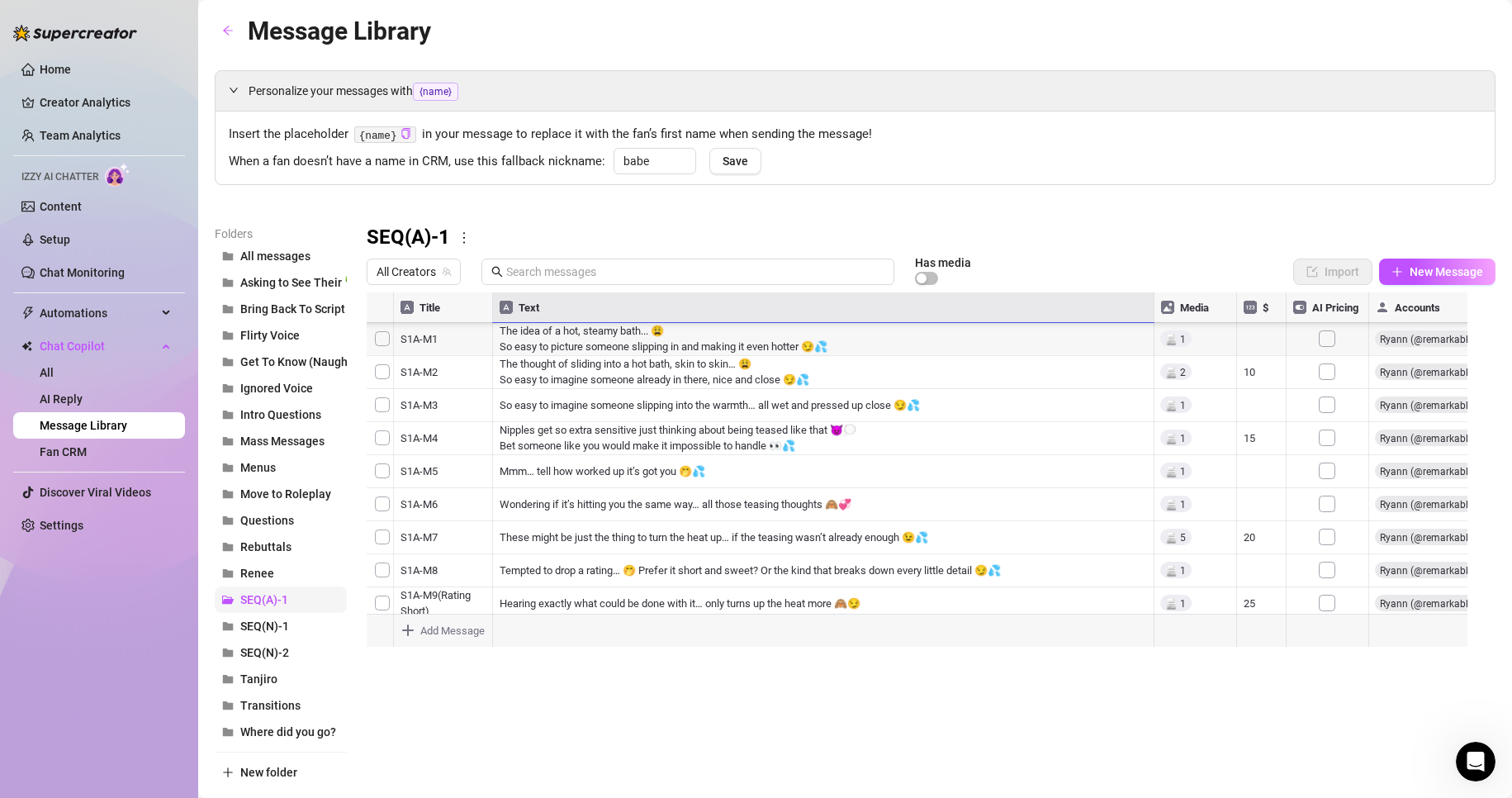 scroll, scrollTop: 510, scrollLeft: 0, axis: vertical 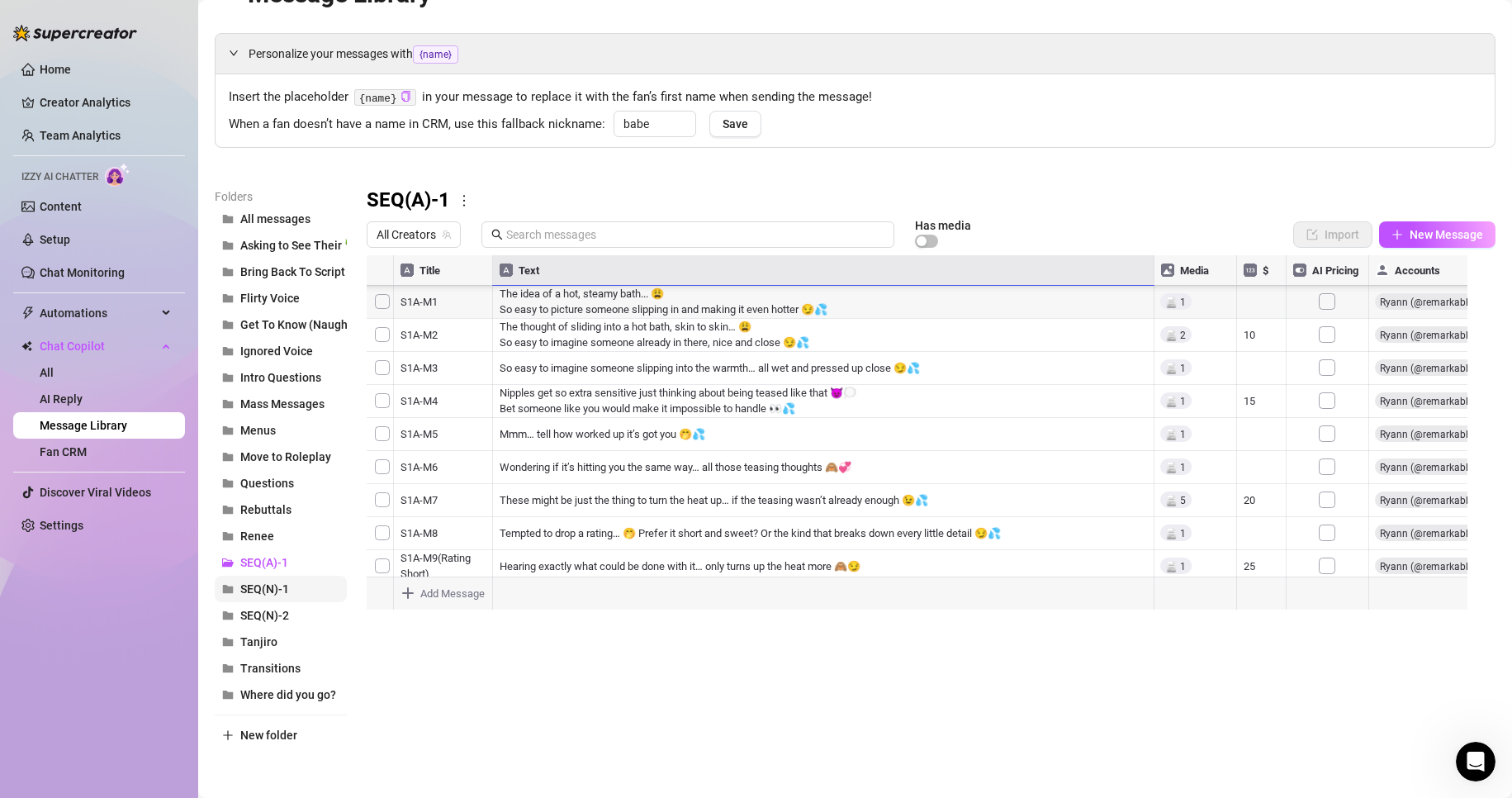 click on "SEQ(N)-1" at bounding box center [264, 589] 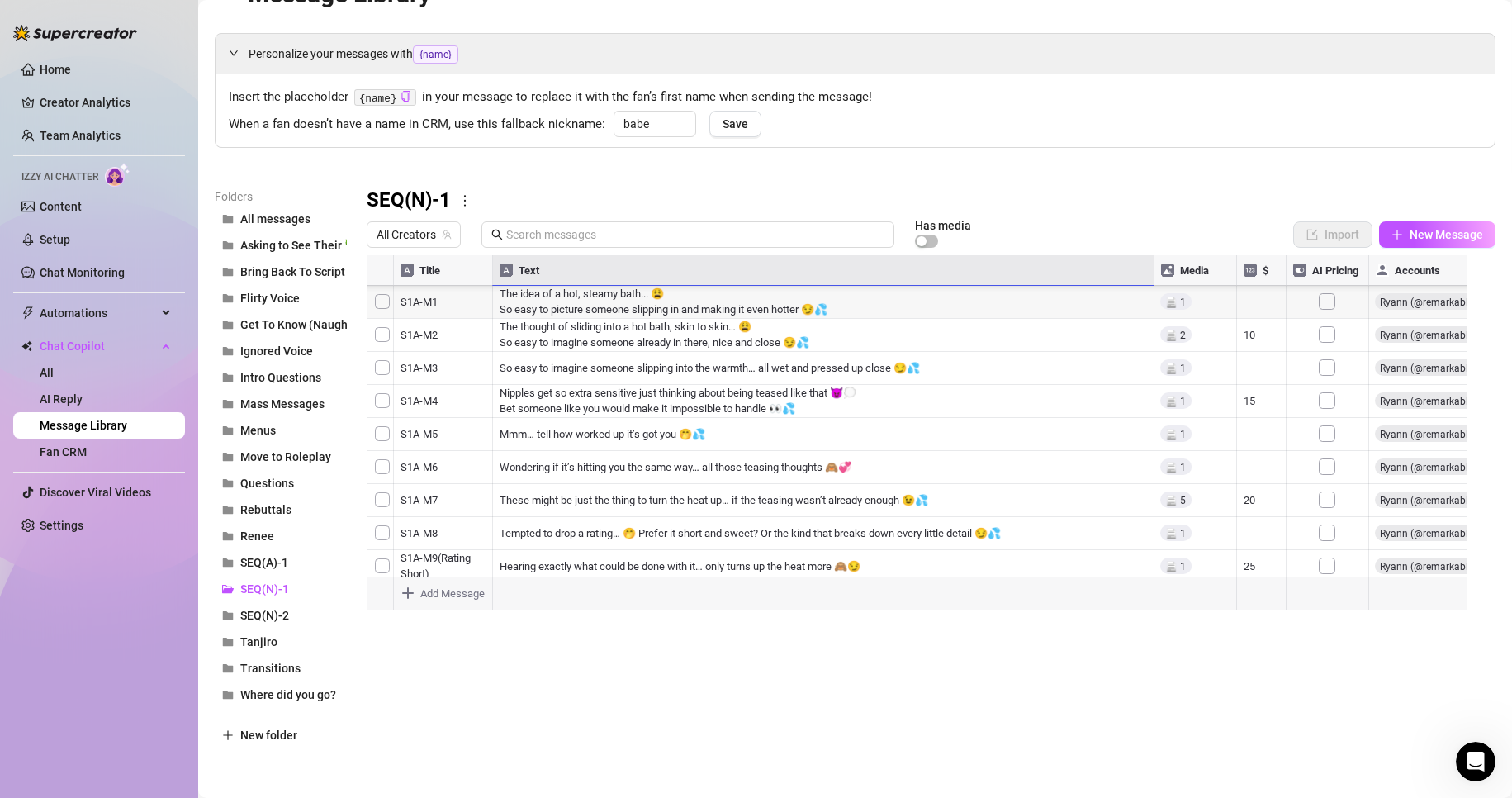 scroll, scrollTop: 0, scrollLeft: 0, axis: both 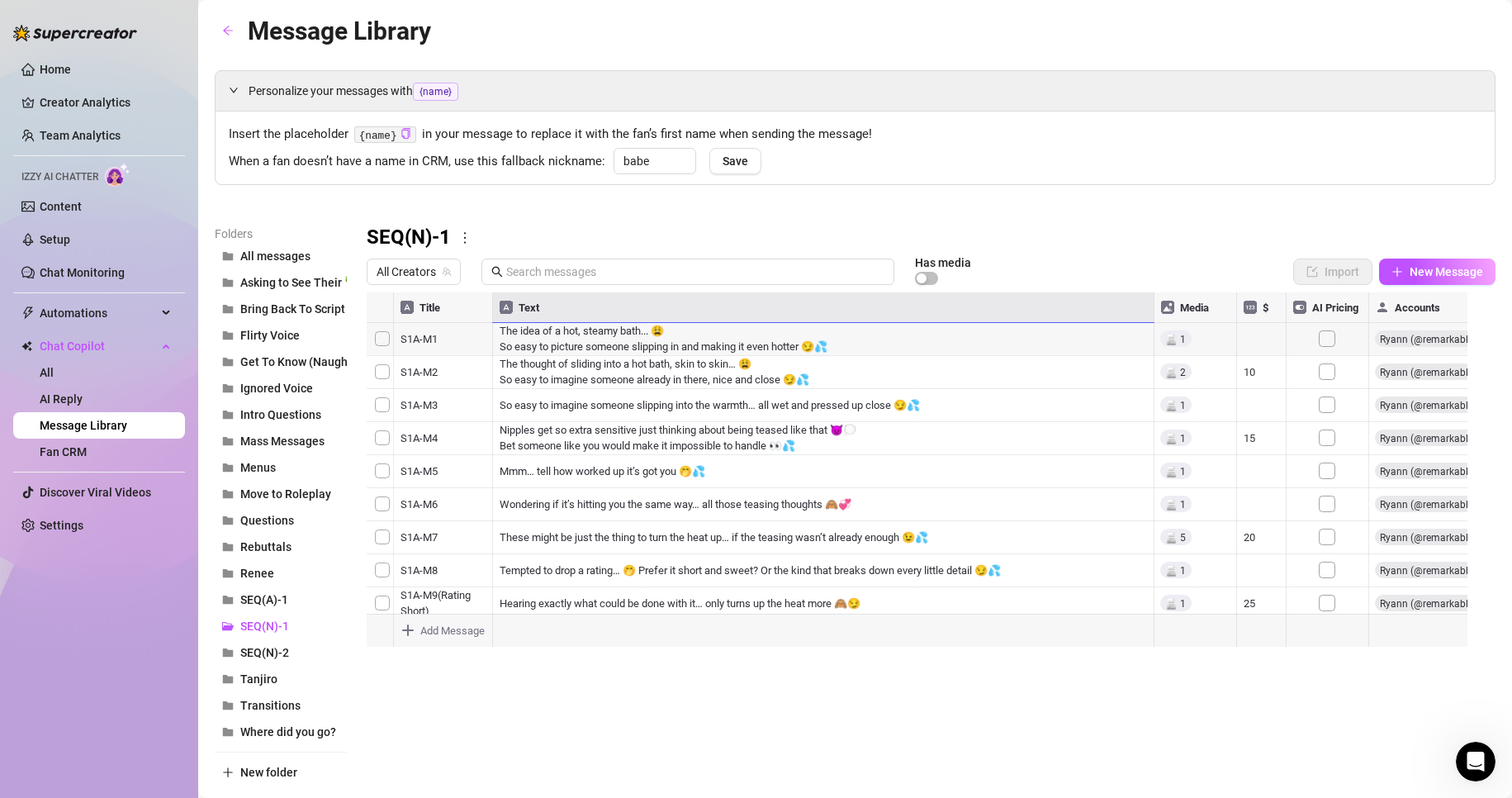 click at bounding box center [924, 477] 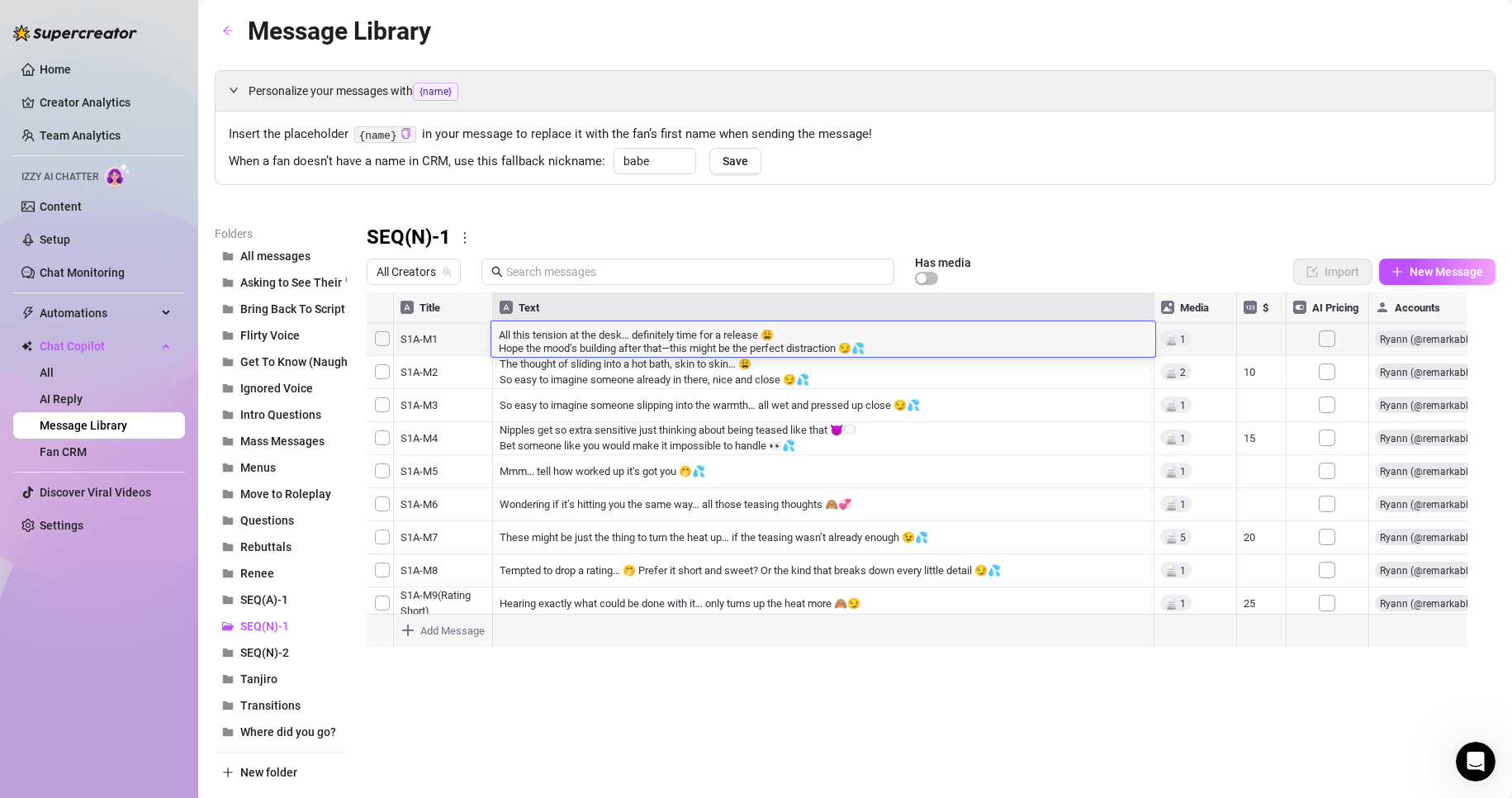 scroll, scrollTop: 0, scrollLeft: 0, axis: both 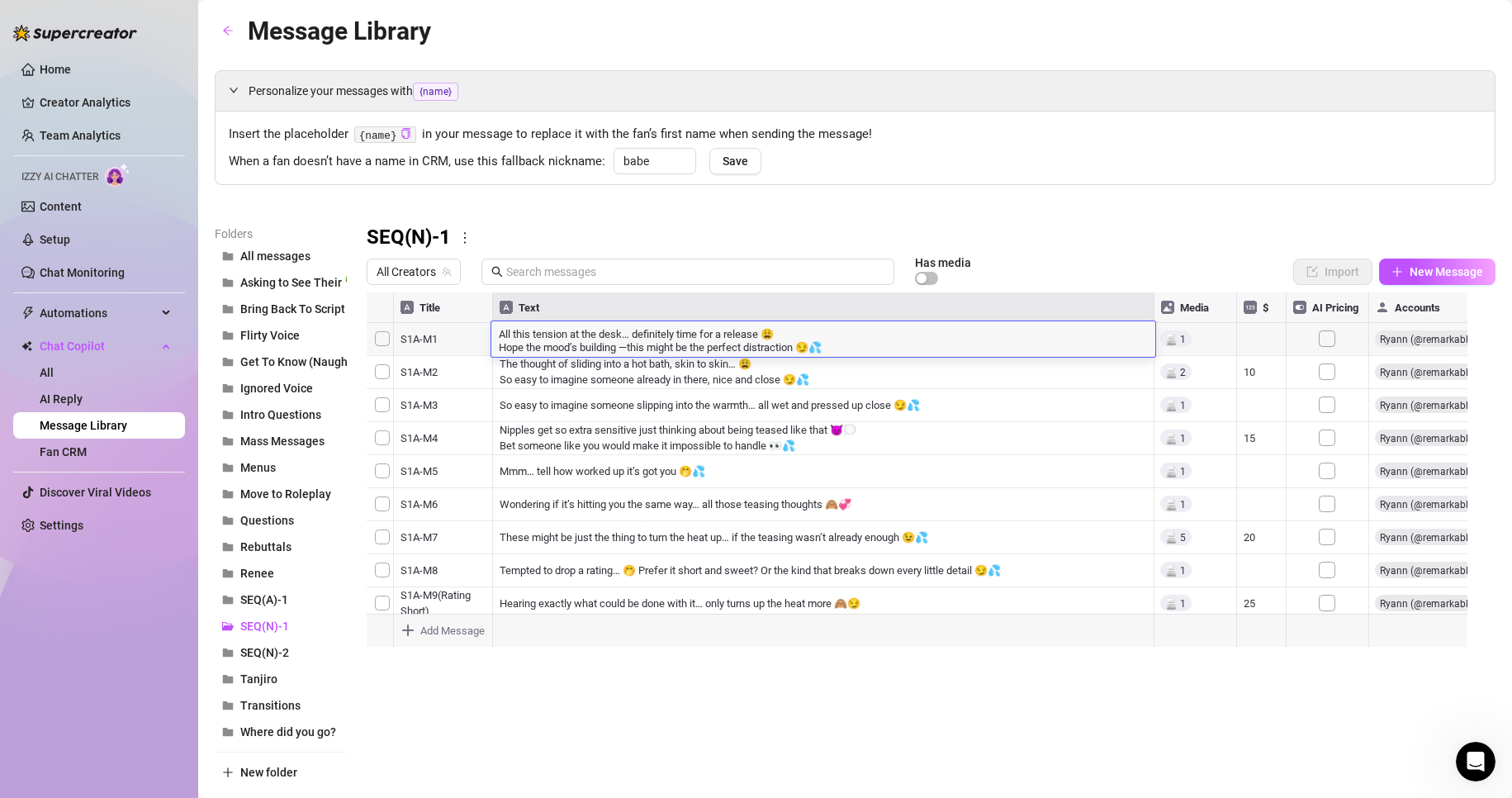 type on "All this tension at the desk… definitely time for a release 😩
Hope the mood’s building—this might be the perfect distraction 😏💦" 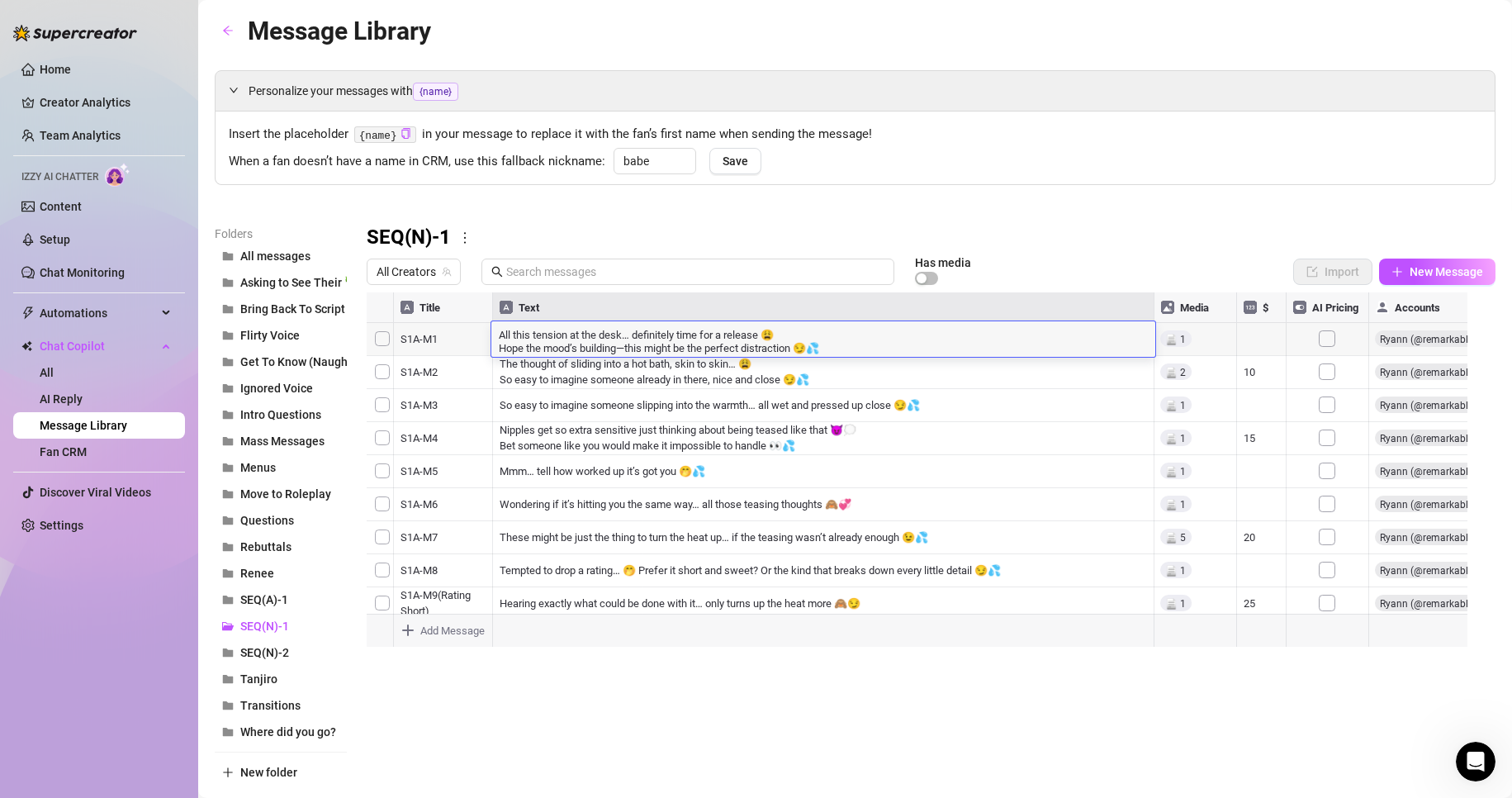 click at bounding box center (924, 477) 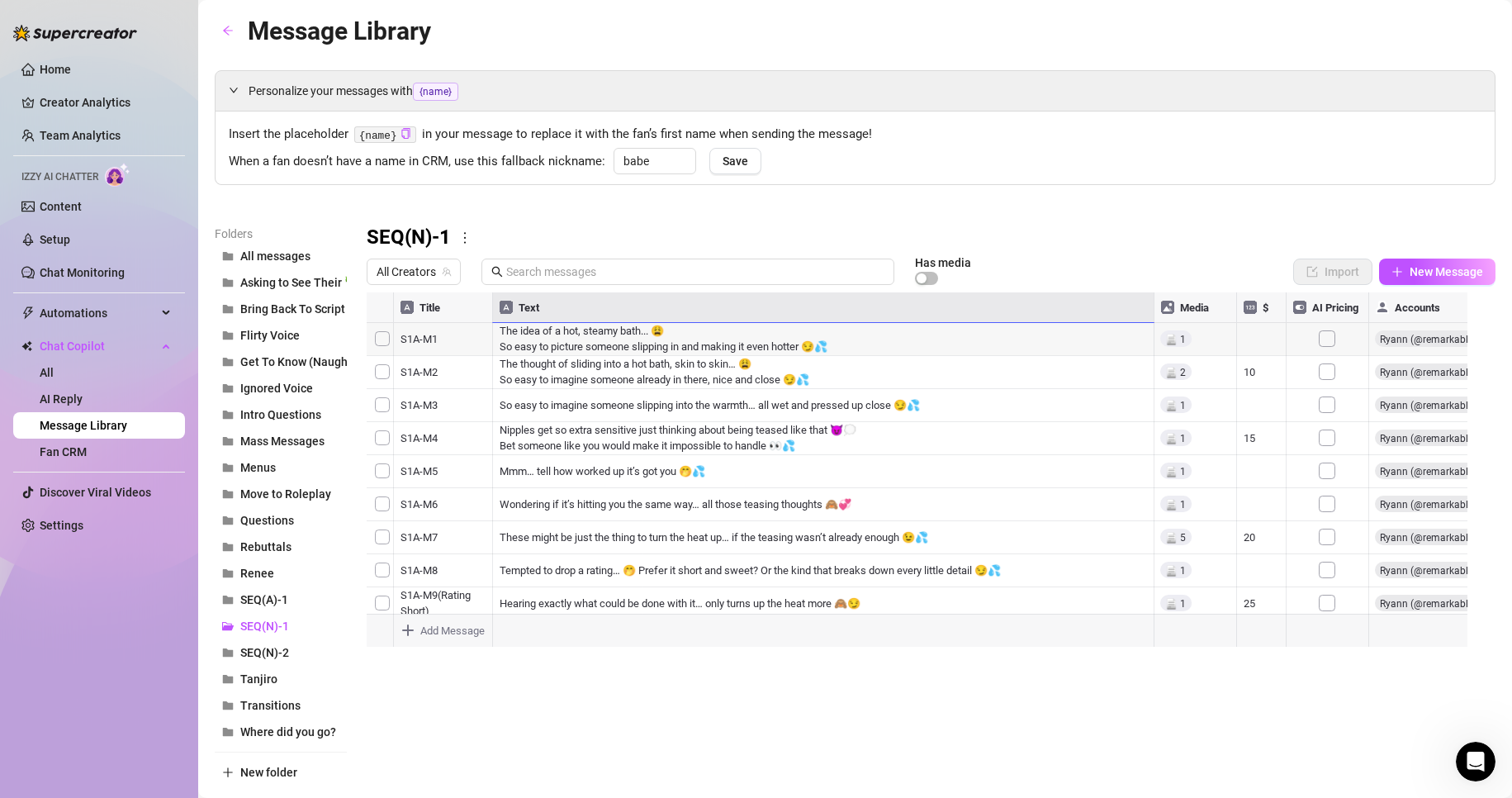 click at bounding box center (924, 477) 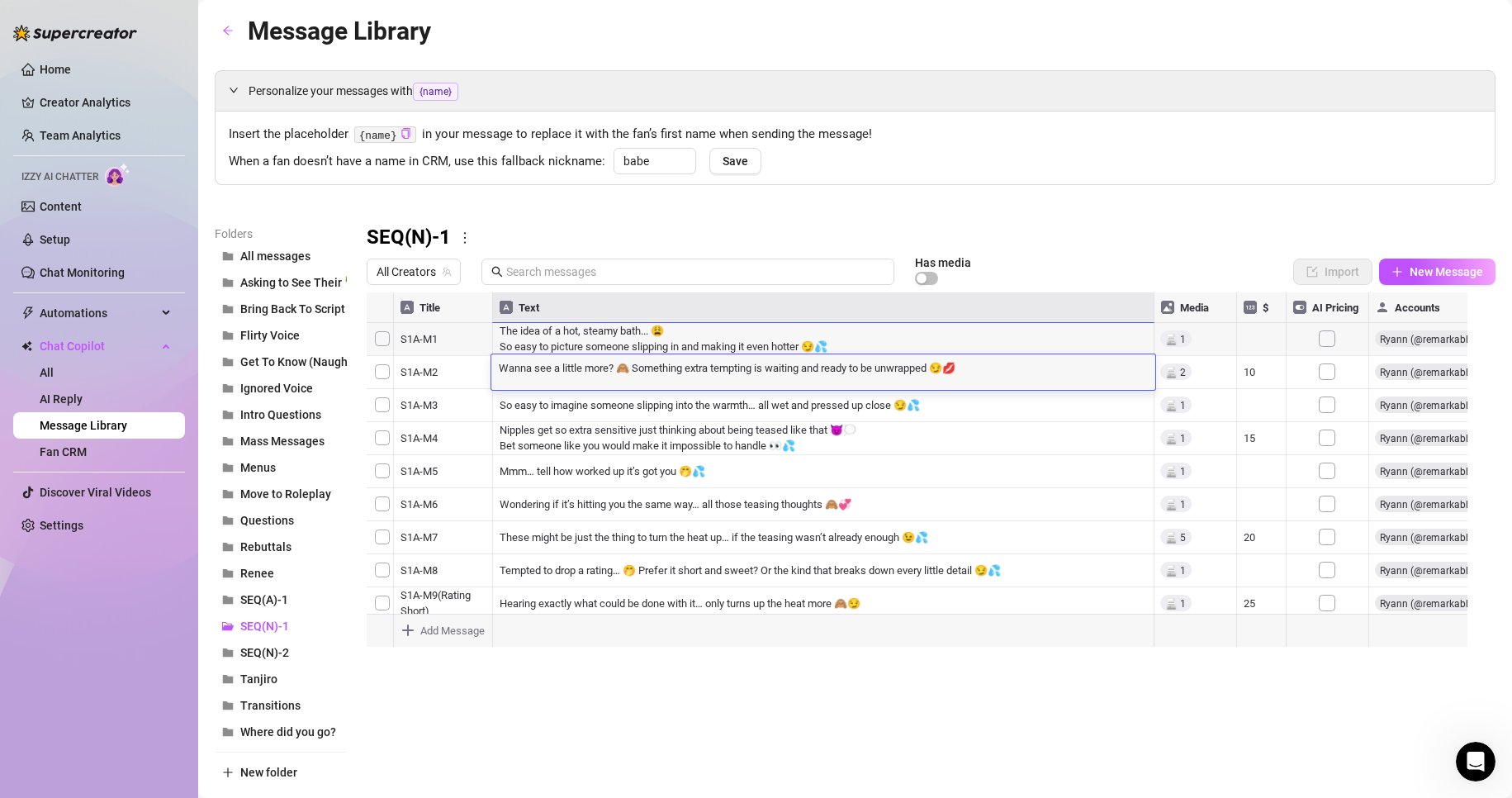 scroll, scrollTop: 1, scrollLeft: 0, axis: vertical 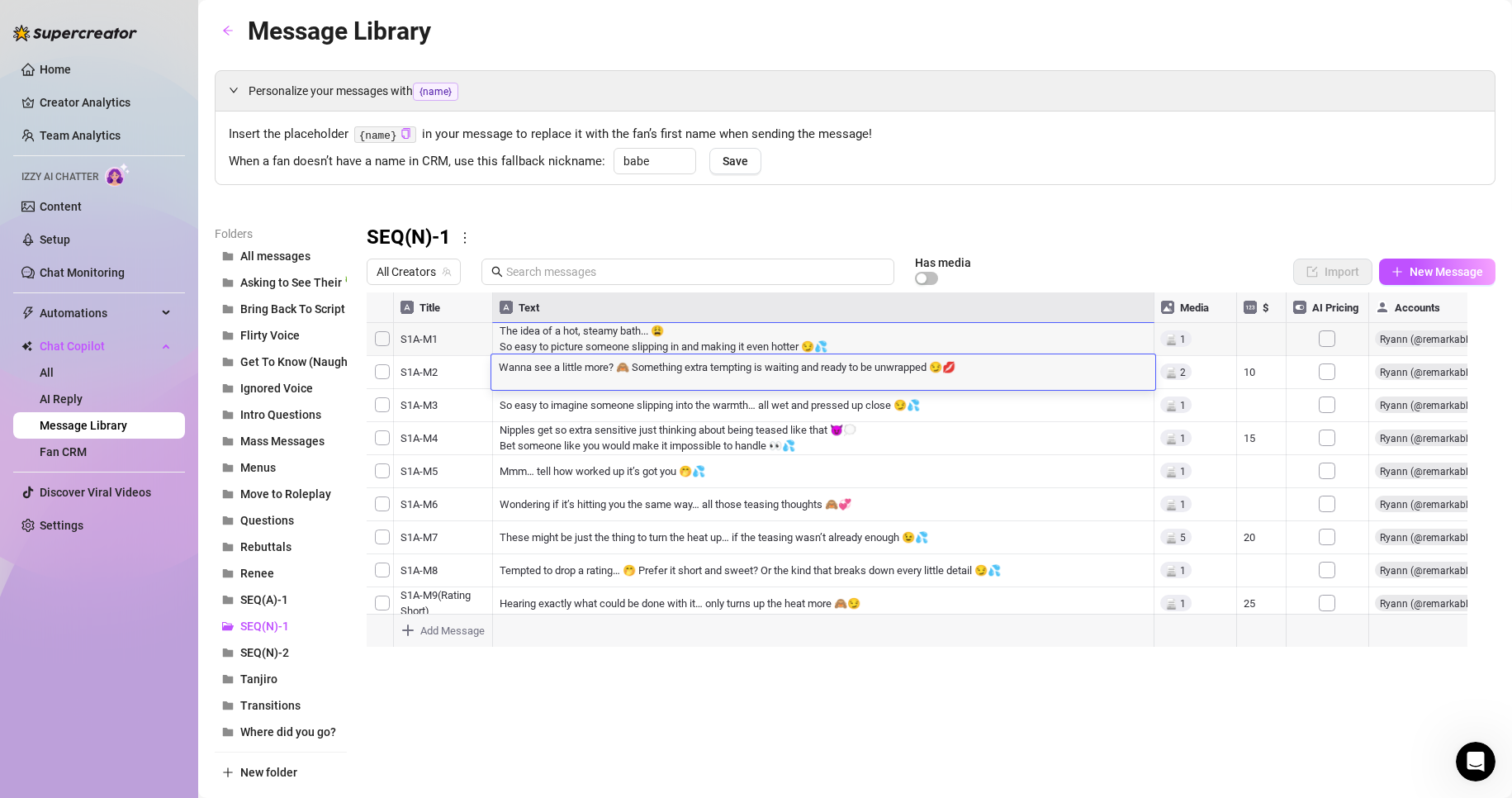 click at bounding box center (924, 477) 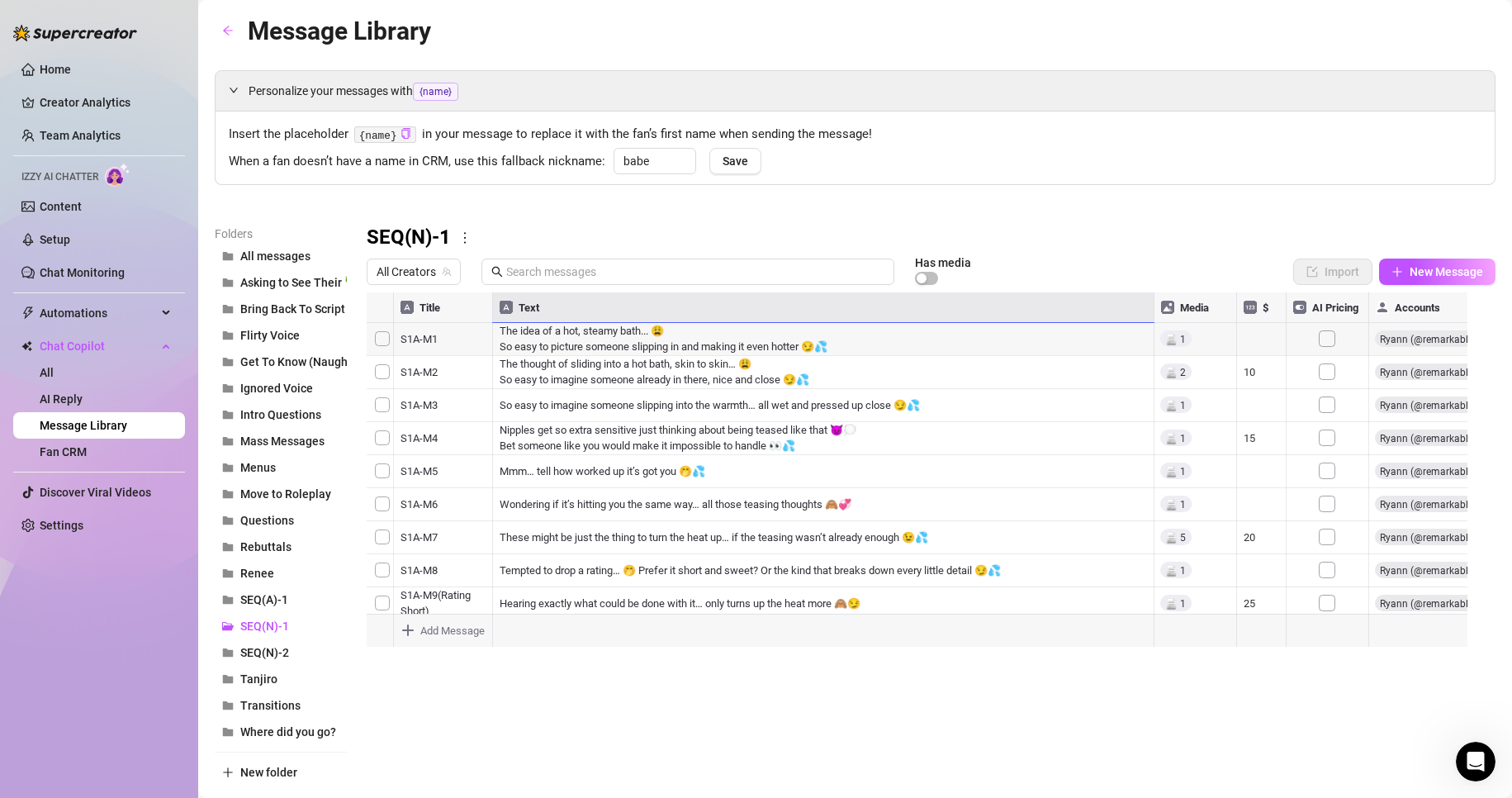 click at bounding box center (924, 477) 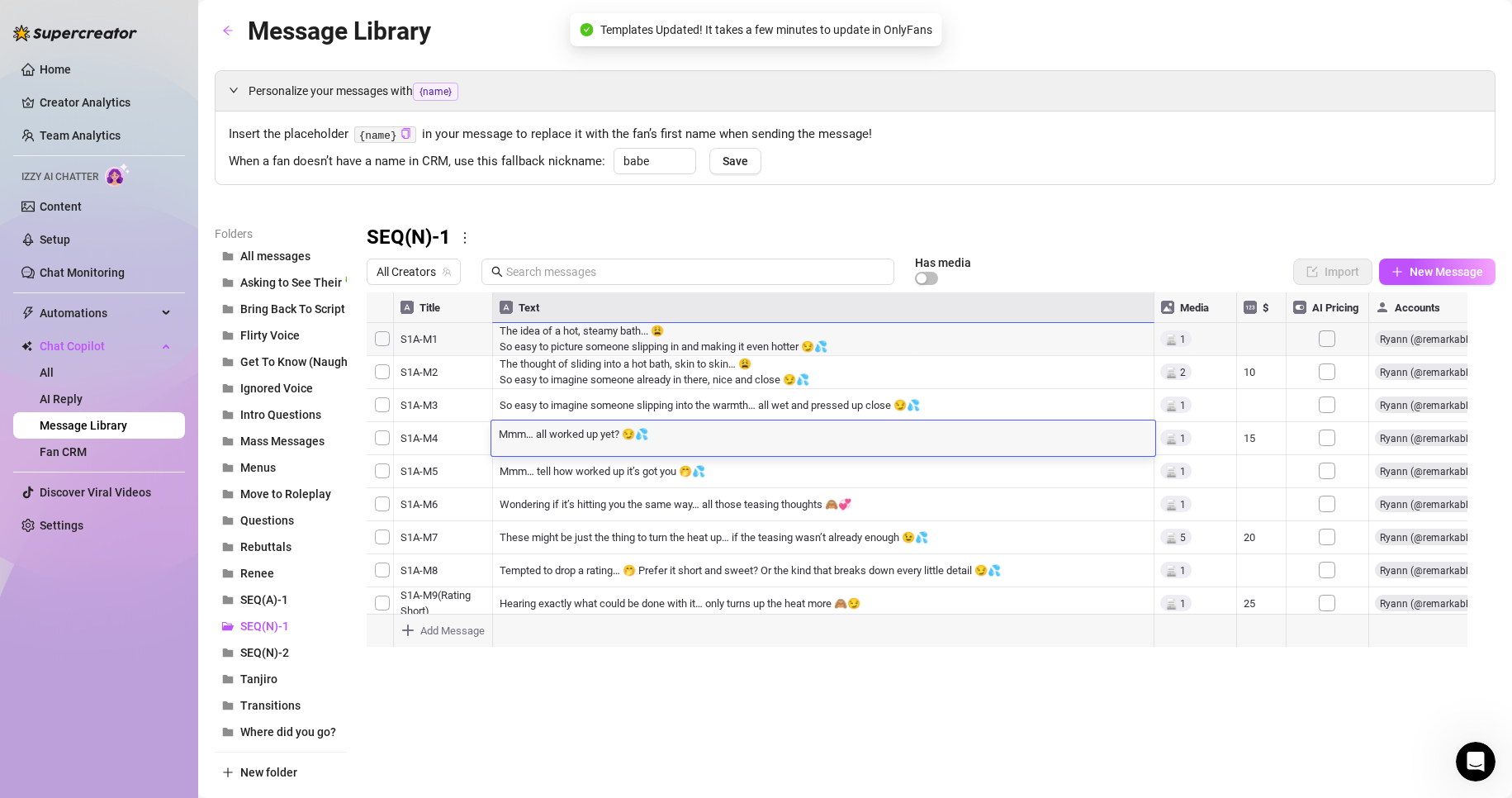 scroll, scrollTop: 1, scrollLeft: 0, axis: vertical 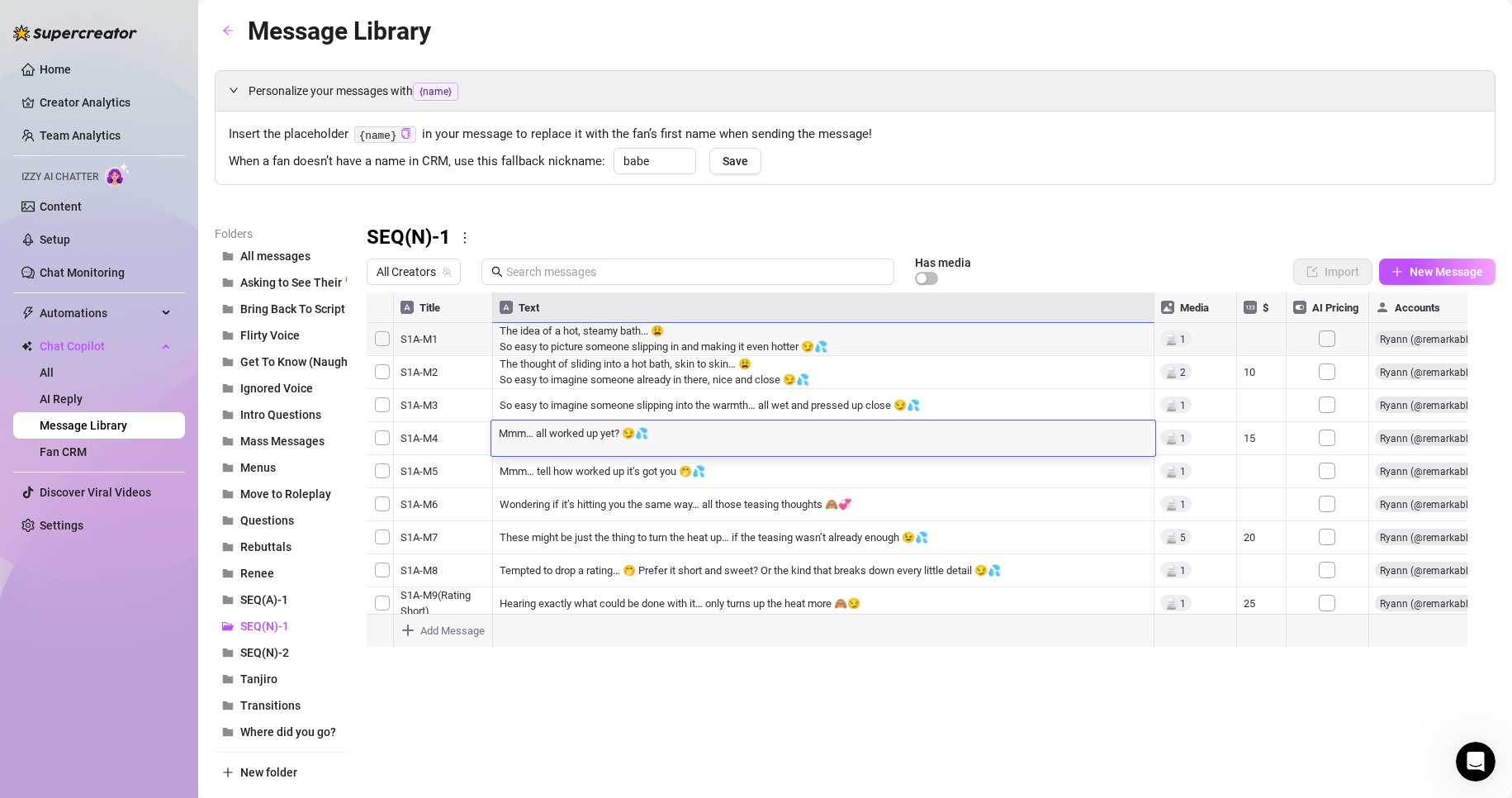 click at bounding box center (924, 477) 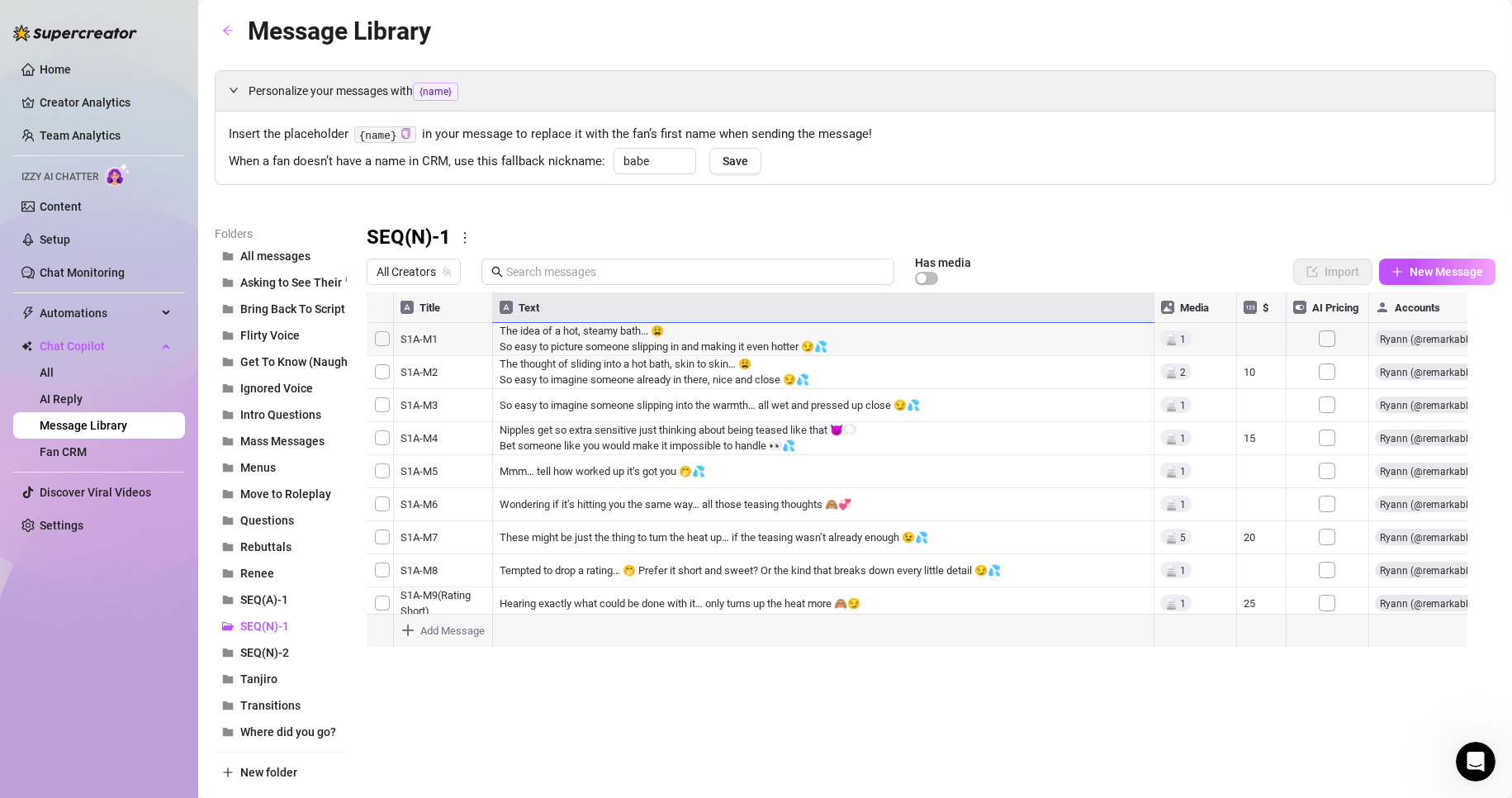 click at bounding box center [924, 477] 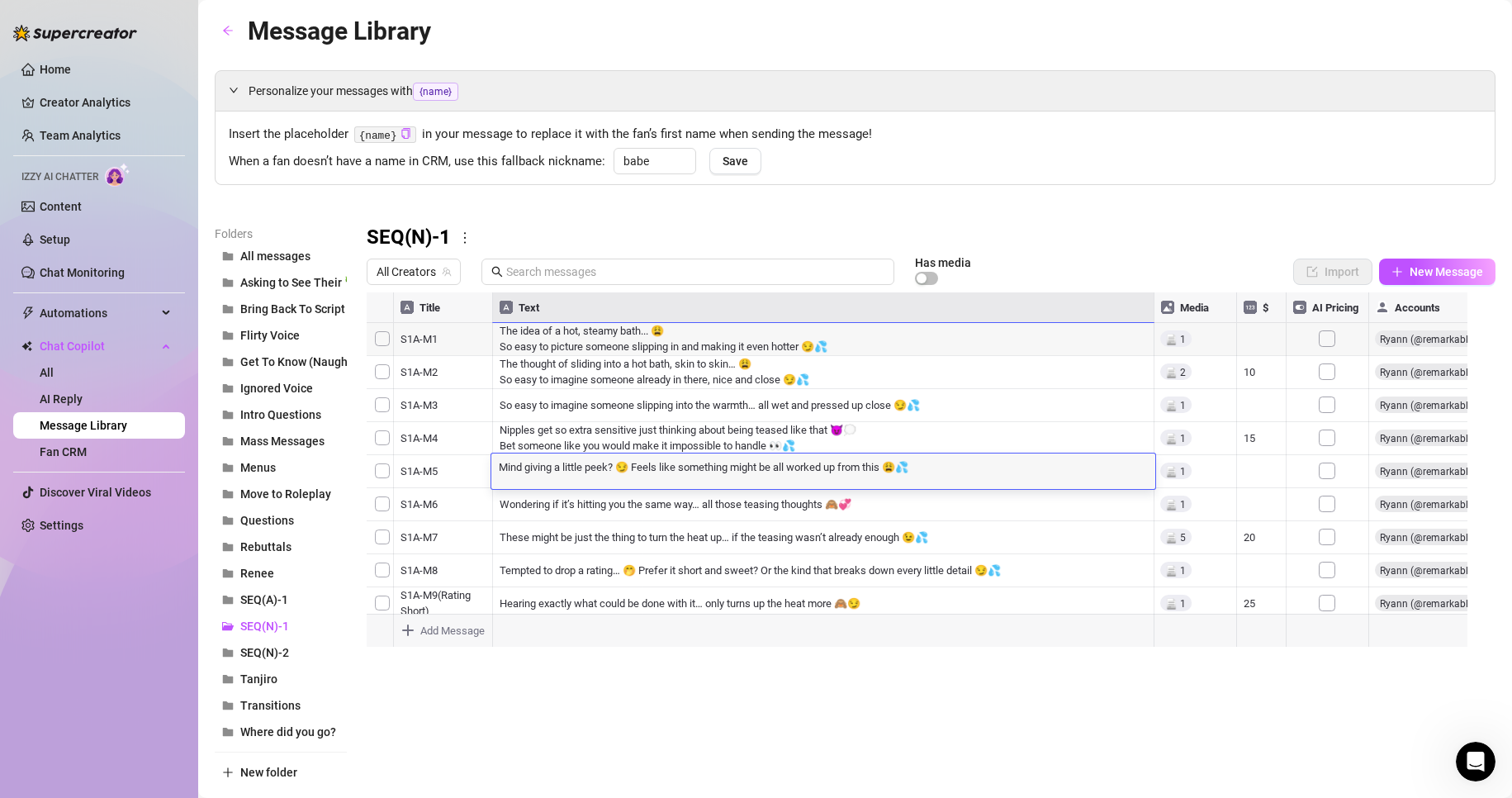 scroll, scrollTop: 1, scrollLeft: 0, axis: vertical 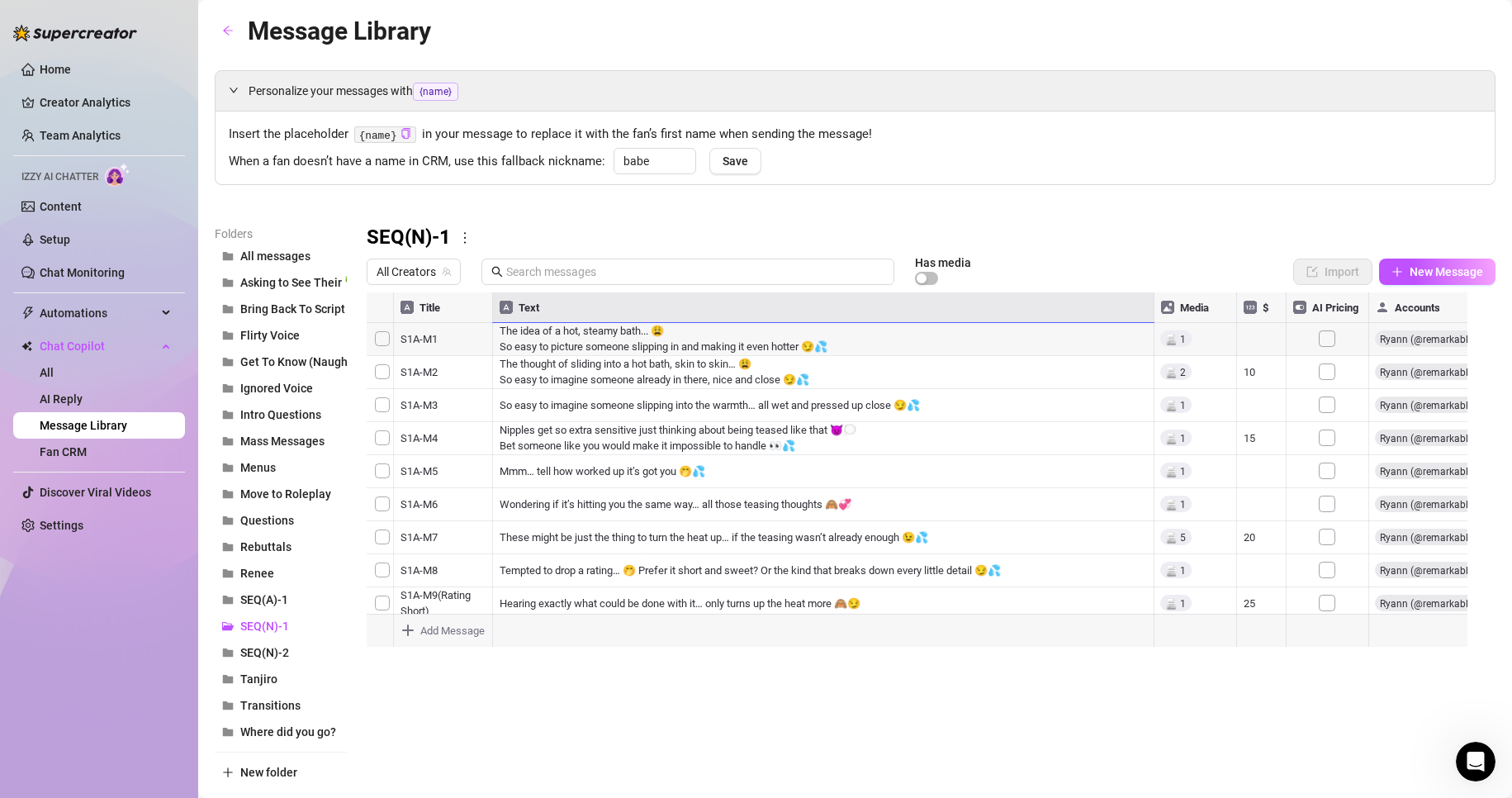 click at bounding box center (924, 477) 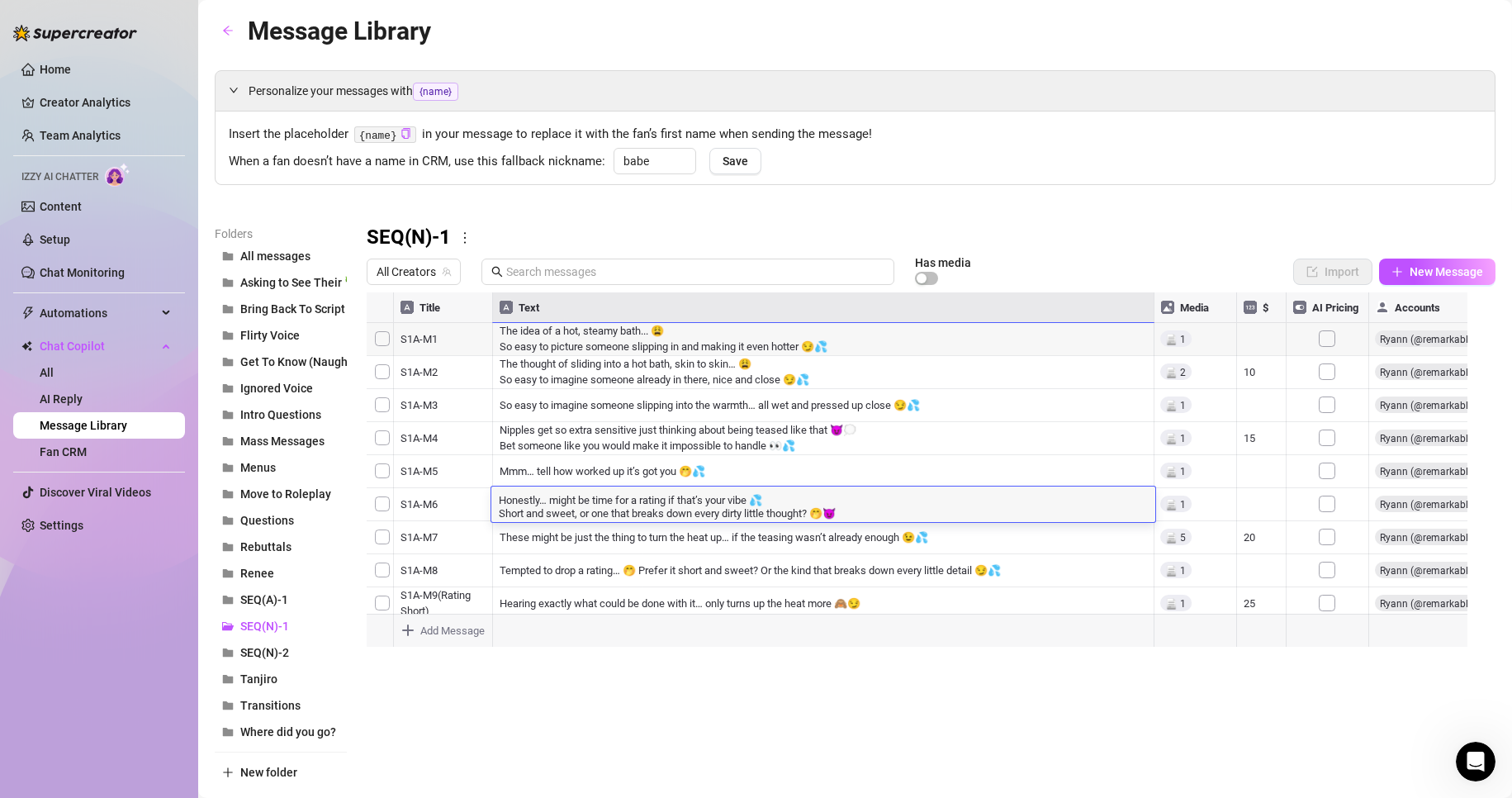 scroll, scrollTop: 0, scrollLeft: 0, axis: both 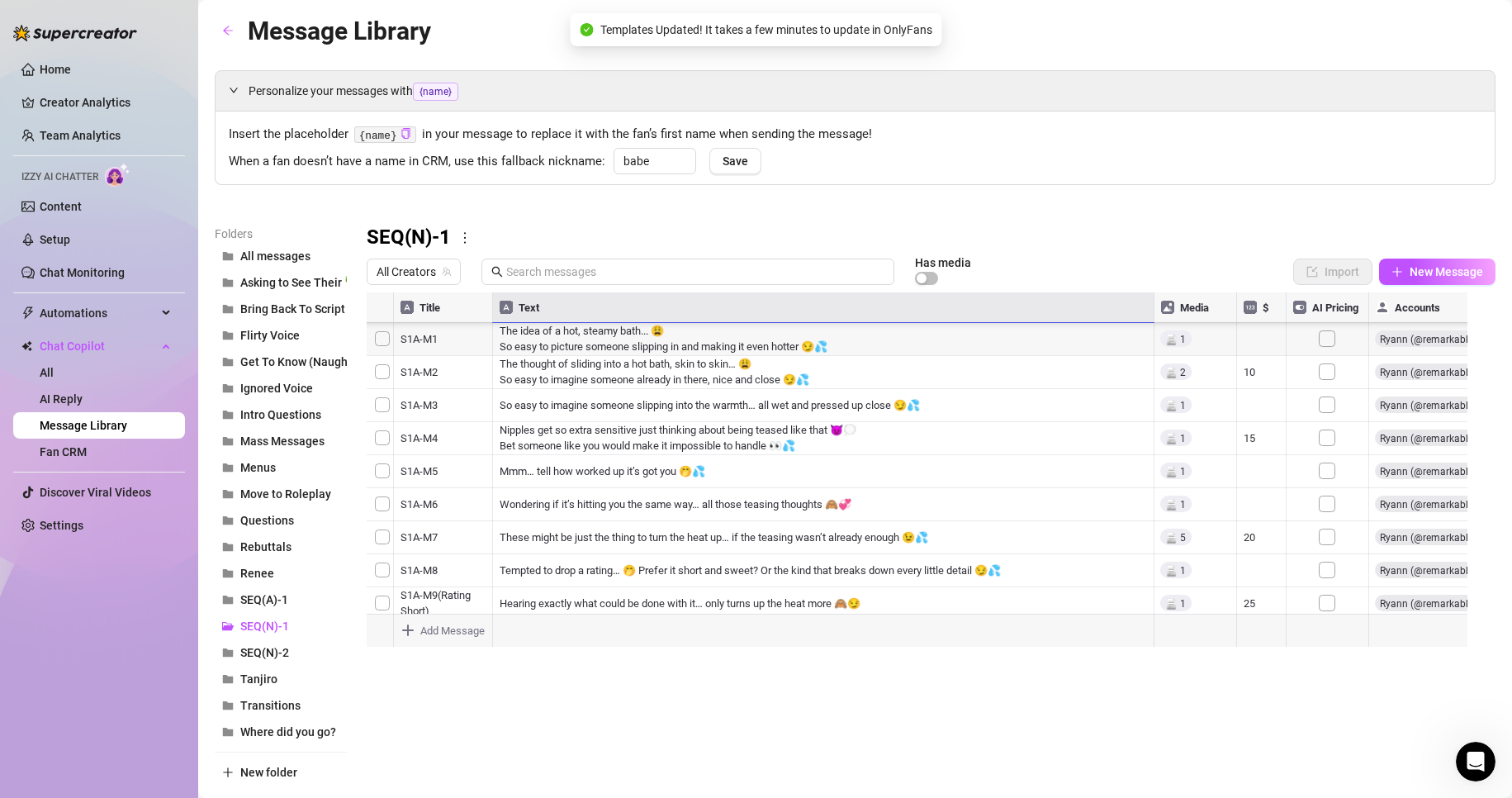 click at bounding box center (924, 477) 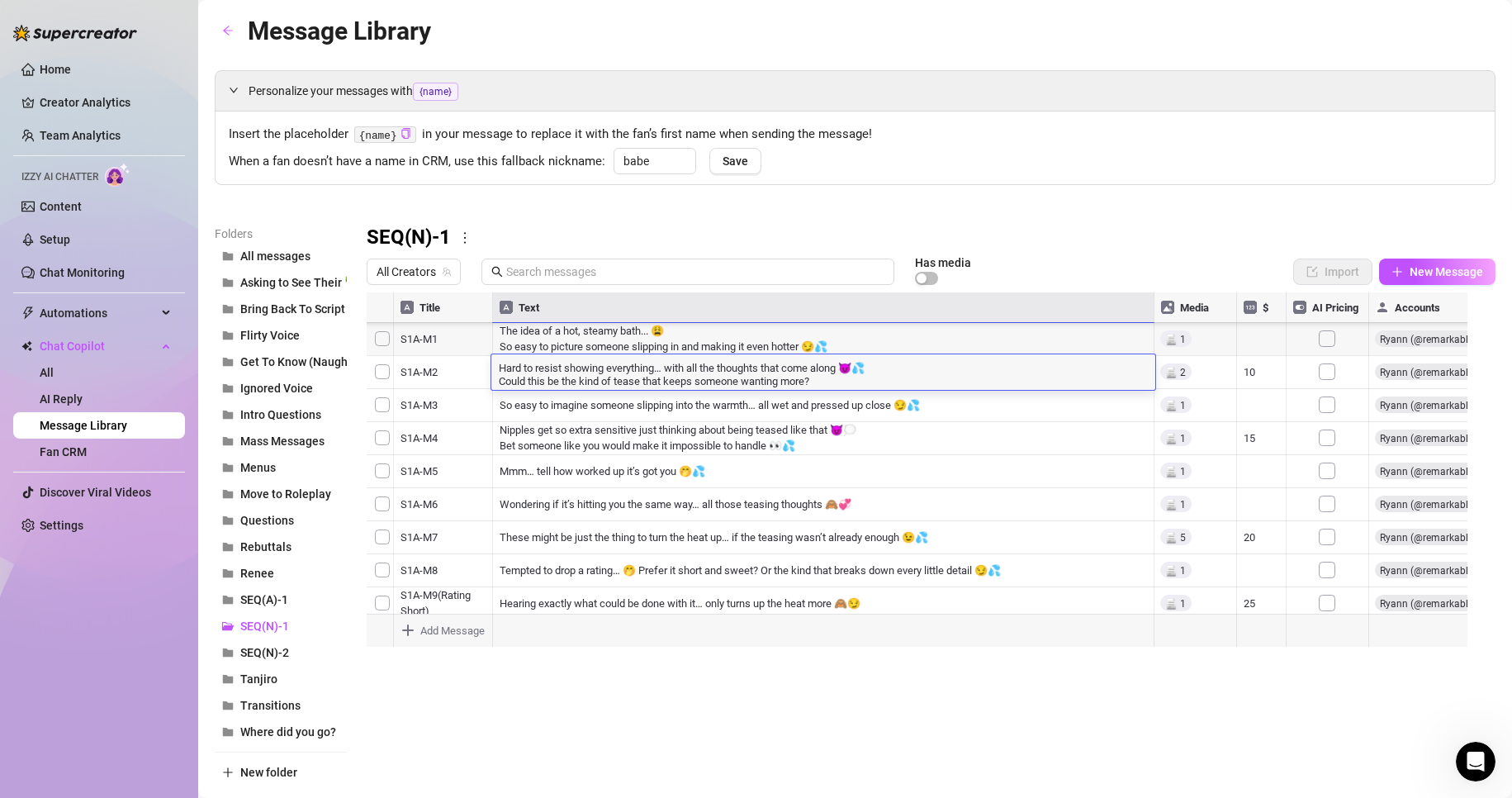 scroll, scrollTop: 0, scrollLeft: 0, axis: both 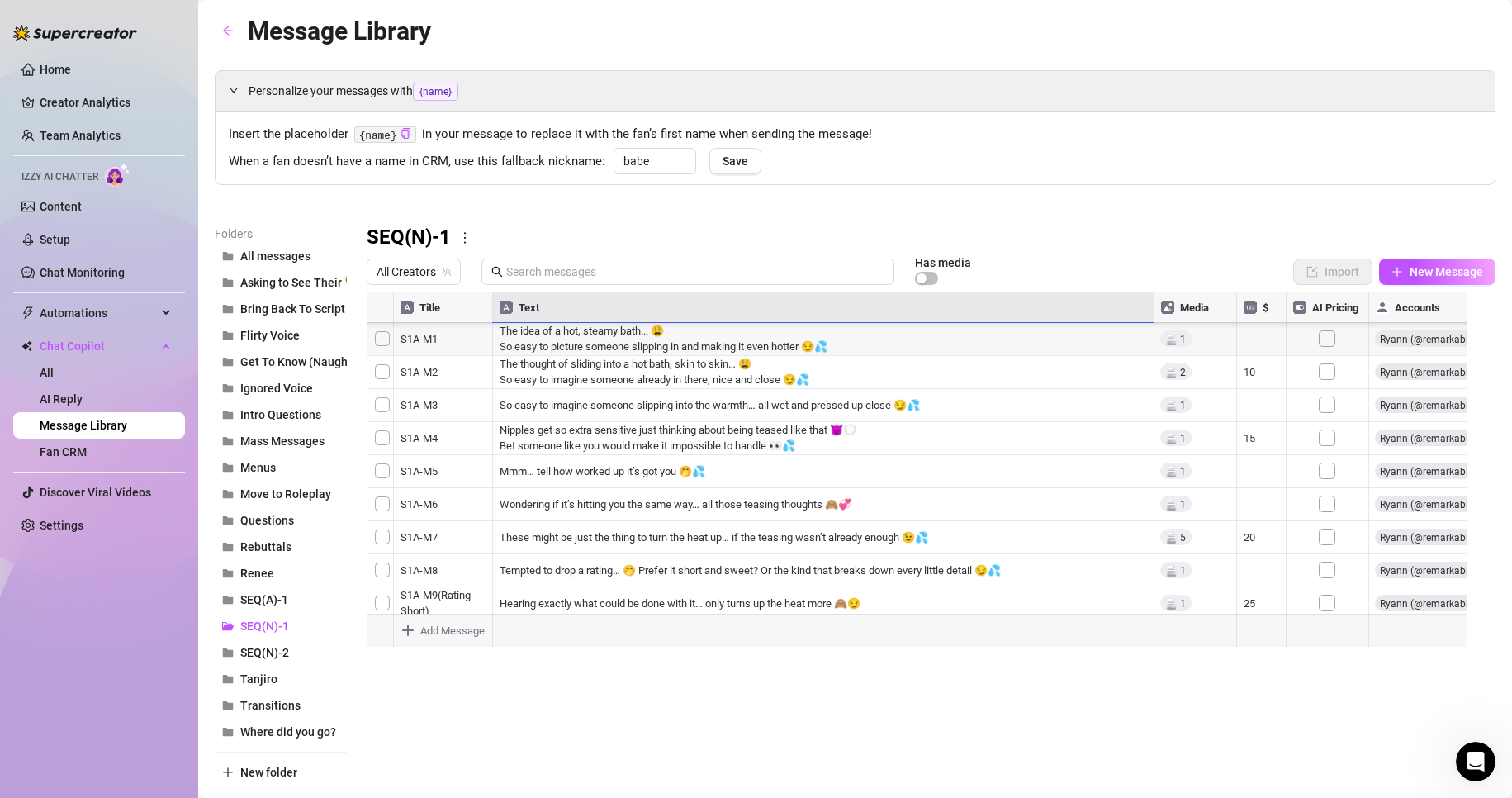 click at bounding box center [924, 477] 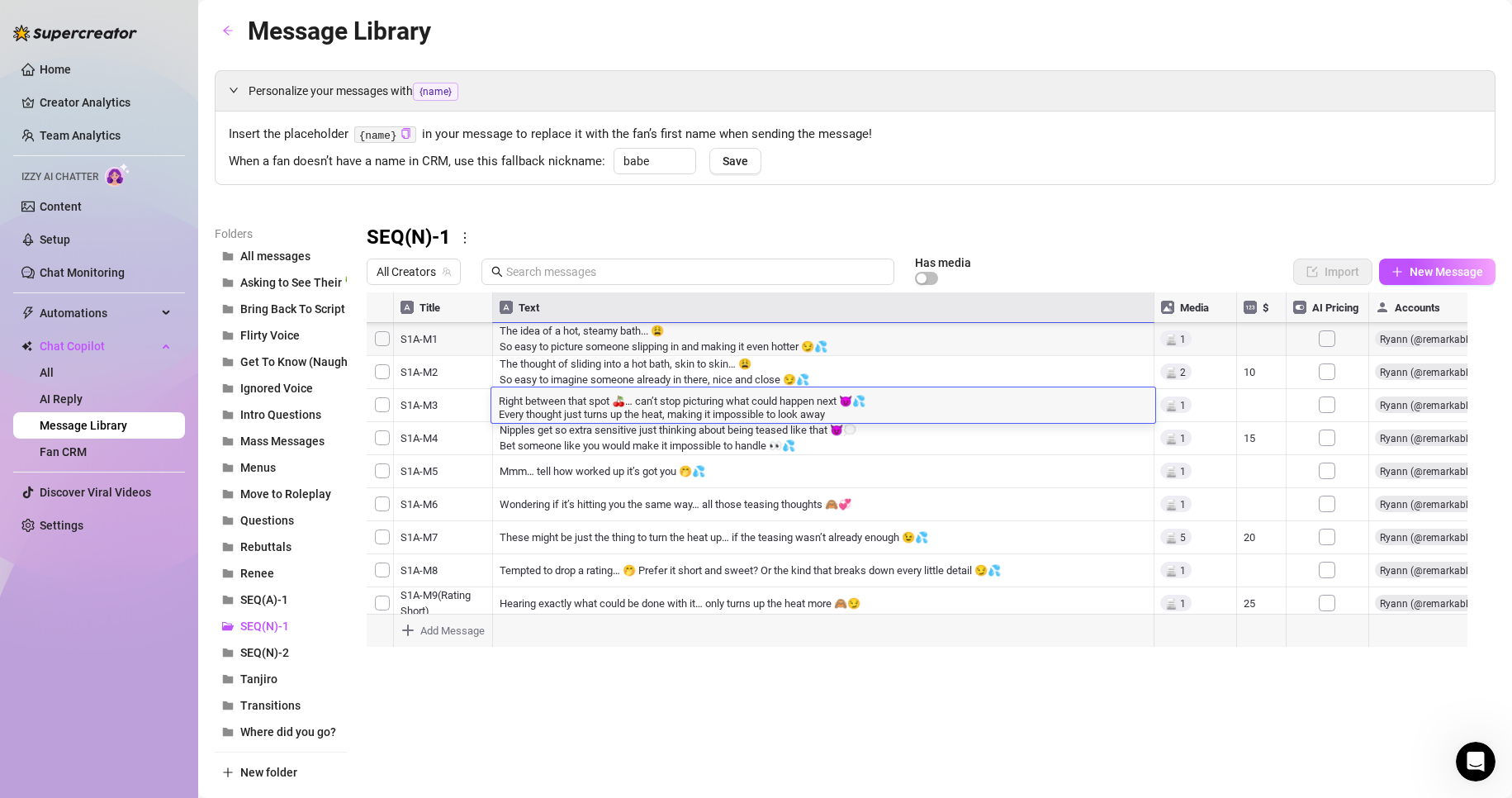 scroll, scrollTop: 0, scrollLeft: 0, axis: both 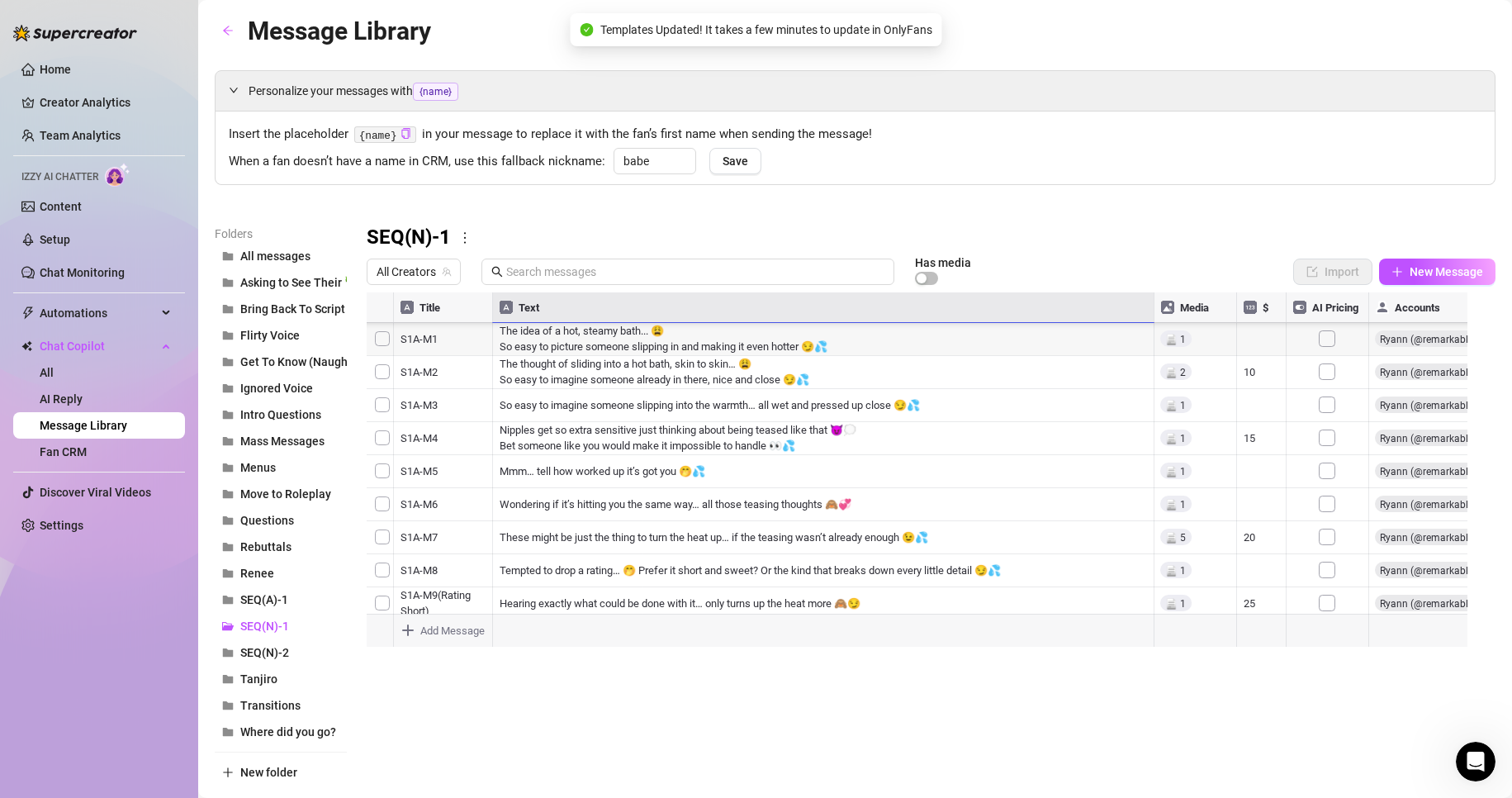 click at bounding box center (924, 477) 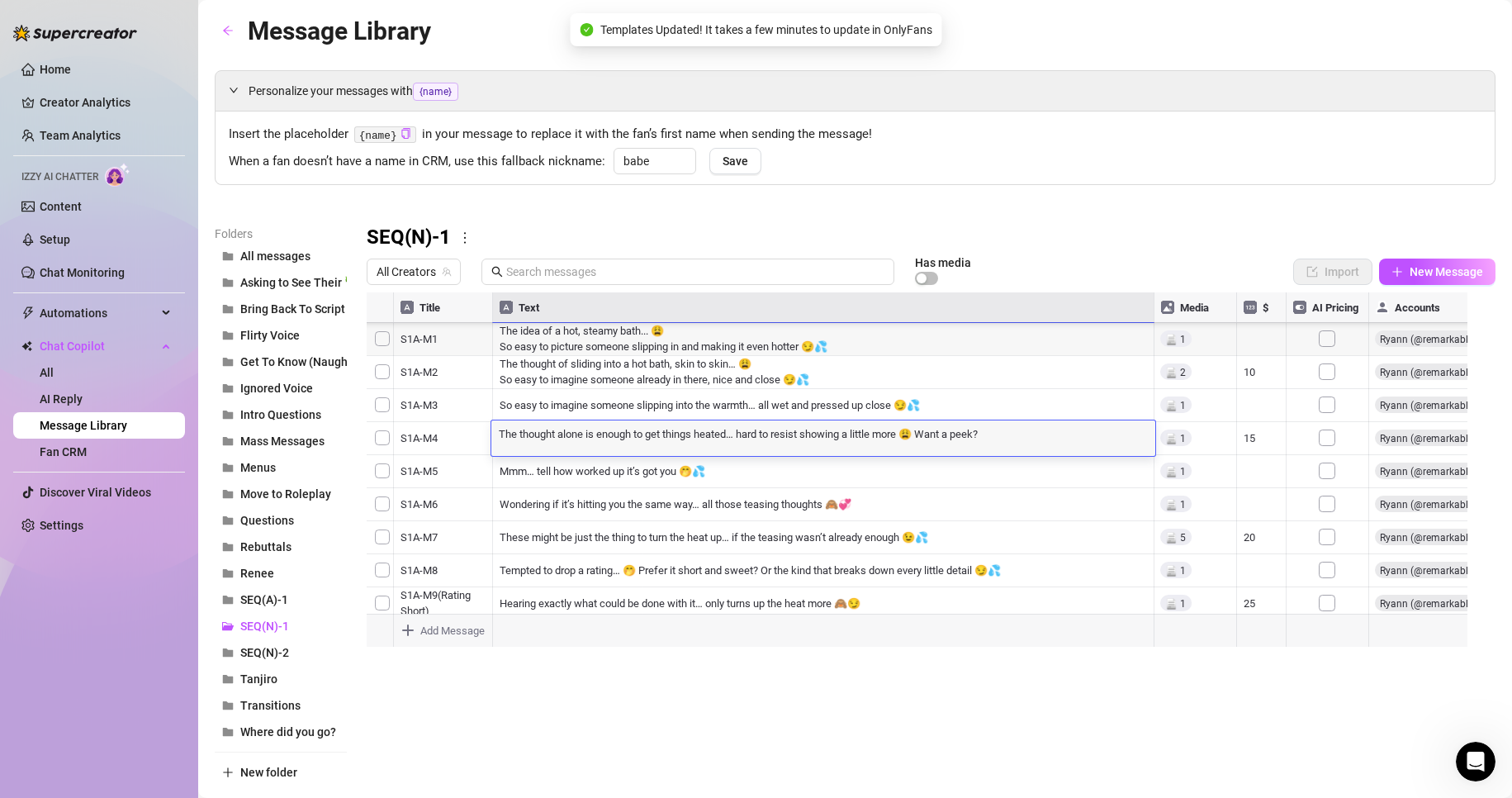 scroll, scrollTop: 1, scrollLeft: 0, axis: vertical 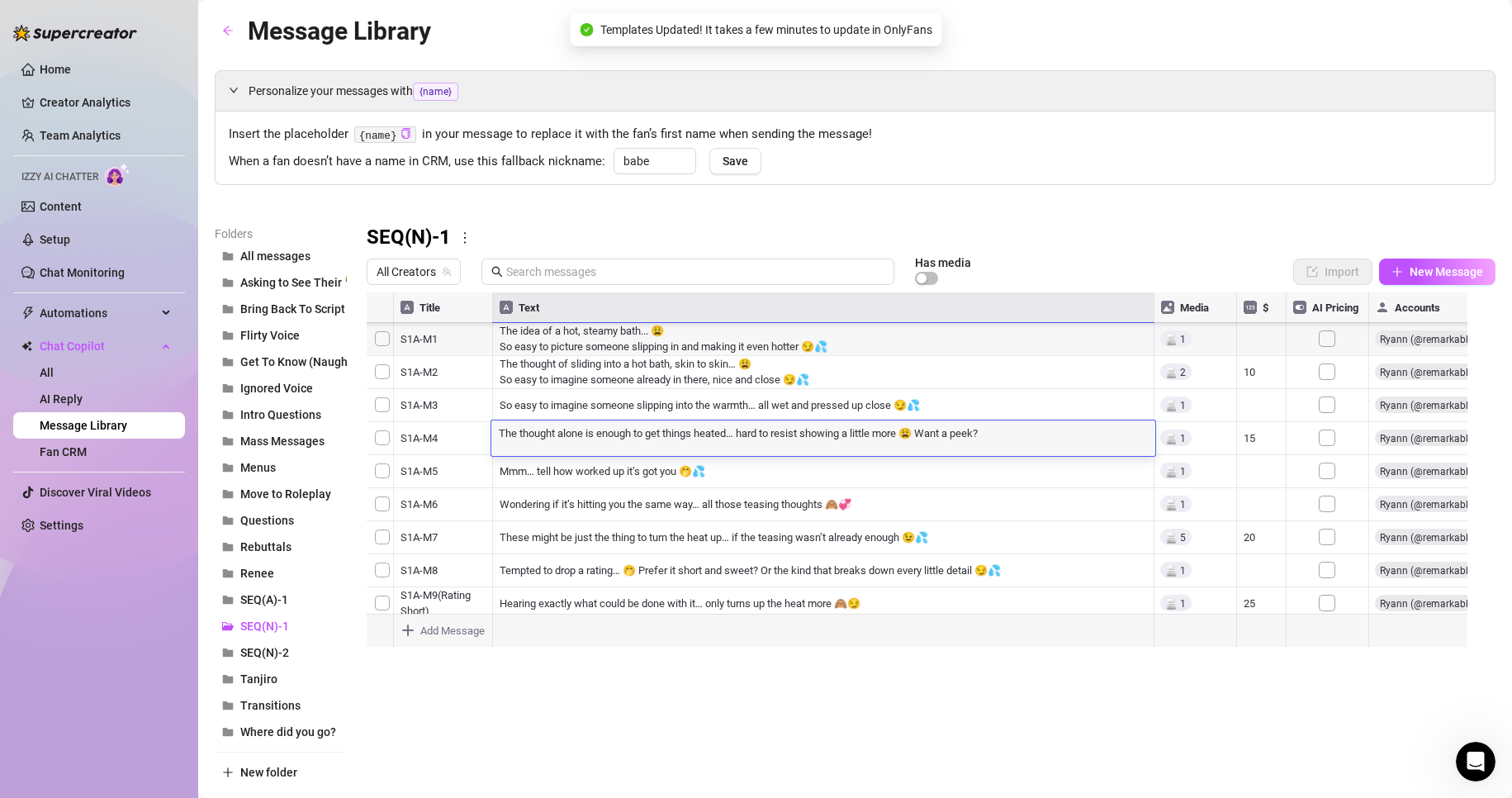 drag, startPoint x: 560, startPoint y: 425, endPoint x: 533, endPoint y: 435, distance: 28.79236 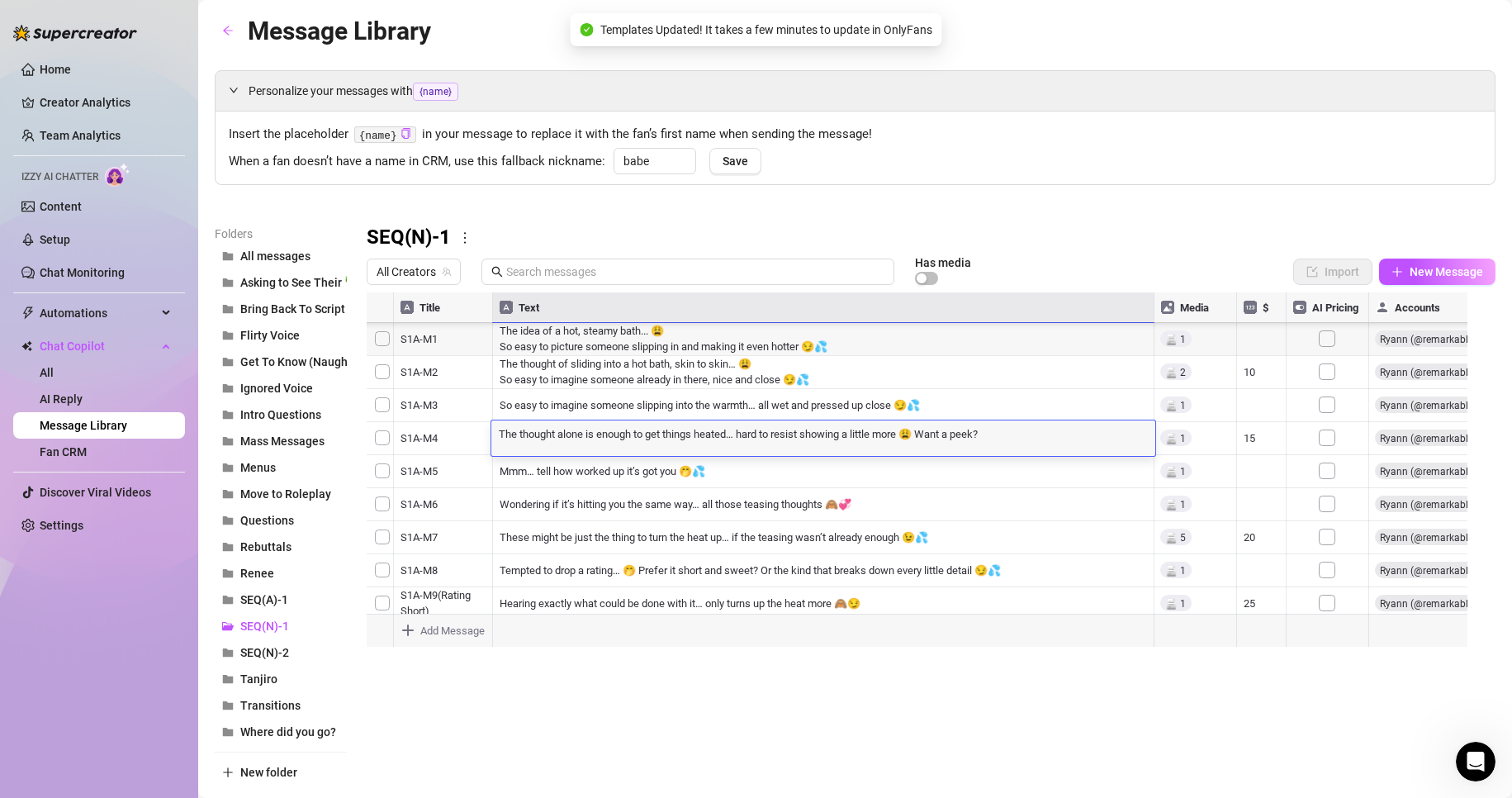 scroll, scrollTop: 0, scrollLeft: 0, axis: both 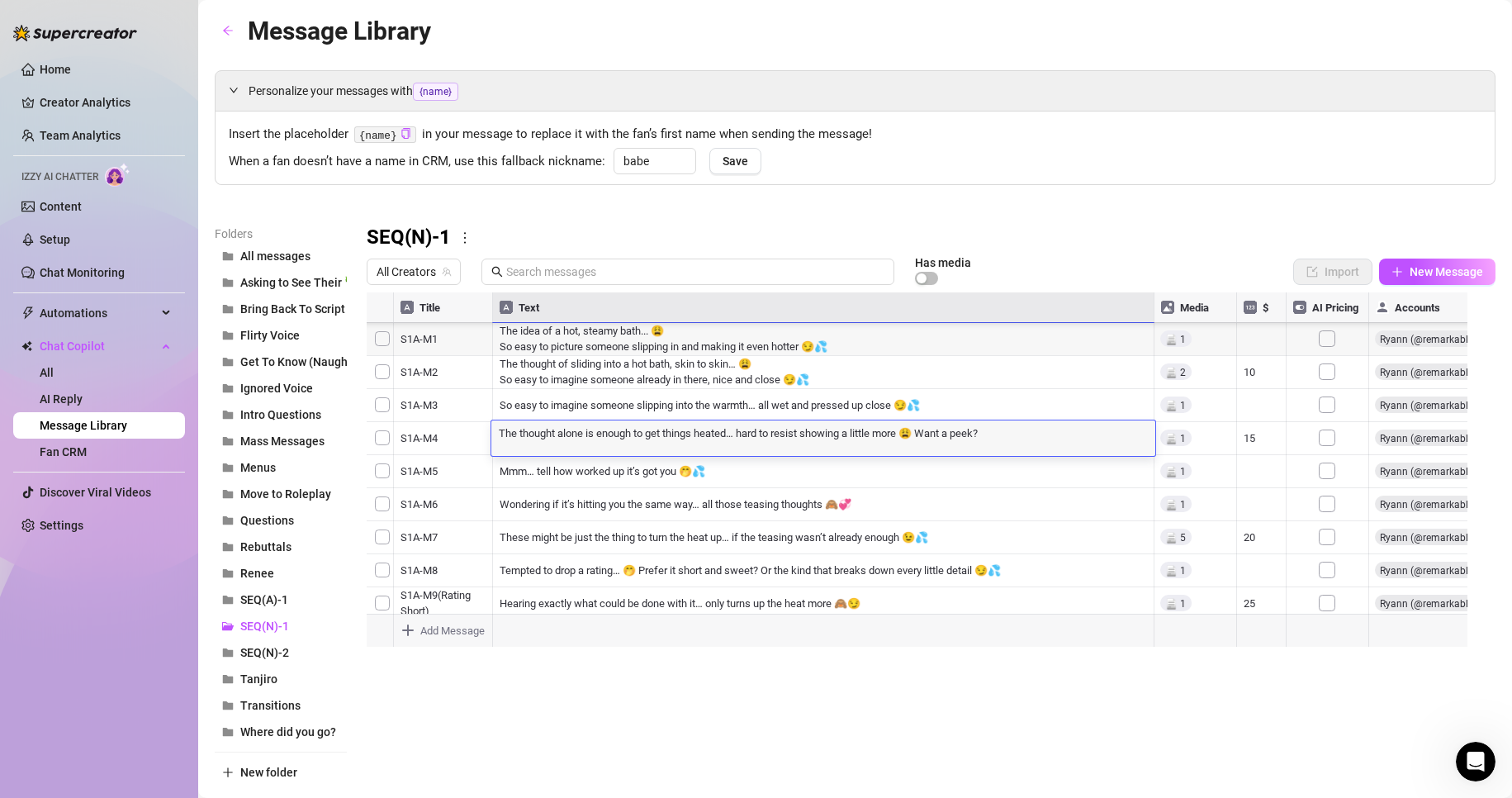 click at bounding box center (924, 477) 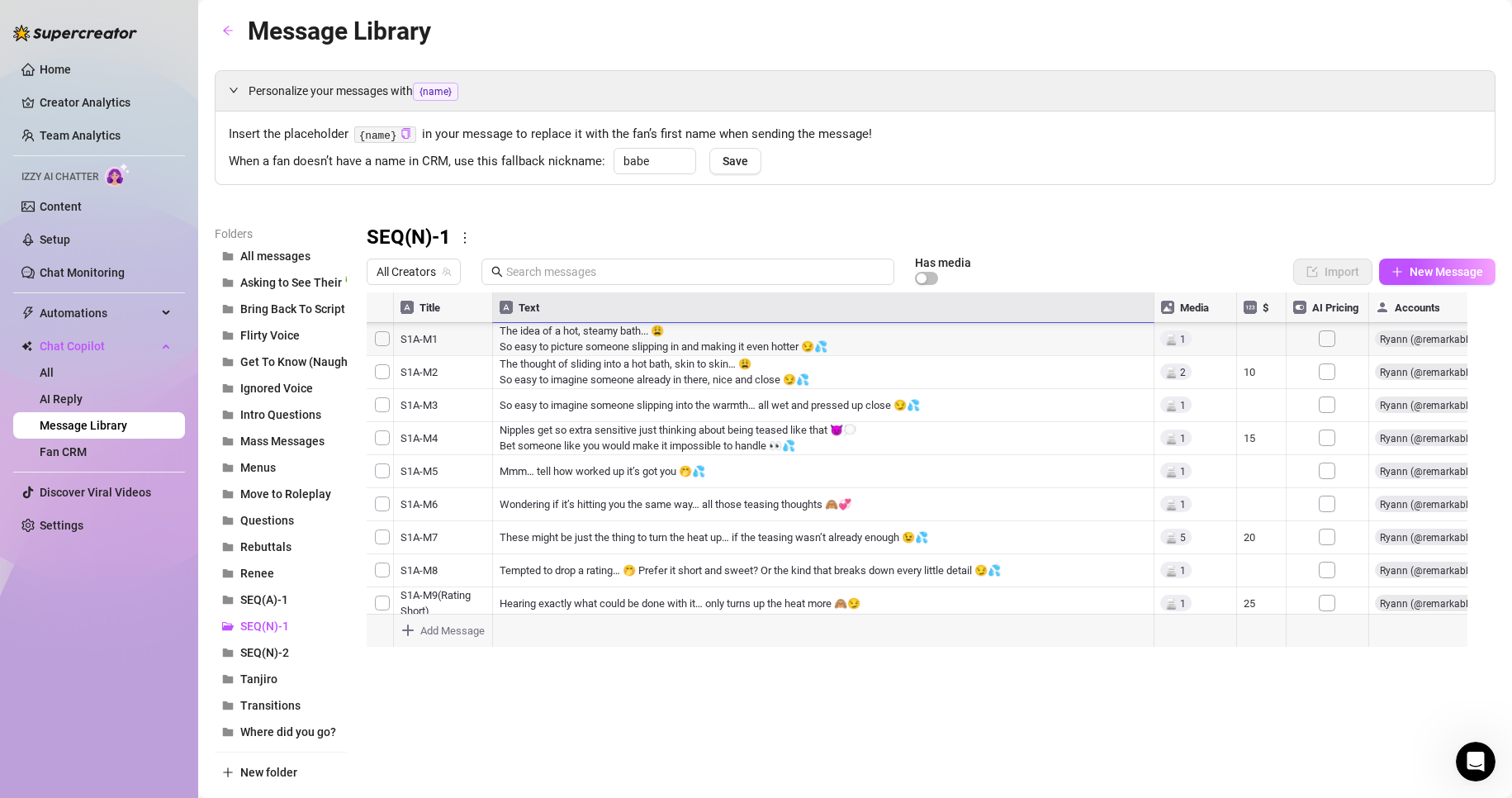 click at bounding box center (924, 477) 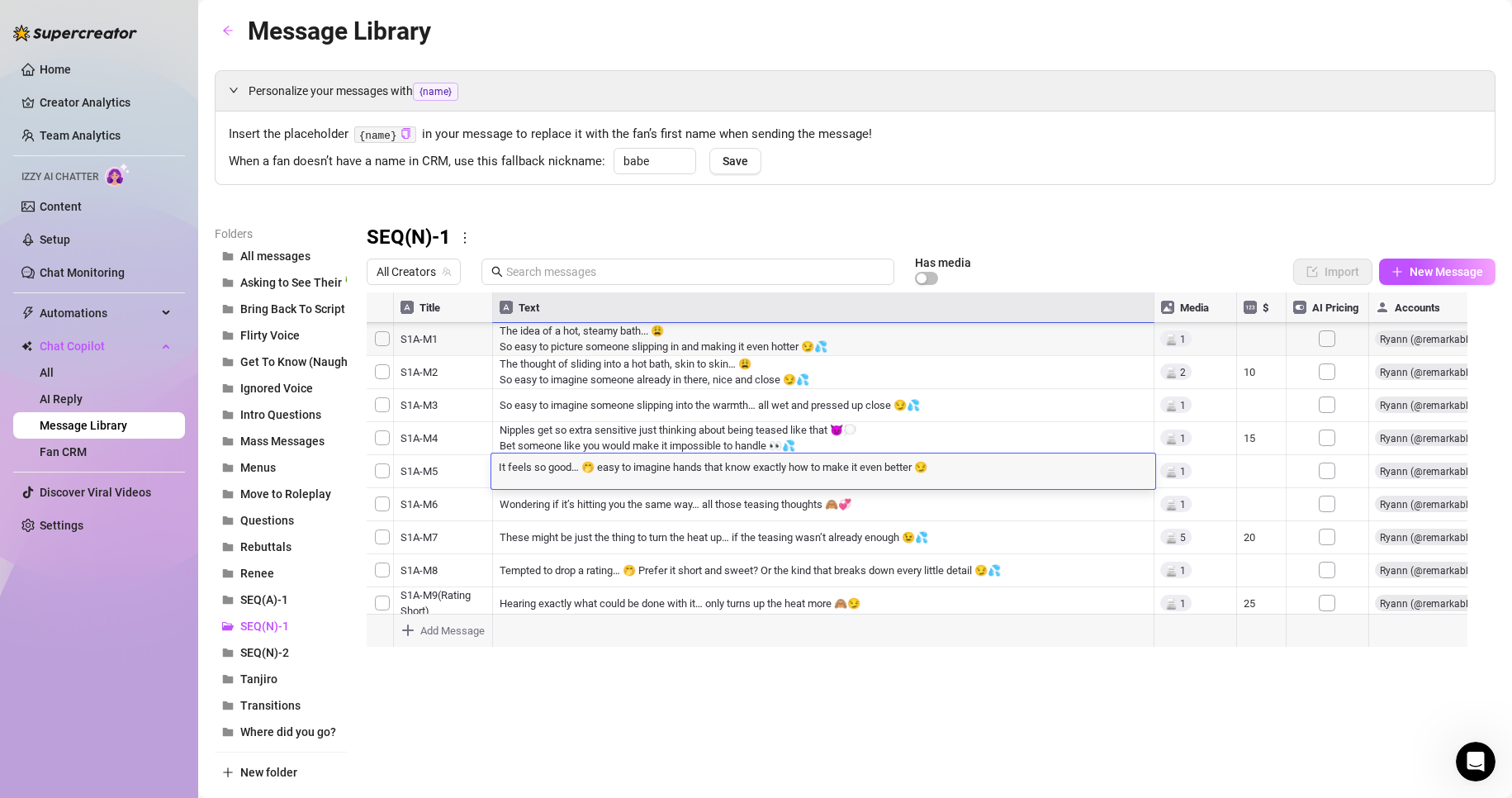 scroll, scrollTop: 1, scrollLeft: 0, axis: vertical 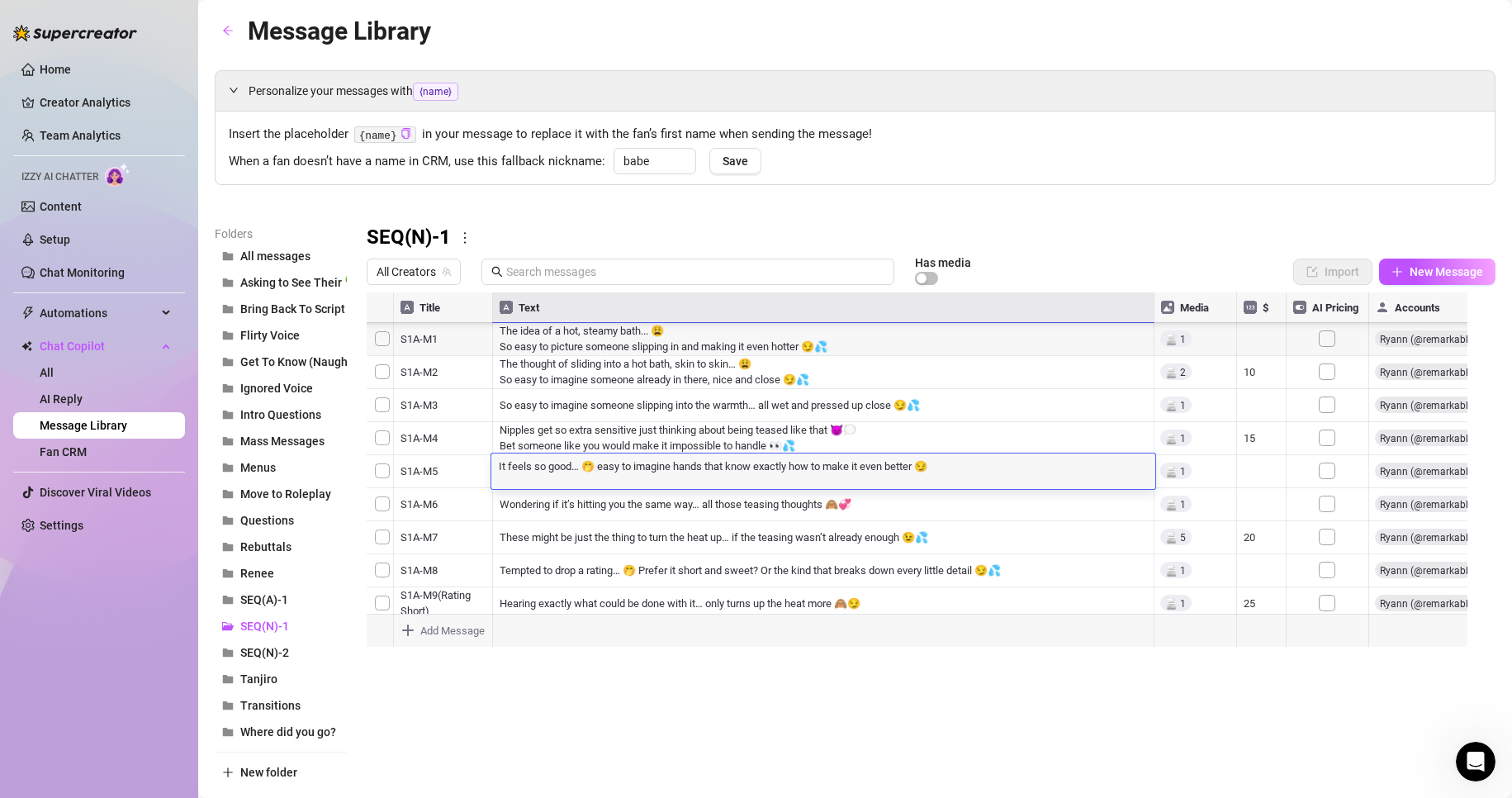 drag, startPoint x: 571, startPoint y: 457, endPoint x: 519, endPoint y: 459, distance: 52.038447 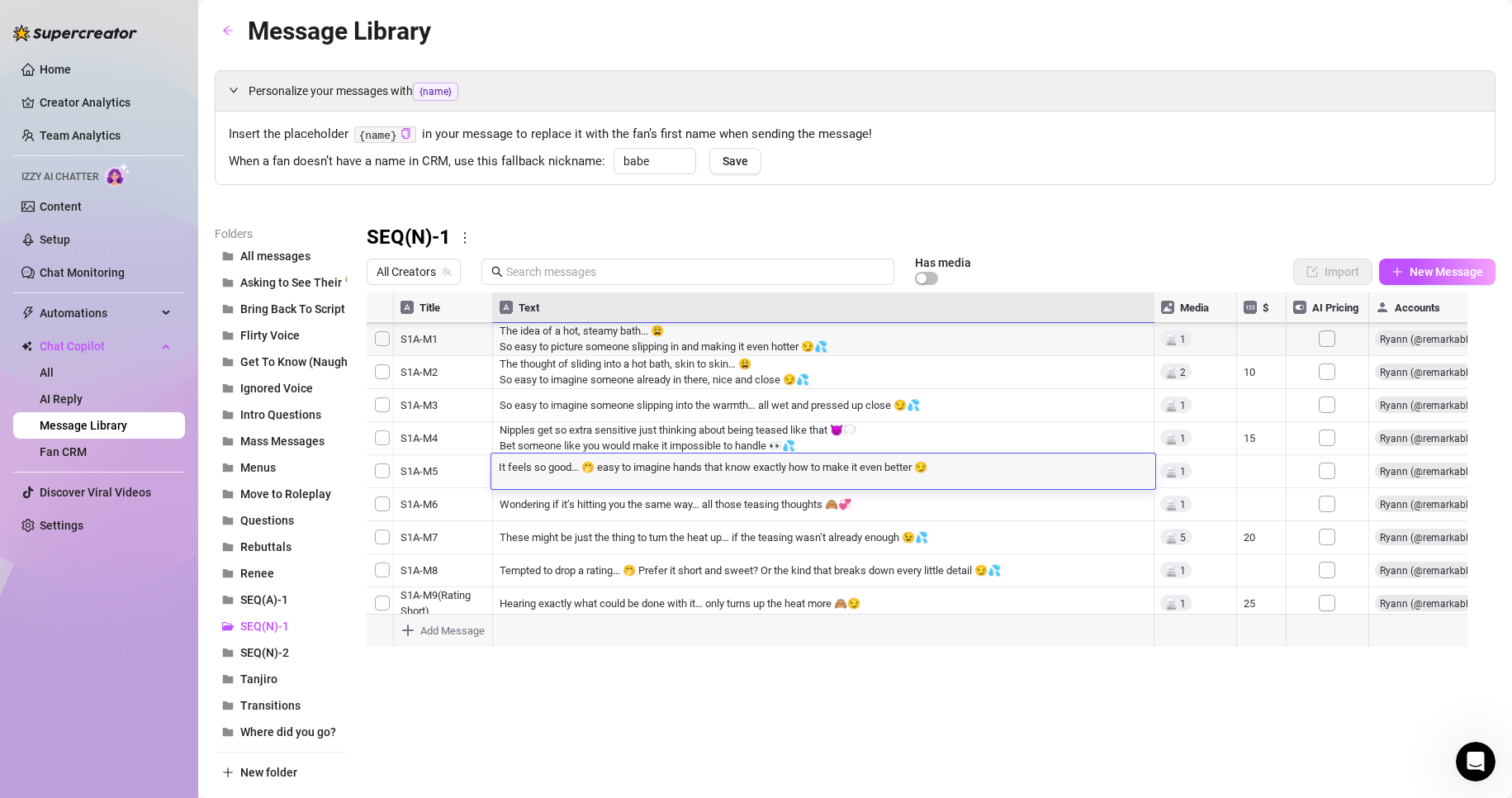 scroll, scrollTop: 1, scrollLeft: 0, axis: vertical 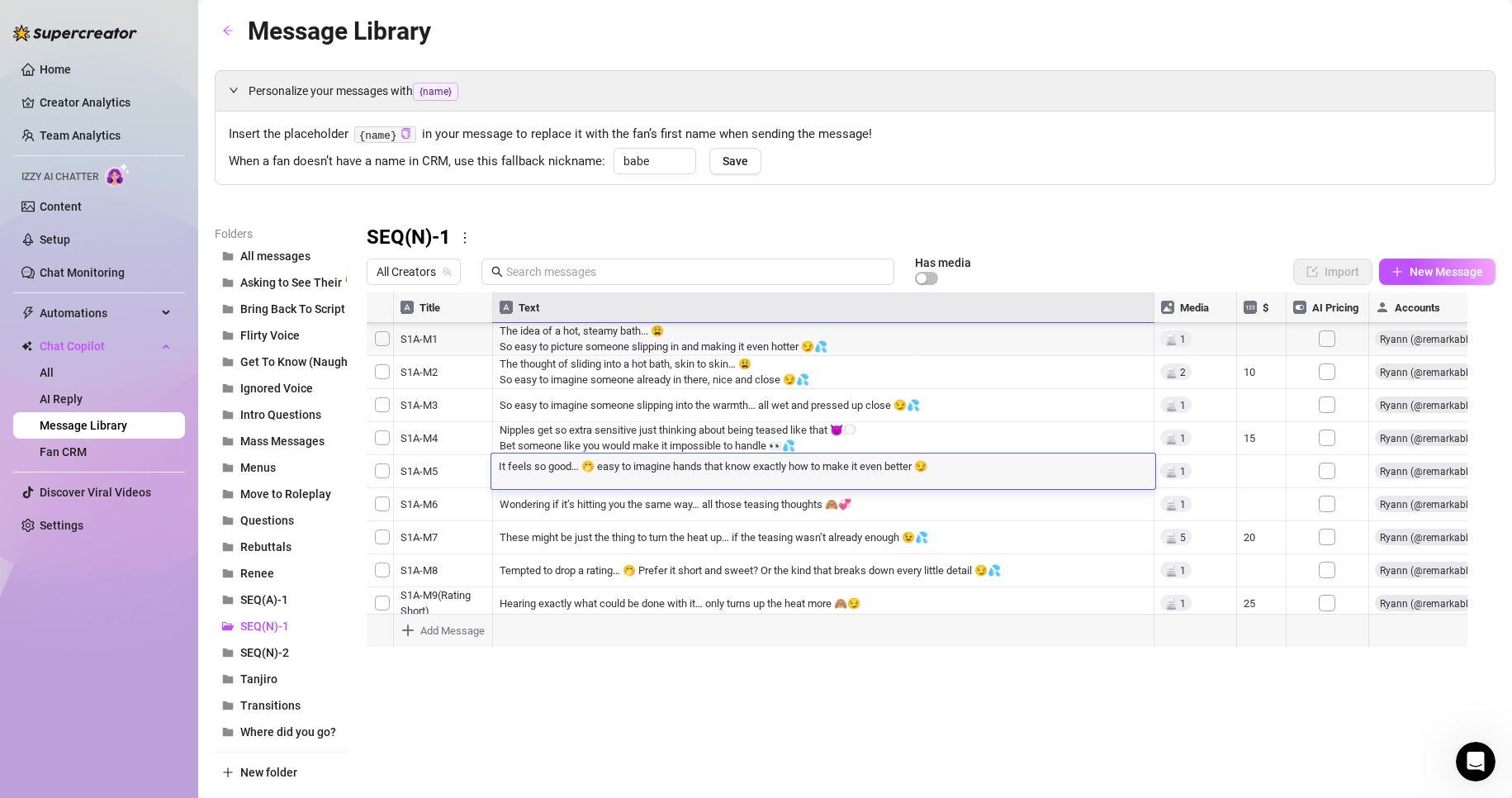 click at bounding box center (924, 477) 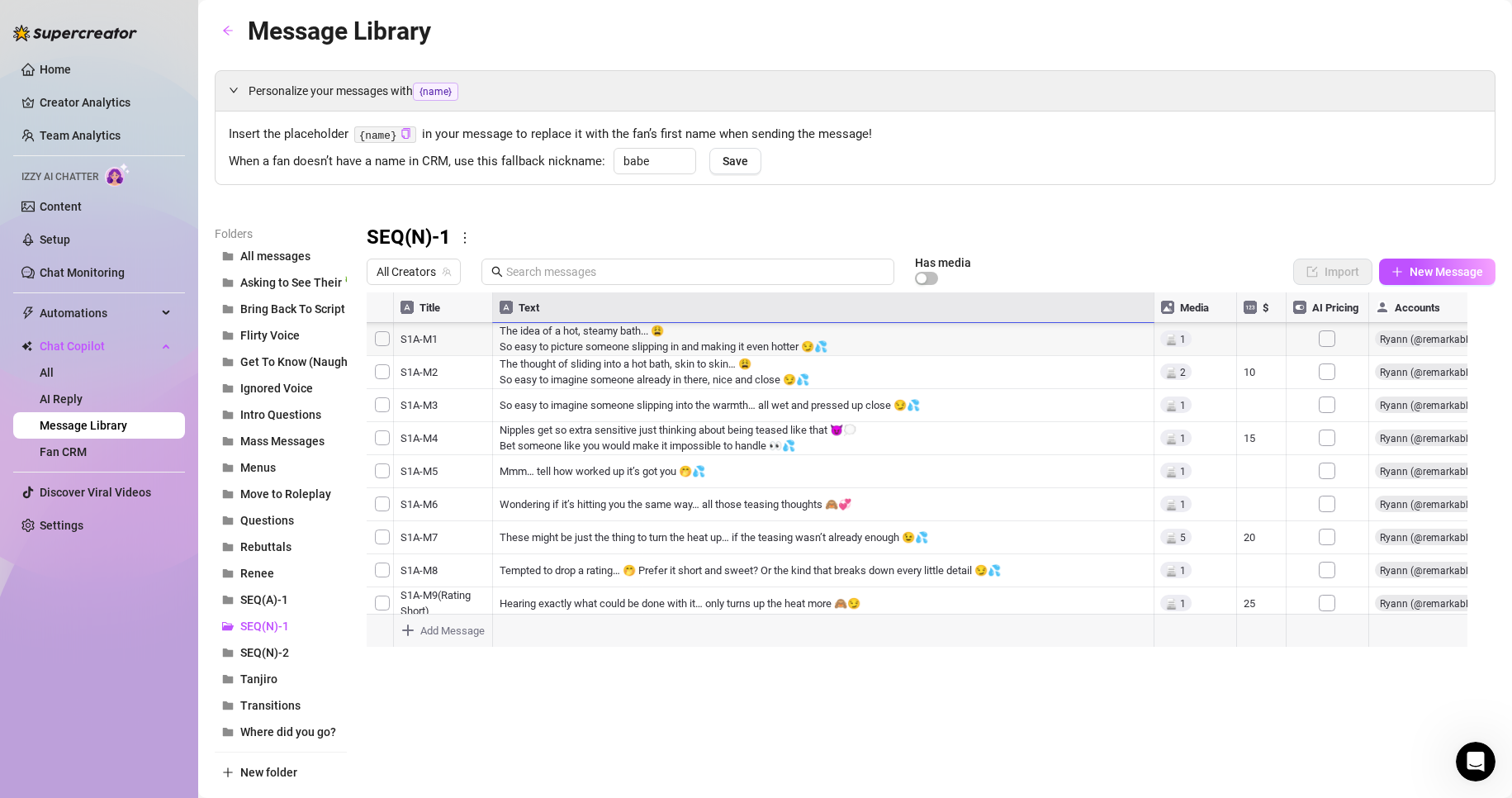 click at bounding box center [924, 477] 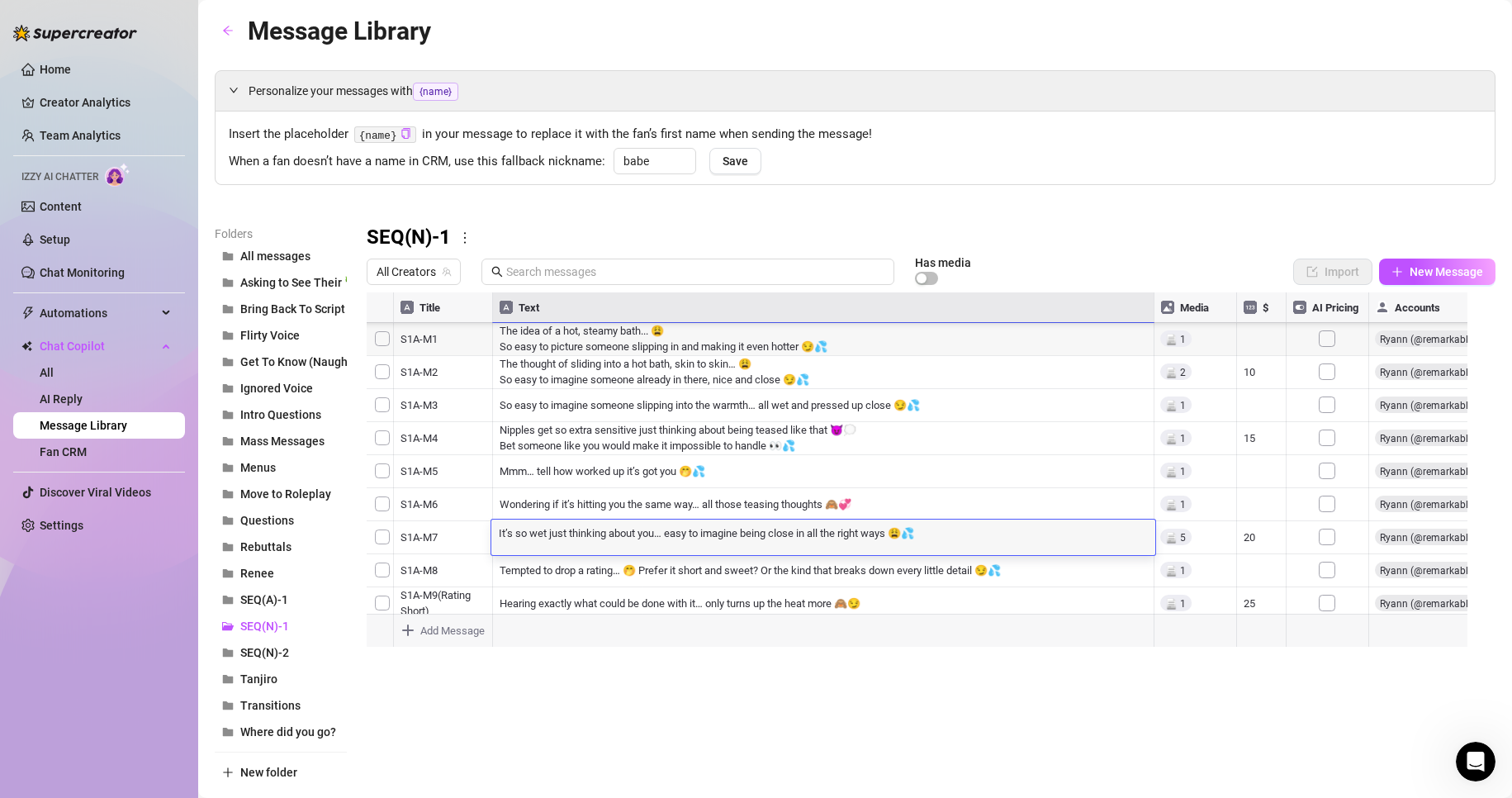 scroll, scrollTop: 1, scrollLeft: 0, axis: vertical 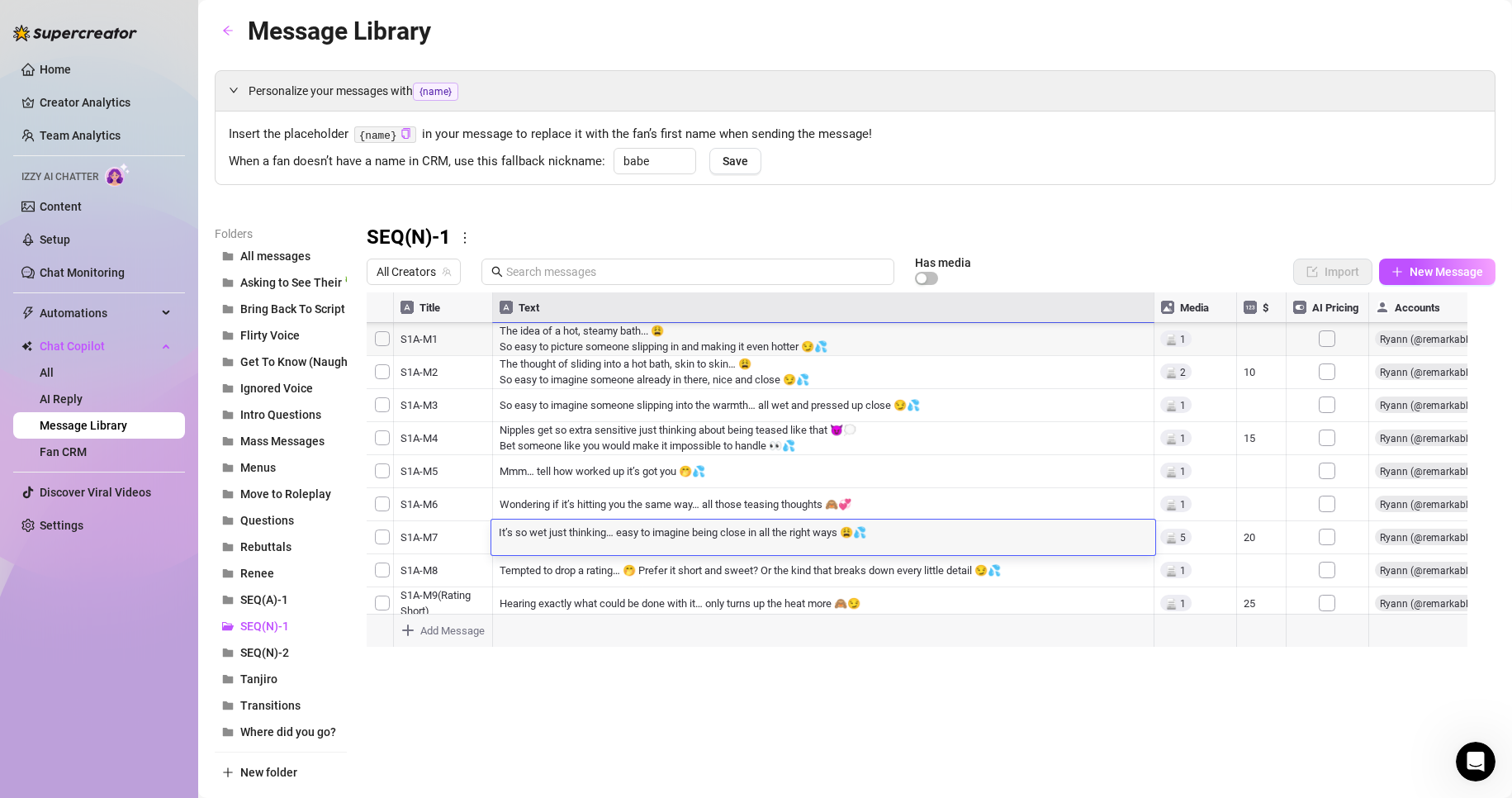 click on "Folders All messages Asking to See Their 🍆 Bring Back To Script Flirty Voice Get To Know (Naughty) Ignored Voice Intro Questions Mass Messages Menus Move to Roleplay Questions Rebuttals Renee SEQ(A)-1 SEQ(N)-1 SEQ(N)-2 Tanjiro Transitions Where did you go? New folder SEQ(N)-1 All Creators Has media Import New Message Title Text Media $ AI Pricing Accounts S1N-M6 Honestly… might be time for a rating if that’s your vibe 💦
Short and sweet, or one that breaks down every dirty little thought? 🤭😈 false S1N-M7(Short Rate) Hard to resist showing everything… with all the thoughts that come along 😈💦
Could this be the kind of tease that keeps someone wanting more? 15 false S1N-M8(Long Rate) Right between that spot 🍒… can’t stop picturing what could happen next 😈💦
Every thought just turns up the heat, making it impossible to look away 30 false S1N-M9 The thought alone is enough to get things heated… hard to resist showing a little more 😩 Want a peek? false S1N-M10 22 false false" at bounding box center [855, 505] 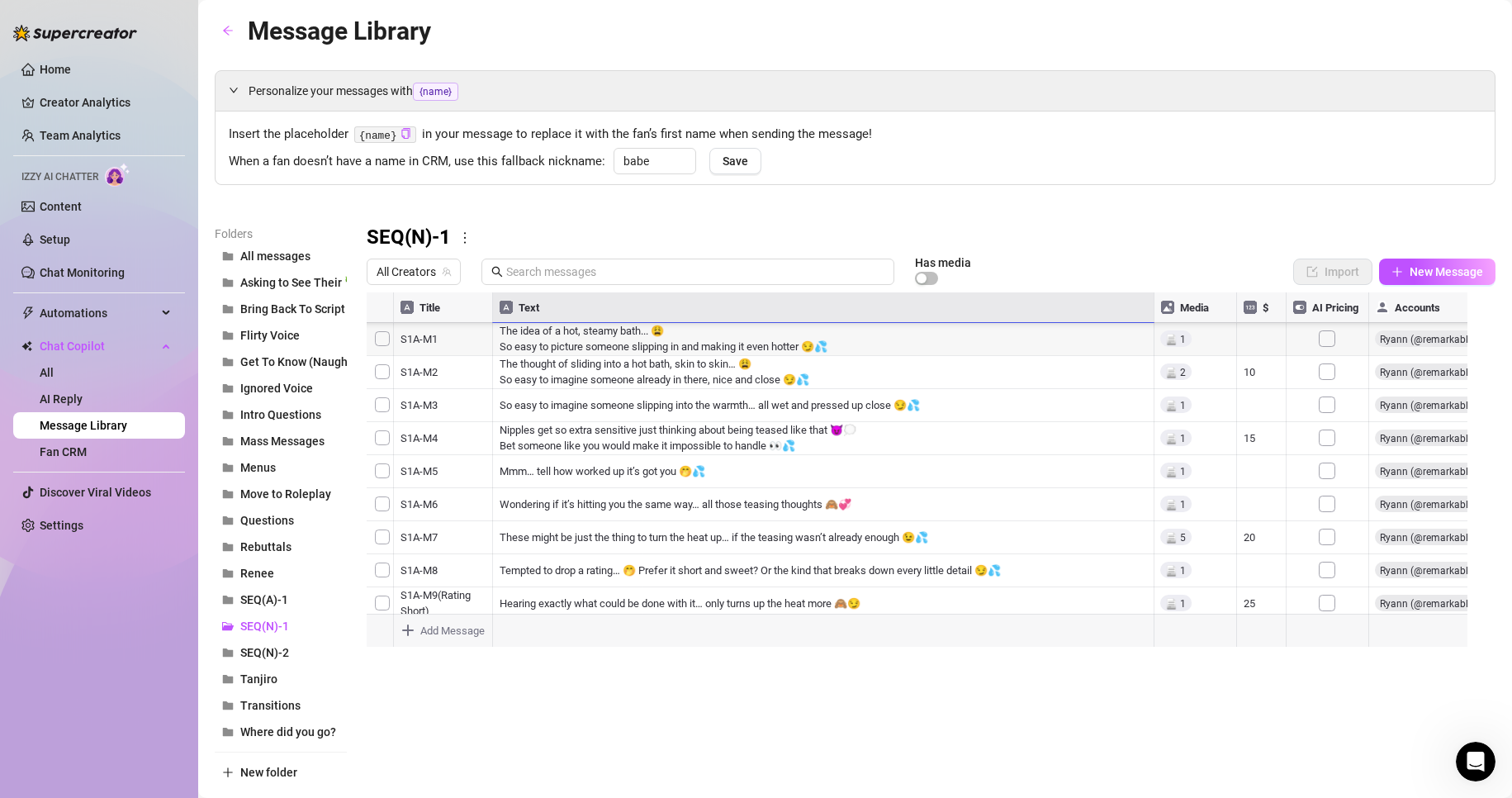 click at bounding box center (924, 477) 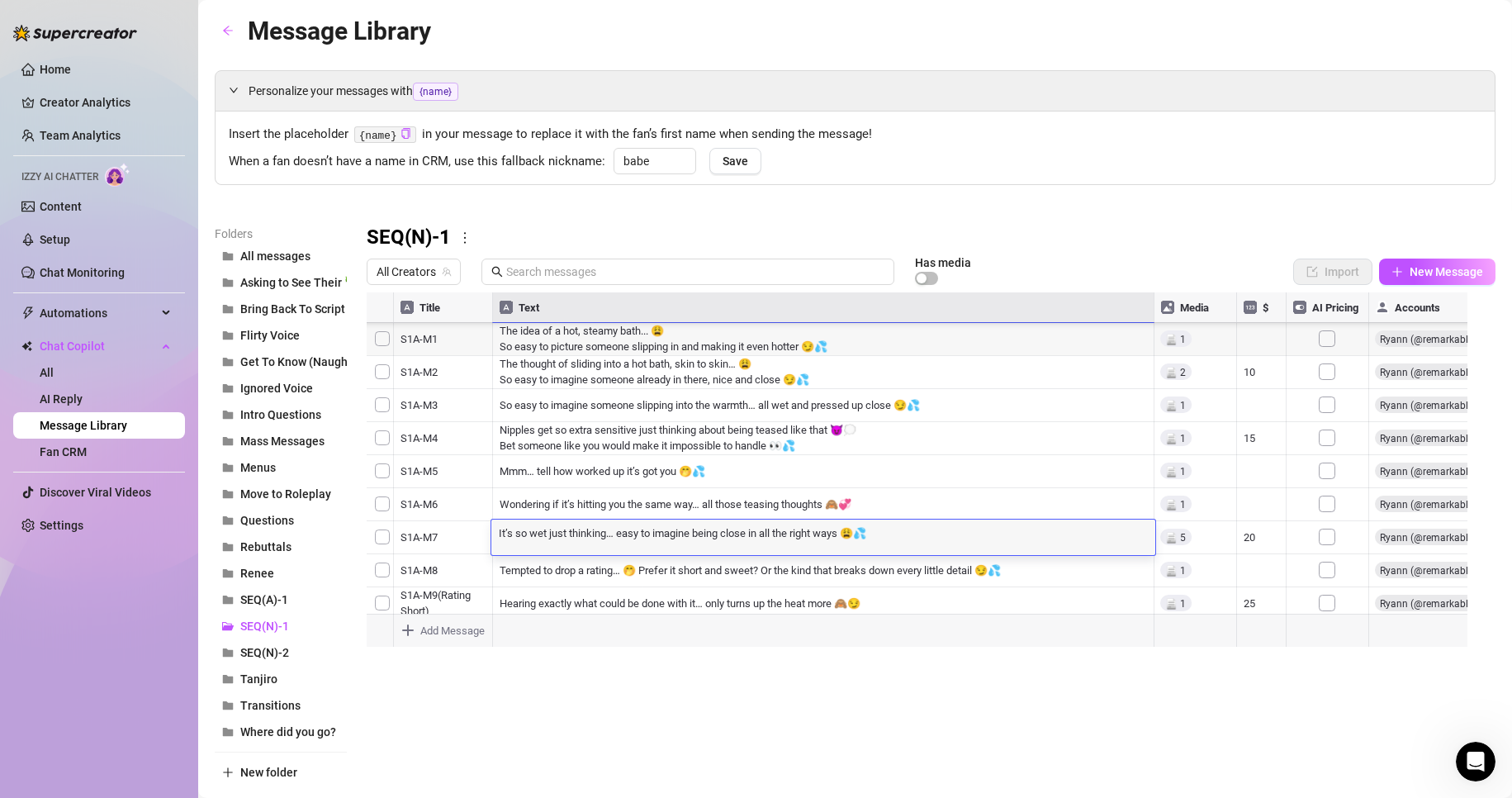 scroll, scrollTop: 1, scrollLeft: 0, axis: vertical 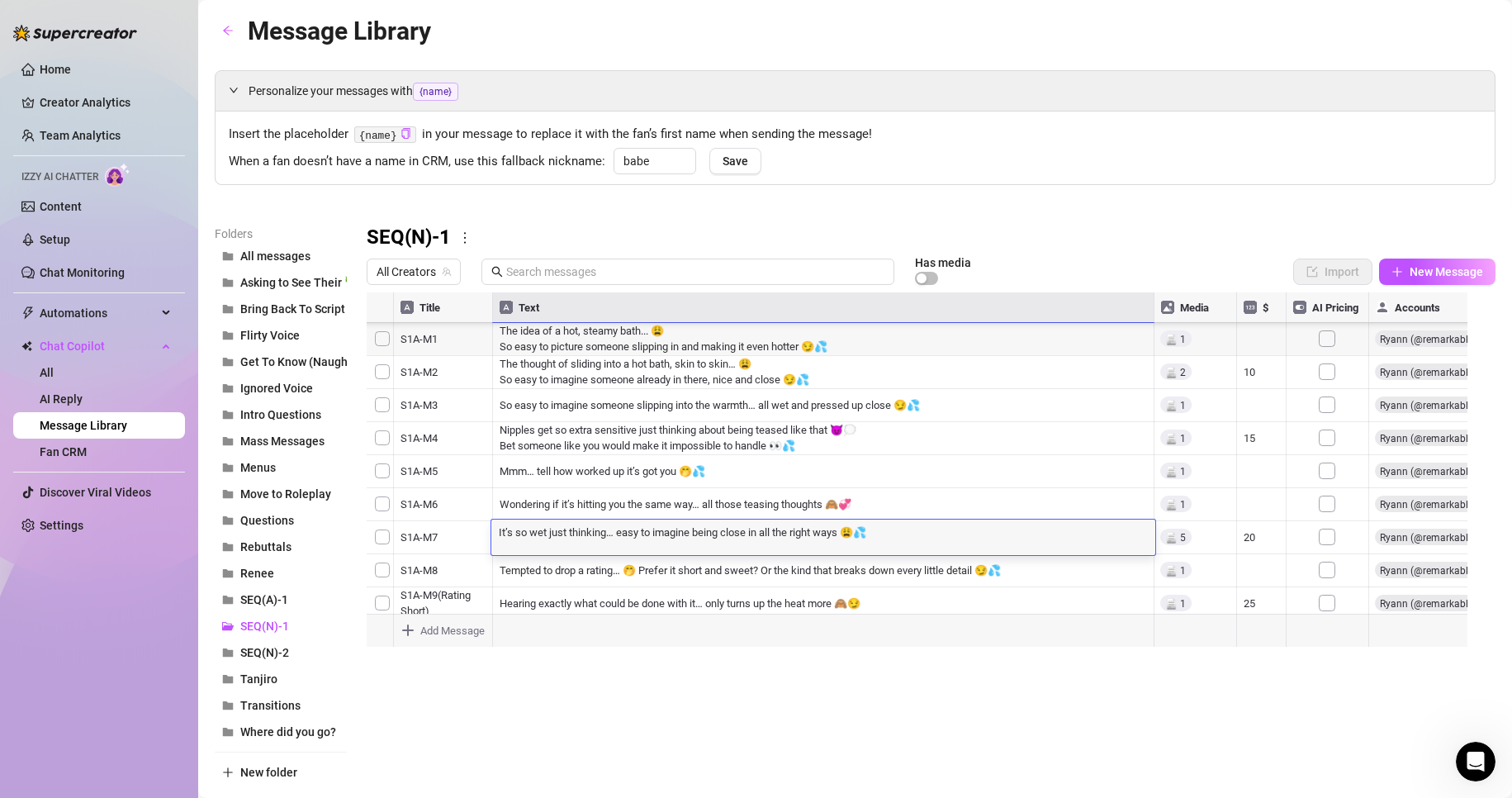 click on "It’s so wet just thinking… easy to imagine being close in all the right ways 😩💦" at bounding box center [823, 532] 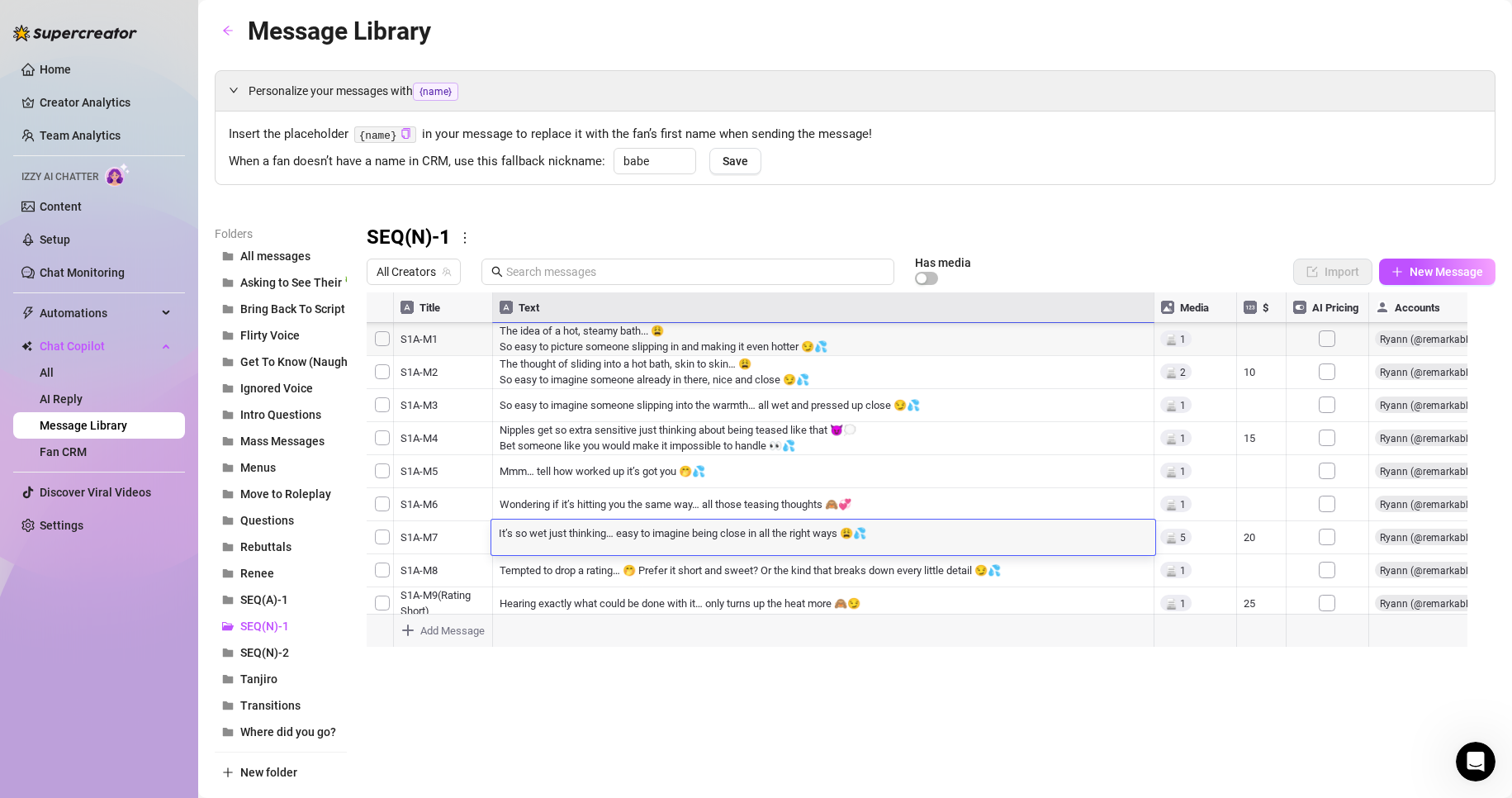 click on "Folders All messages Asking to See Their 🍆 Bring Back To Script Flirty Voice Get To Know (Naughty) Ignored Voice Intro Questions Mass Messages Menus Move to Roleplay Questions Rebuttals Renee SEQ(A)-1 SEQ(N)-1 SEQ(N)-2 Tanjiro Transitions Where did you go? New folder SEQ(N)-1 All Creators Has media Import New Message Title Text Media $ AI Pricing Accounts S1N-M6 Honestly… might be time for a rating if that’s your vibe 💦
Short and sweet, or one that breaks down every dirty little thought? 🤭😈 false S1N-M7(Short Rate) Hard to resist showing everything… with all the thoughts that come along 😈💦
Could this be the kind of tease that keeps someone wanting more? 15 false S1N-M8(Long Rate) Right between that spot 🍒… can’t stop picturing what could happen next 😈💦
Every thought just turns up the heat, making it impossible to look away 30 false S1N-M9 The thought alone is enough to get things heated… hard to resist showing a little more 😩 Want a peek? false S1N-M10 22 false false" at bounding box center (855, 505) 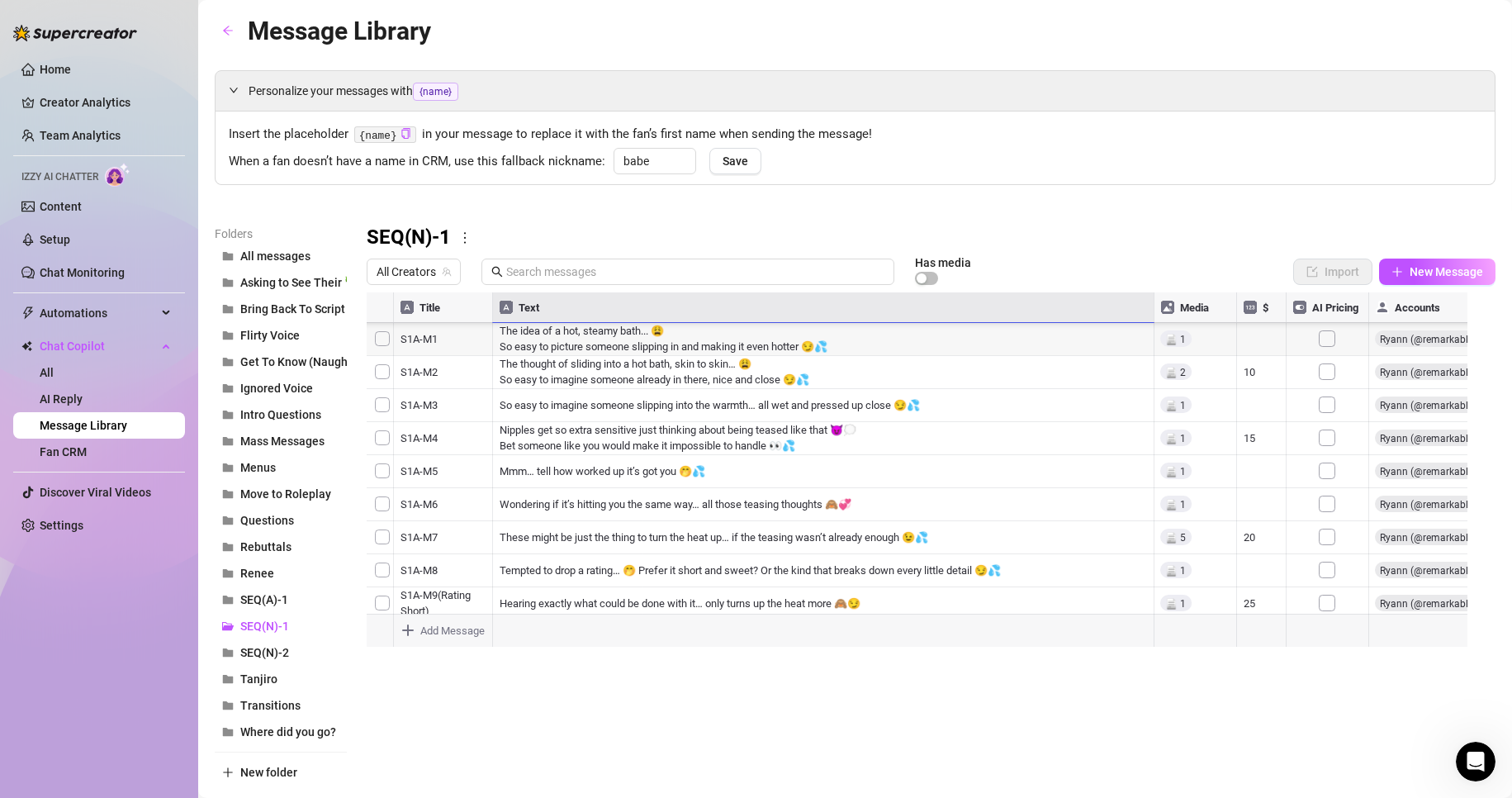 click at bounding box center (924, 477) 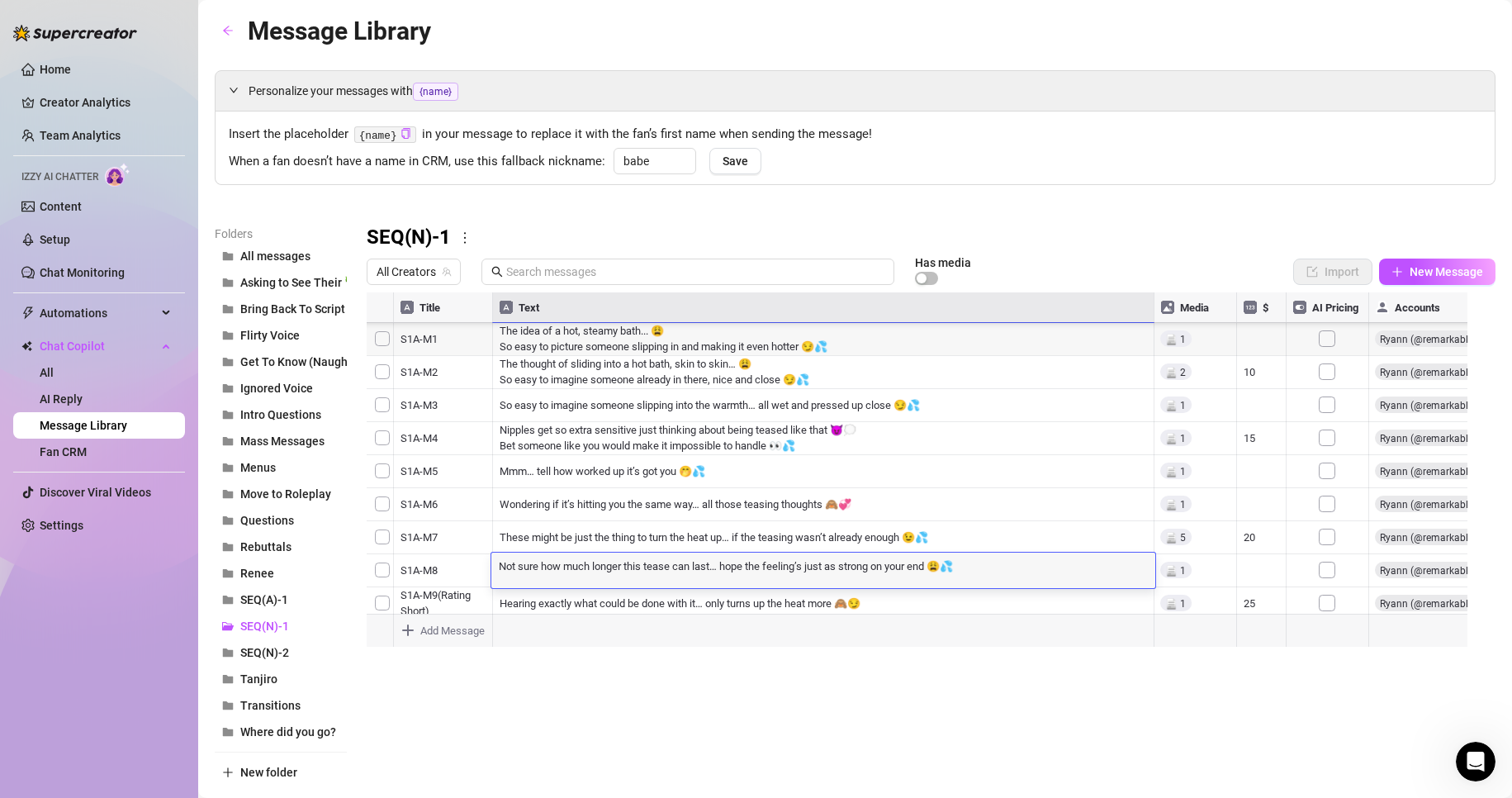 scroll, scrollTop: 1, scrollLeft: 0, axis: vertical 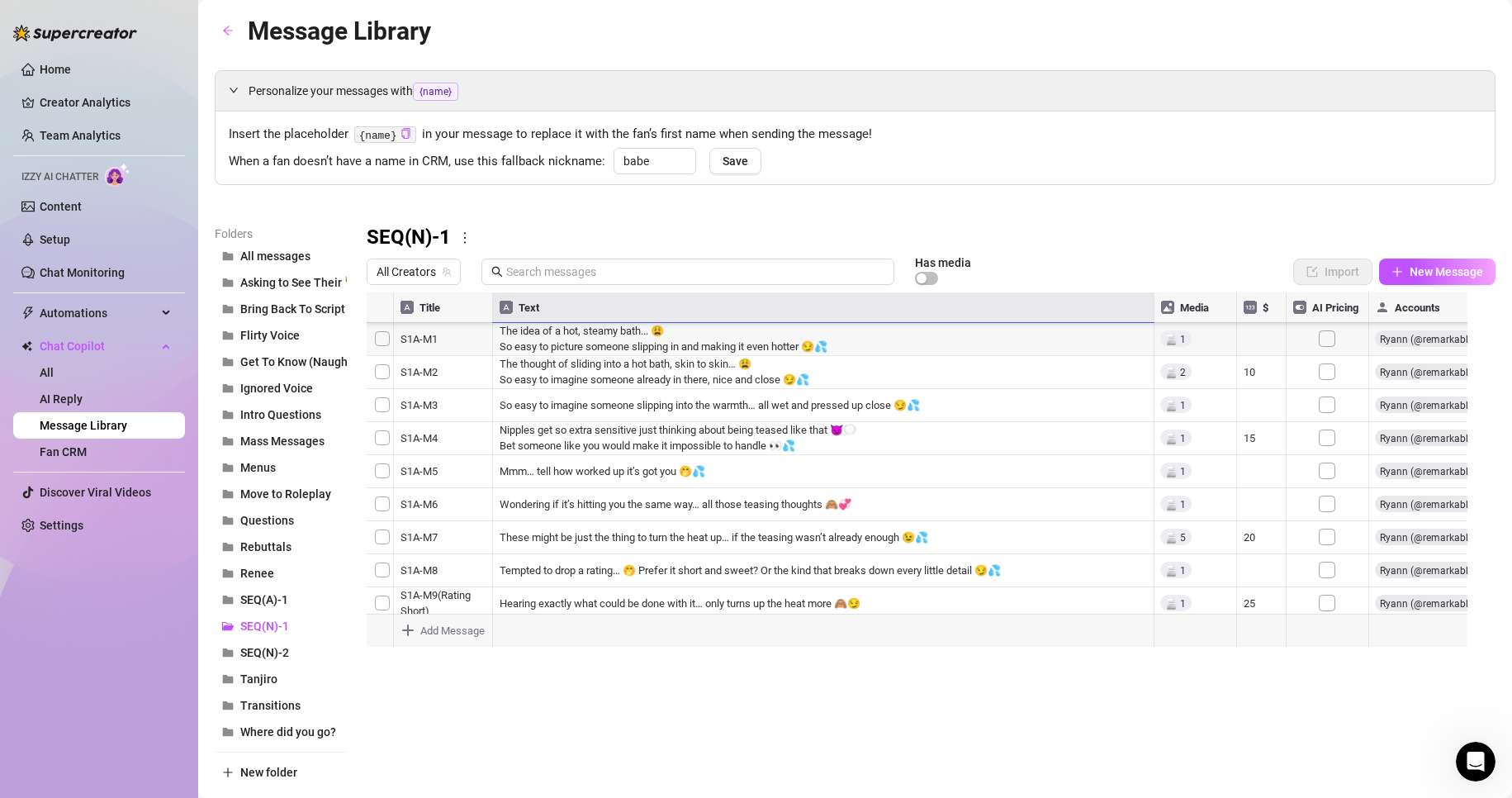 click on "Folders All messages Asking to See Their 🍆 Bring Back To Script Flirty Voice Get To Know (Naughty) Ignored Voice Intro Questions Mass Messages Menus Move to Roleplay Questions Rebuttals Renee SEQ(A)-1 SEQ(N)-1 SEQ(N)-2 Tanjiro Transitions Where did you go? New folder SEQ(N)-1 All Creators Has media Import New Message Title Text Media $ AI Pricing Accounts S1N-M6 Honestly… might be time for a rating if that’s your vibe 💦
Short and sweet, or one that breaks down every dirty little thought? 🤭😈 false S1N-M7(Short Rate) Hard to resist showing everything… with all the thoughts that come along 😈💦
Could this be the kind of tease that keeps someone wanting more? 15 false S1N-M8(Long Rate) Right between that spot 🍒… can’t stop picturing what could happen next 😈💦
Every thought just turns up the heat, making it impossible to look away 30 false S1N-M9 The thought alone is enough to get things heated… hard to resist showing a little more 😩 Want a peek? false S1N-M10 22 false false" at bounding box center (855, 505) 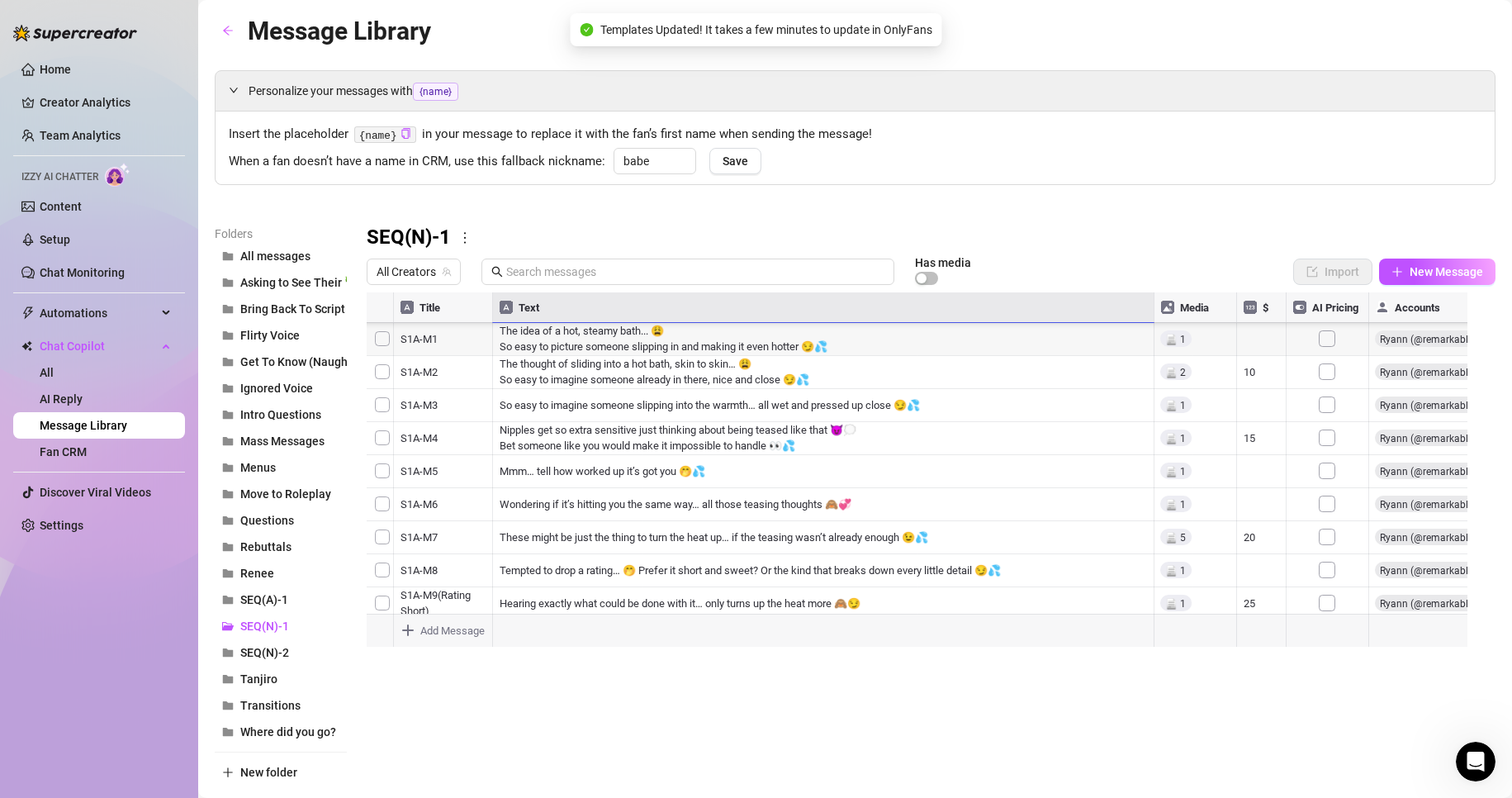 scroll, scrollTop: 278, scrollLeft: 0, axis: vertical 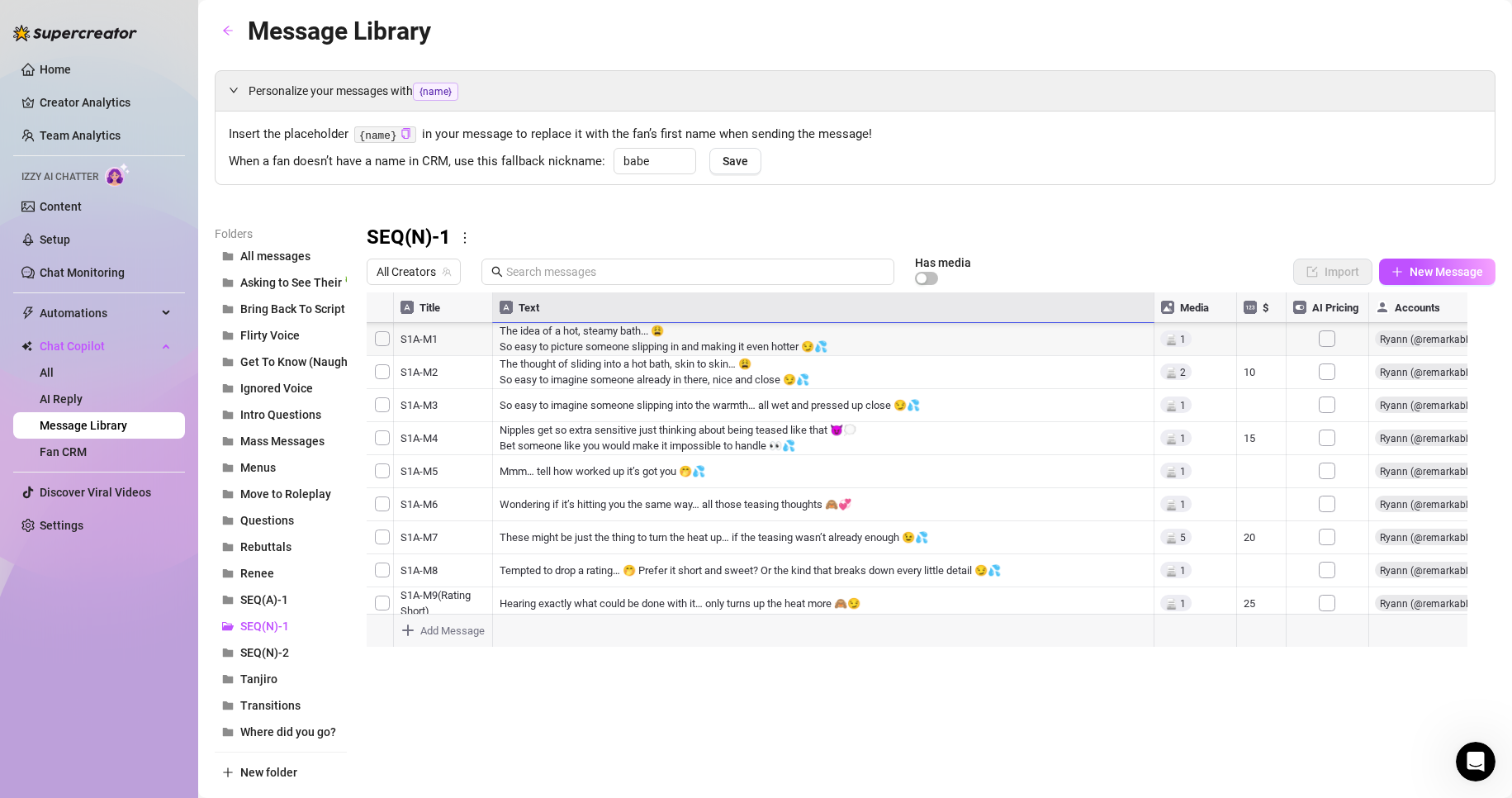 click at bounding box center [924, 477] 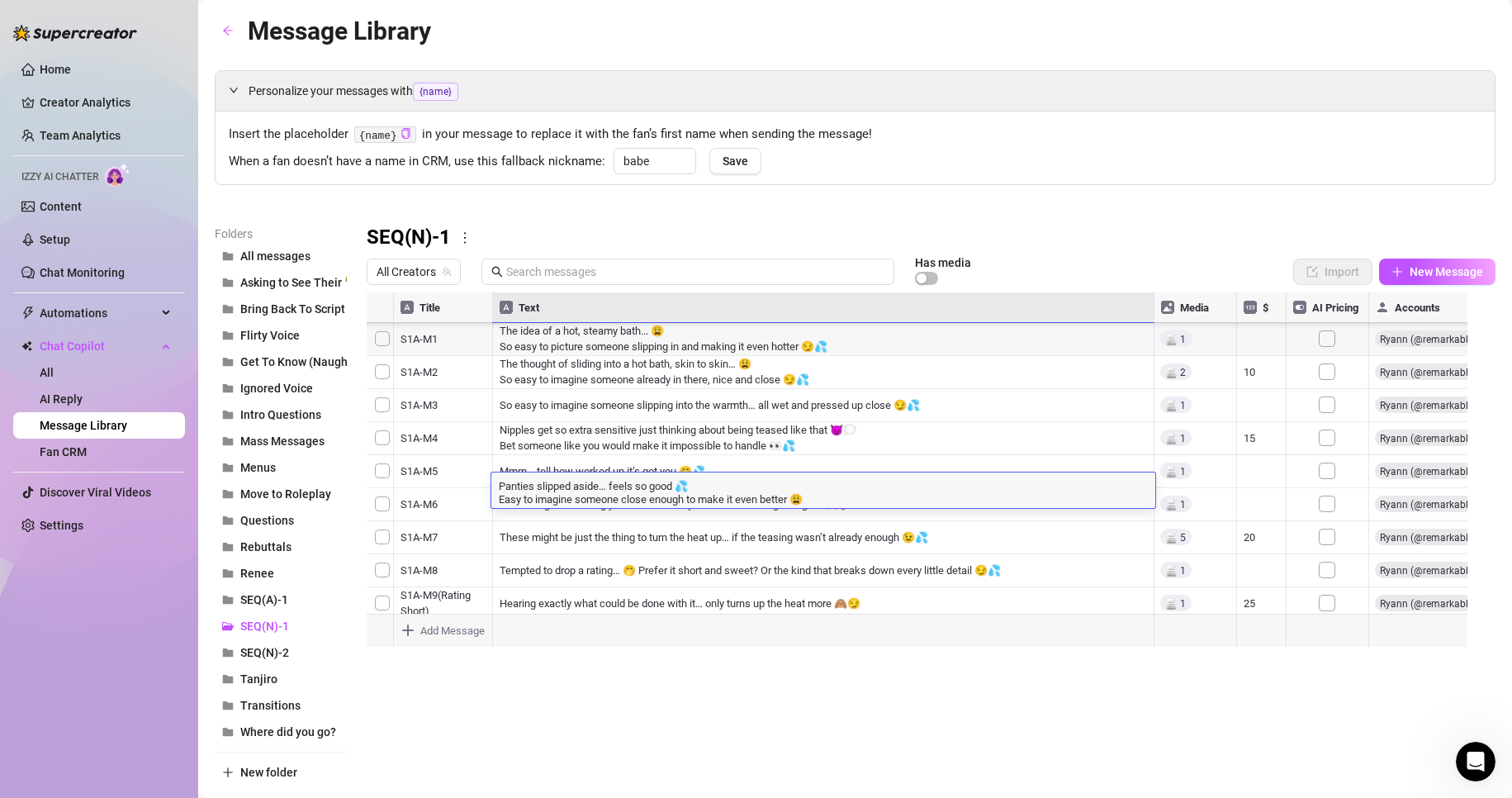 click on "Folders All messages Asking to See Their 🍆 Bring Back To Script Flirty Voice Get To Know (Naughty) Ignored Voice Intro Questions Mass Messages Menus Move to Roleplay Questions Rebuttals Renee SEQ(A)-1 SEQ(N)-1 SEQ(N)-2 Tanjiro Transitions Where did you go? New folder SEQ(N)-1 All Creators Has media Import New Message Title Text Media $ AI Pricing Accounts S1N-M9 The thought alone is enough to get things heated… hard to resist showing a little more 😩 Want a peek? false S1N-M10 It feels so good… 🤭 easy to imagine hands that know exactly how to make it even better 😏 22 false S1N-M11 So much heat building up 😩💦
Hope the feeling’s just as intense right now… the tease is only getting warmer 😏 false S1N-M12 It’s so wet just thinking… easy to imagine being close in all the right ways 😩💦 30 false S1N-M13 Not sure how much longer this tease can last… hope the feeling’s just as strong  😩💦 false S1N-M14 40 false S1N-M15 false S1N-M16 false Type to search" at bounding box center [855, 505] 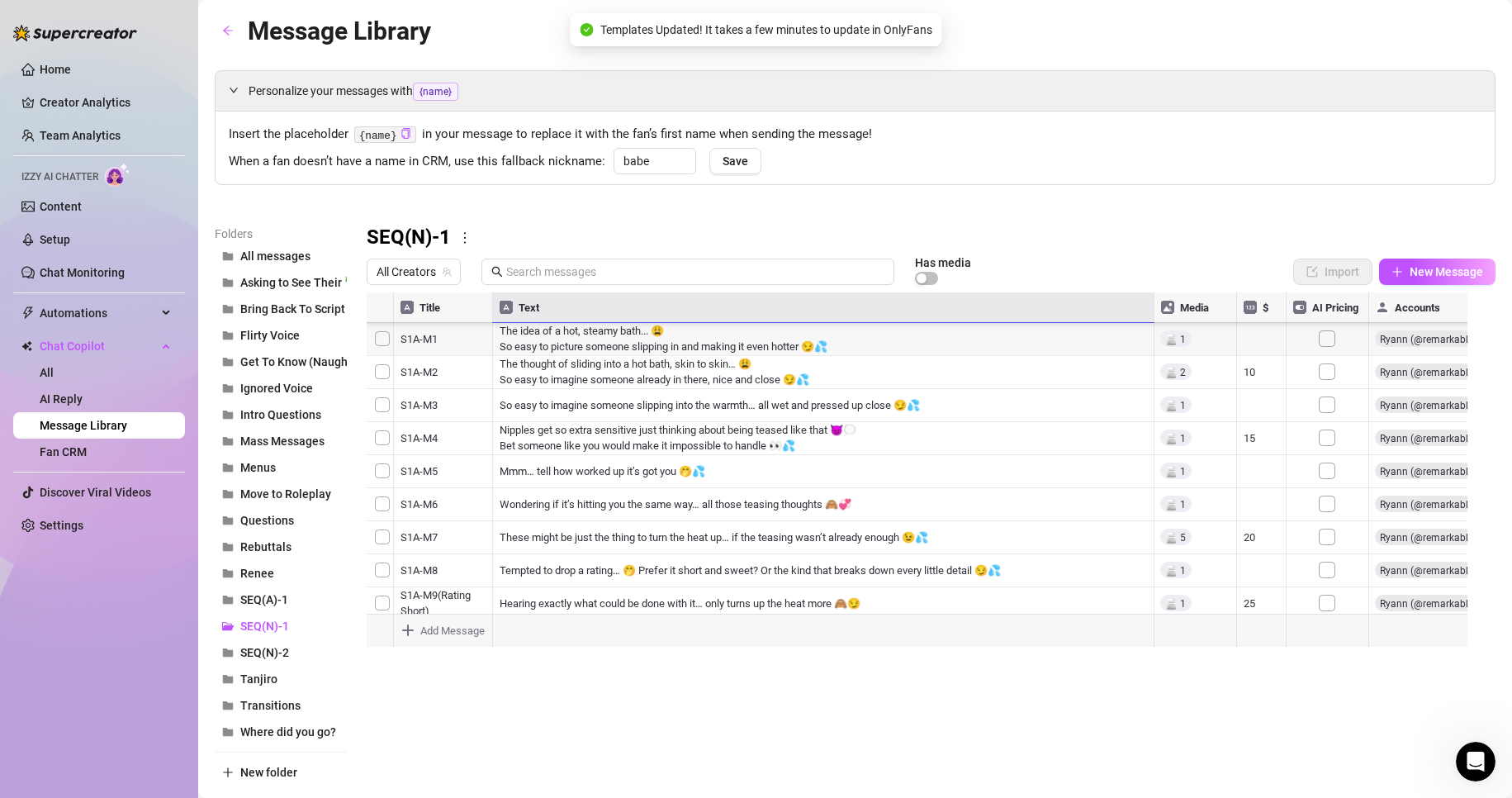 click at bounding box center [924, 477] 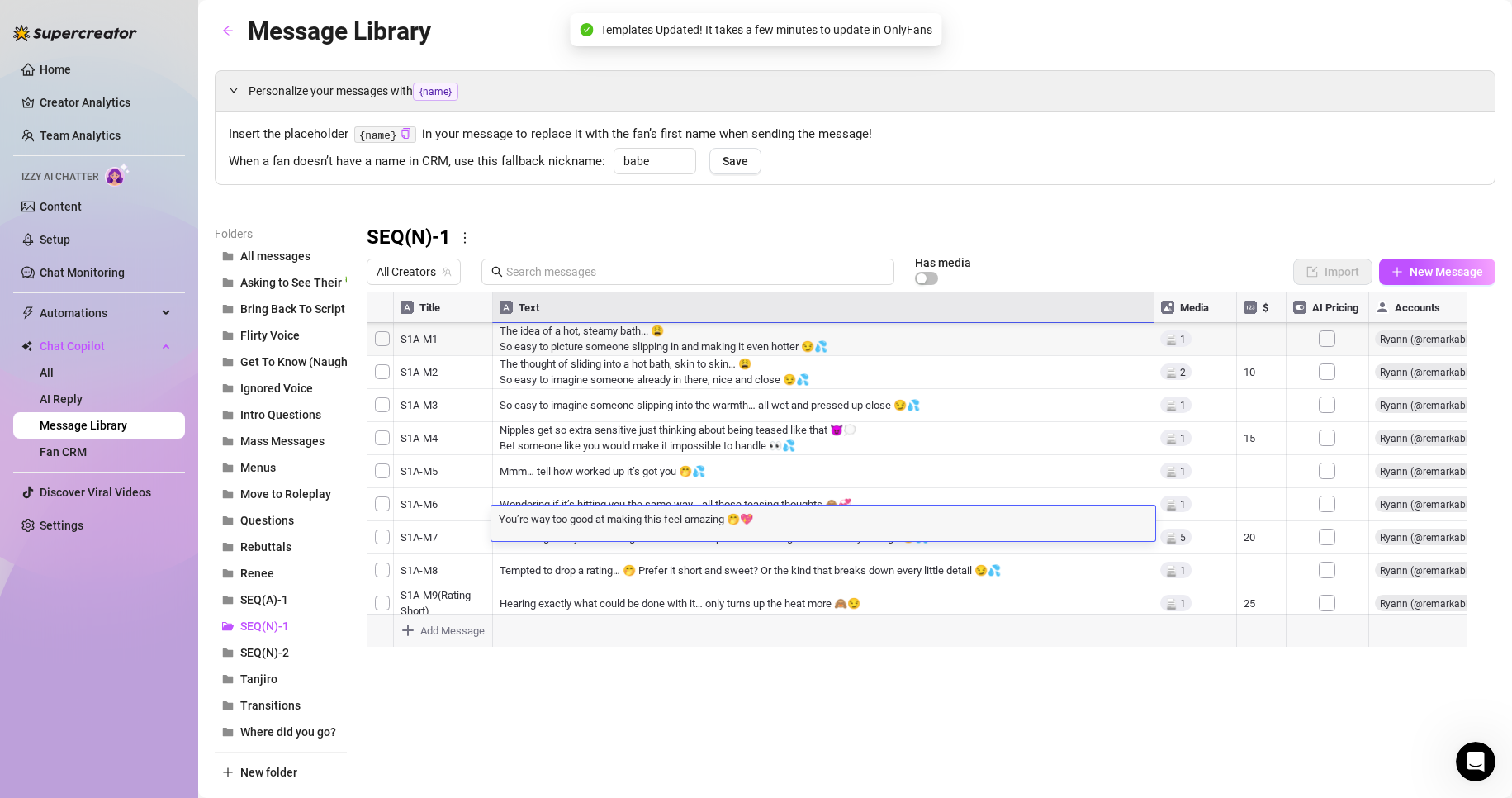 scroll, scrollTop: 1, scrollLeft: 0, axis: vertical 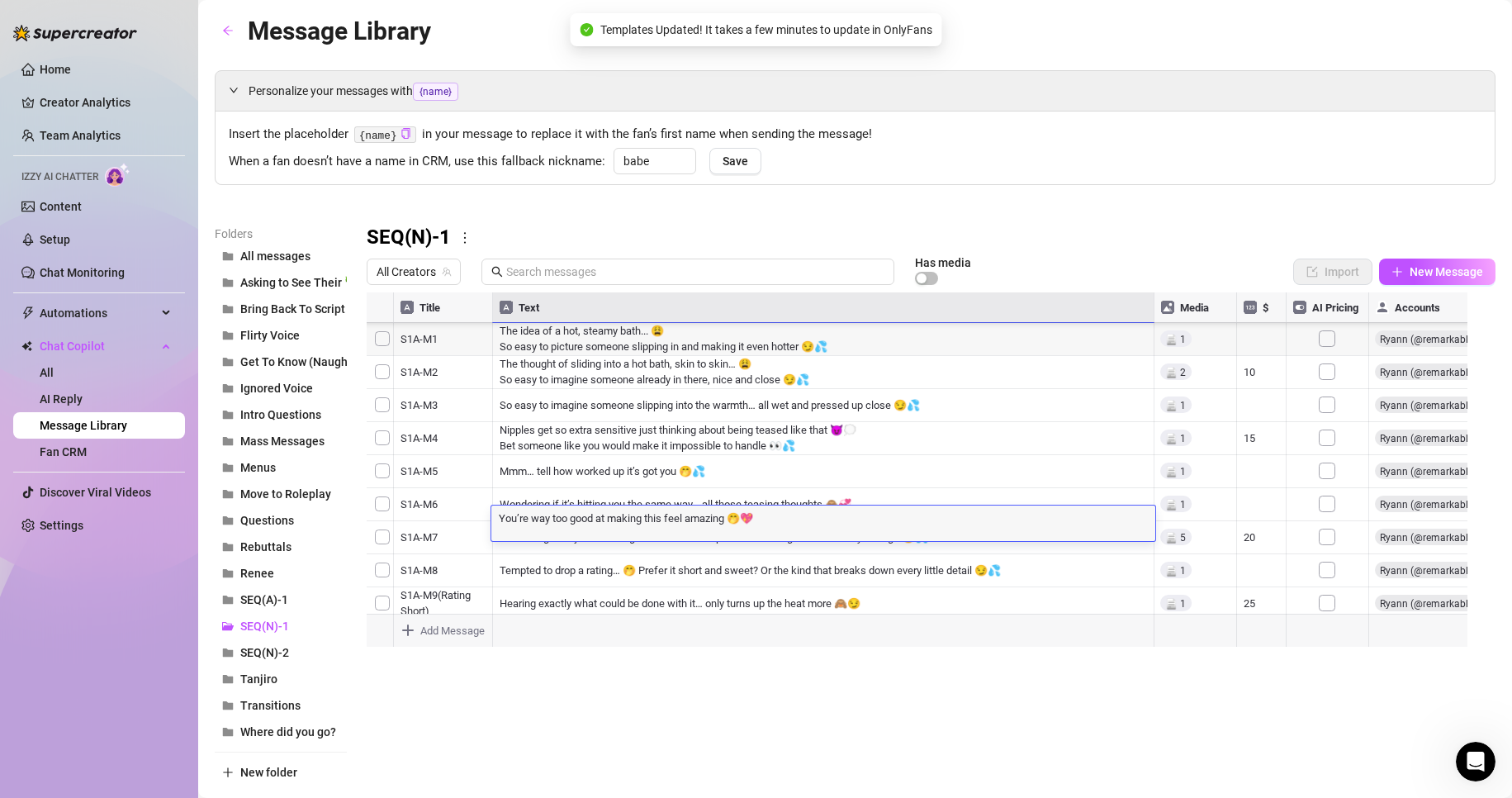 click on "You’re way too good at making this feel amazing 🤭💖" at bounding box center (823, 518) 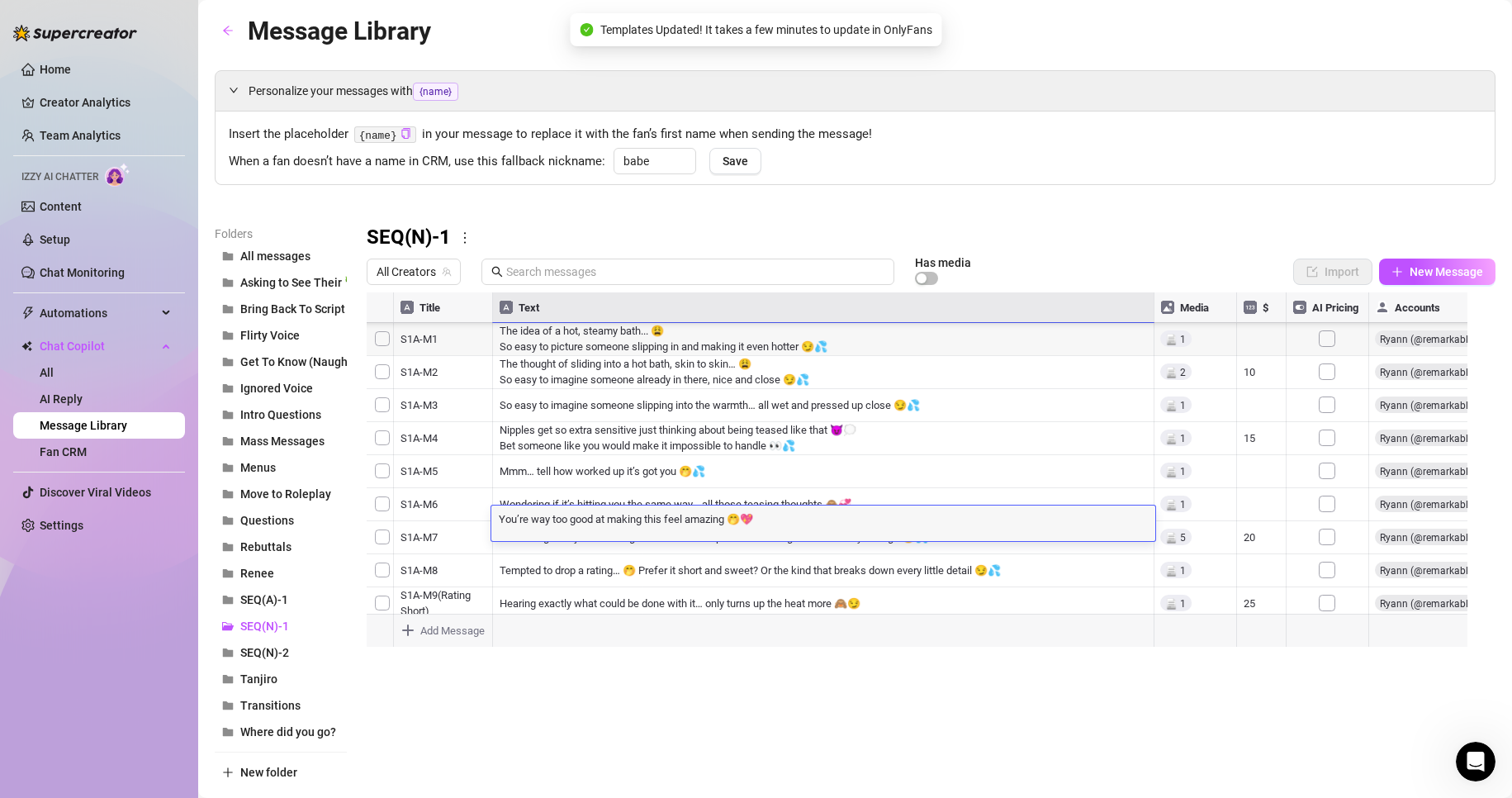 scroll, scrollTop: 1, scrollLeft: 0, axis: vertical 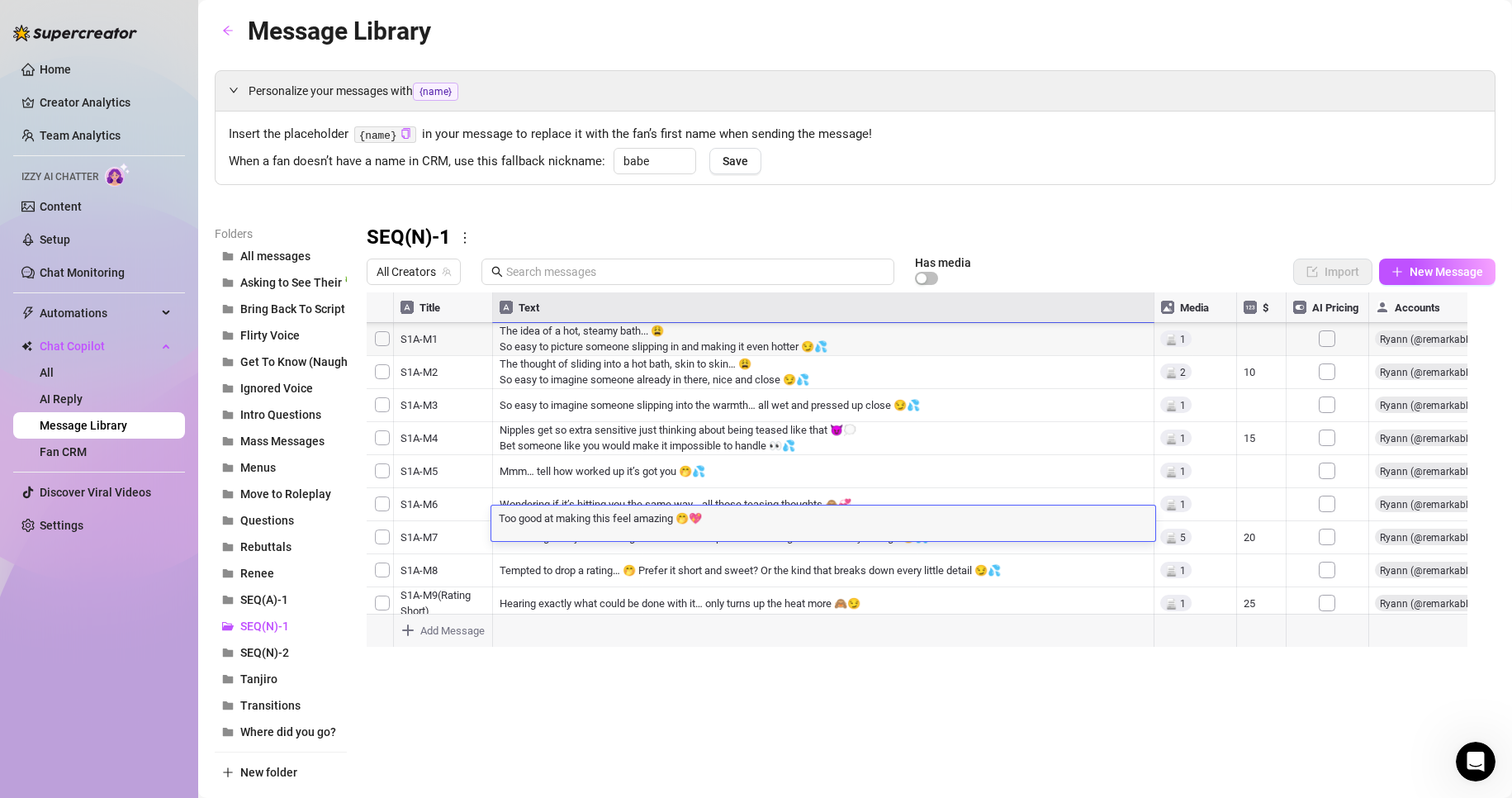 click at bounding box center (924, 477) 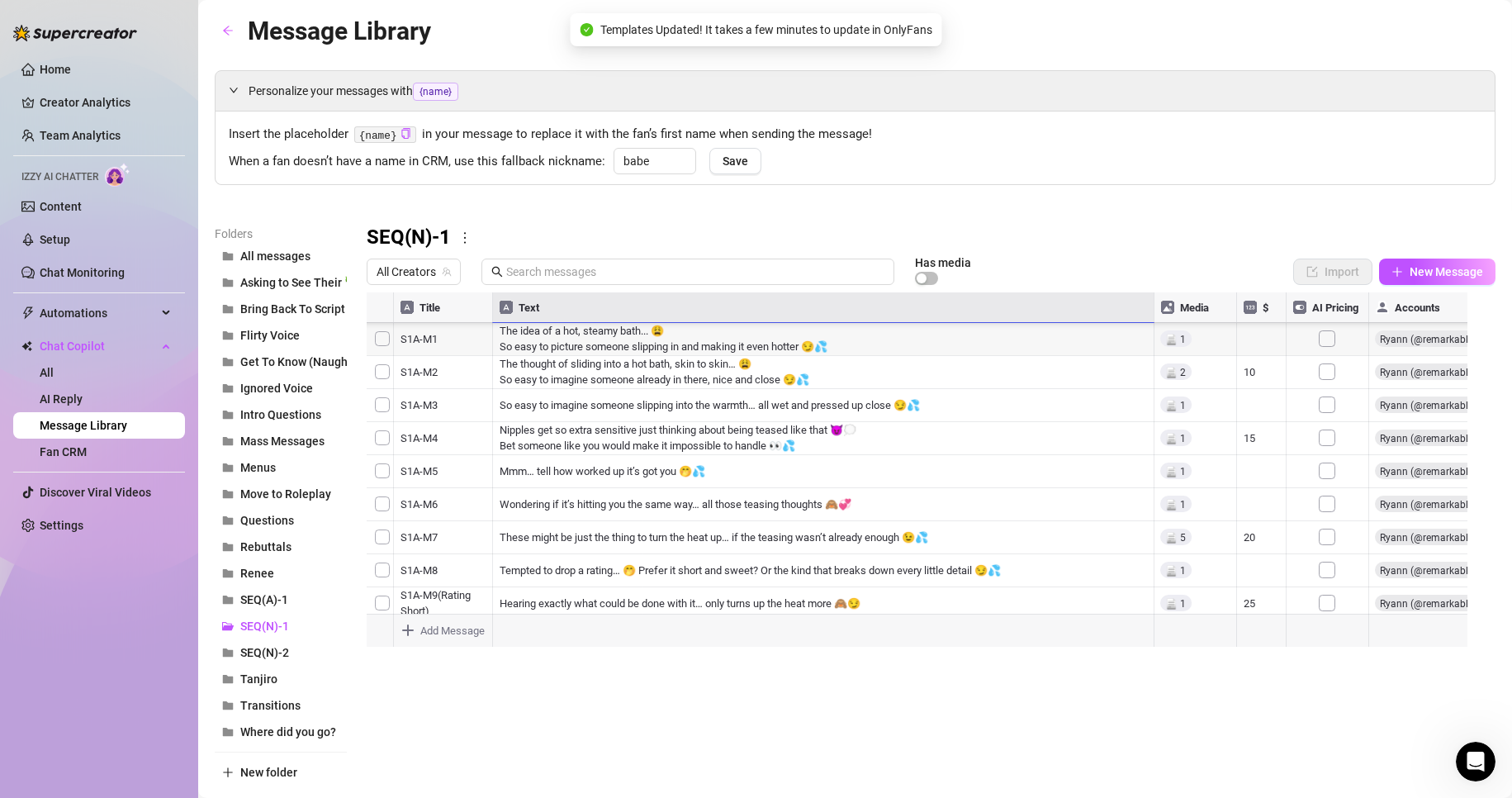 click at bounding box center [924, 477] 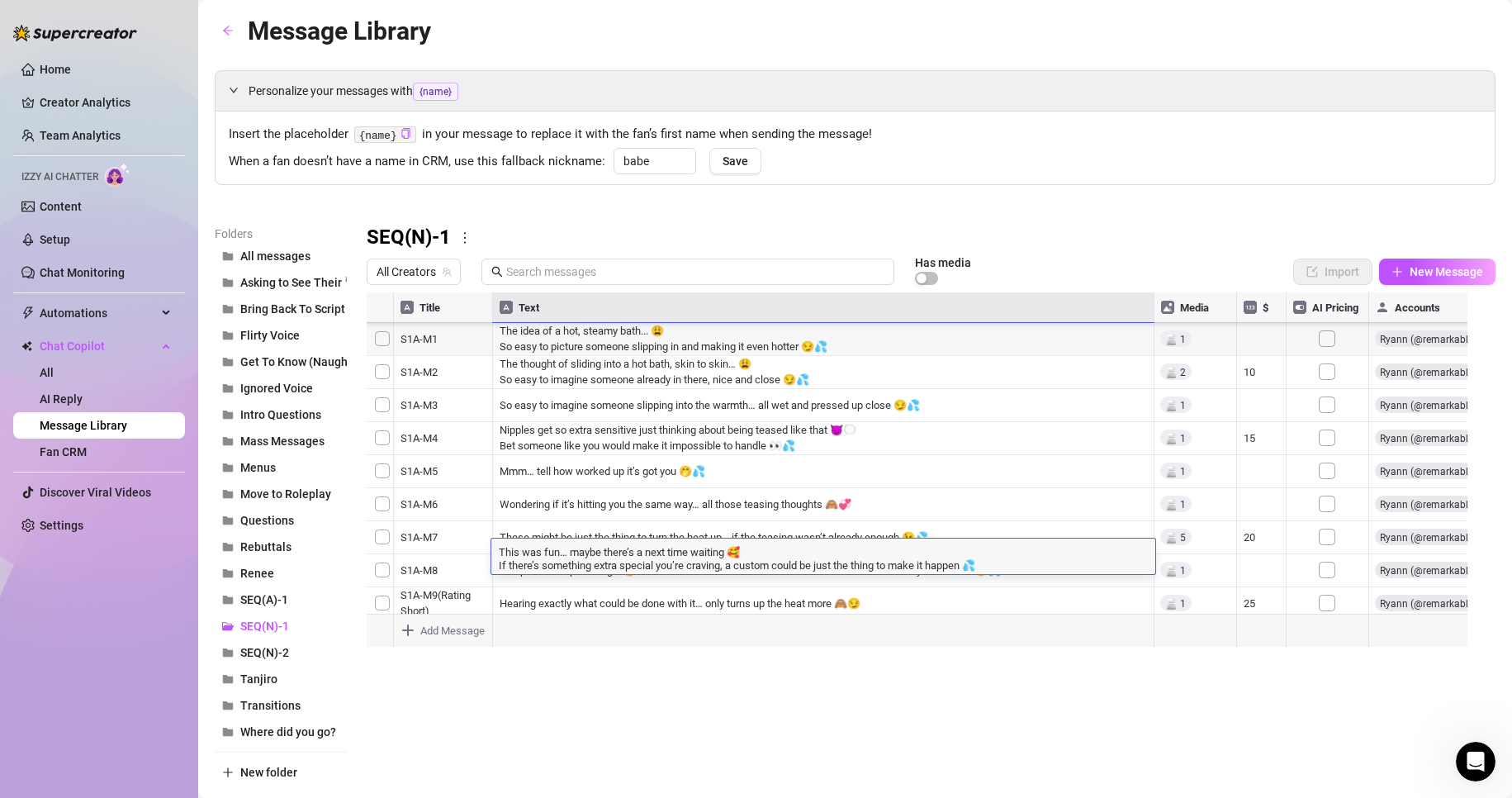 drag, startPoint x: 713, startPoint y: 745, endPoint x: 704, endPoint y: 748, distance: 9.486833 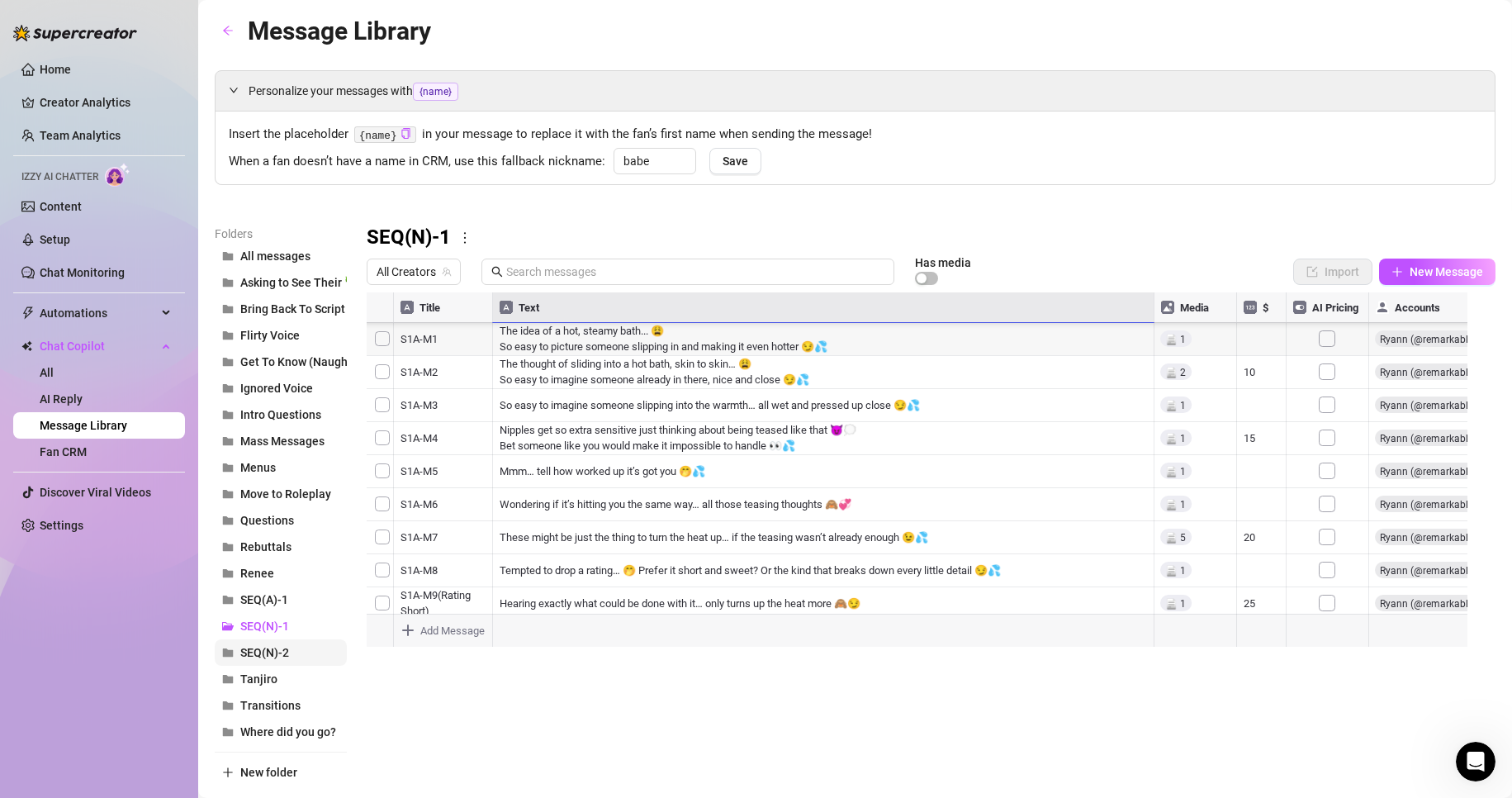 click on "SEQ(N)-2" at bounding box center (264, 653) 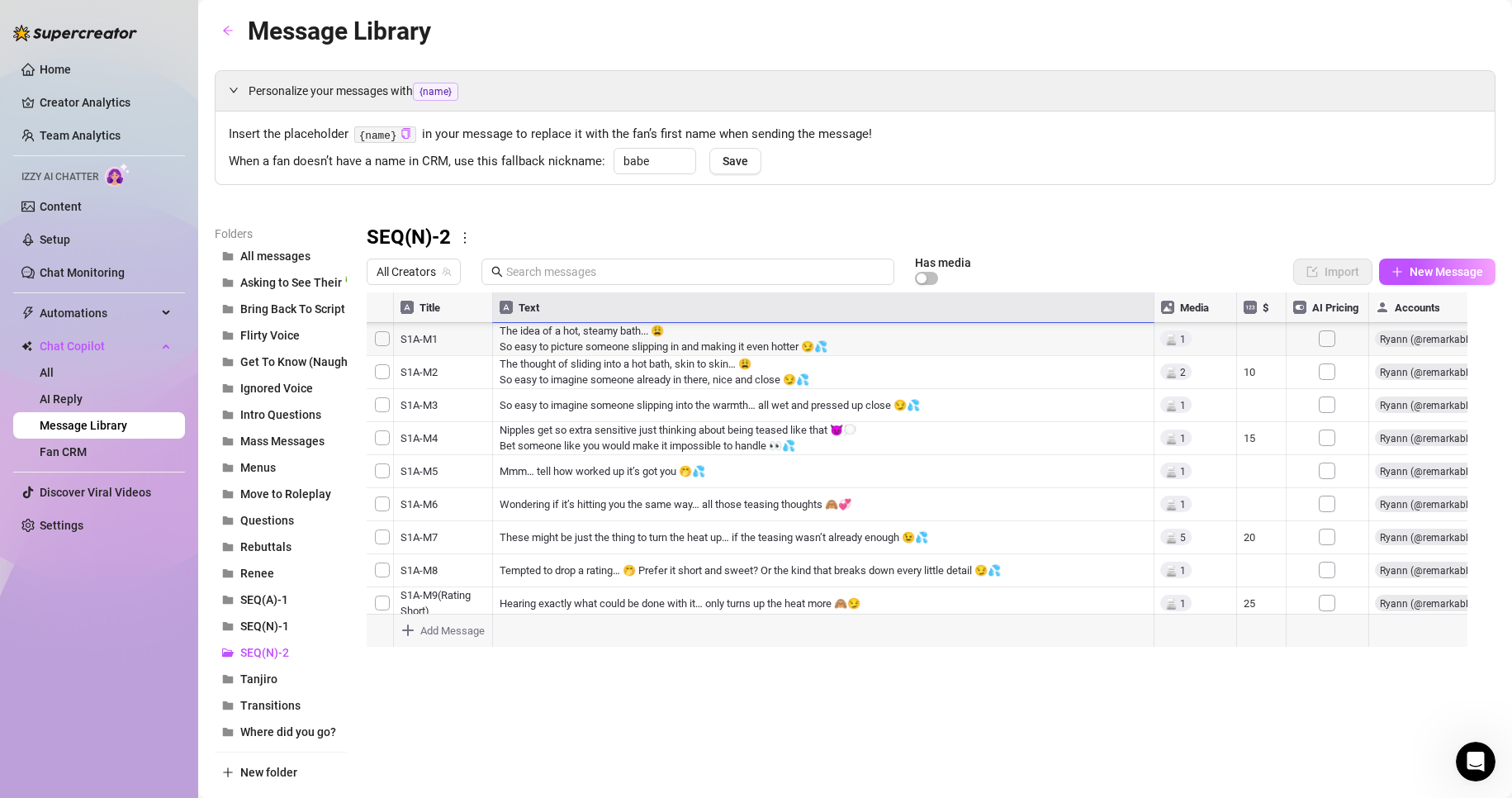 scroll, scrollTop: 245, scrollLeft: 0, axis: vertical 